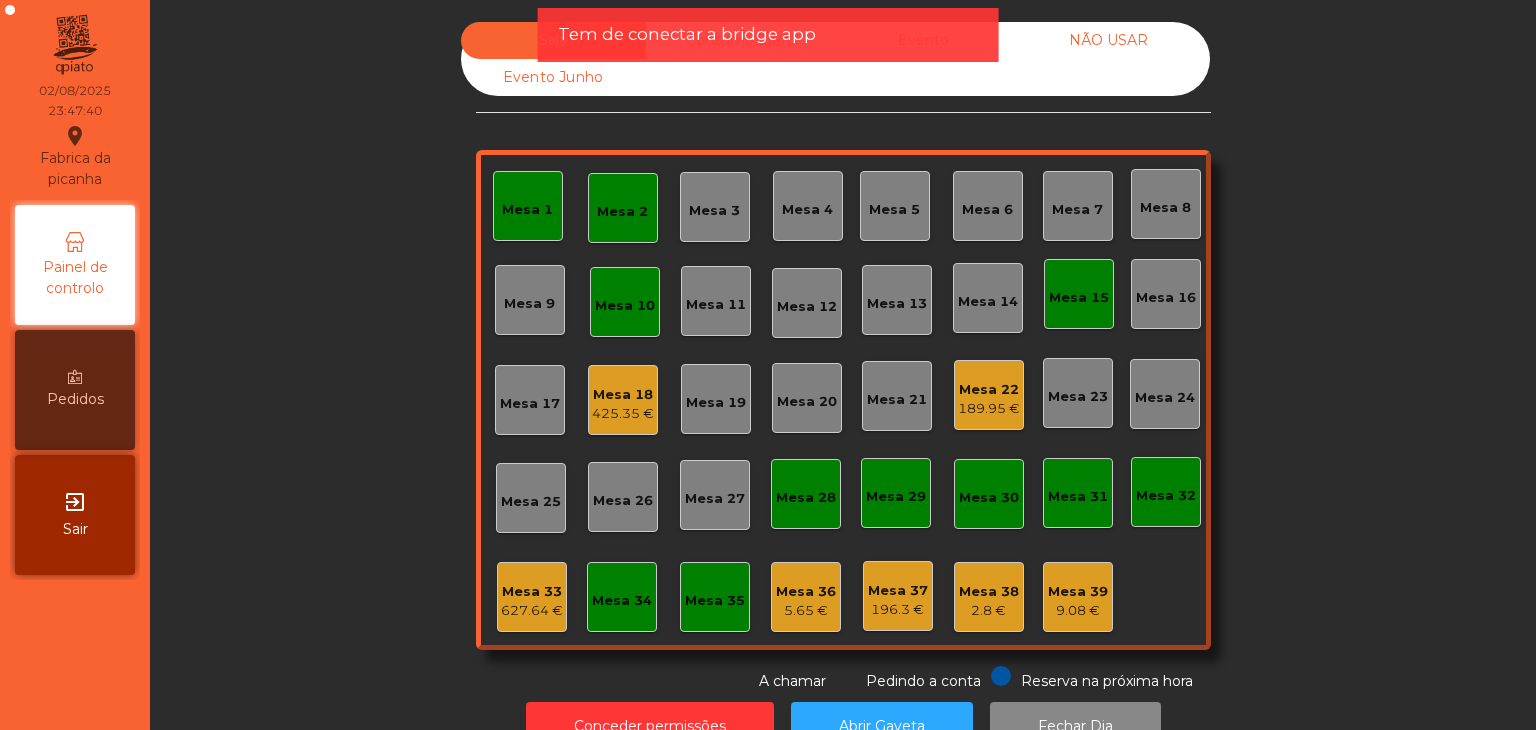 scroll, scrollTop: 0, scrollLeft: 0, axis: both 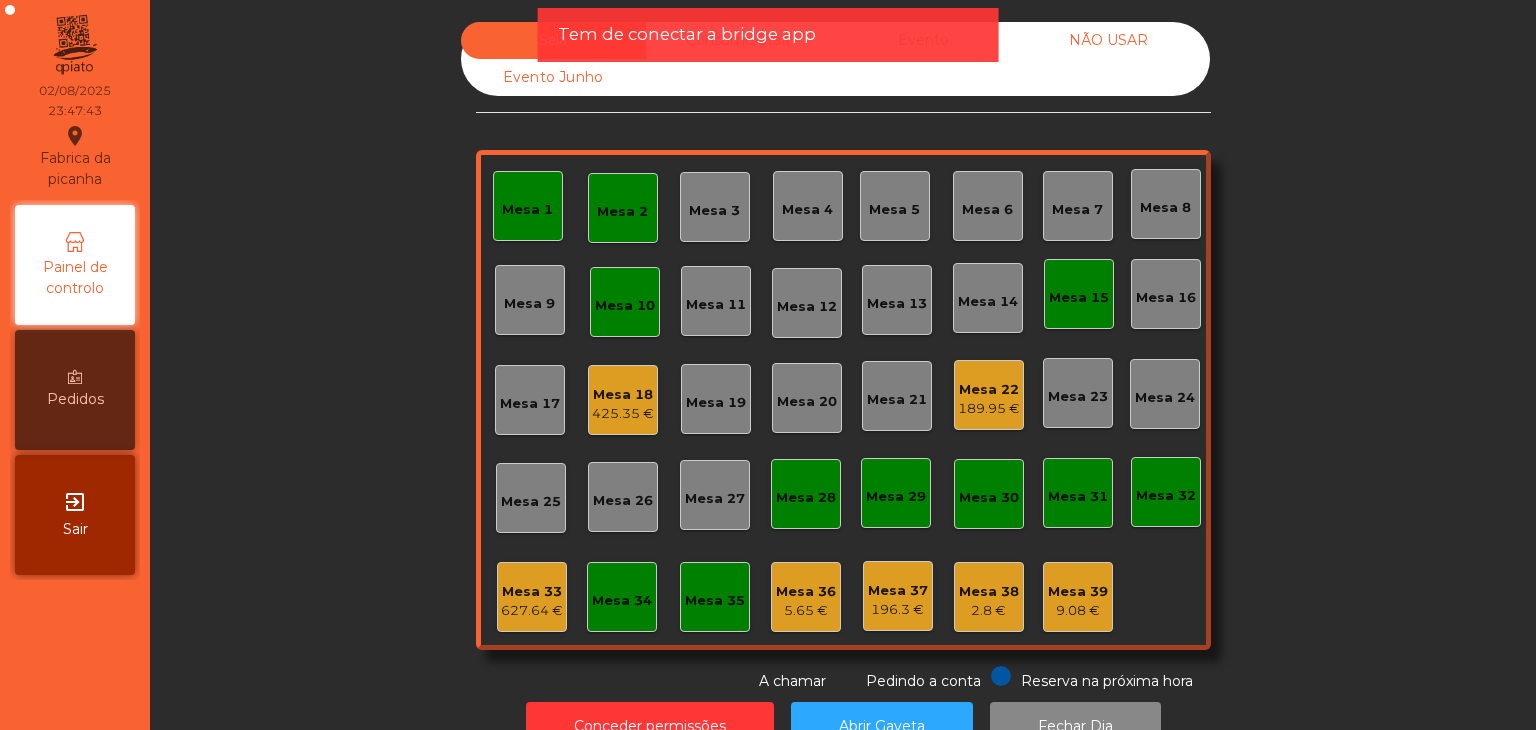 click on "exit_to_app  Sair" at bounding box center (75, 515) 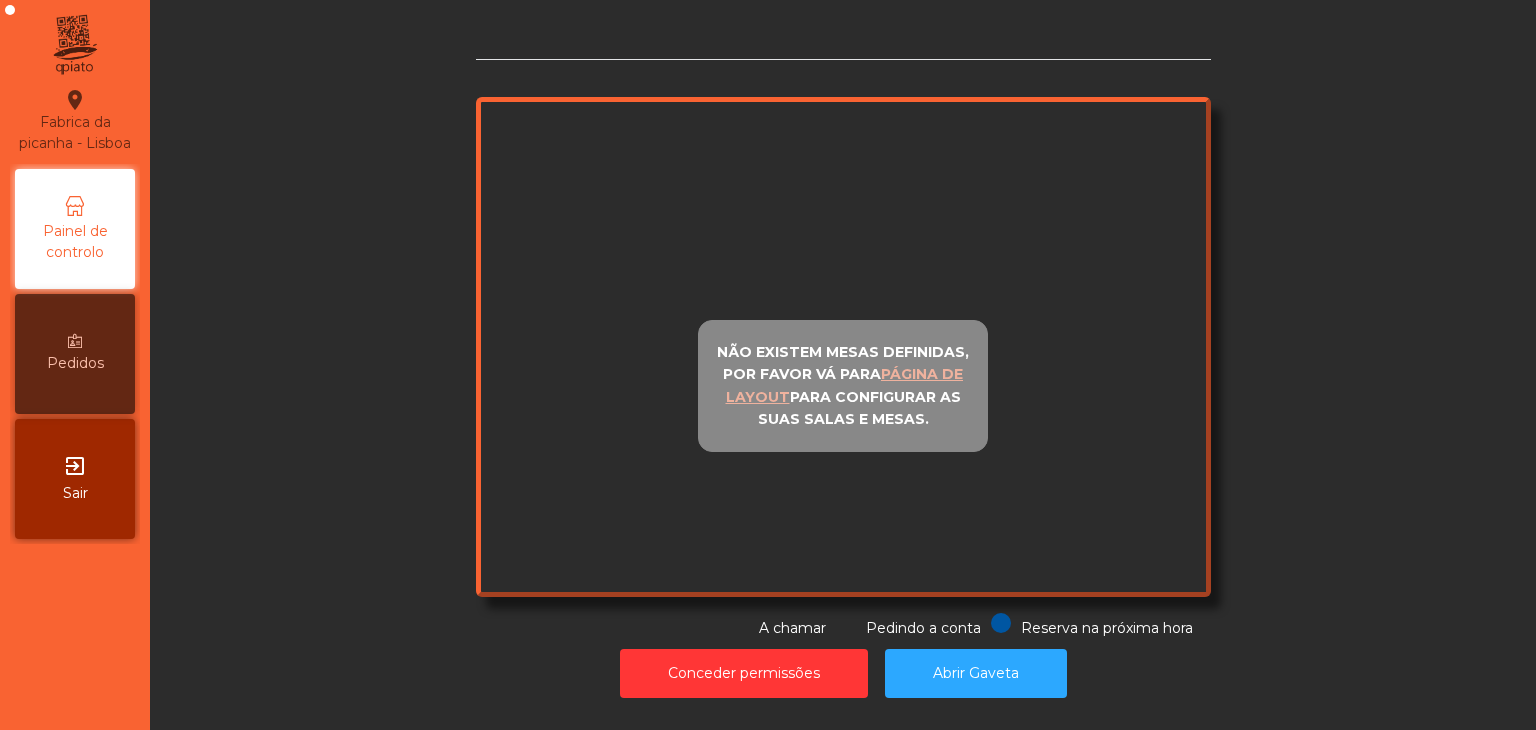 scroll, scrollTop: 0, scrollLeft: 0, axis: both 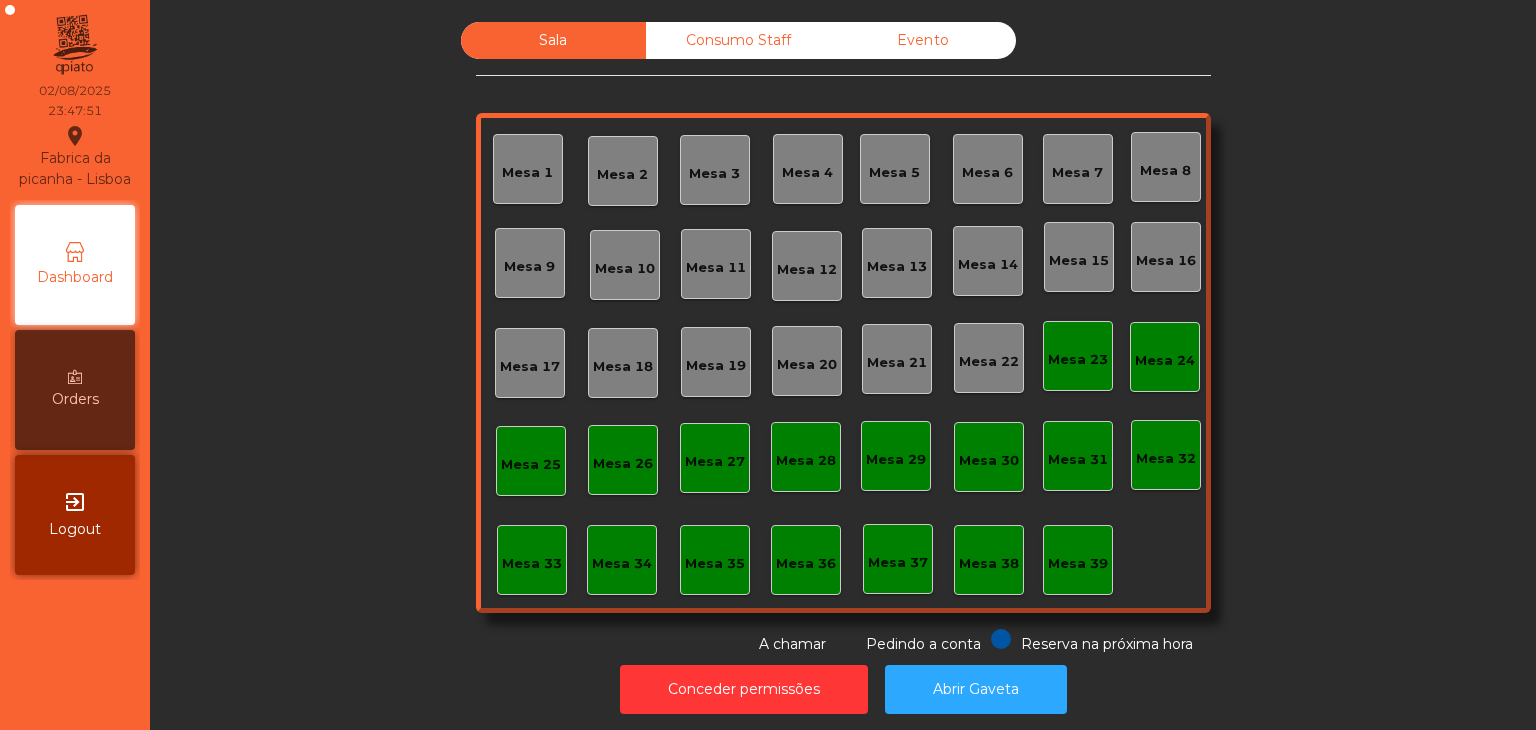 click on "Fabrica da picanha - [CITY]  location_on  [DATE]   [TIME]   Dashboard   Orders  exit_to_app  Logout   Sala   Consumo Staff   Evento   Mesa 1   Mesa 2   Mesa 3   Mesa 4   Mesa 5   Mesa 6   Mesa 7   Mesa 8   Mesa 9   Mesa 10   Mesa 11   Mesa 12   Mesa 13   Mesa 14   Mesa 15   Mesa 16   Mesa 17   Mesa 18   Mesa 19   Mesa 20   Mesa 21   Mesa 22   Mesa 23   Mesa 24   Mesa 25   Mesa 26   Mesa 27   Mesa 28   Mesa 29   Mesa 30   Mesa 31   Mesa 32   Mesa 33   Mesa 34   Mesa 35   Mesa 36   Mesa 37   Mesa 38   Mesa 39  Reserva na próxima hora Pedindo a conta A chamar  Conceder permissões   Abrir Gaveta" at bounding box center (768, 365) 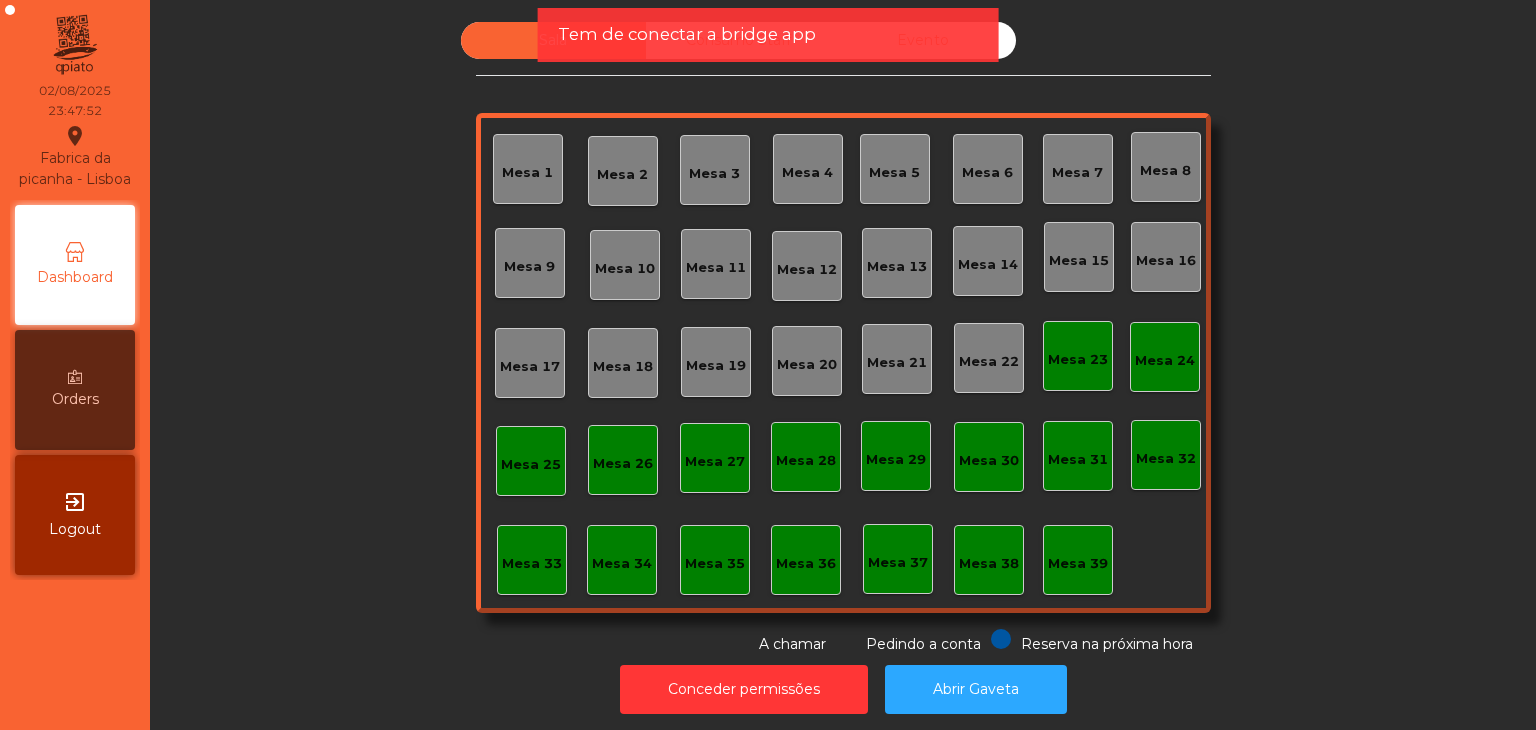 click on "Tem de conectar a bridge app" 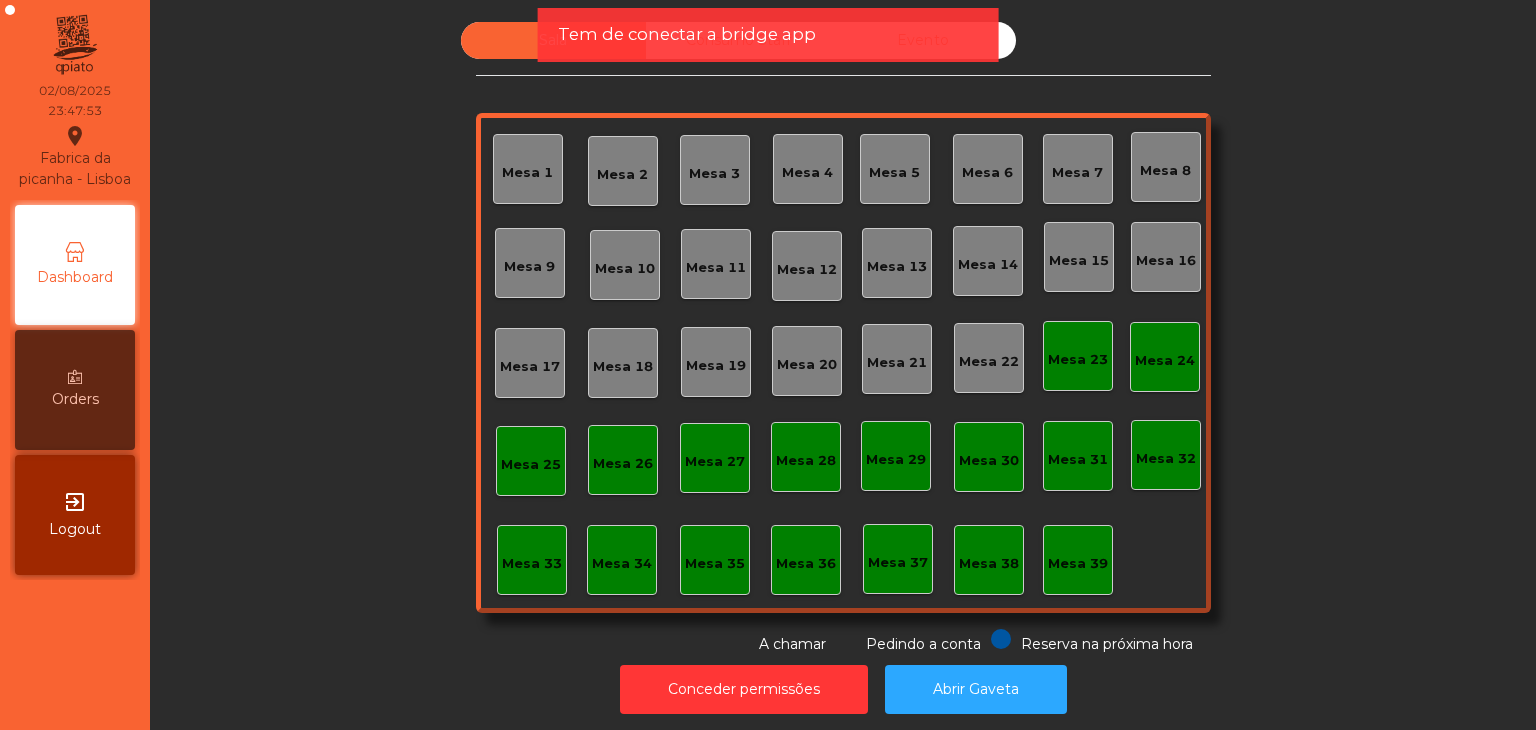 click on "Tem de conectar a bridge app" 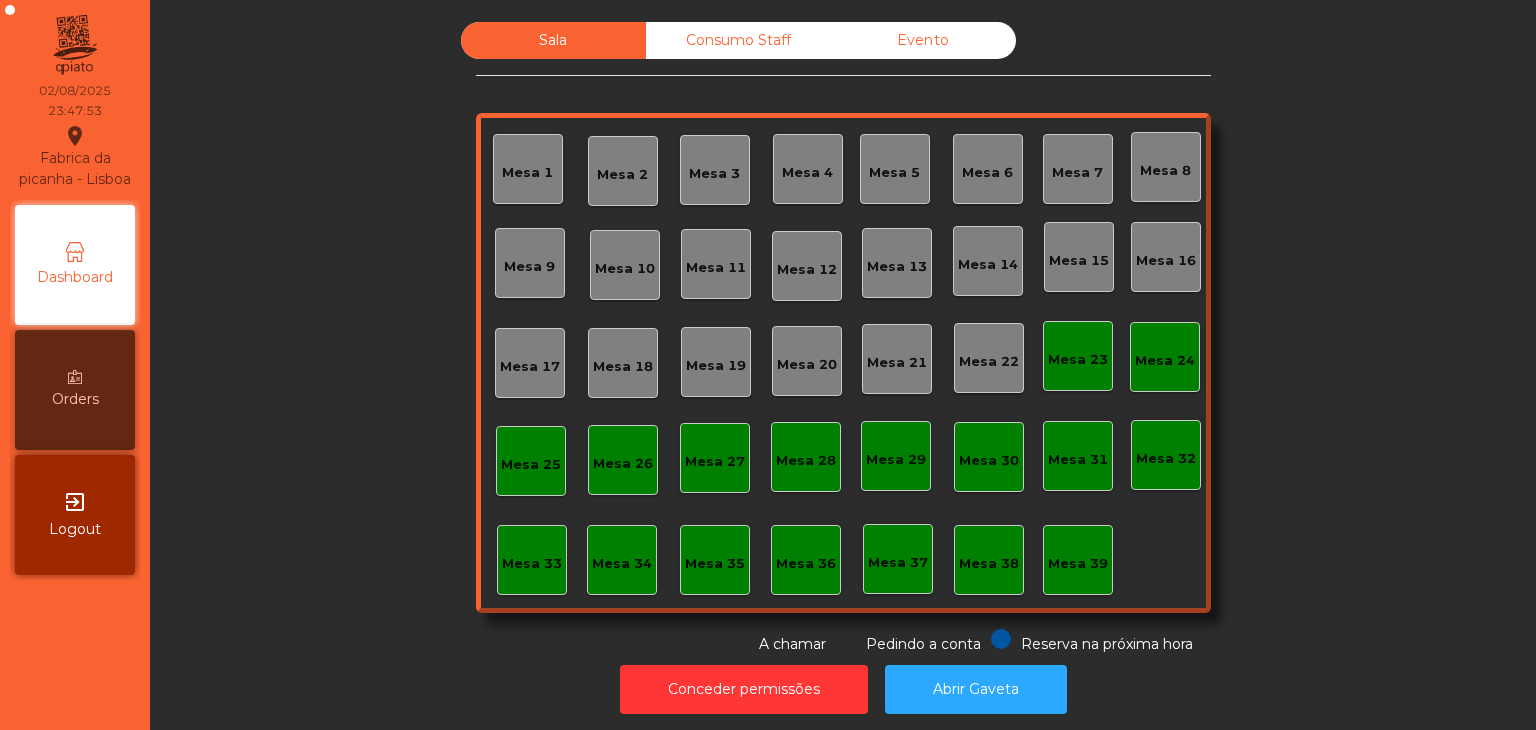 click on "Evento" 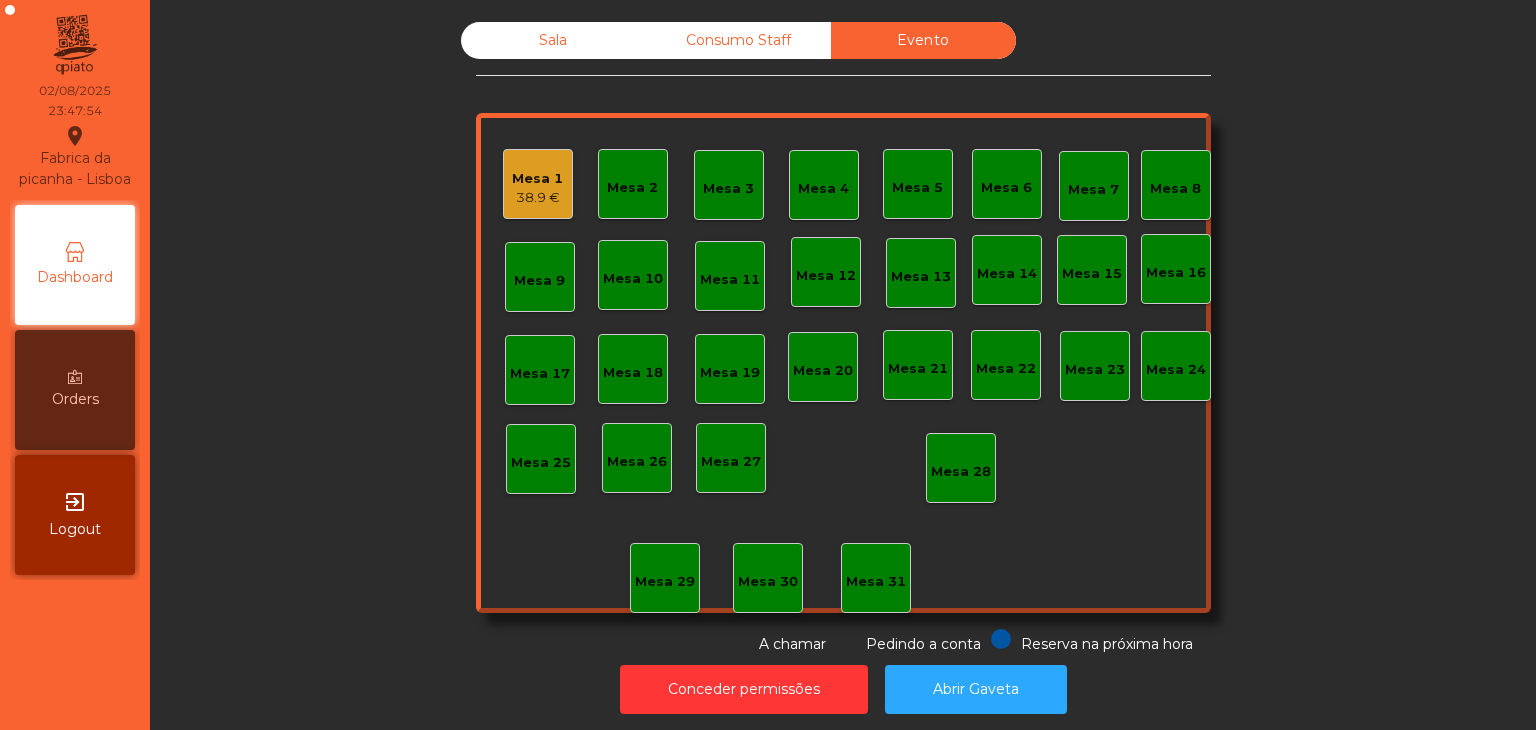 click on "Mesa 1" 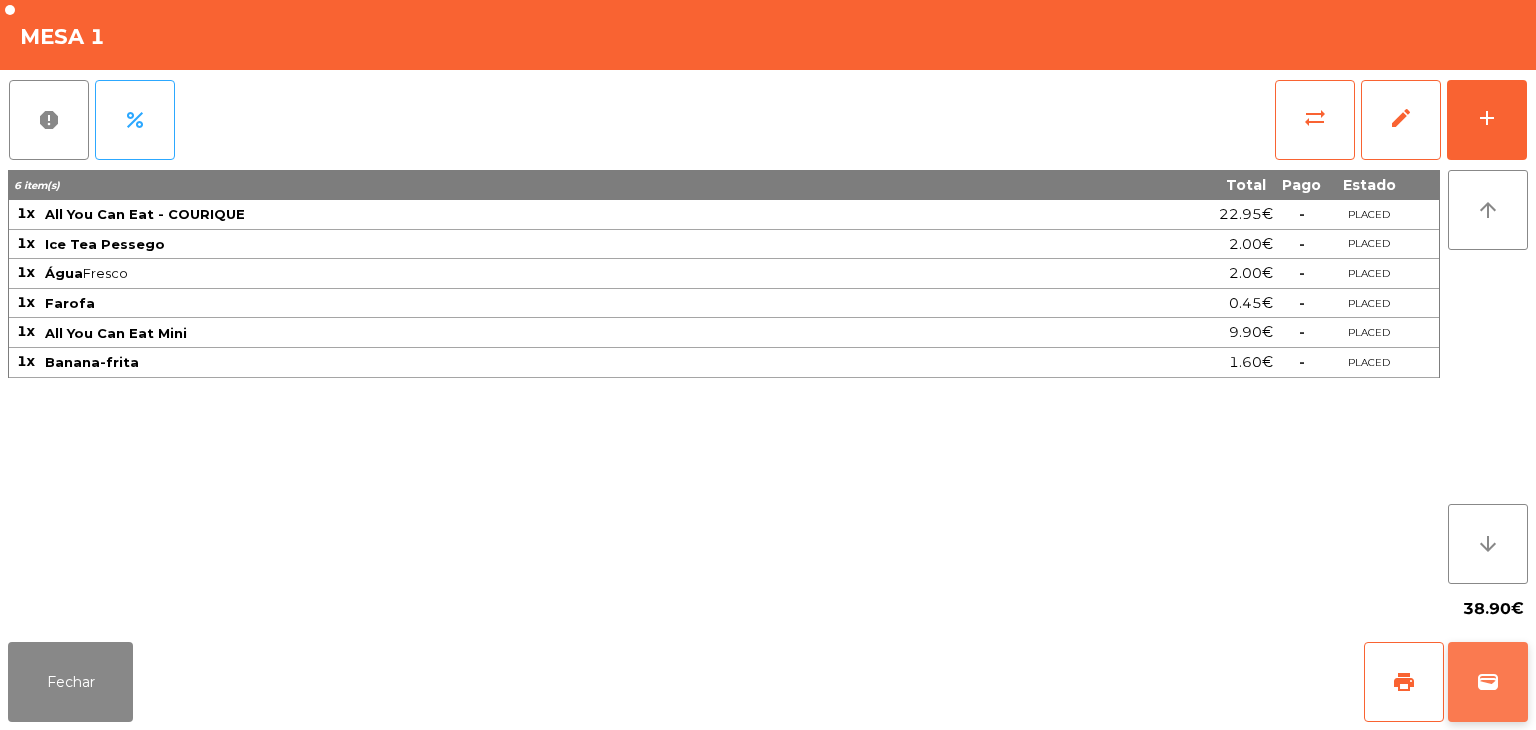 click on "wallet" 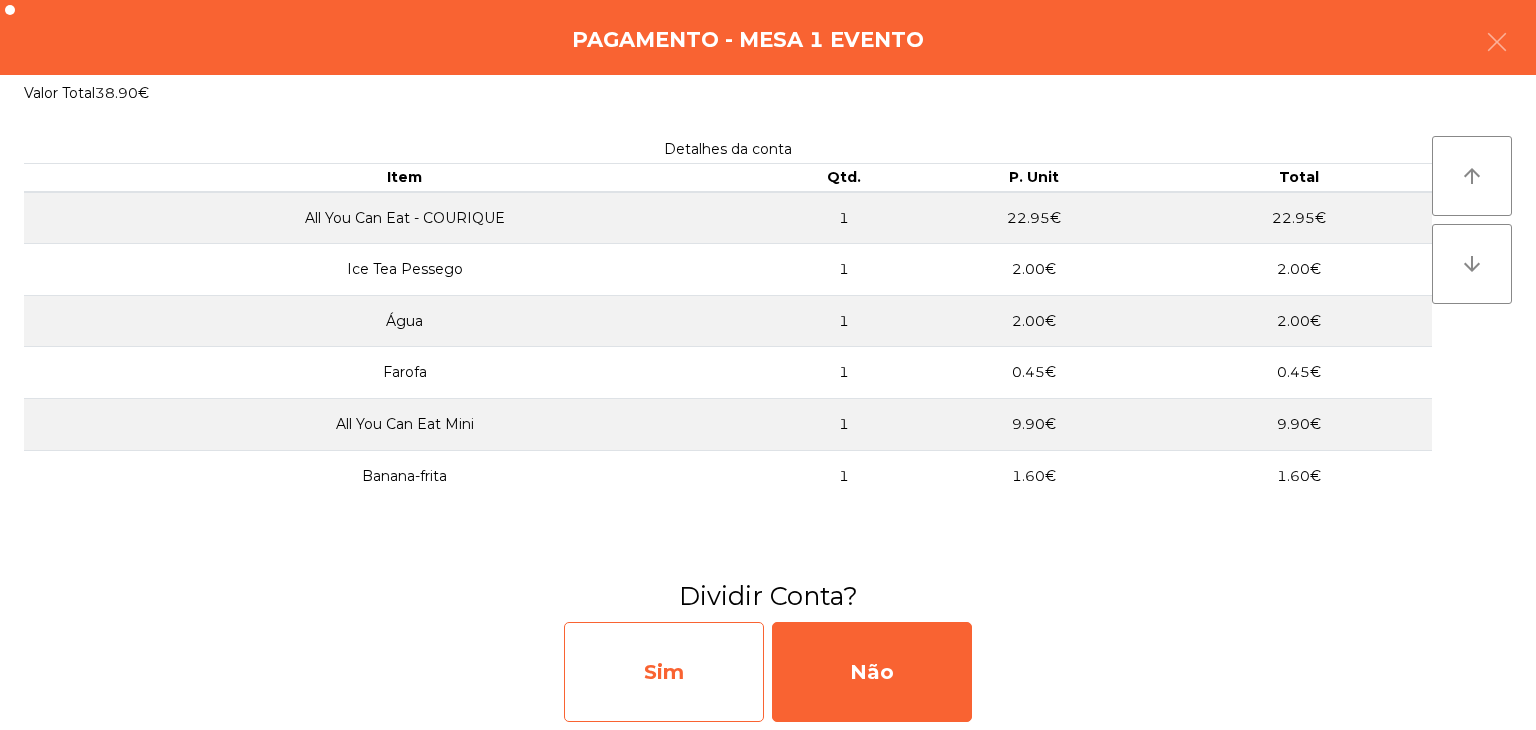 click on "Sim" 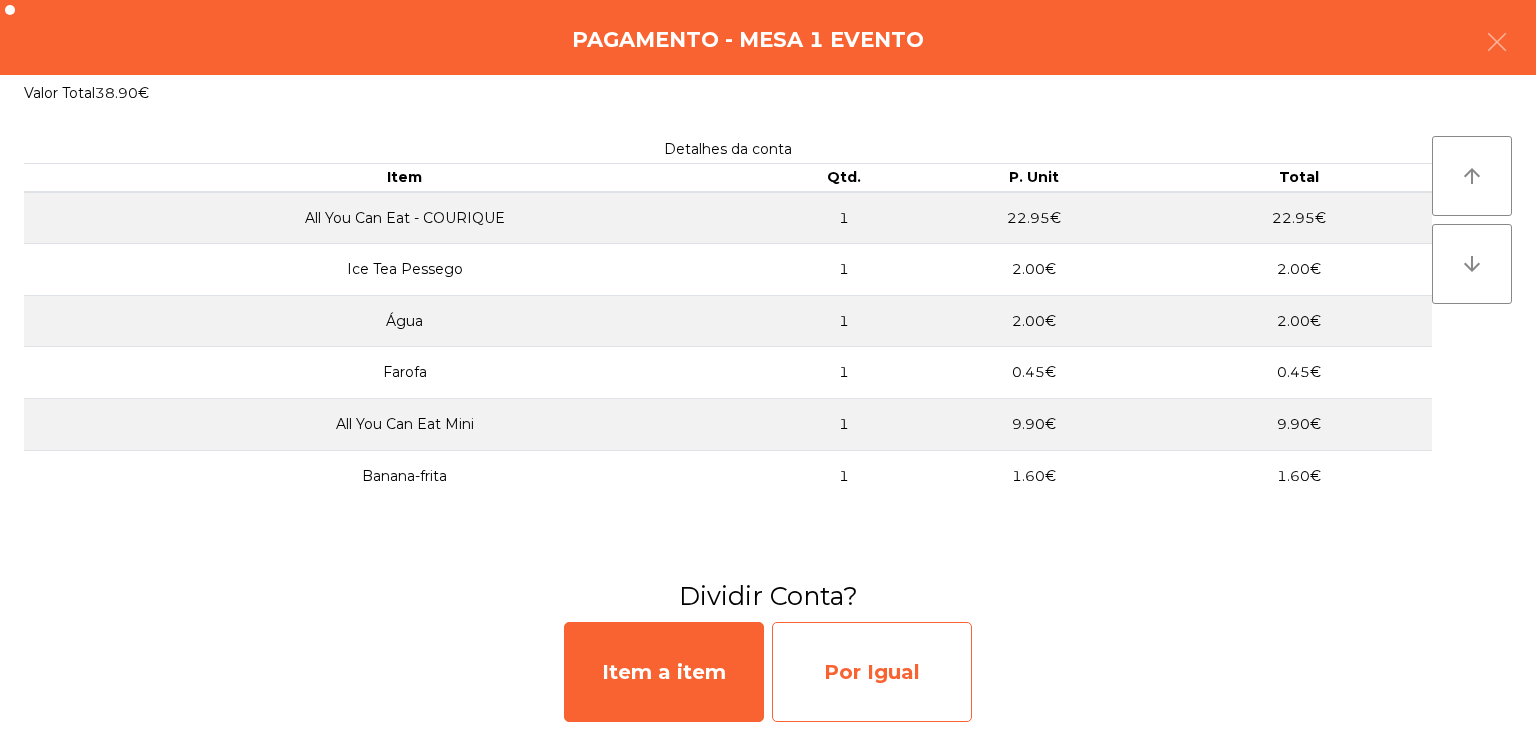 click on "Por Igual" 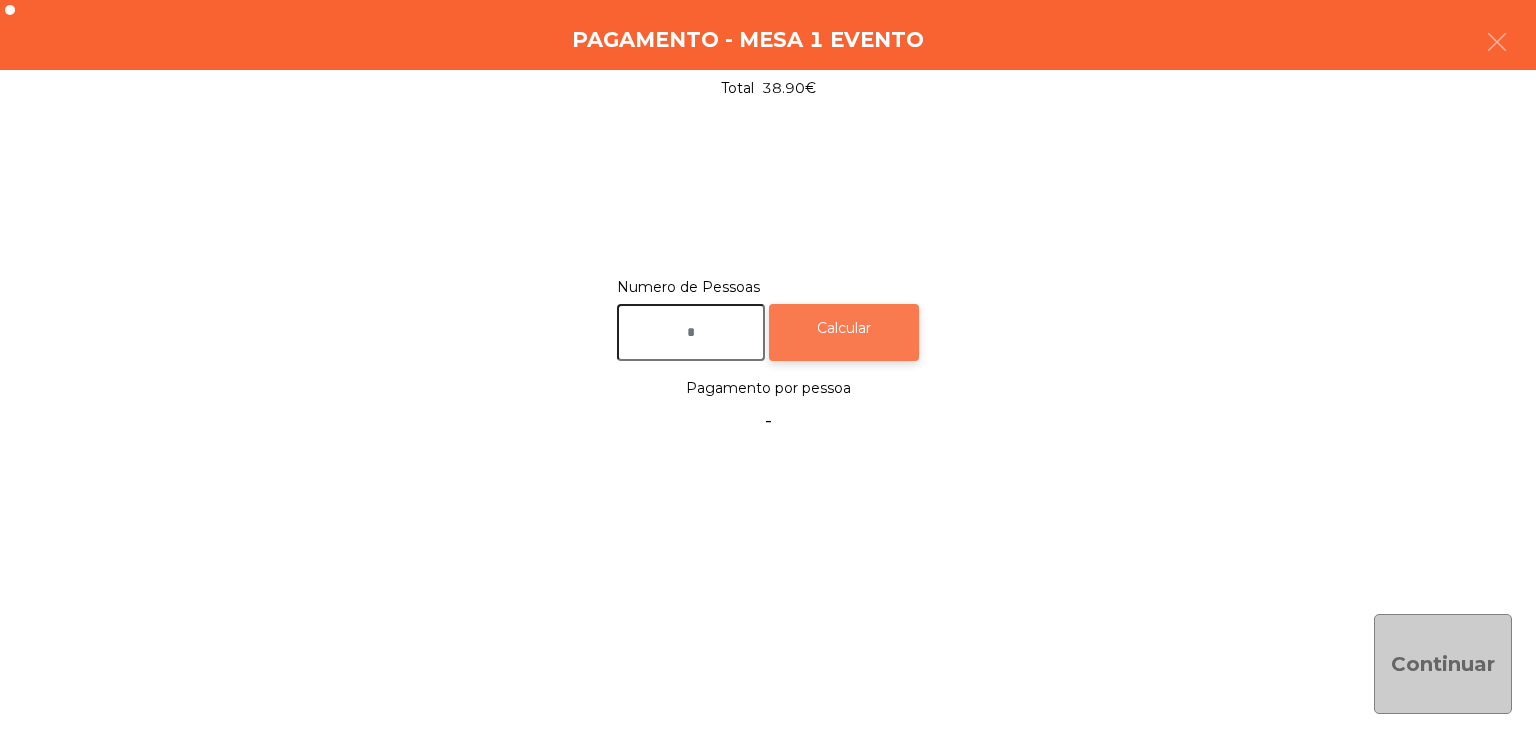 click on "Calcular" 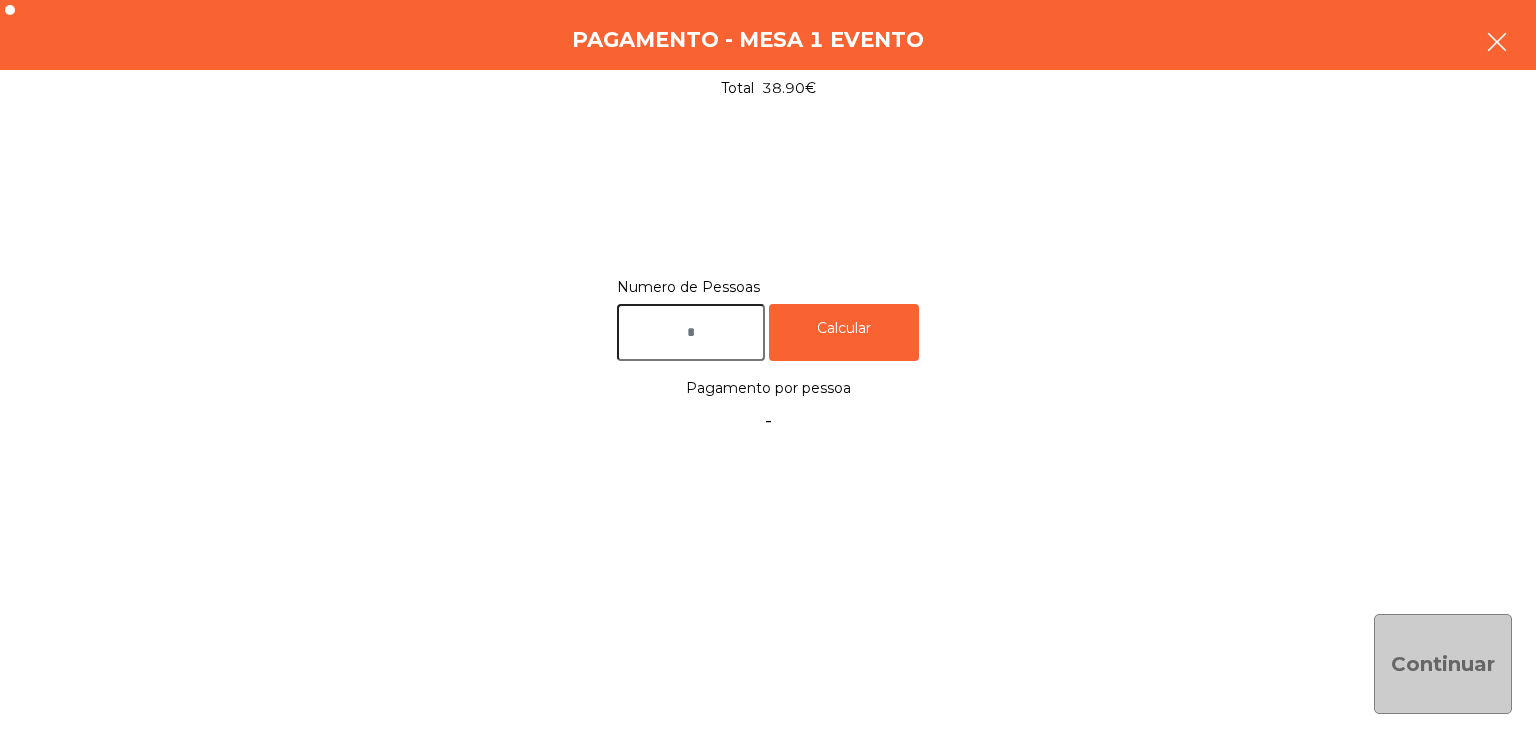 click 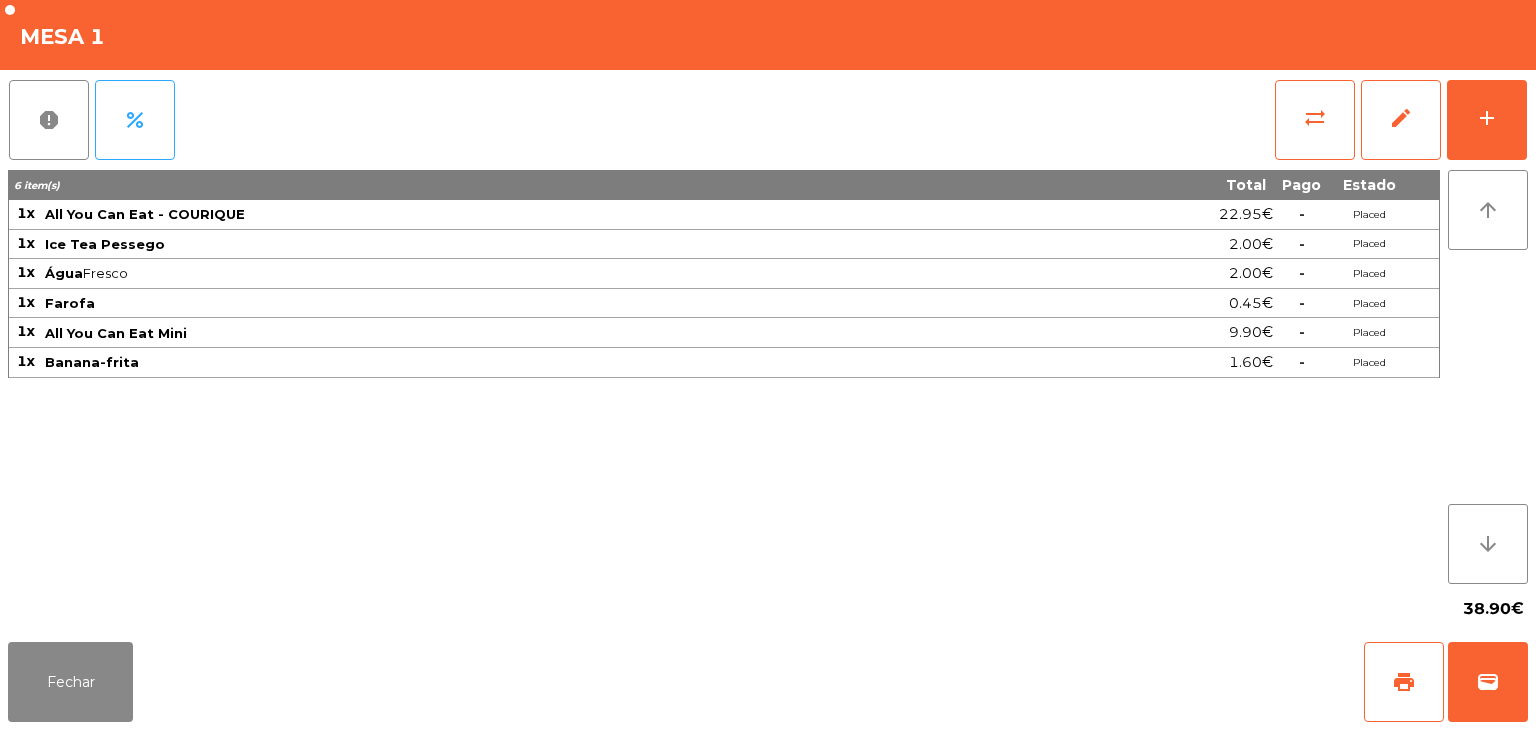 click on "Fechar   print   wallet" 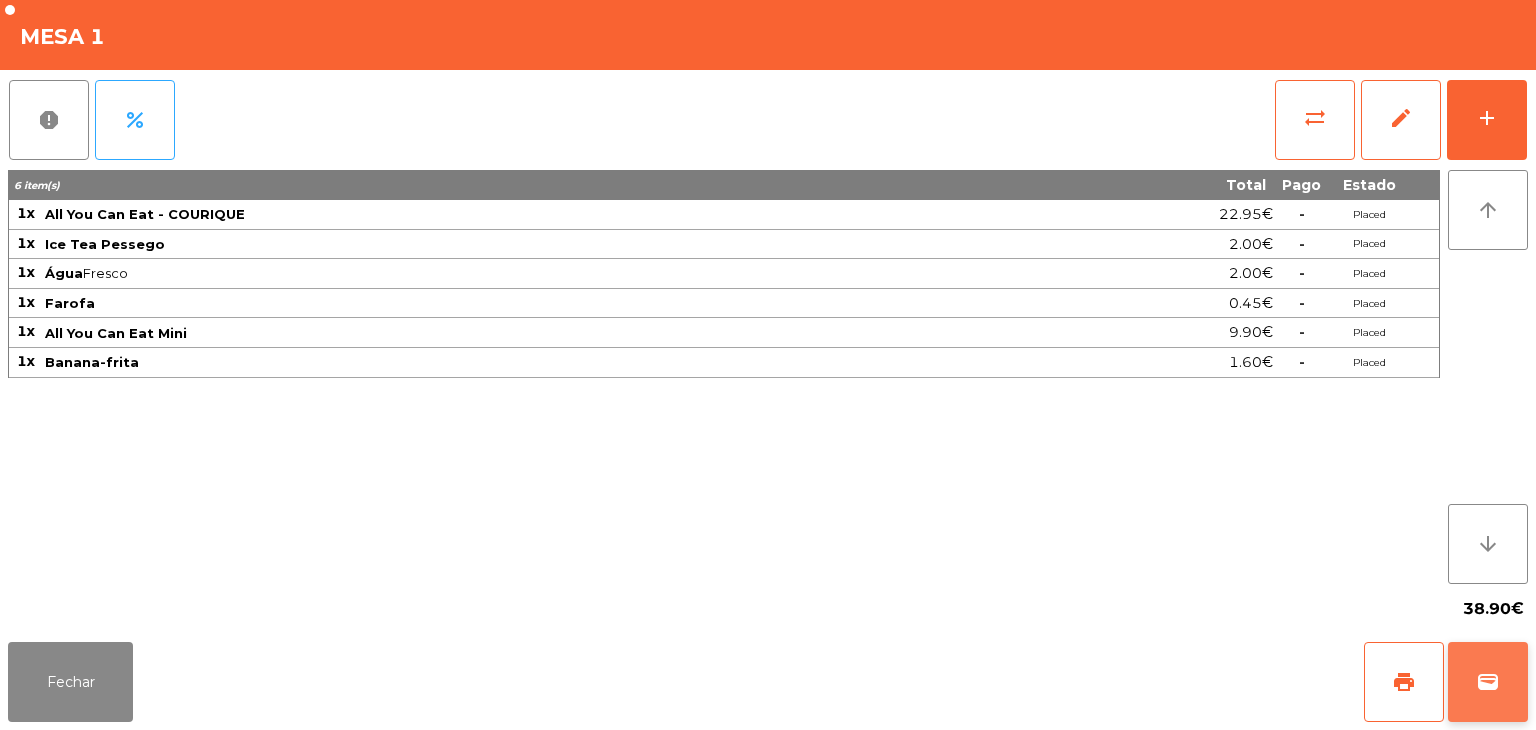 click on "wallet" 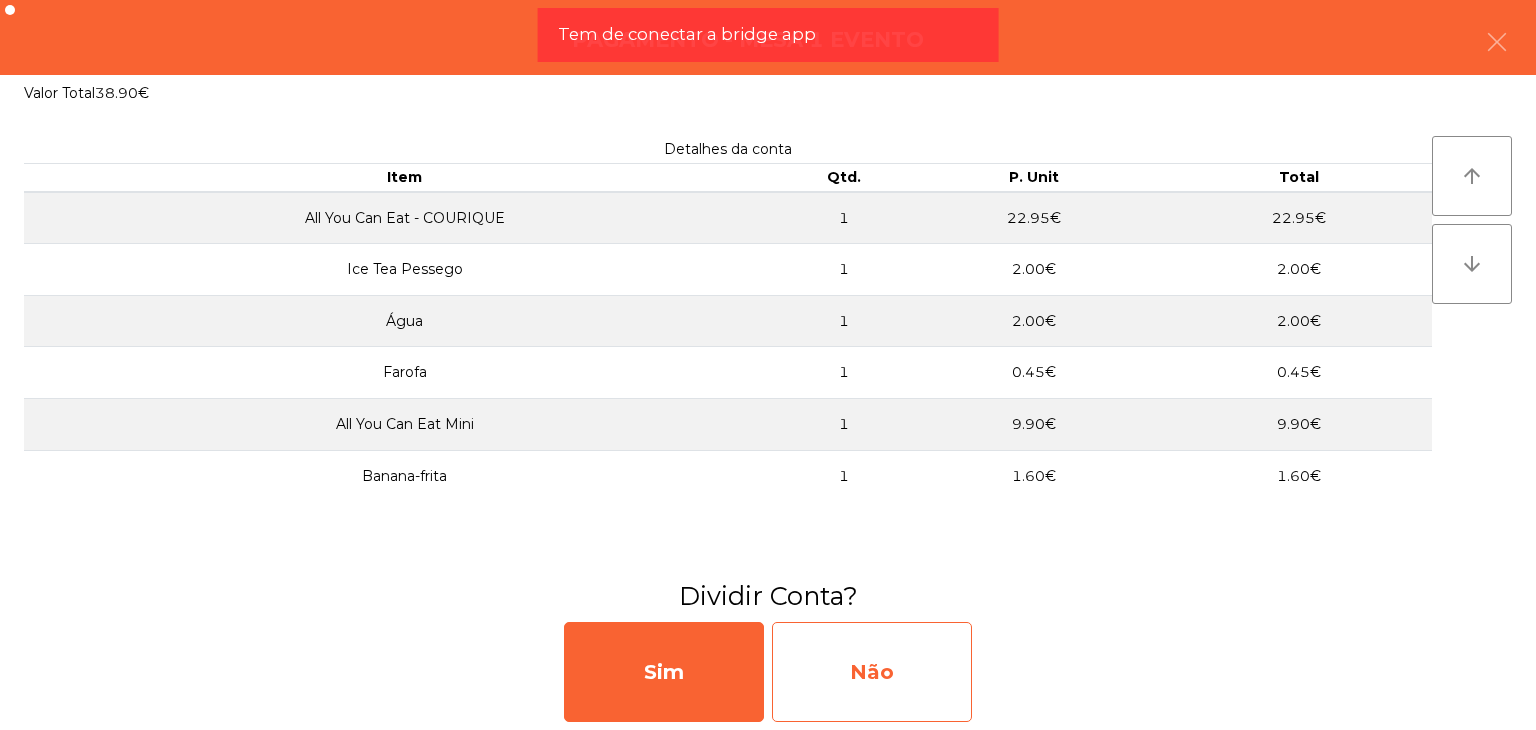 click on "Não" 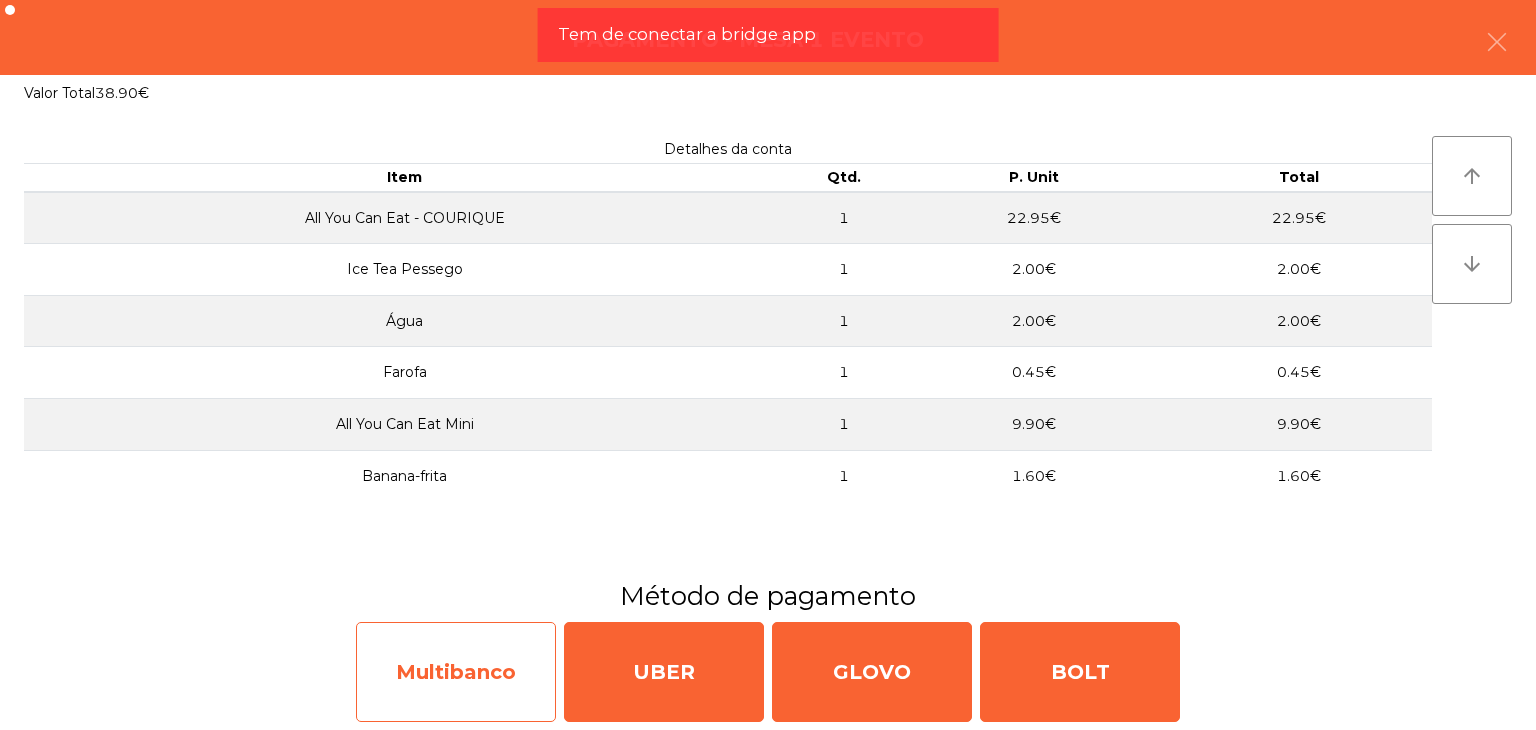 click on "Multibanco" 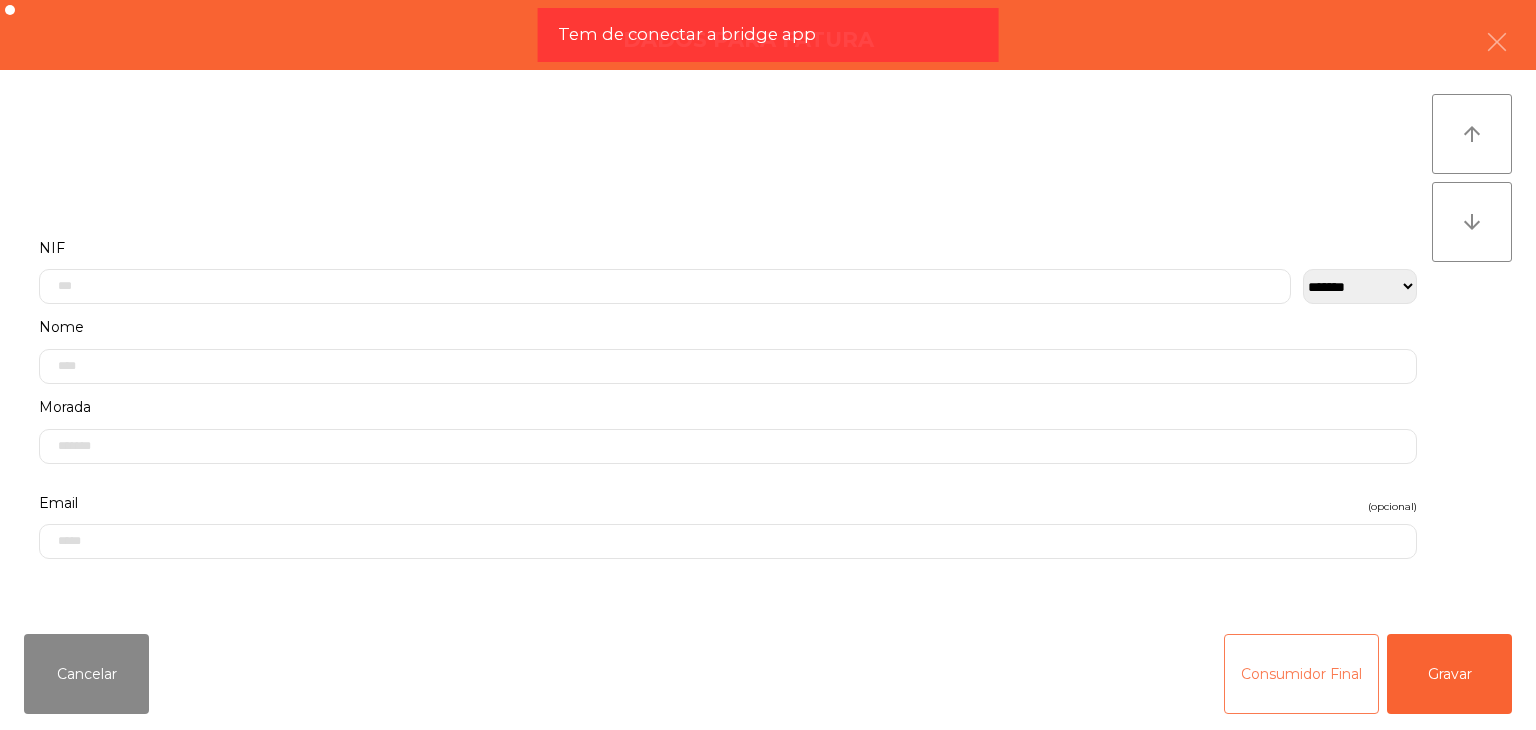 click on "Consumidor Final" 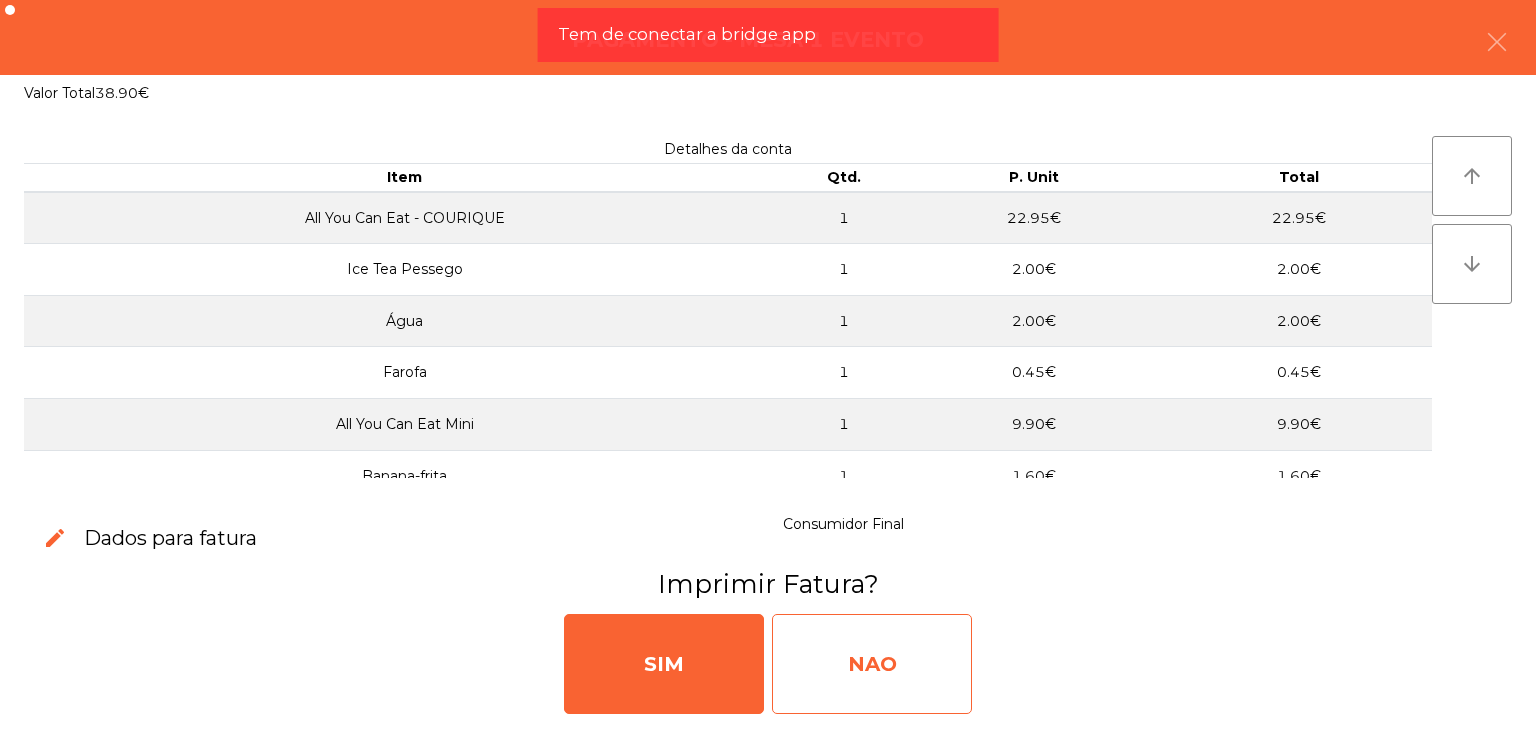 click on "NAO" 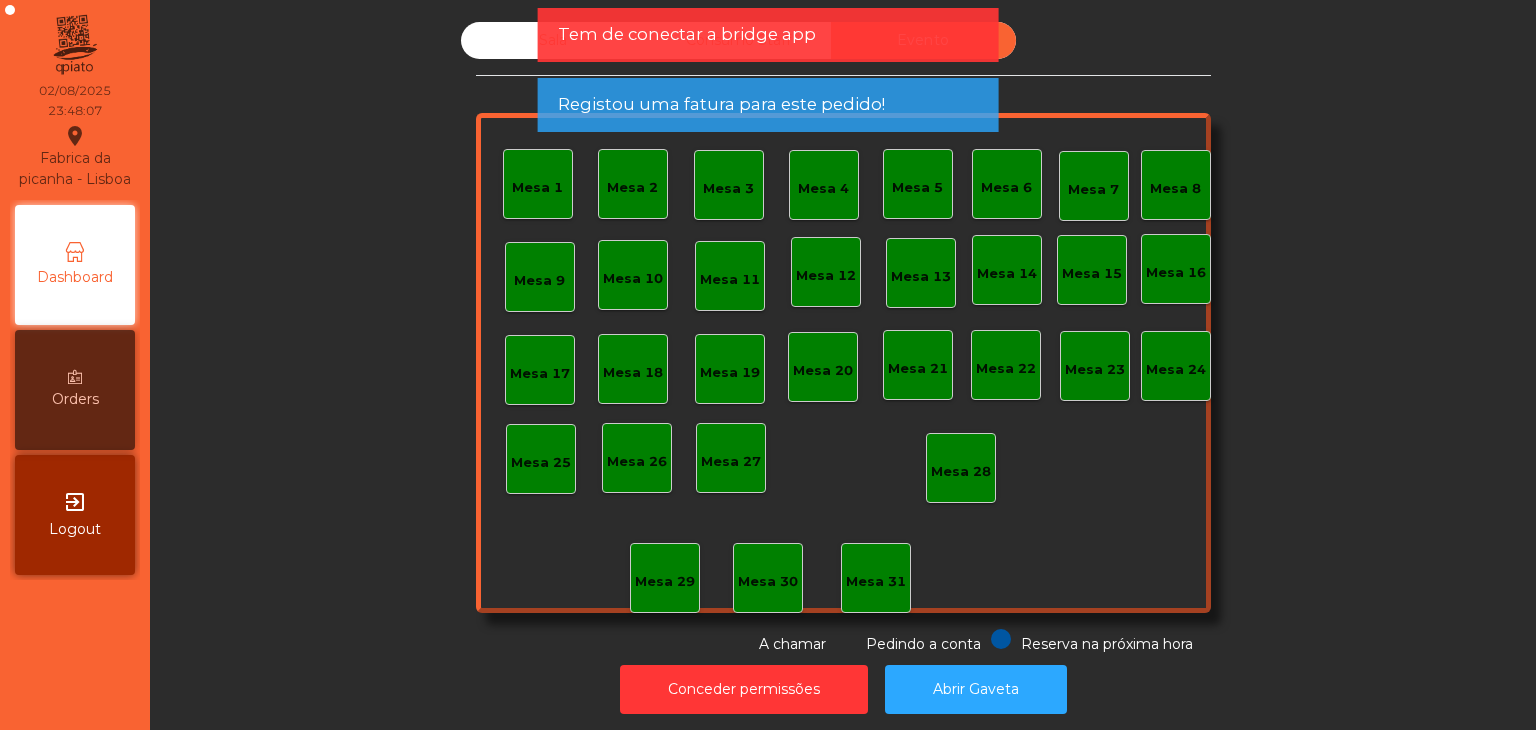 click on "Tem de conectar a bridge app" 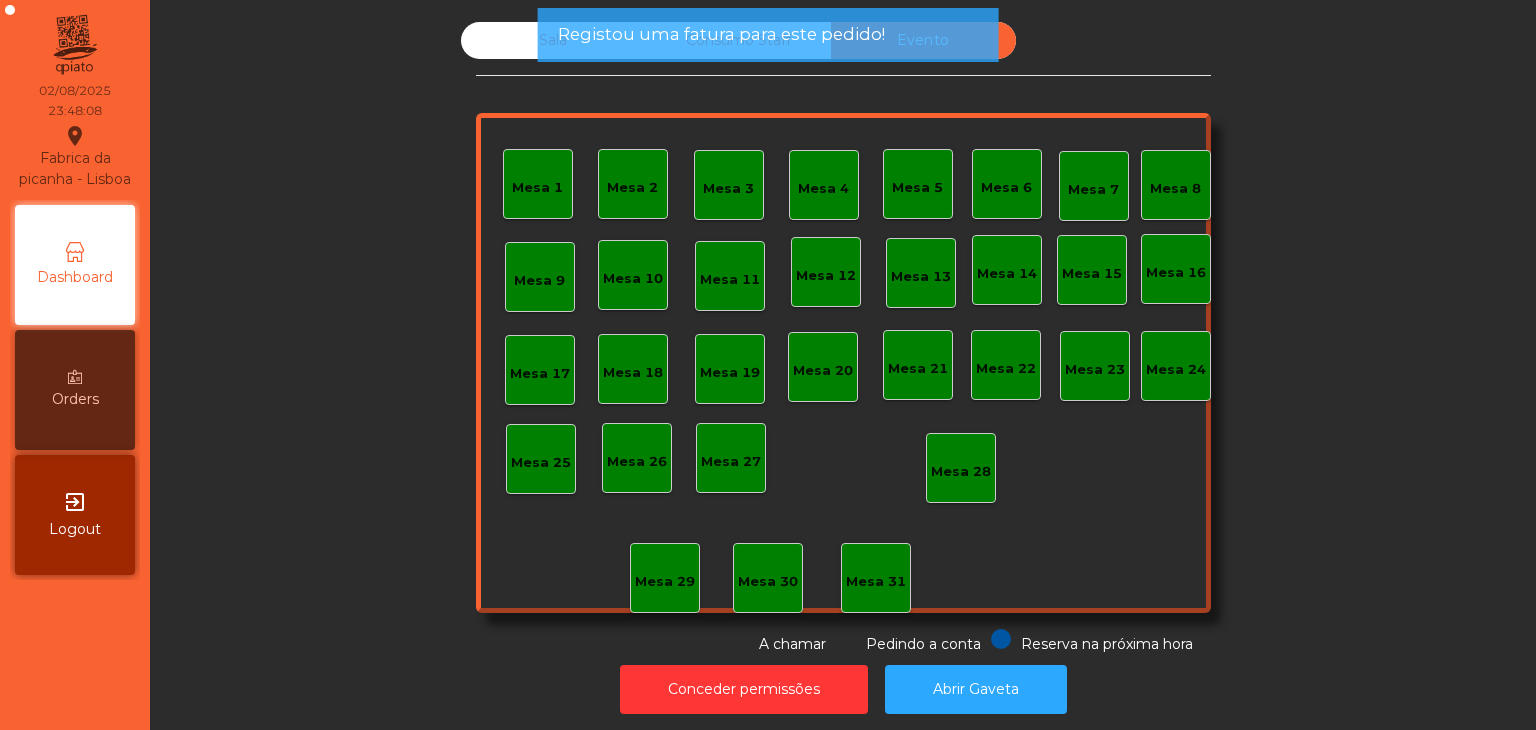 drag, startPoint x: 867, startPoint y: 77, endPoint x: 864, endPoint y: 109, distance: 32.140316 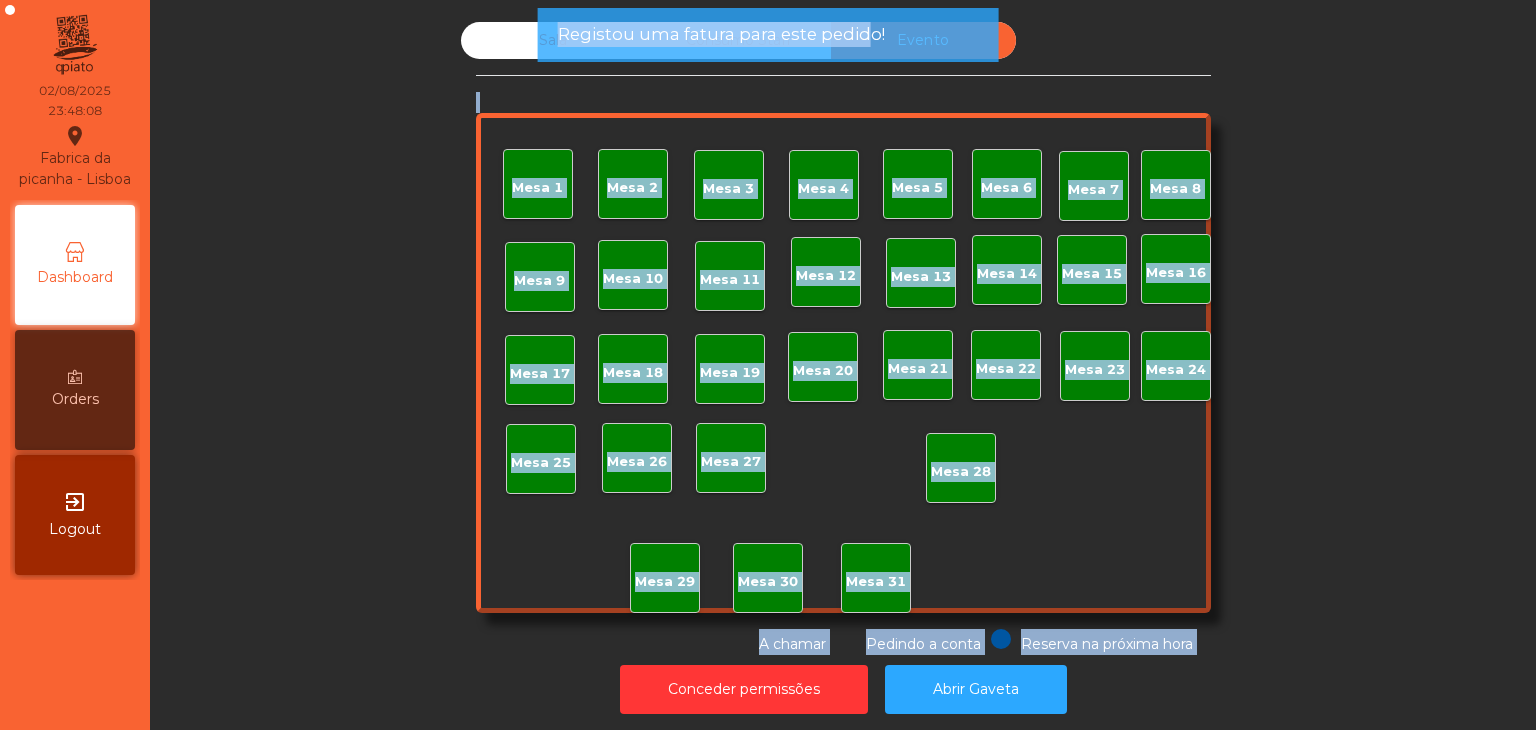 click on "Registou uma fatura para este pedido!" 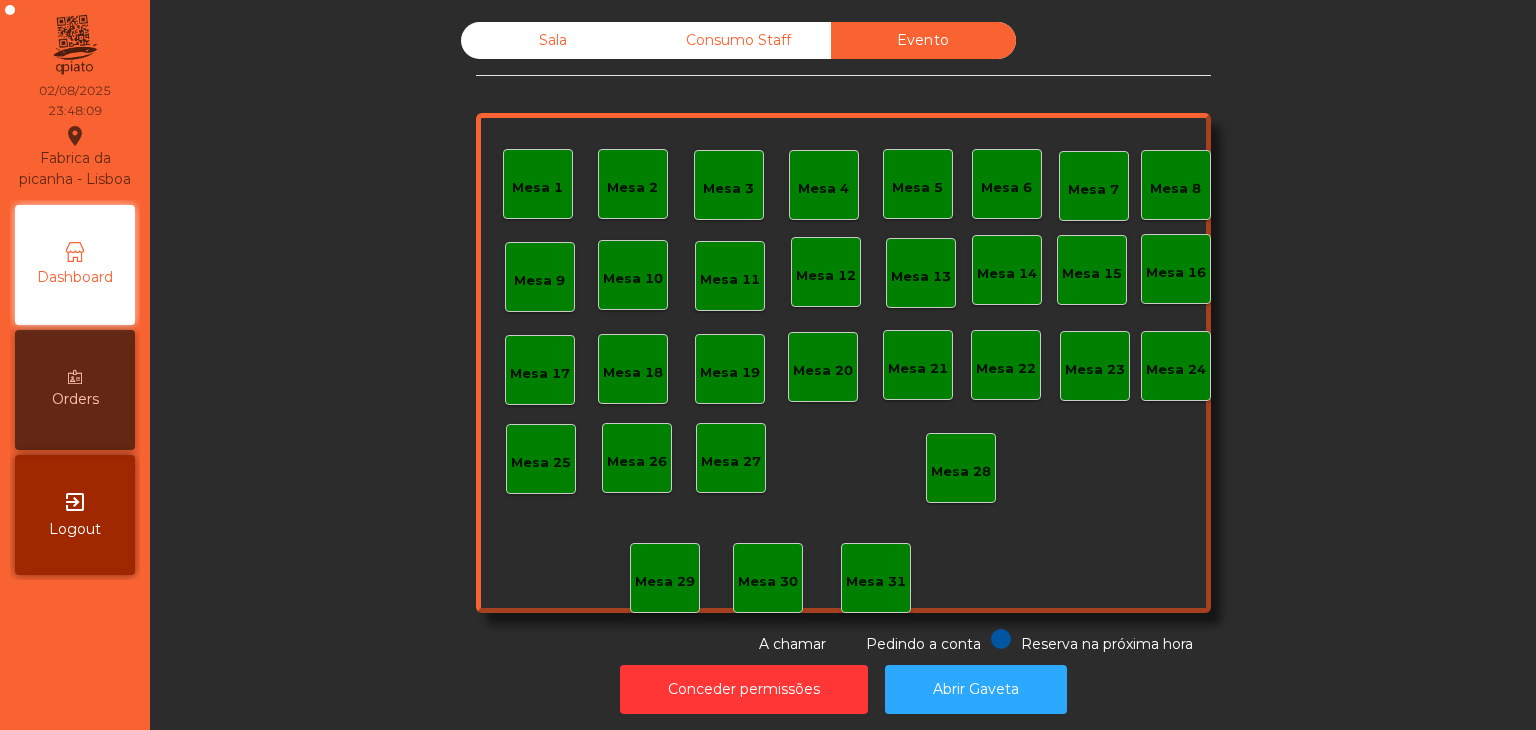 click on "Registou uma fatura para este pedido!" 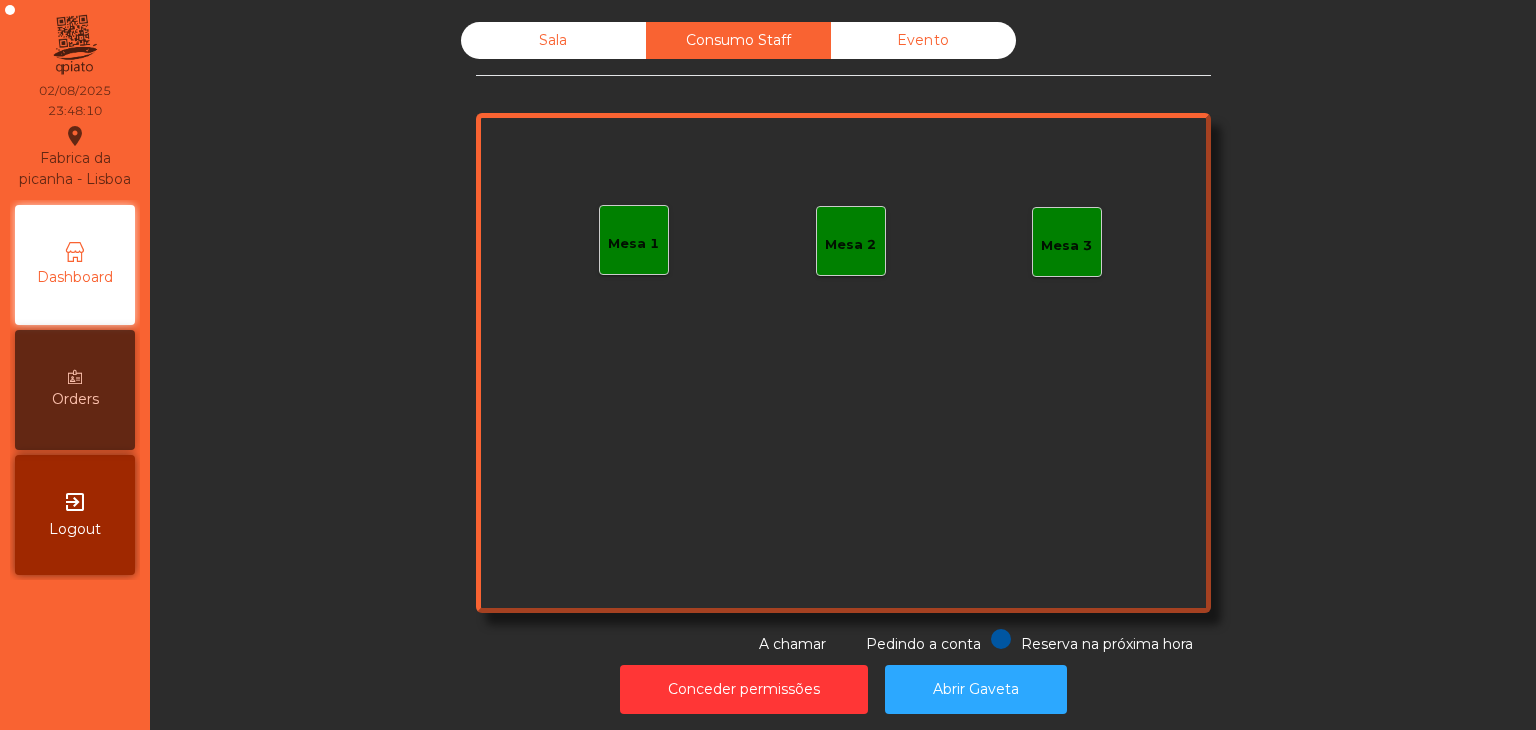 click on "Sala" 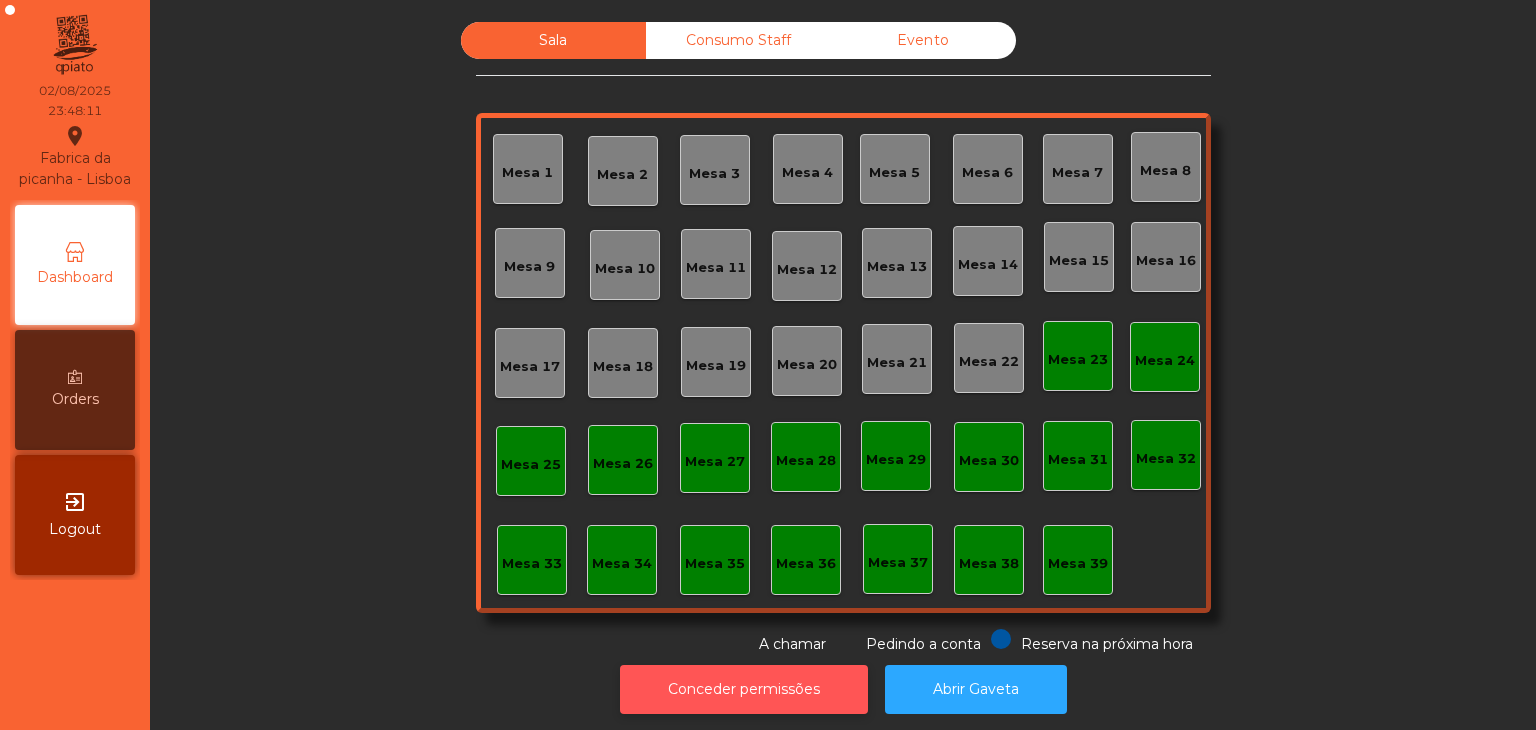 click on "Conceder permissões" 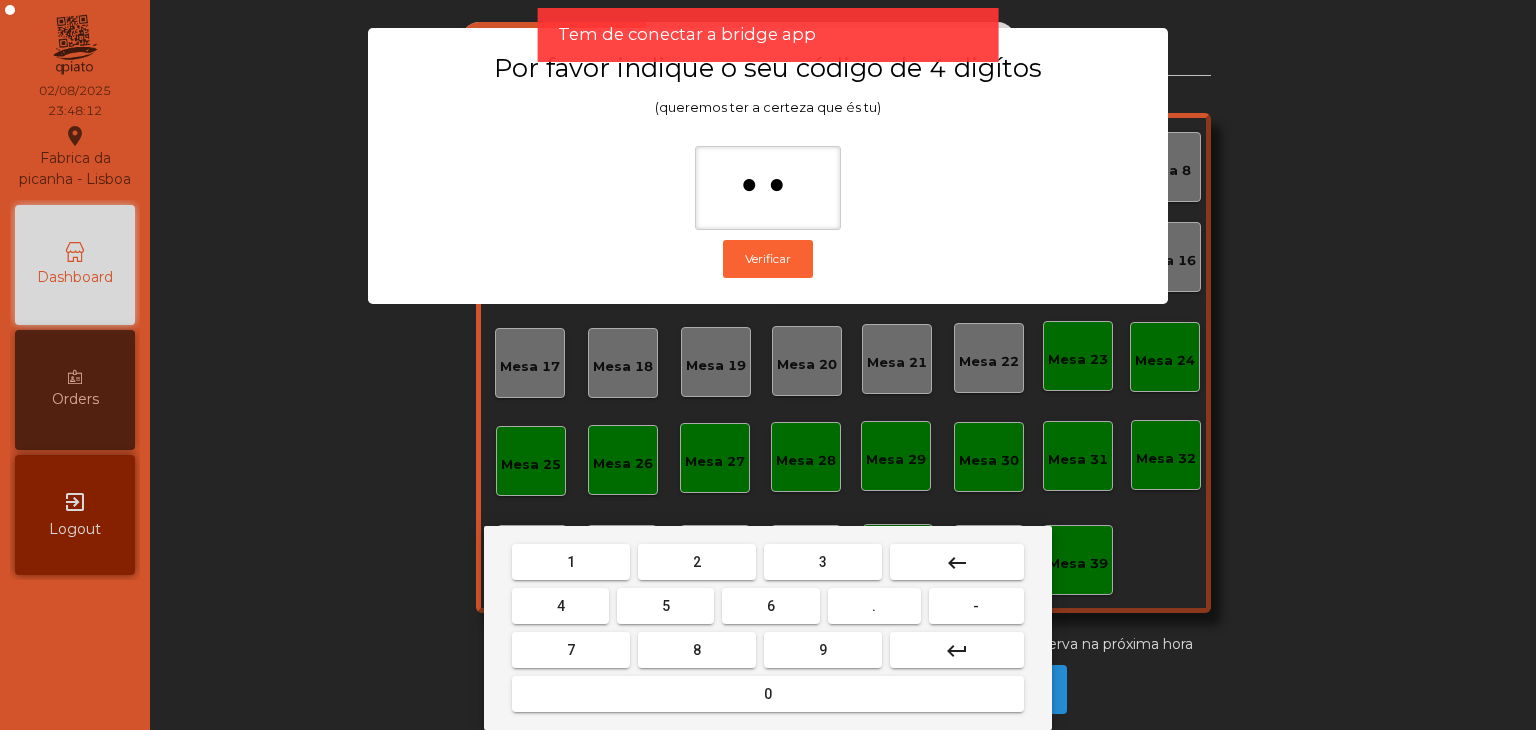 type on "***" 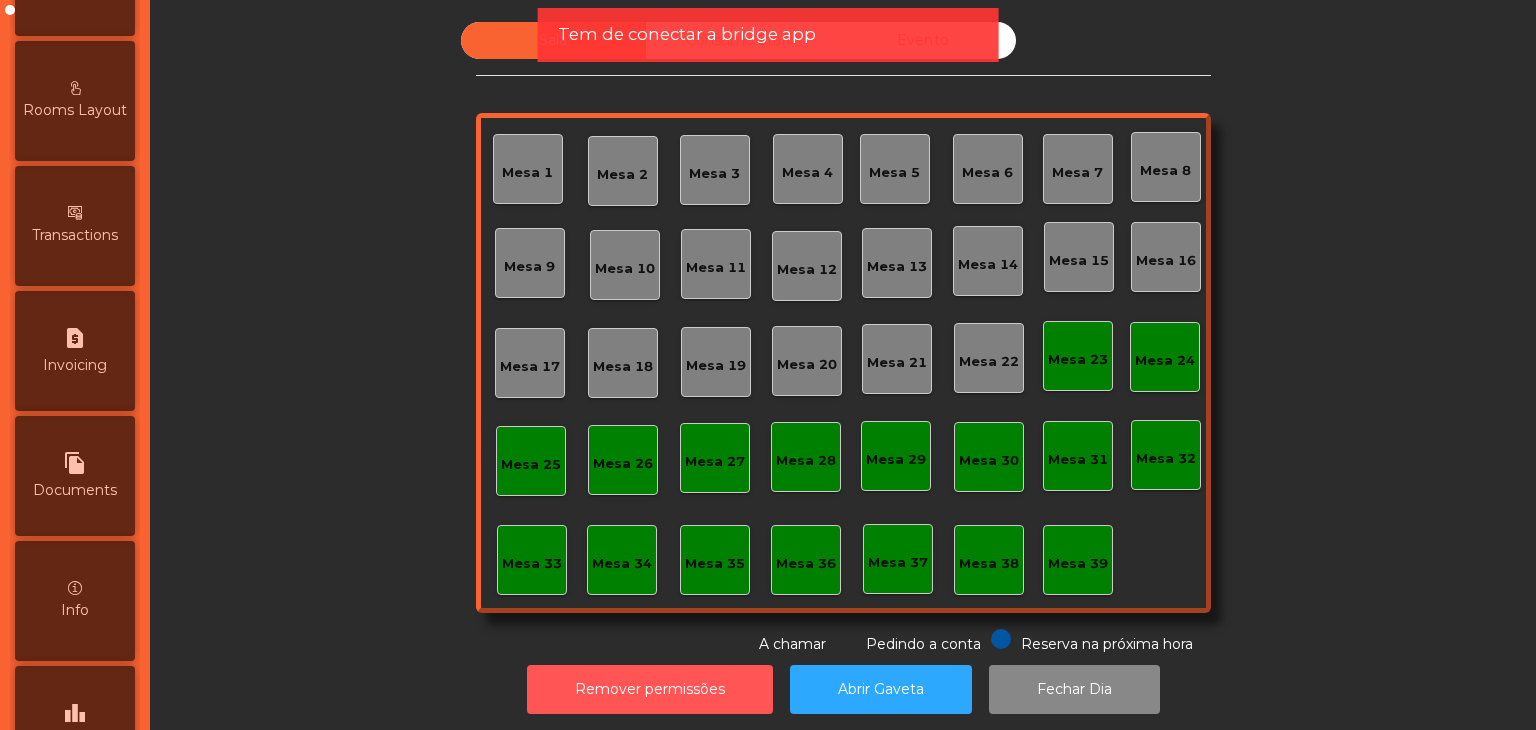 scroll, scrollTop: 800, scrollLeft: 0, axis: vertical 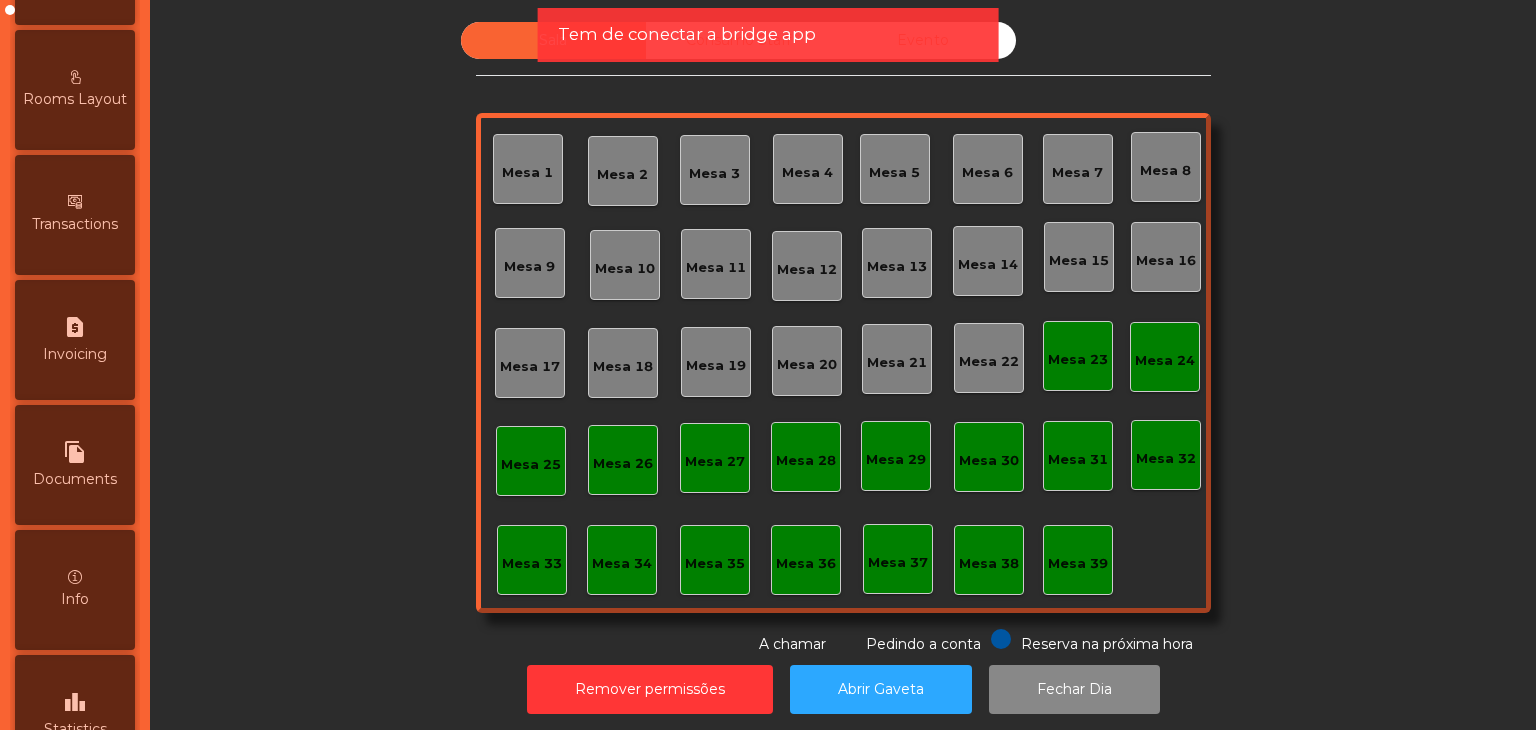 click on "leaderboard  Statistics" at bounding box center [75, 715] 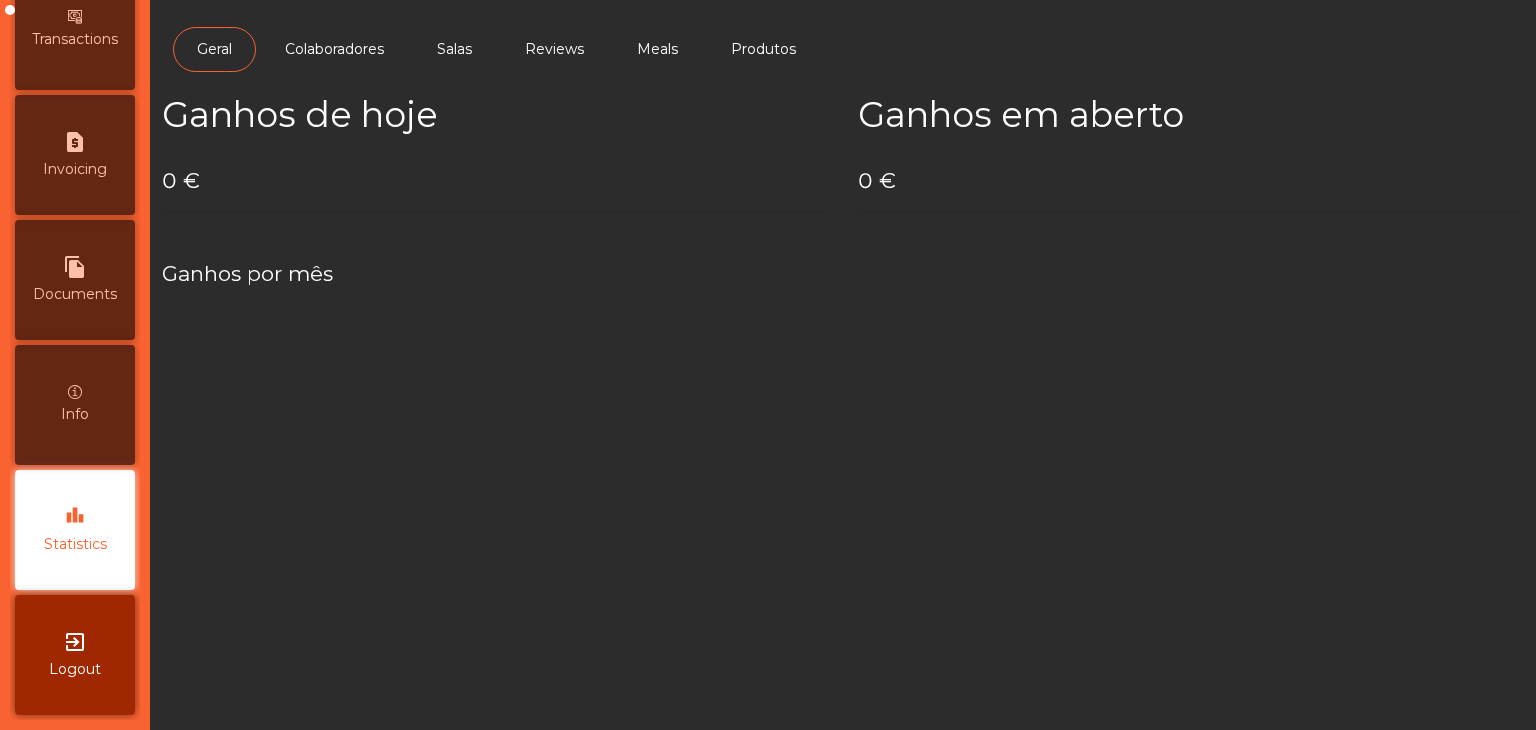 scroll, scrollTop: 1006, scrollLeft: 0, axis: vertical 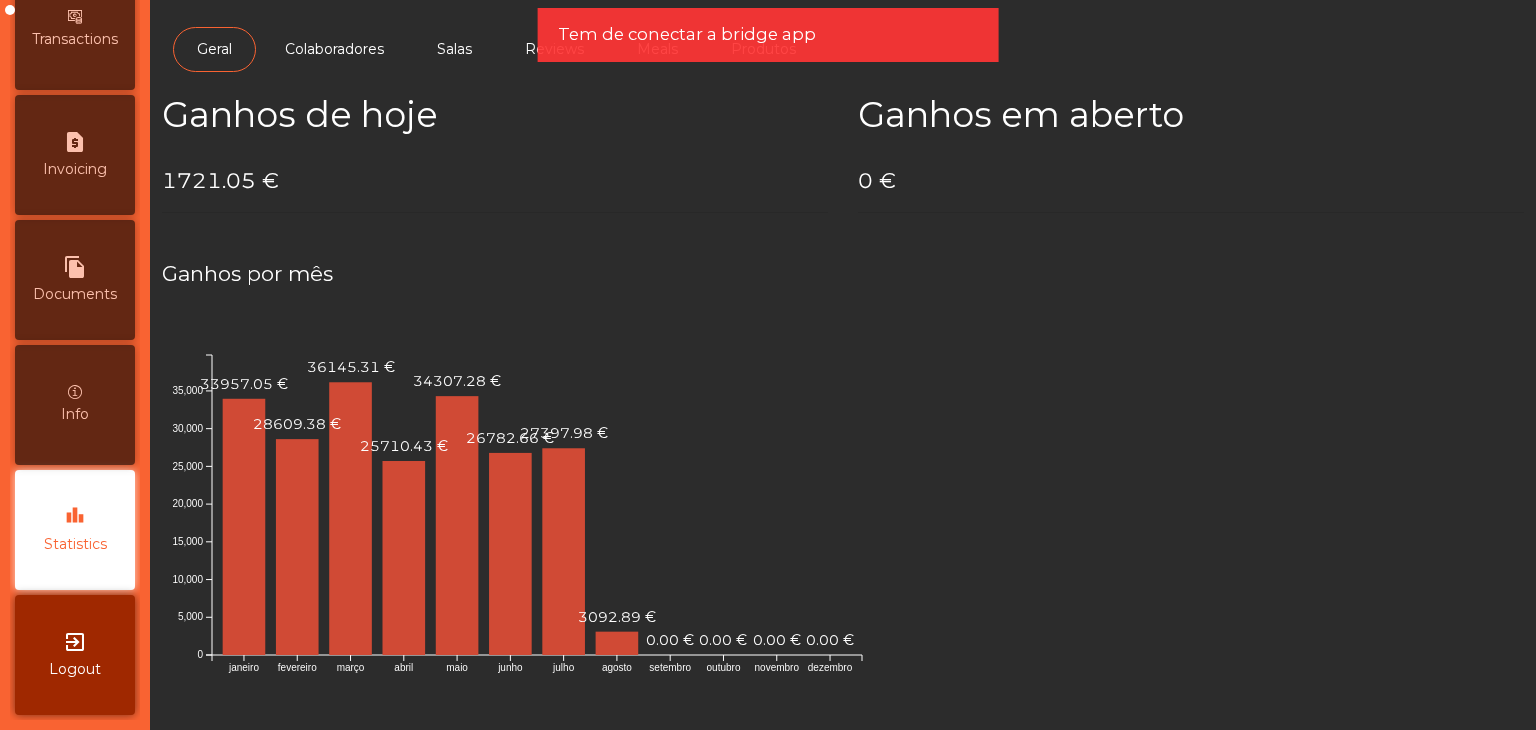 click on "exit_to_app  Logout" at bounding box center (75, 655) 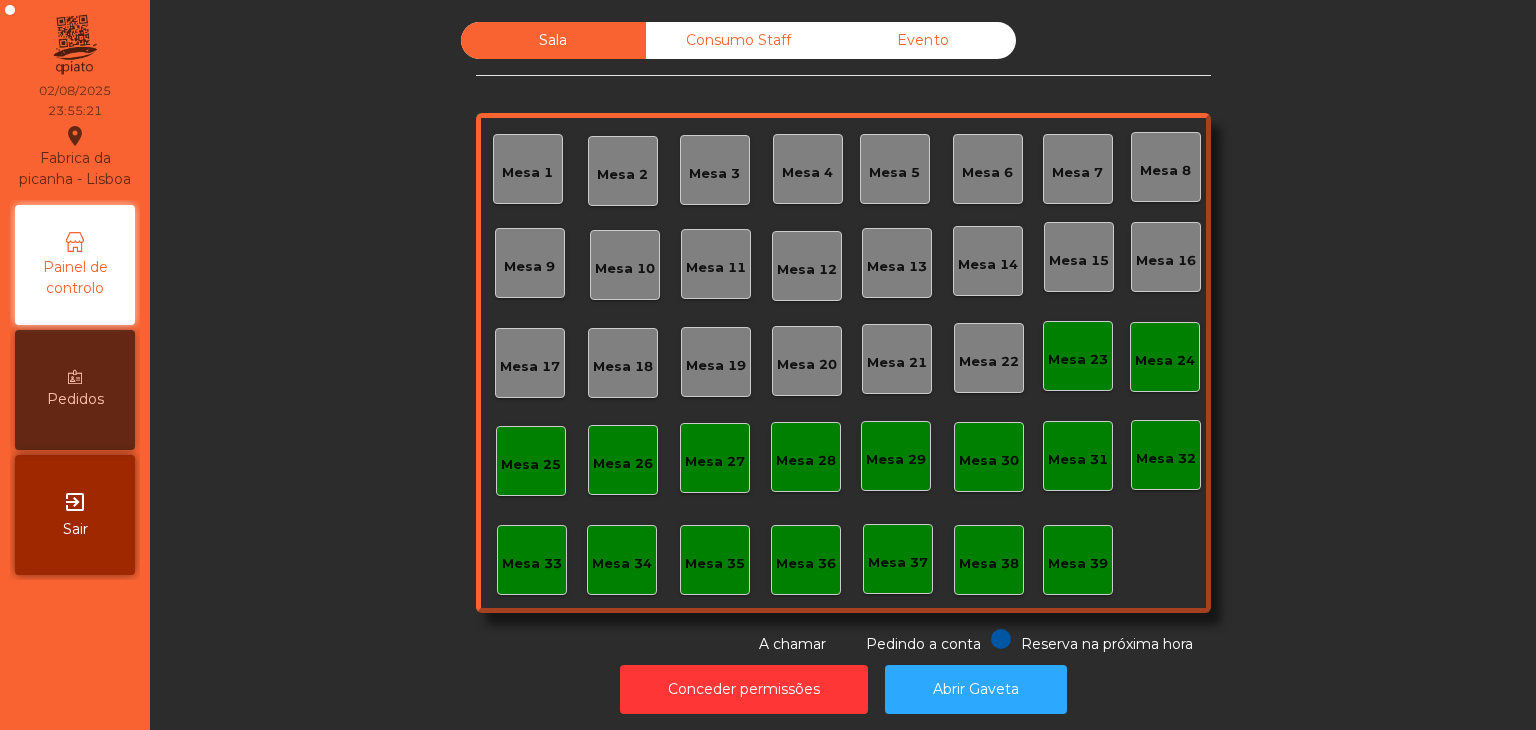 scroll, scrollTop: 0, scrollLeft: 0, axis: both 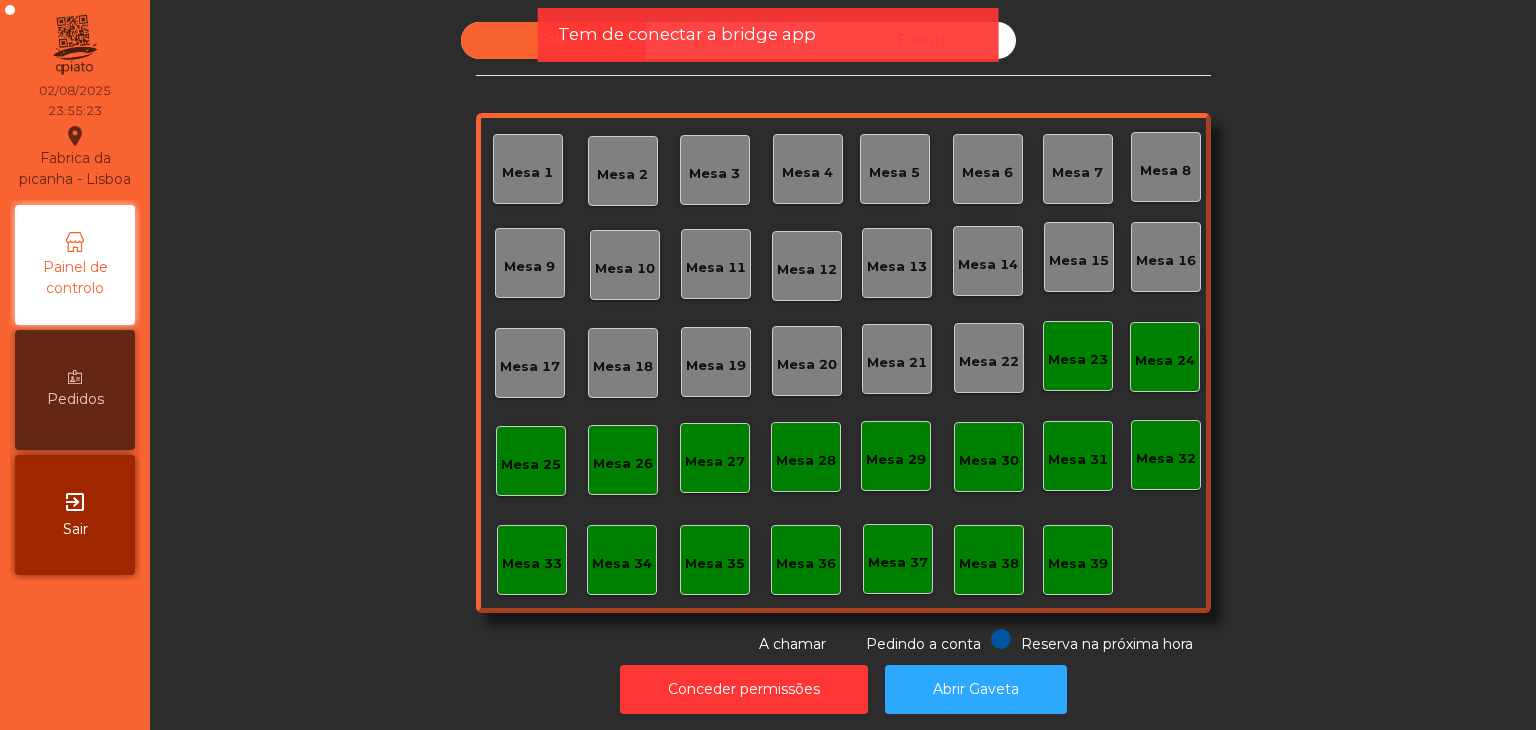 click on "Tem de conectar a bridge app" 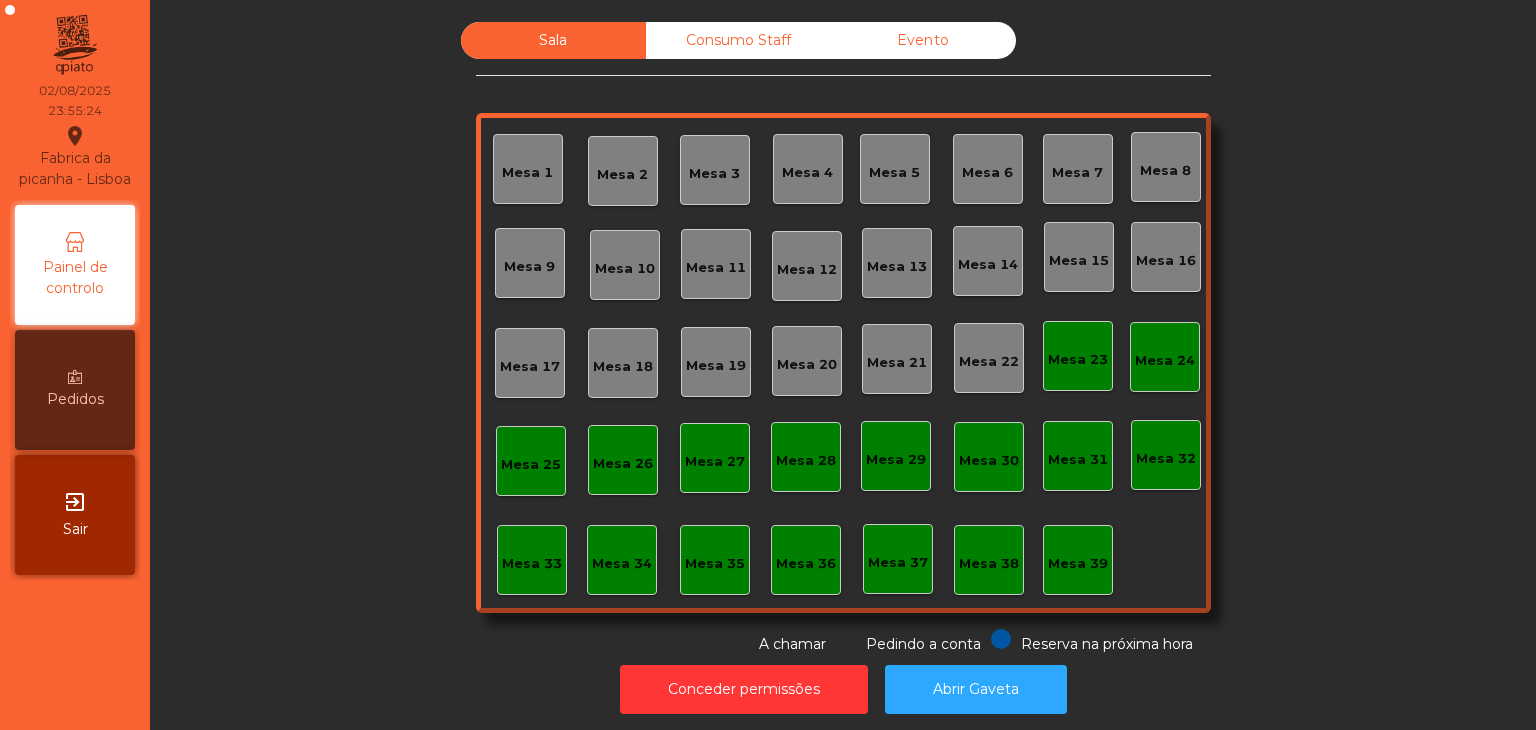 click on "Consumo Staff" 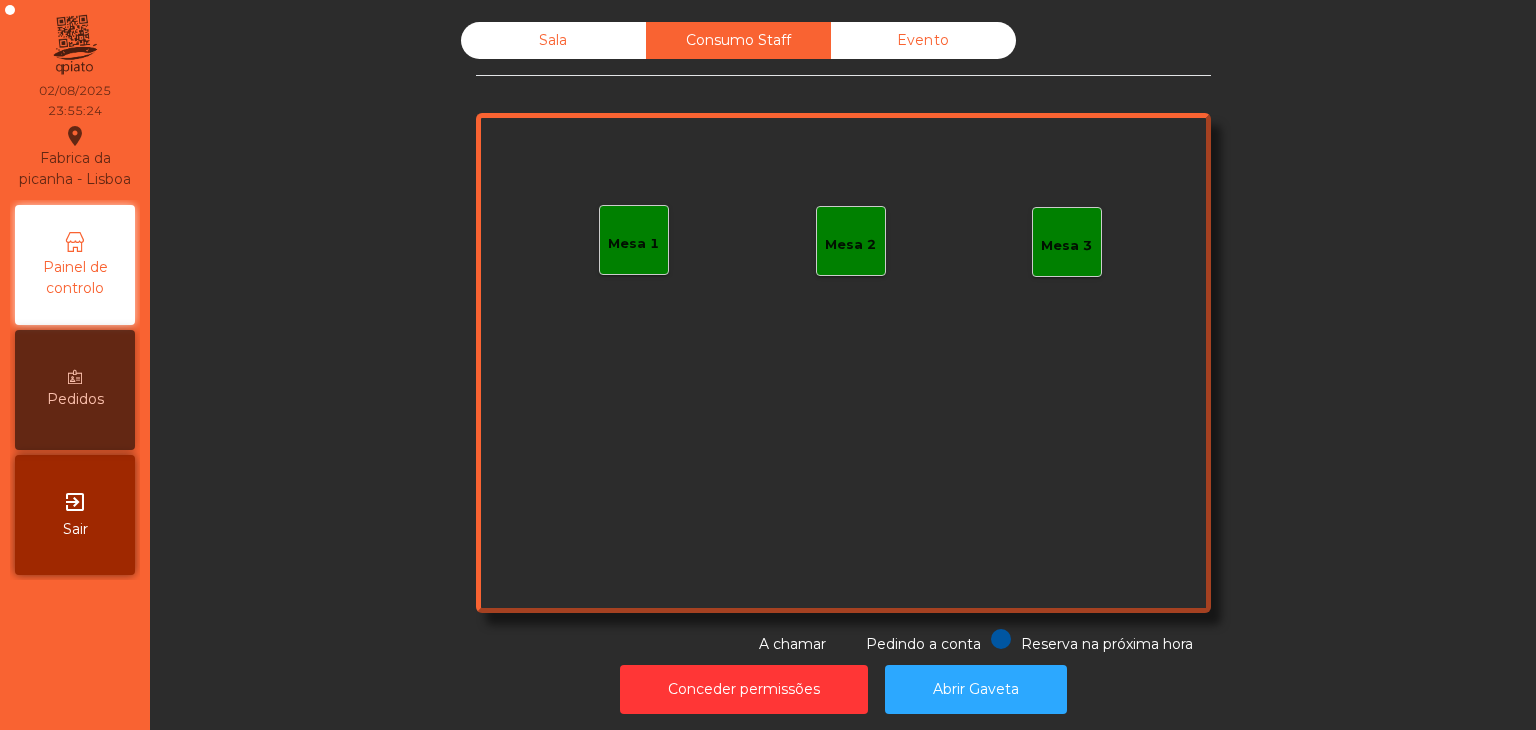 click on "Evento" 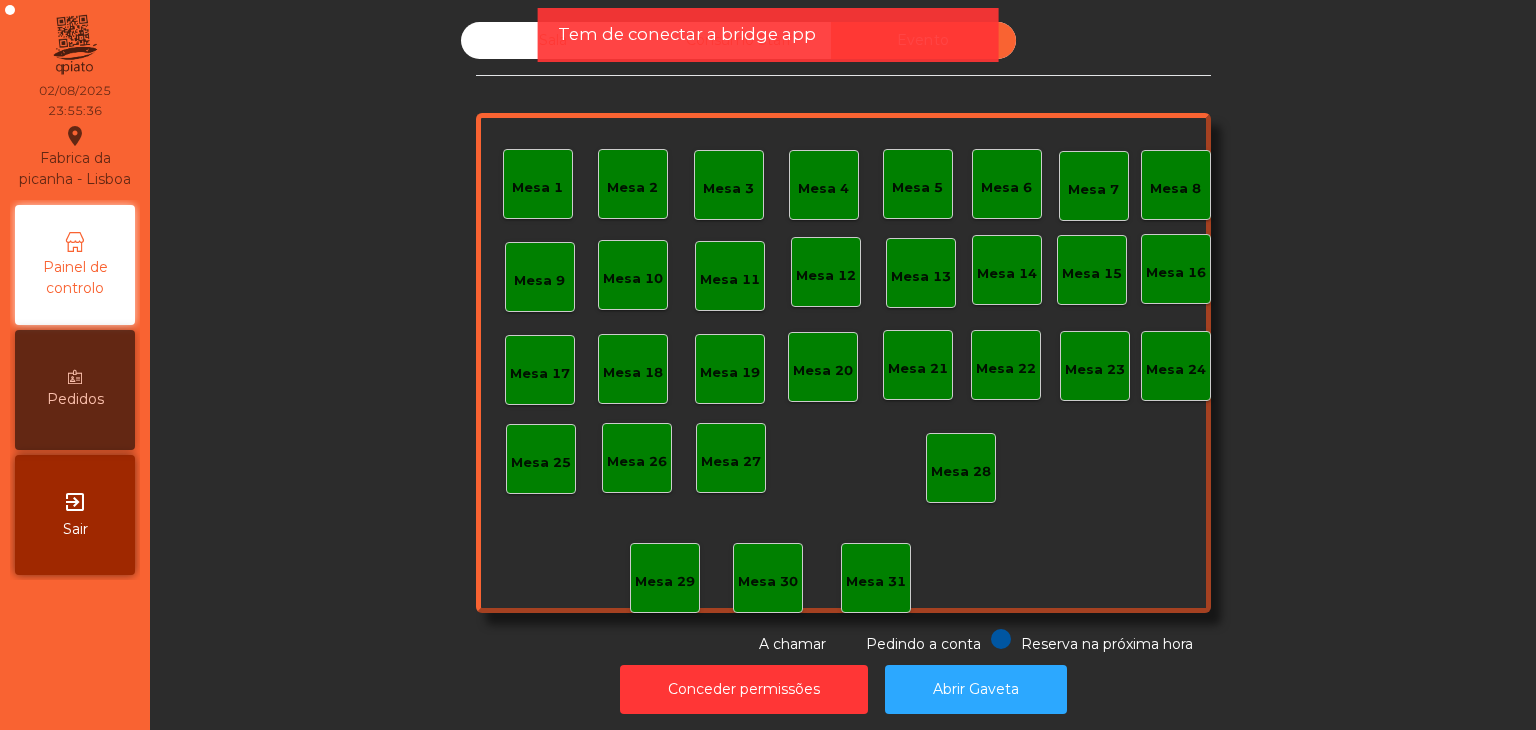click on "exit_to_app  Sair" at bounding box center (75, 515) 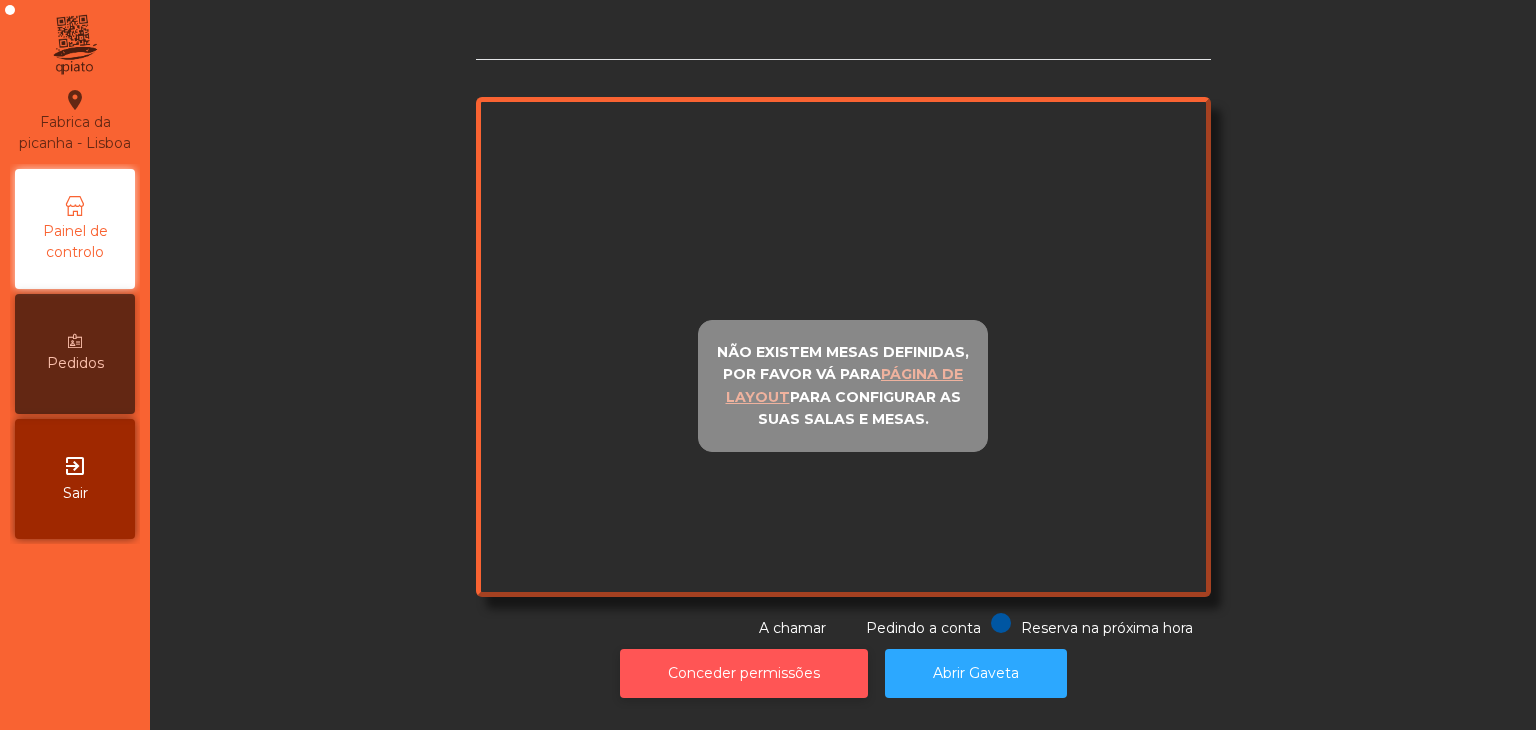 scroll, scrollTop: 0, scrollLeft: 0, axis: both 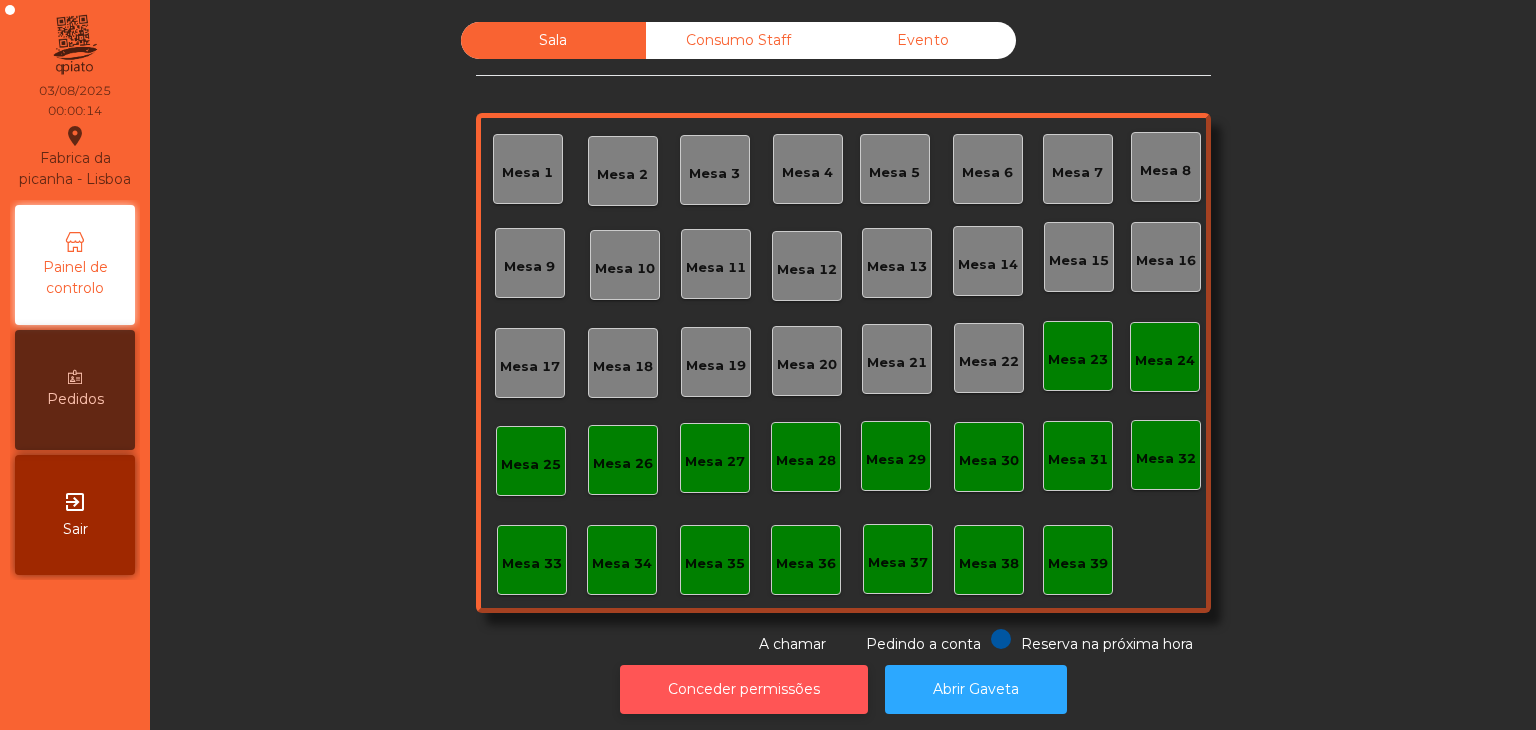 click on "Conceder permissões" 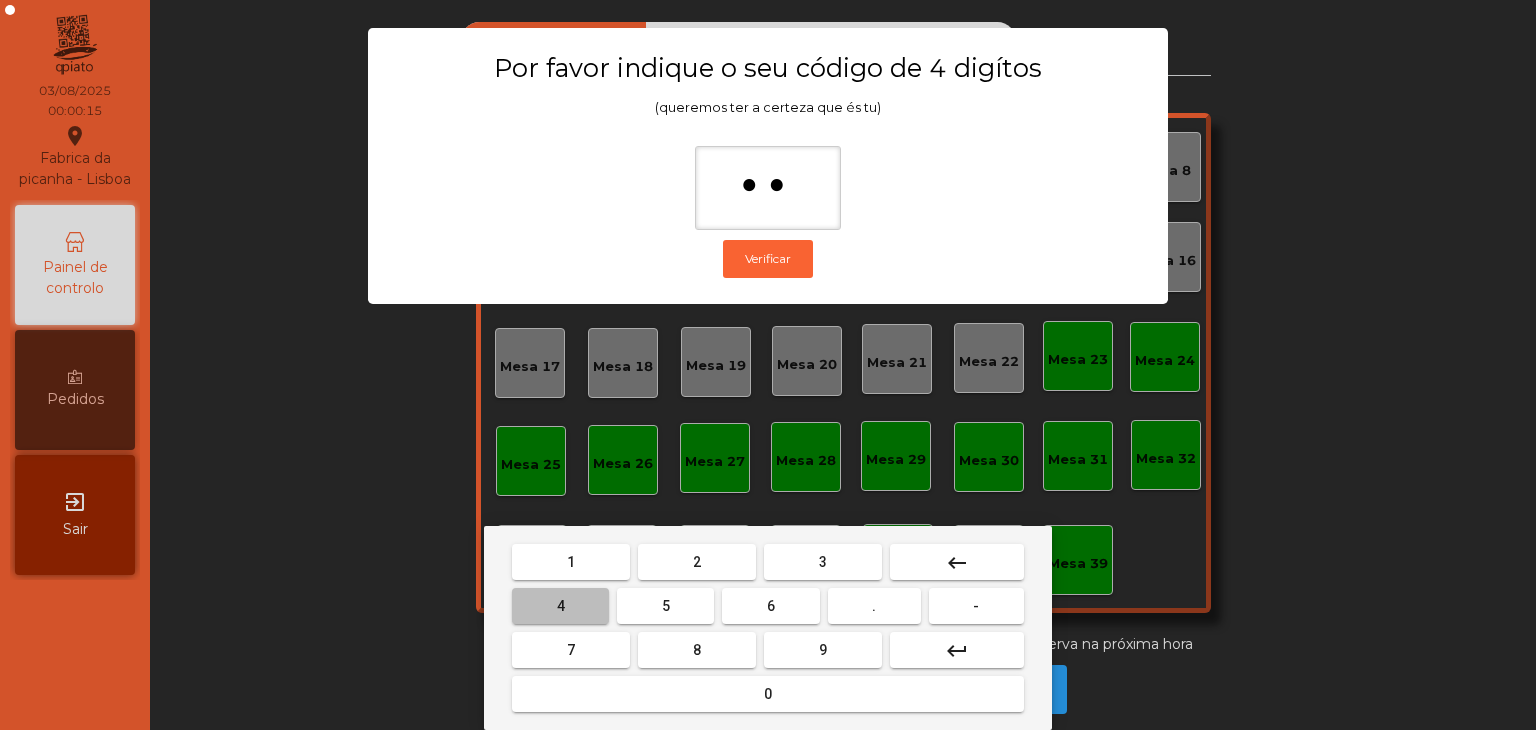 type on "***" 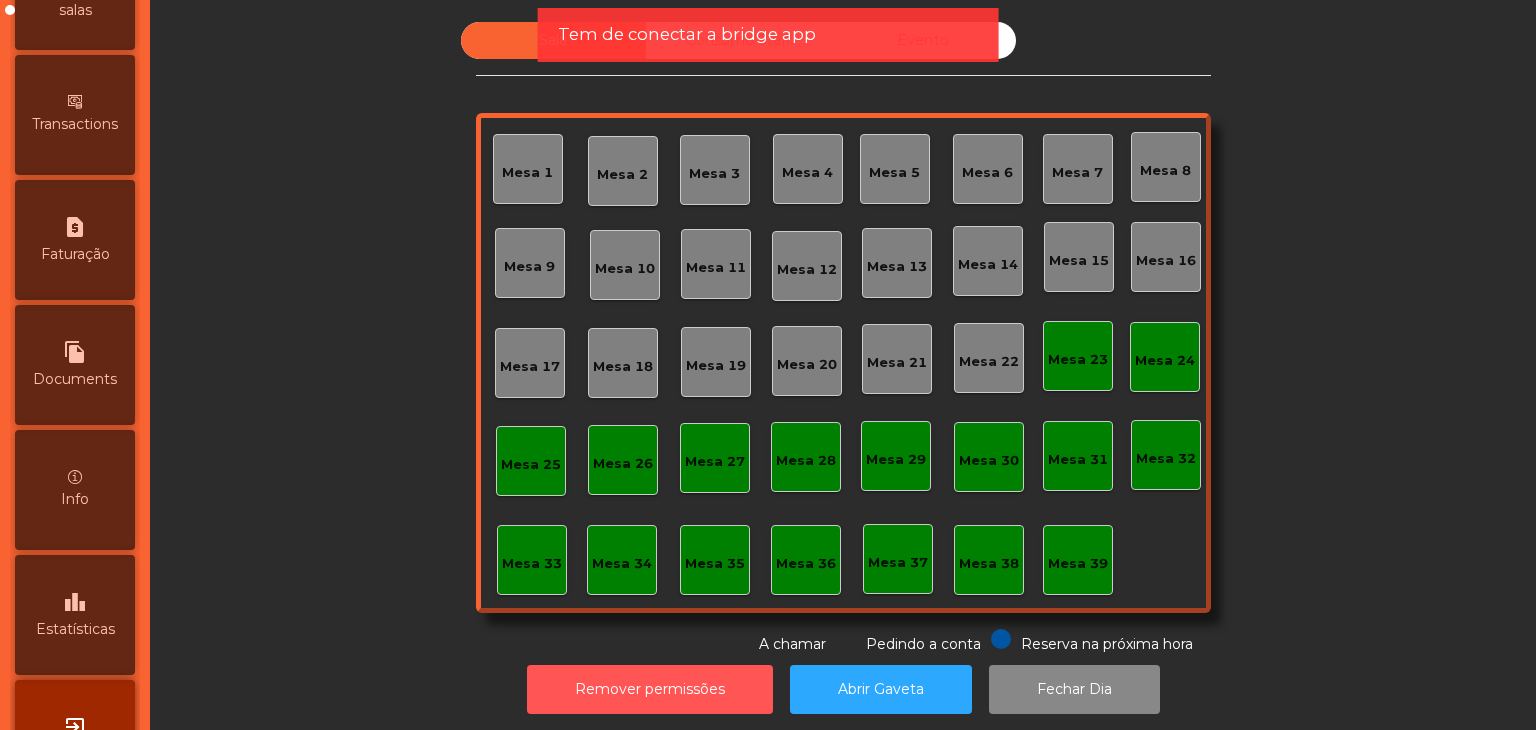scroll, scrollTop: 1006, scrollLeft: 0, axis: vertical 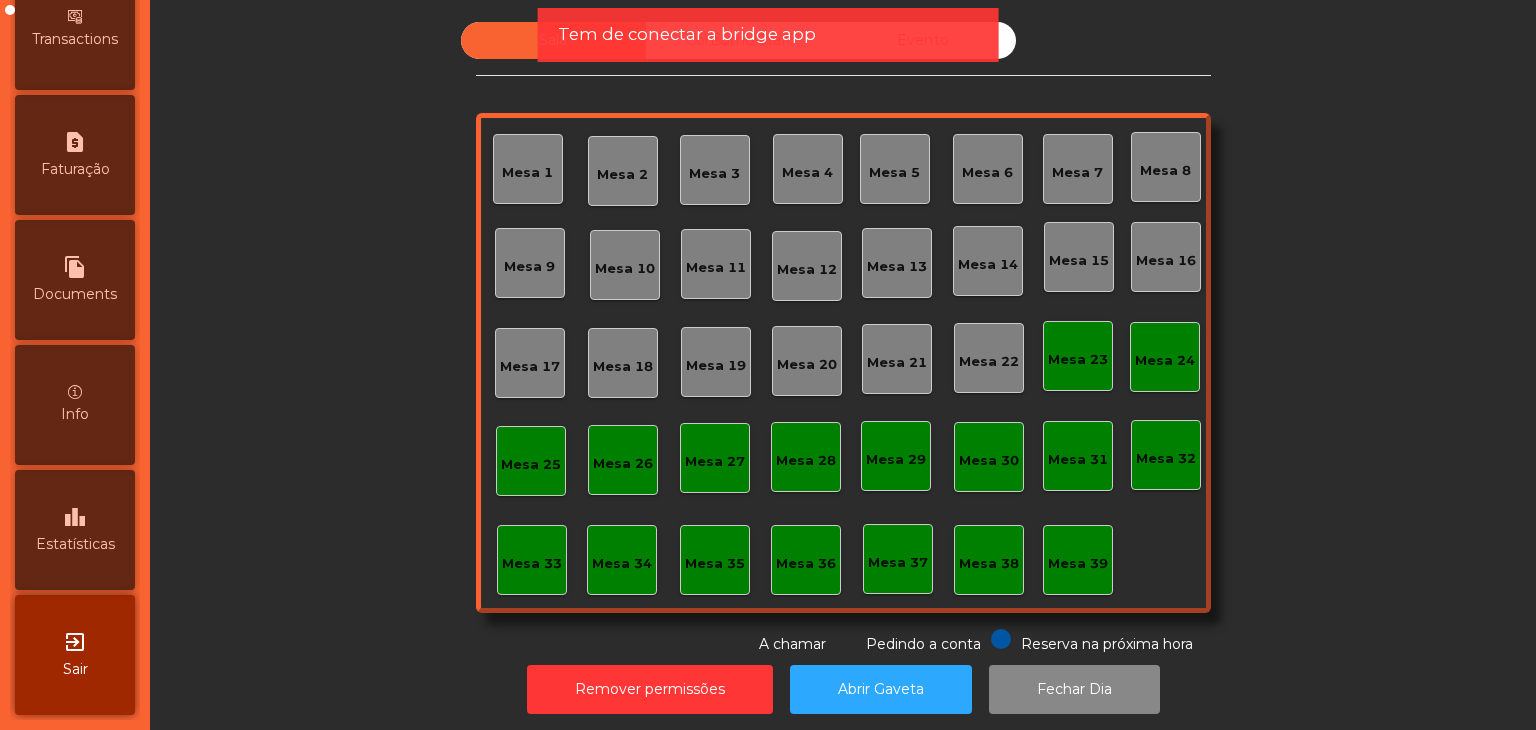 click on "Estatísticas" at bounding box center [75, 544] 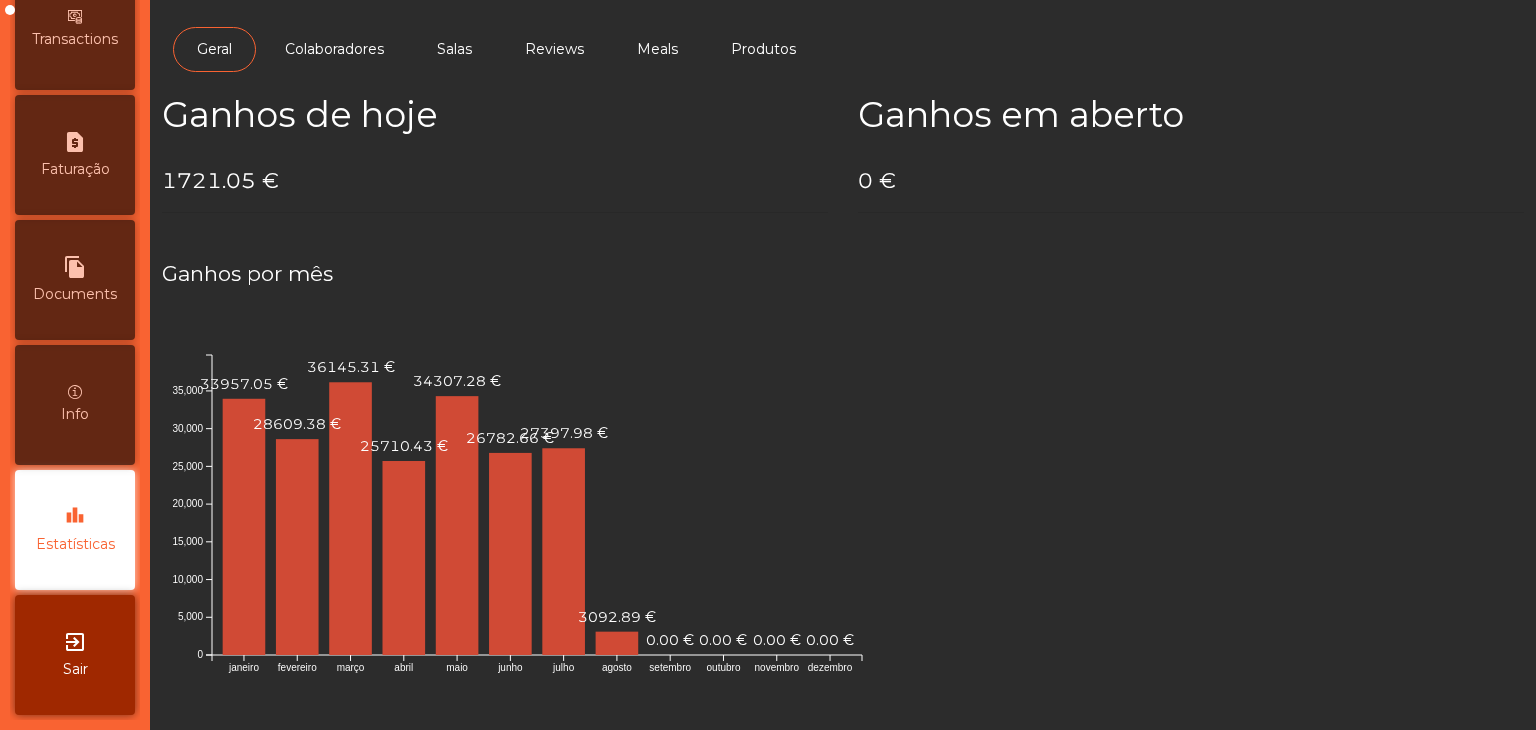 click on "exit_to_app" at bounding box center (75, 642) 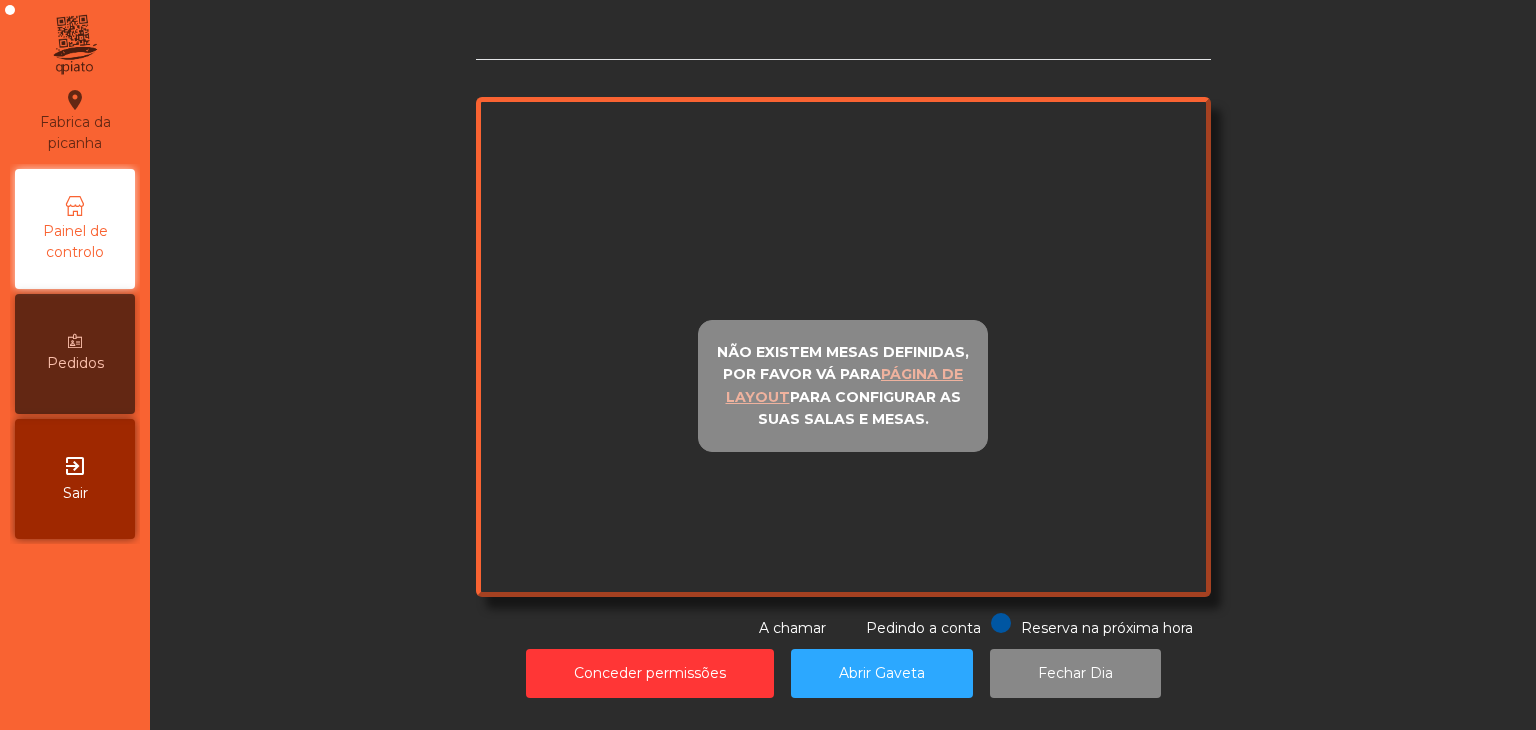 scroll, scrollTop: 0, scrollLeft: 0, axis: both 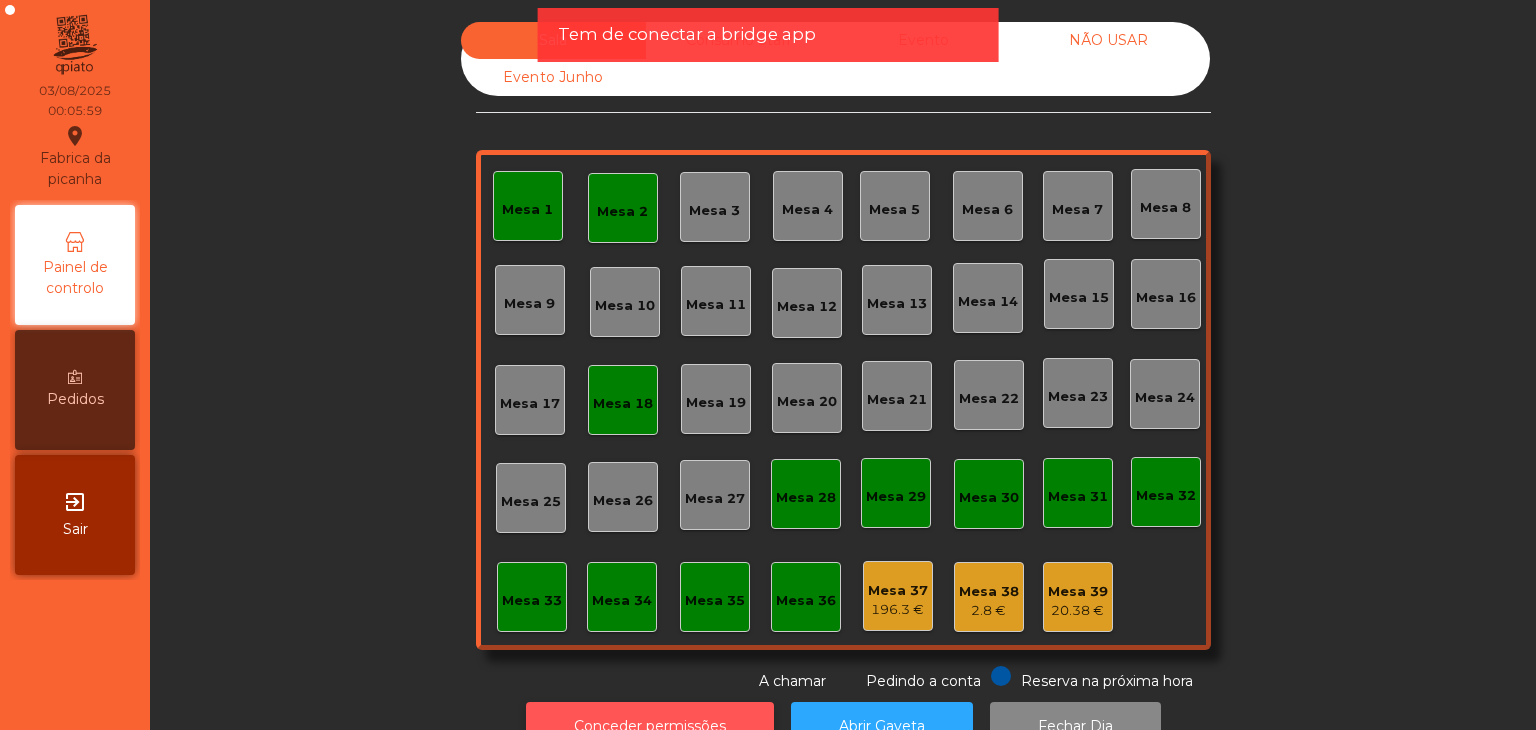 click on "Conceder permissões" 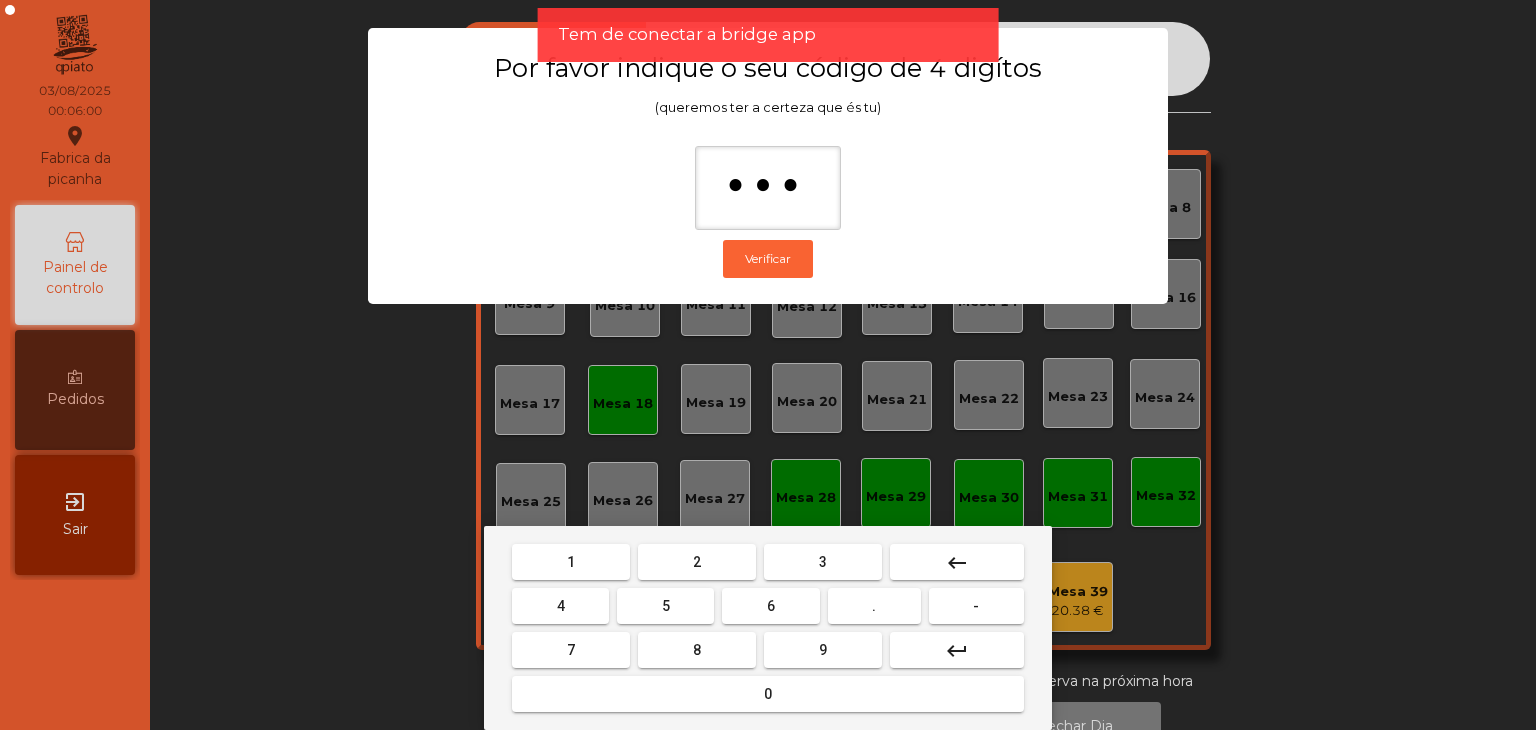 type on "****" 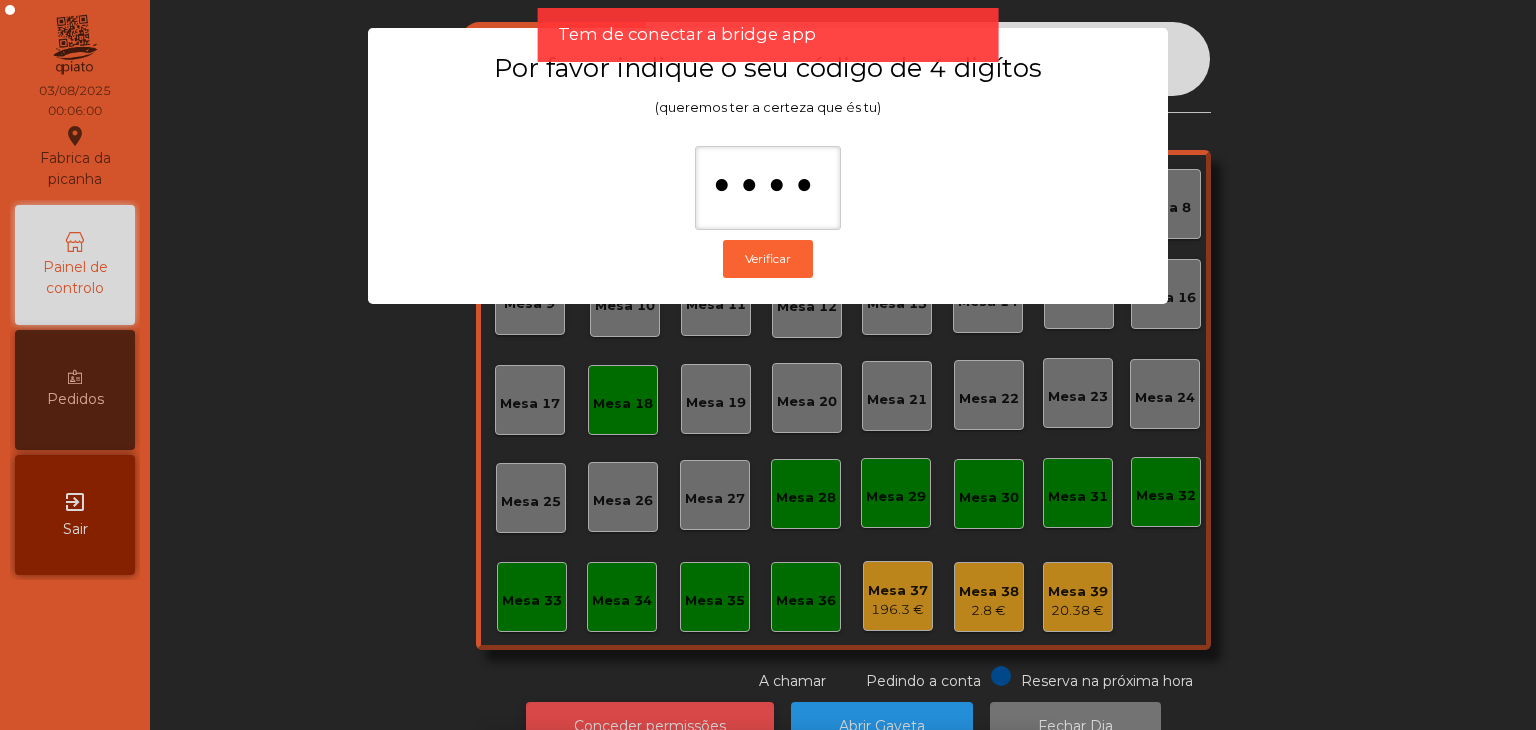scroll, scrollTop: 36, scrollLeft: 0, axis: vertical 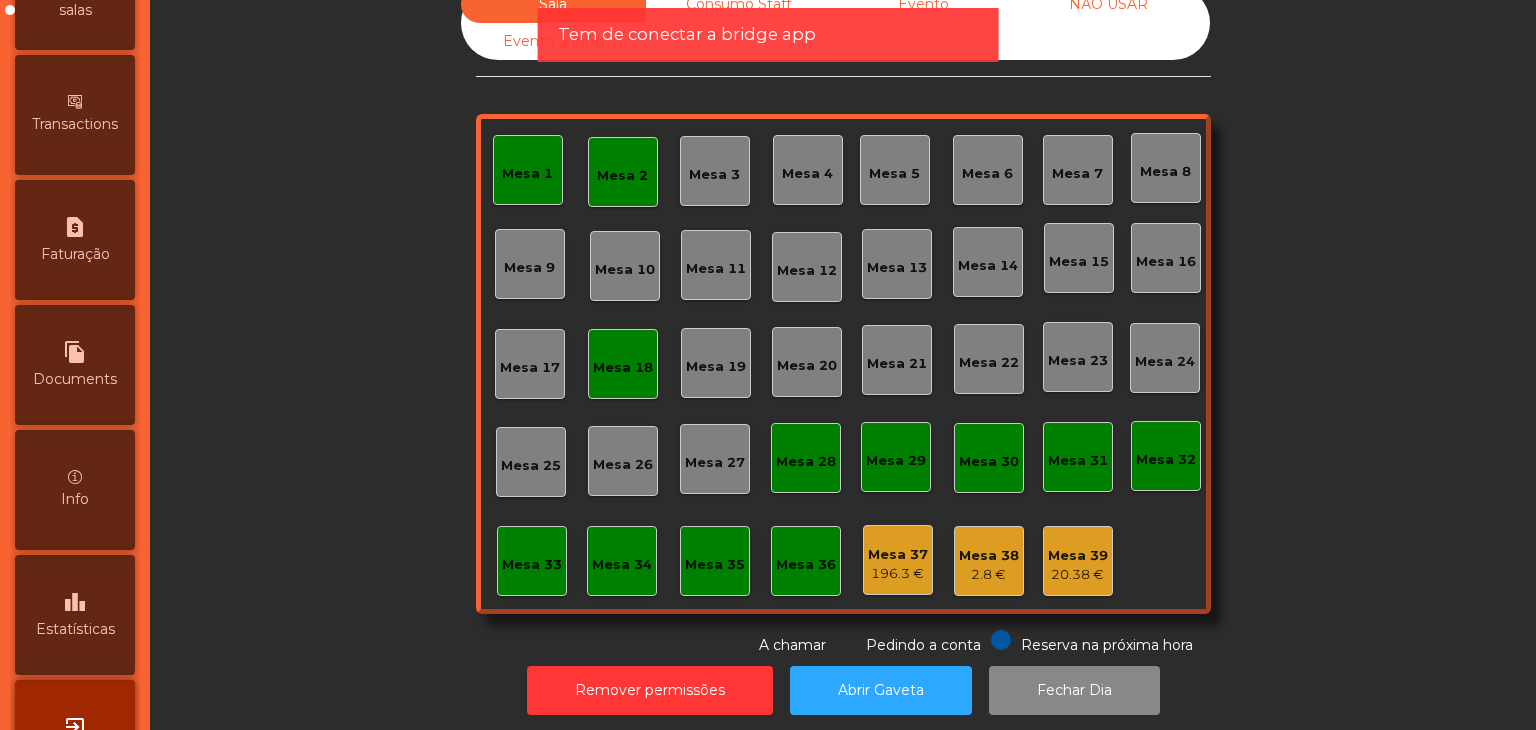 click on "leaderboard  Estatísticas" at bounding box center [75, 615] 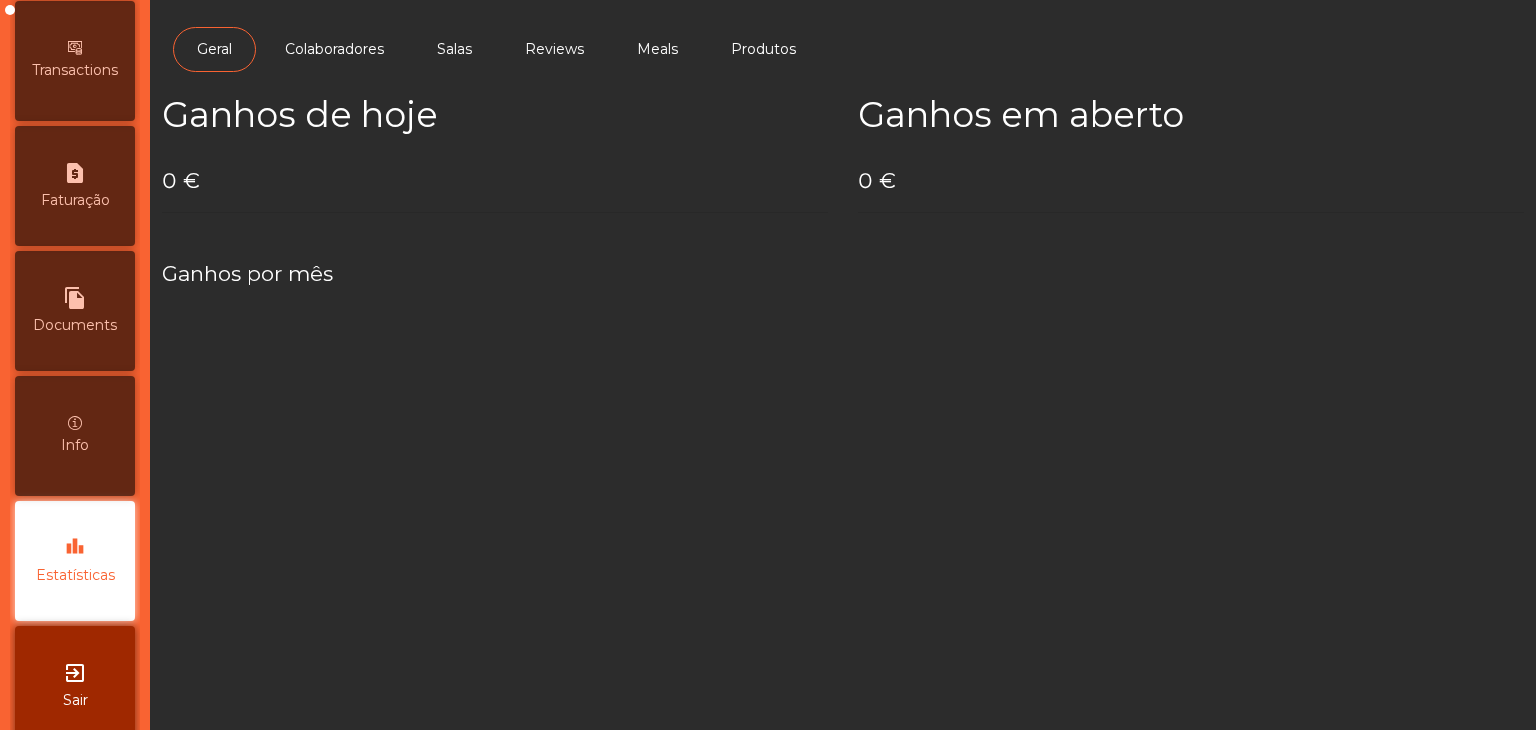 scroll, scrollTop: 985, scrollLeft: 0, axis: vertical 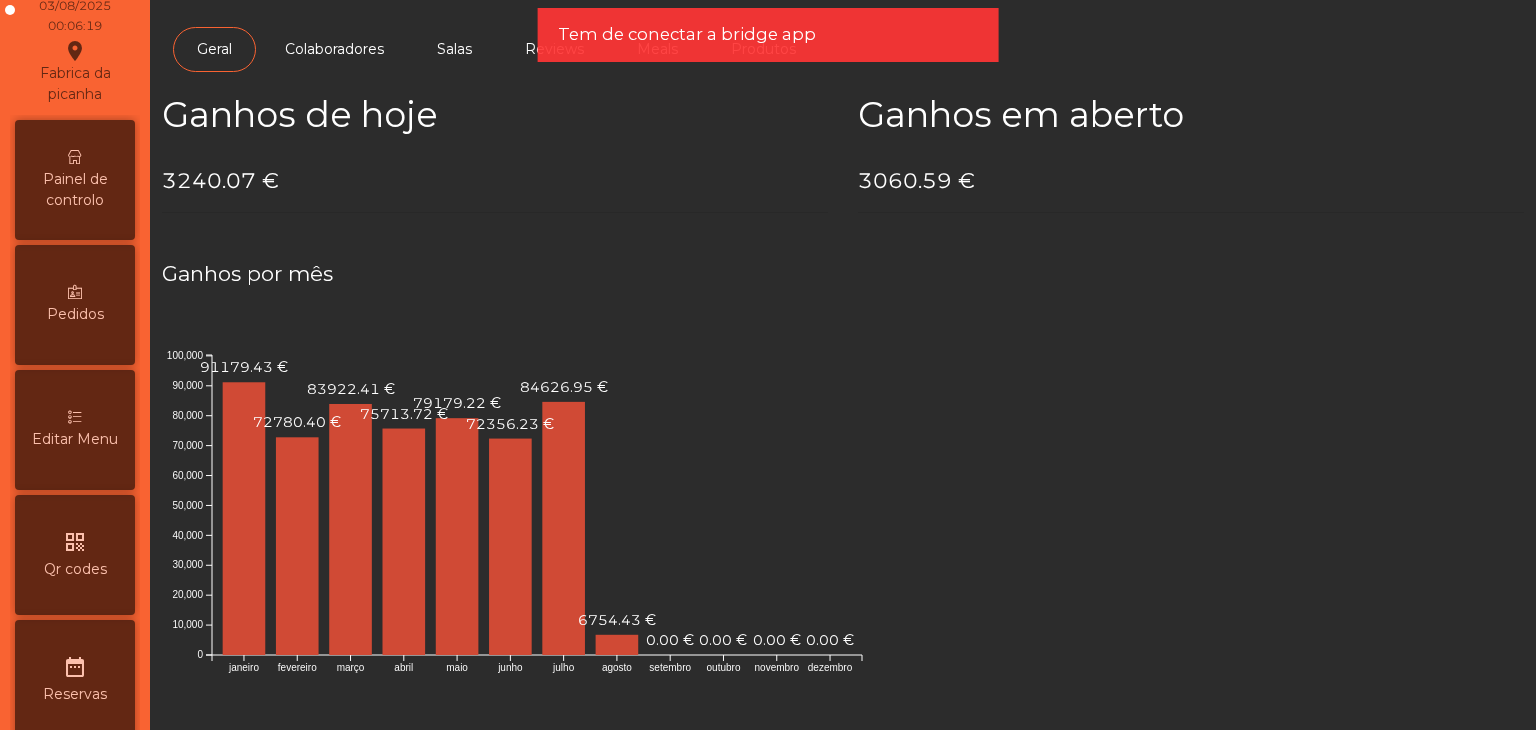 click on "Painel de controlo" at bounding box center (75, 190) 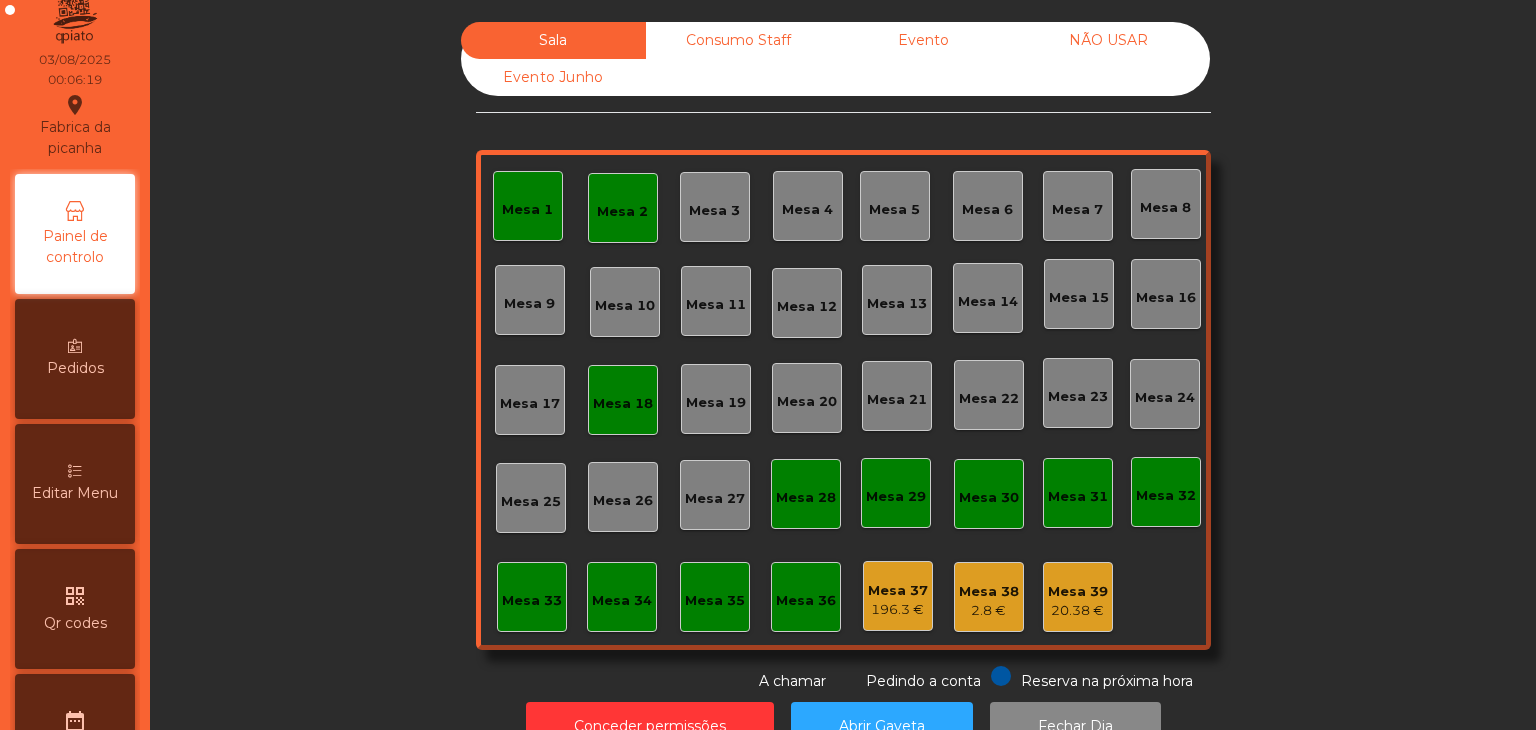 scroll, scrollTop: 0, scrollLeft: 0, axis: both 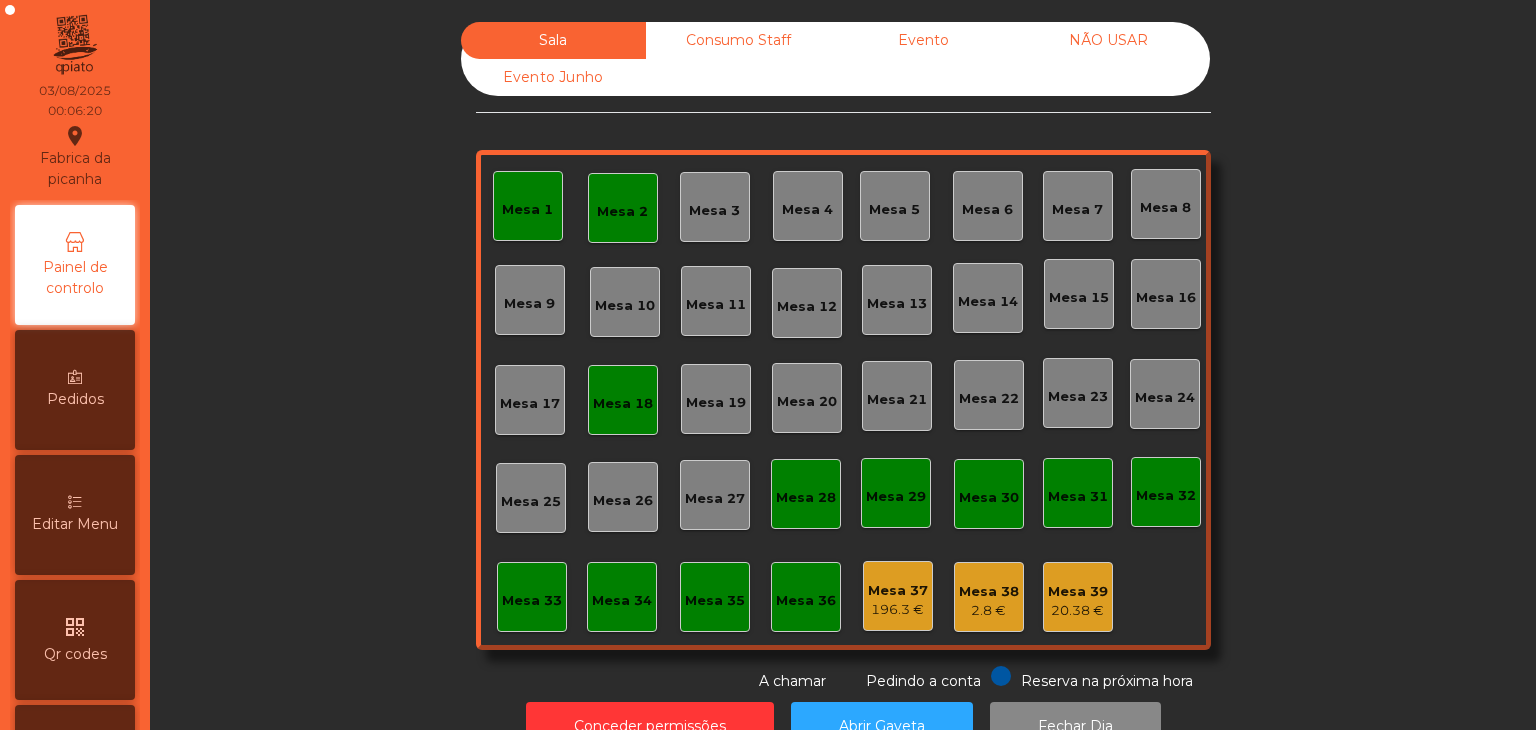 drag, startPoint x: 760, startPoint y: 36, endPoint x: 894, endPoint y: 49, distance: 134.62912 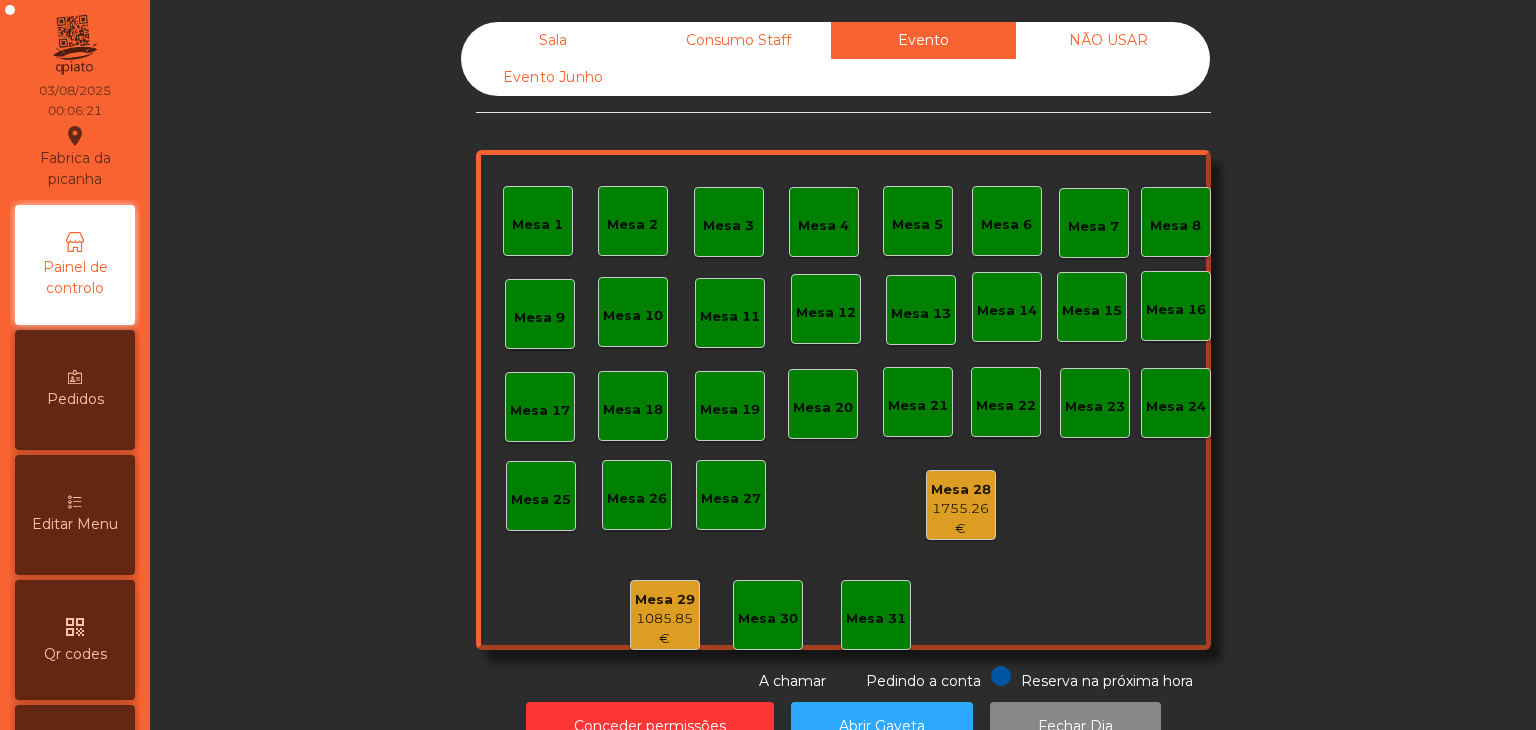 click on "Mesa 28" 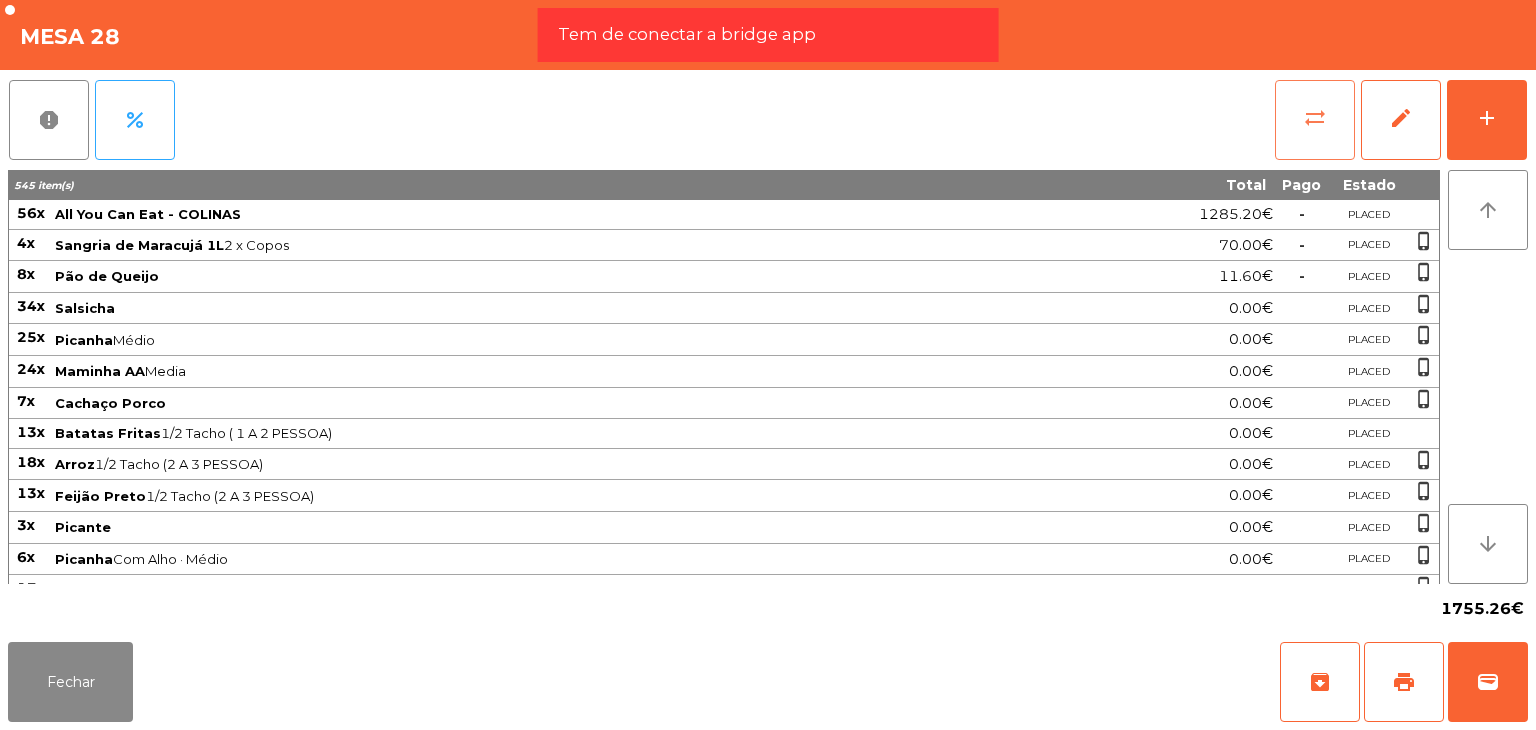 click on "sync_alt" 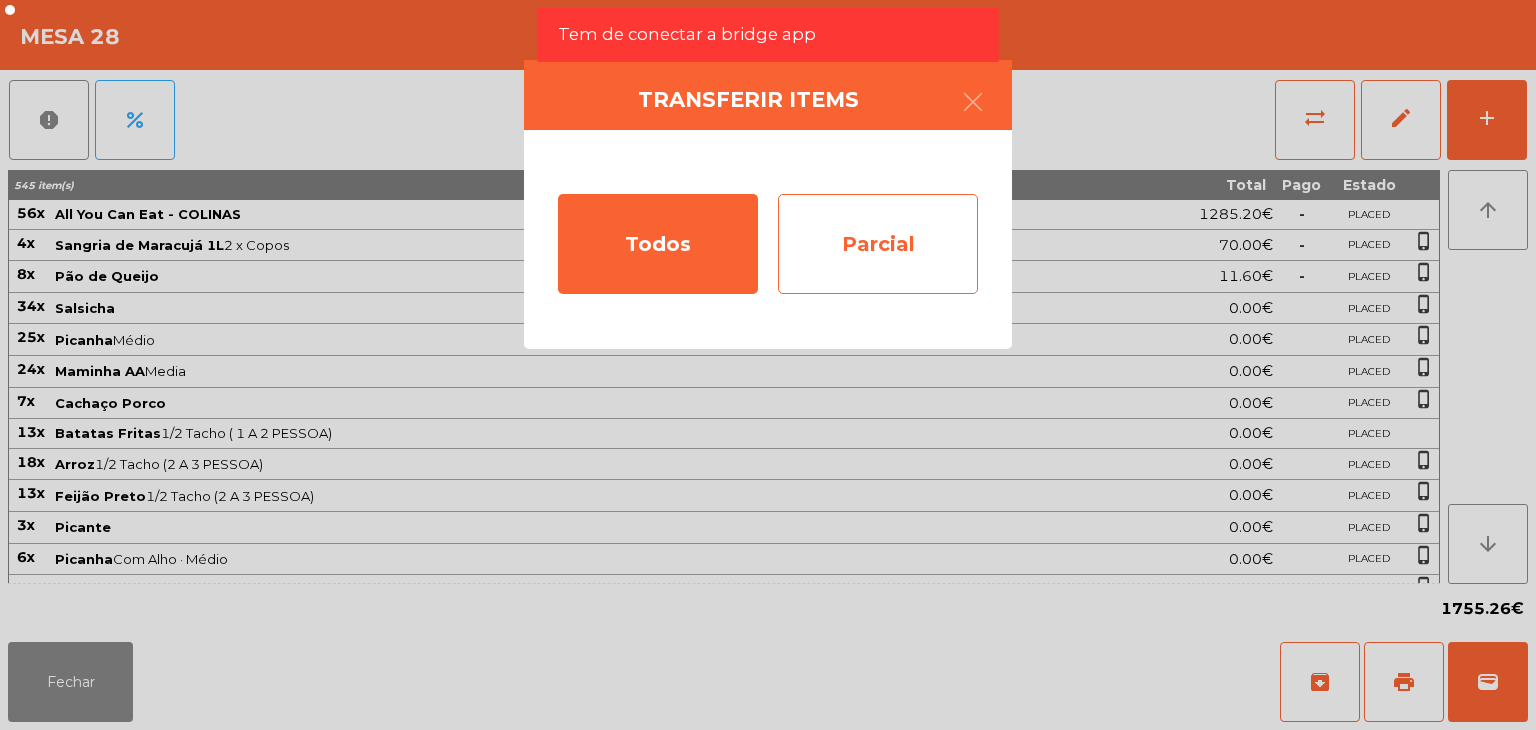 click on "Parcial" 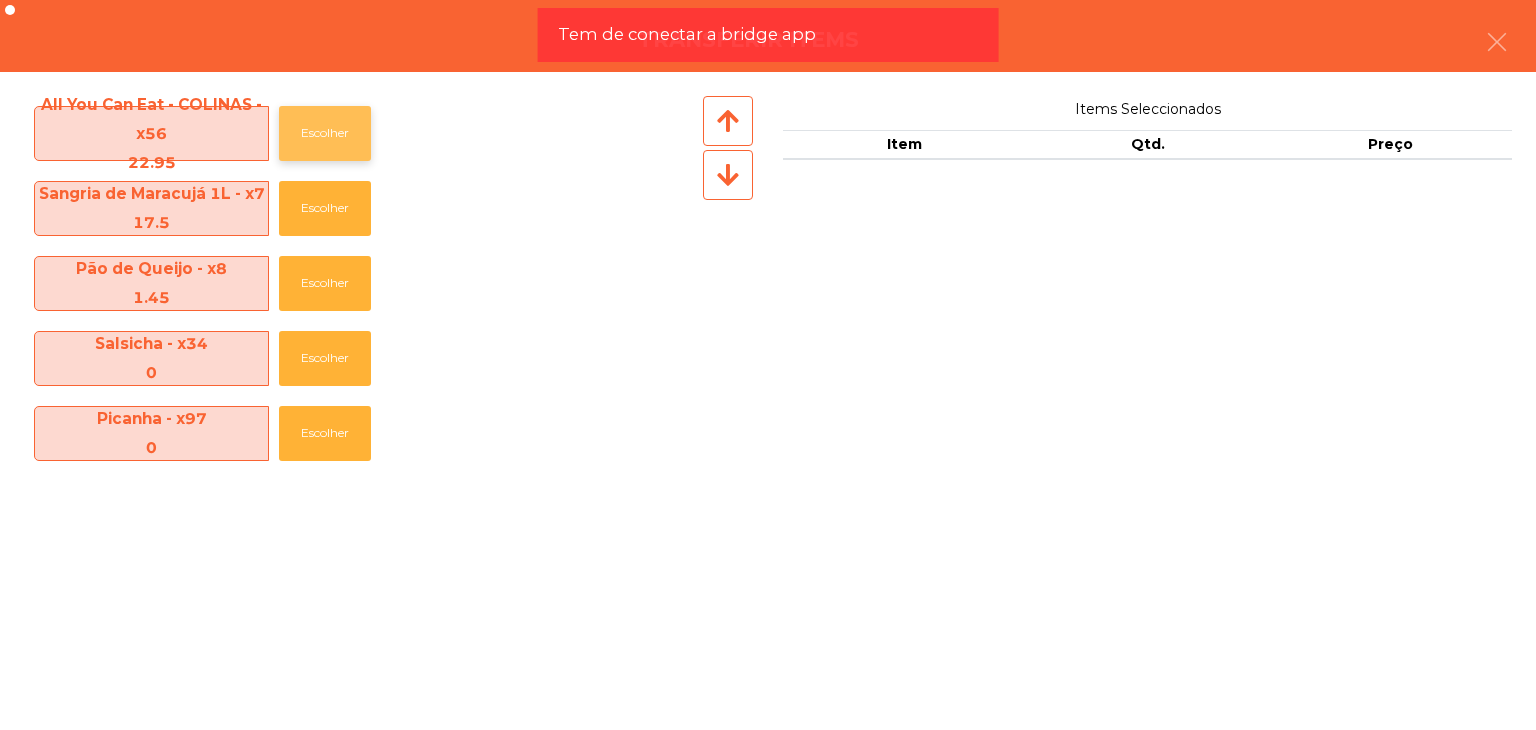 click on "Escolher" 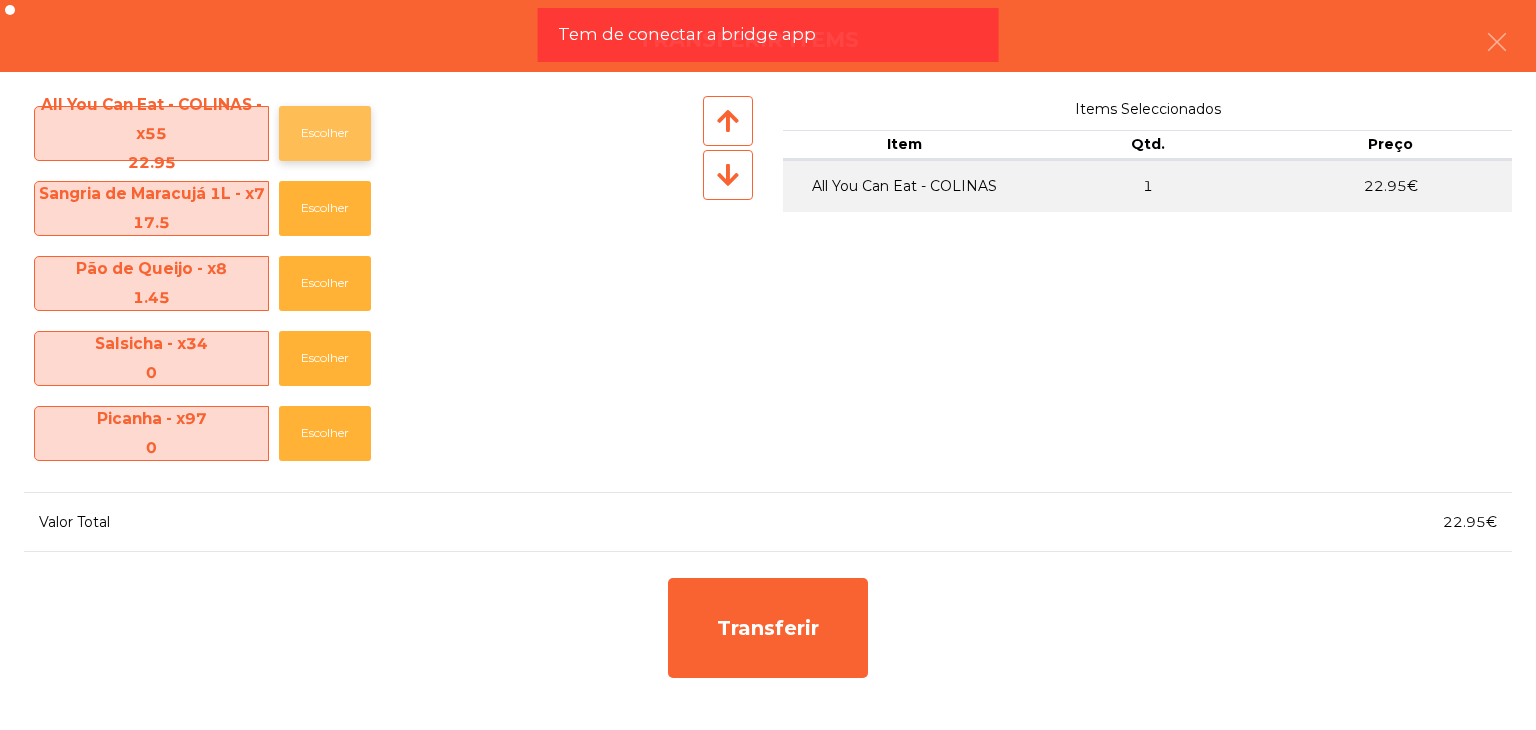 click on "Escolher" 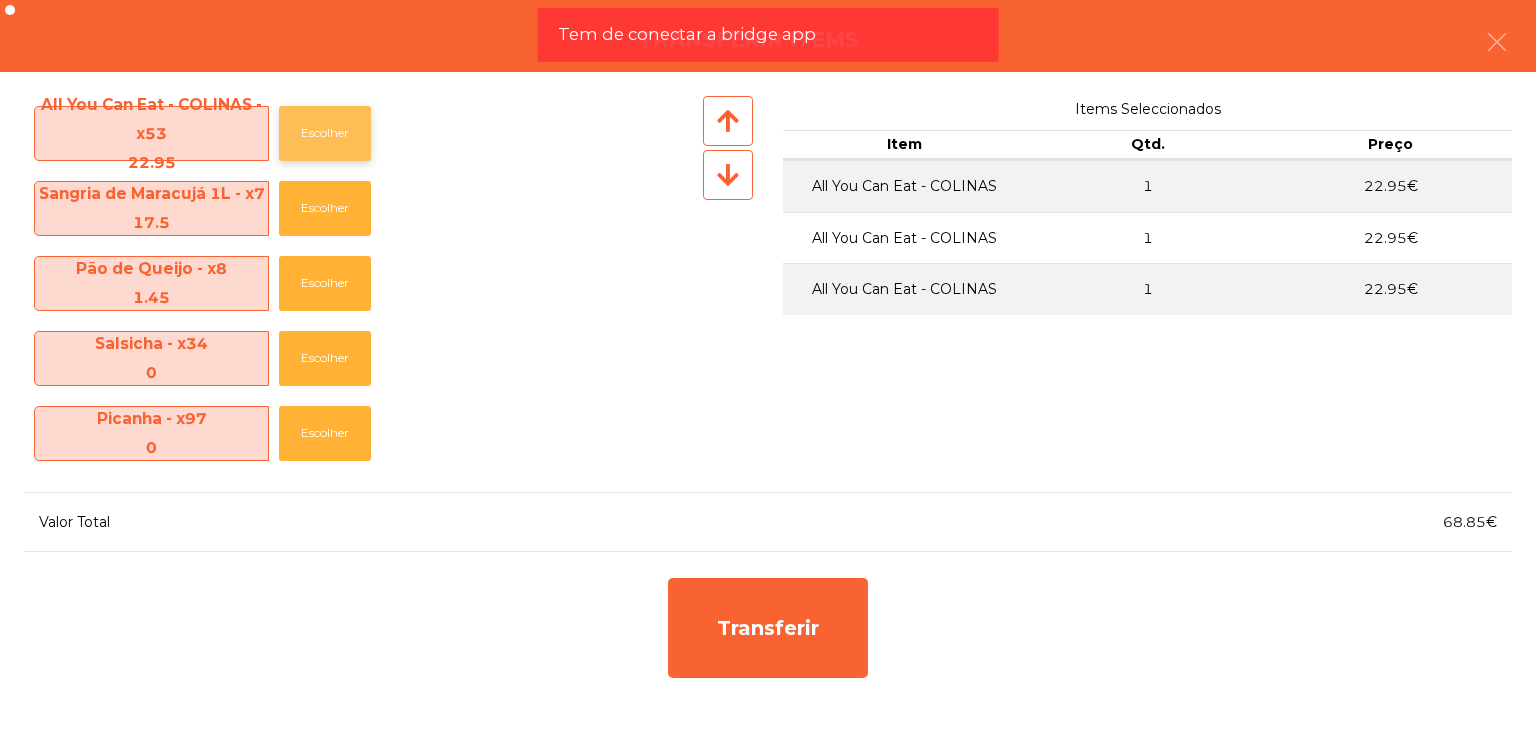 click on "Escolher" 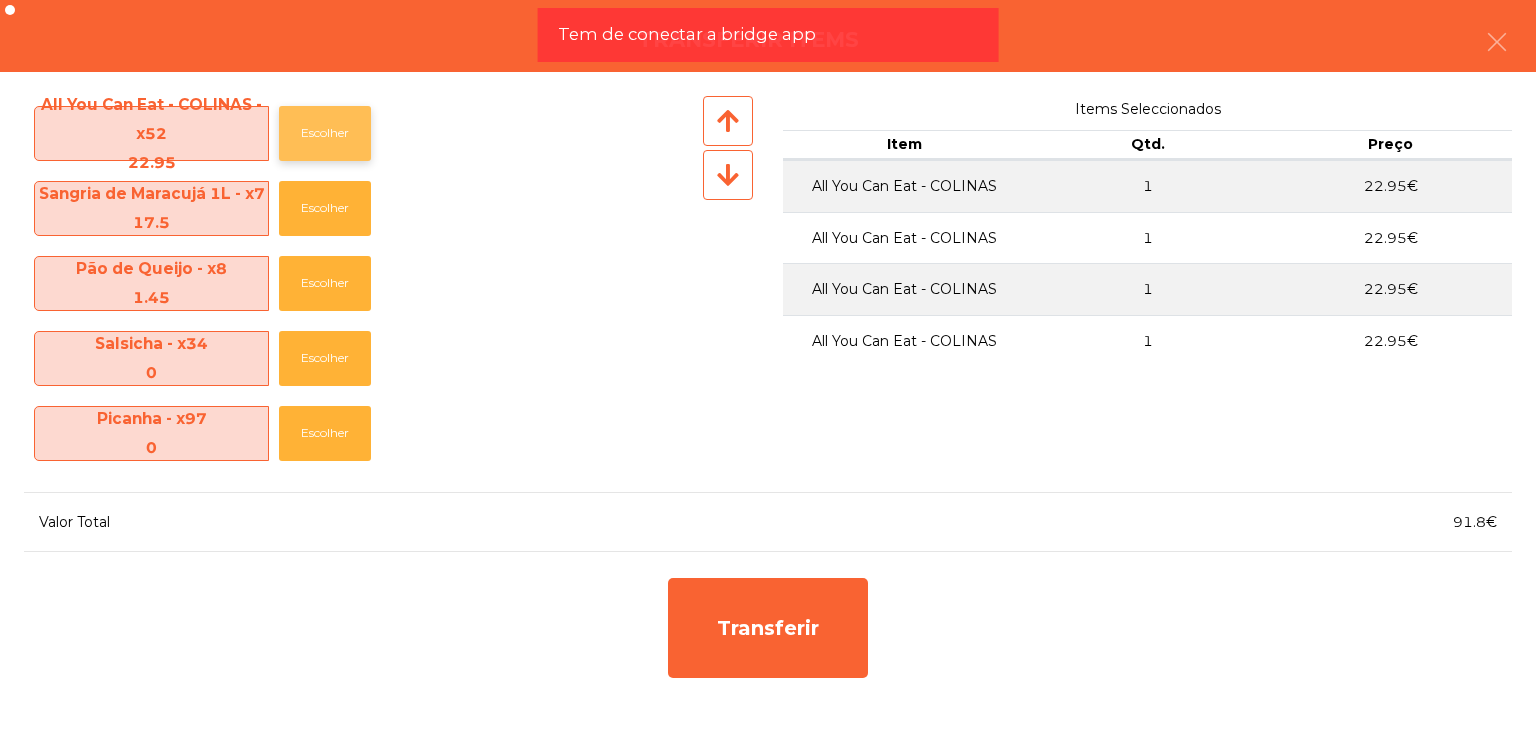 click on "Escolher" 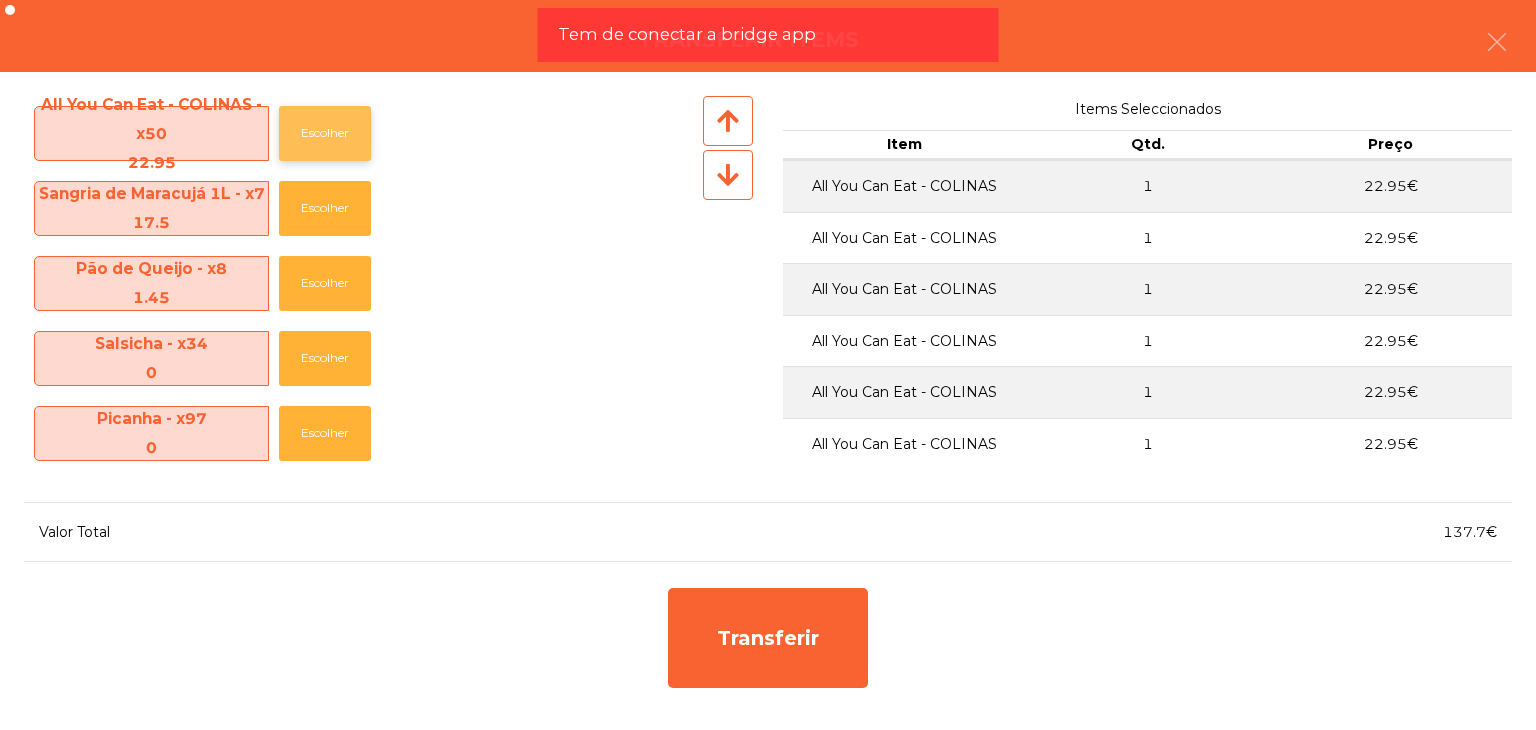 click on "Escolher" 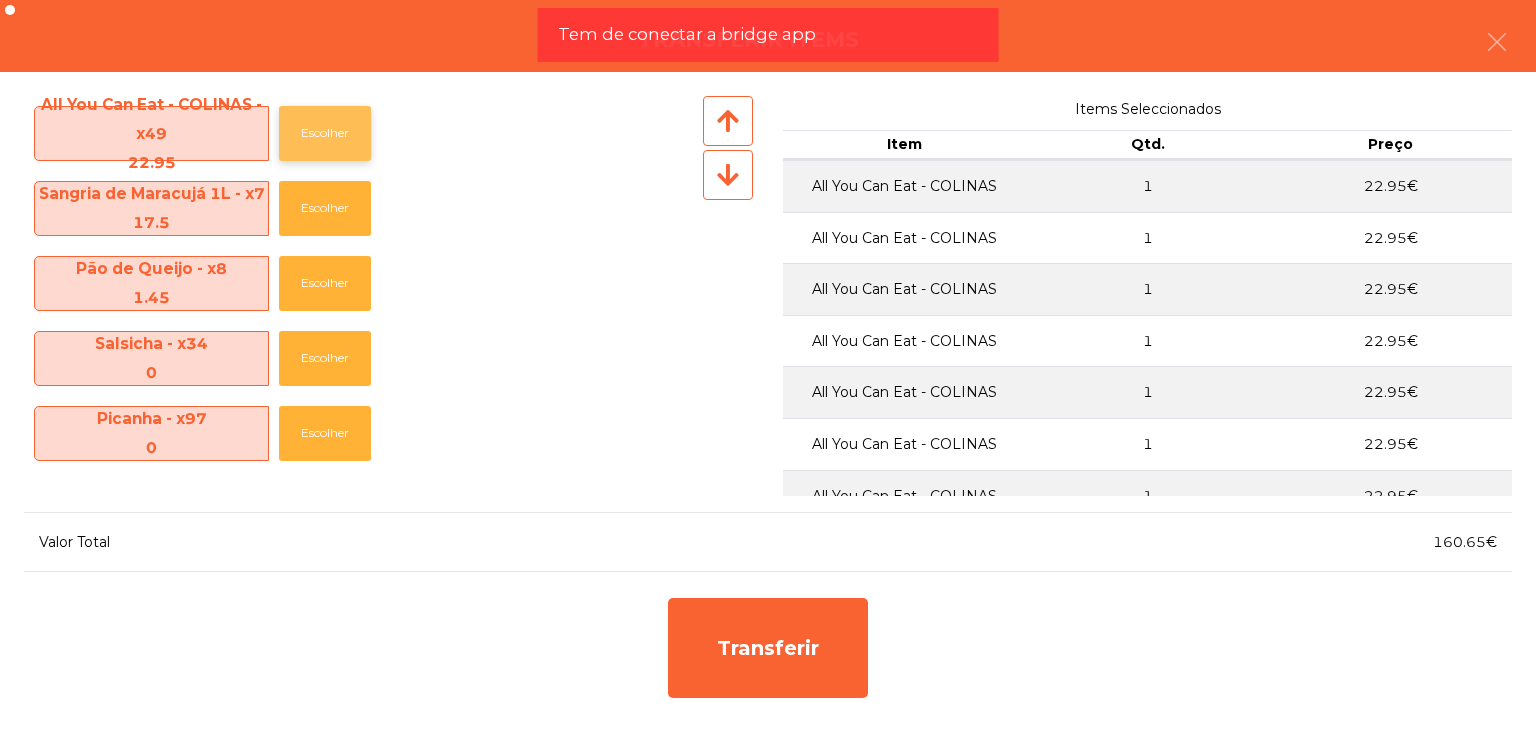 click on "Escolher" 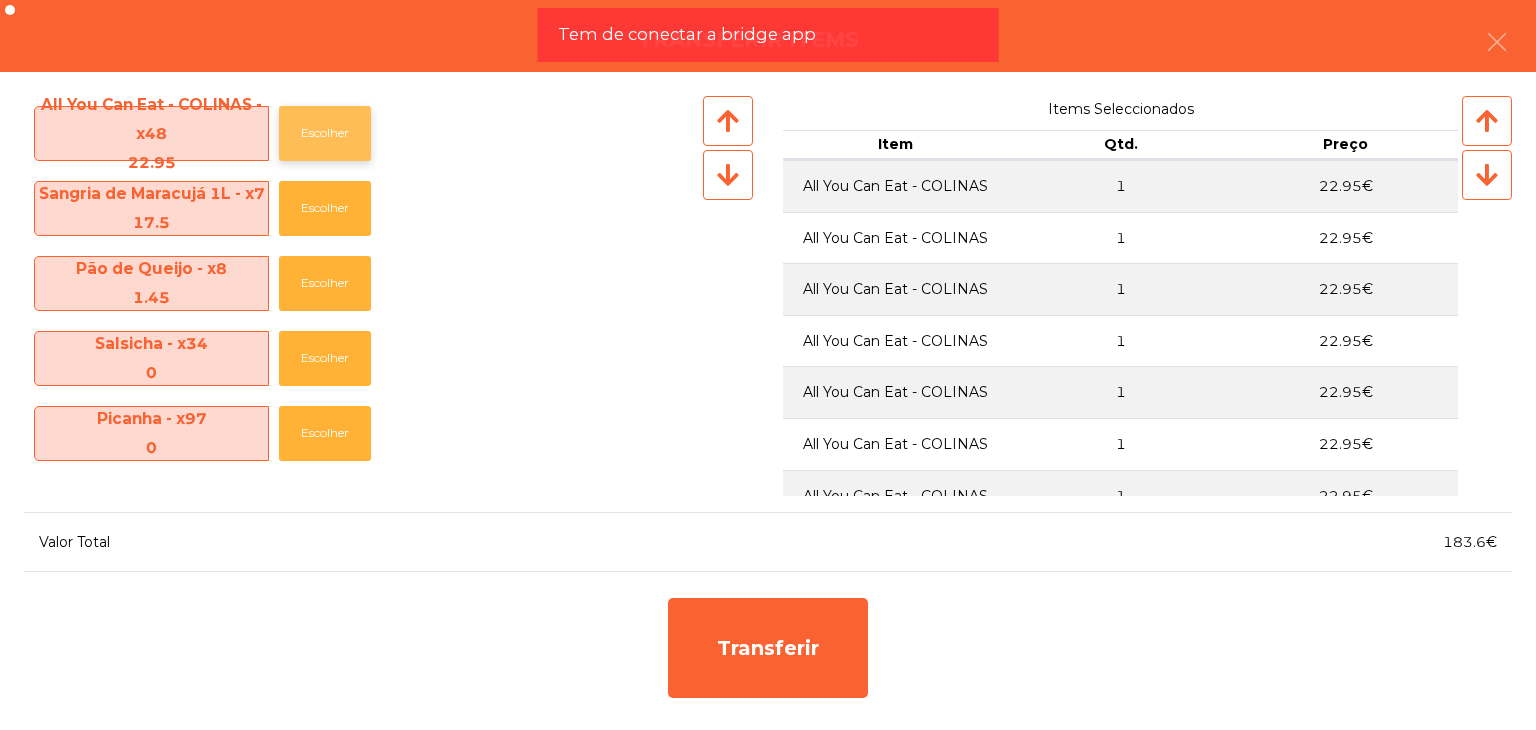click on "Escolher" 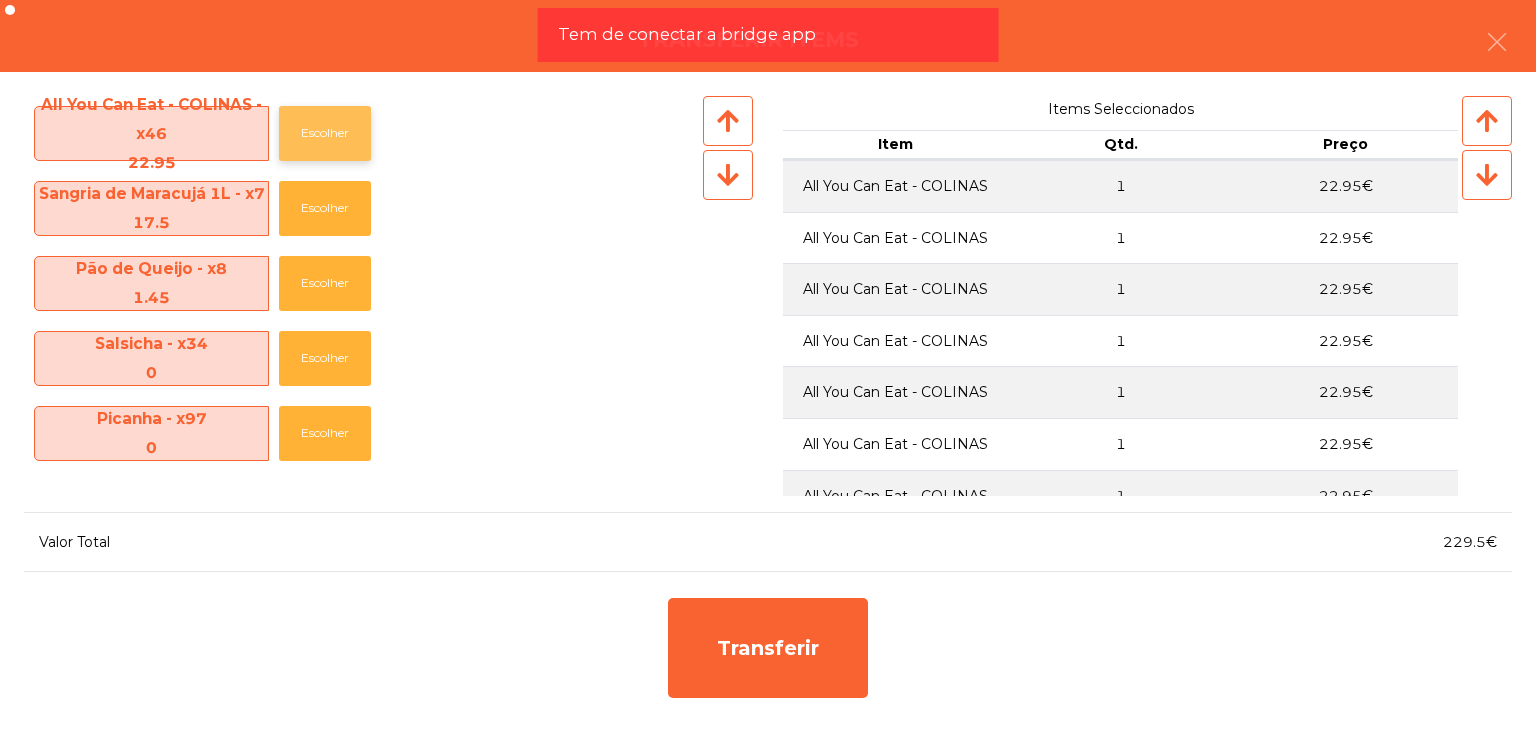 click on "Escolher" 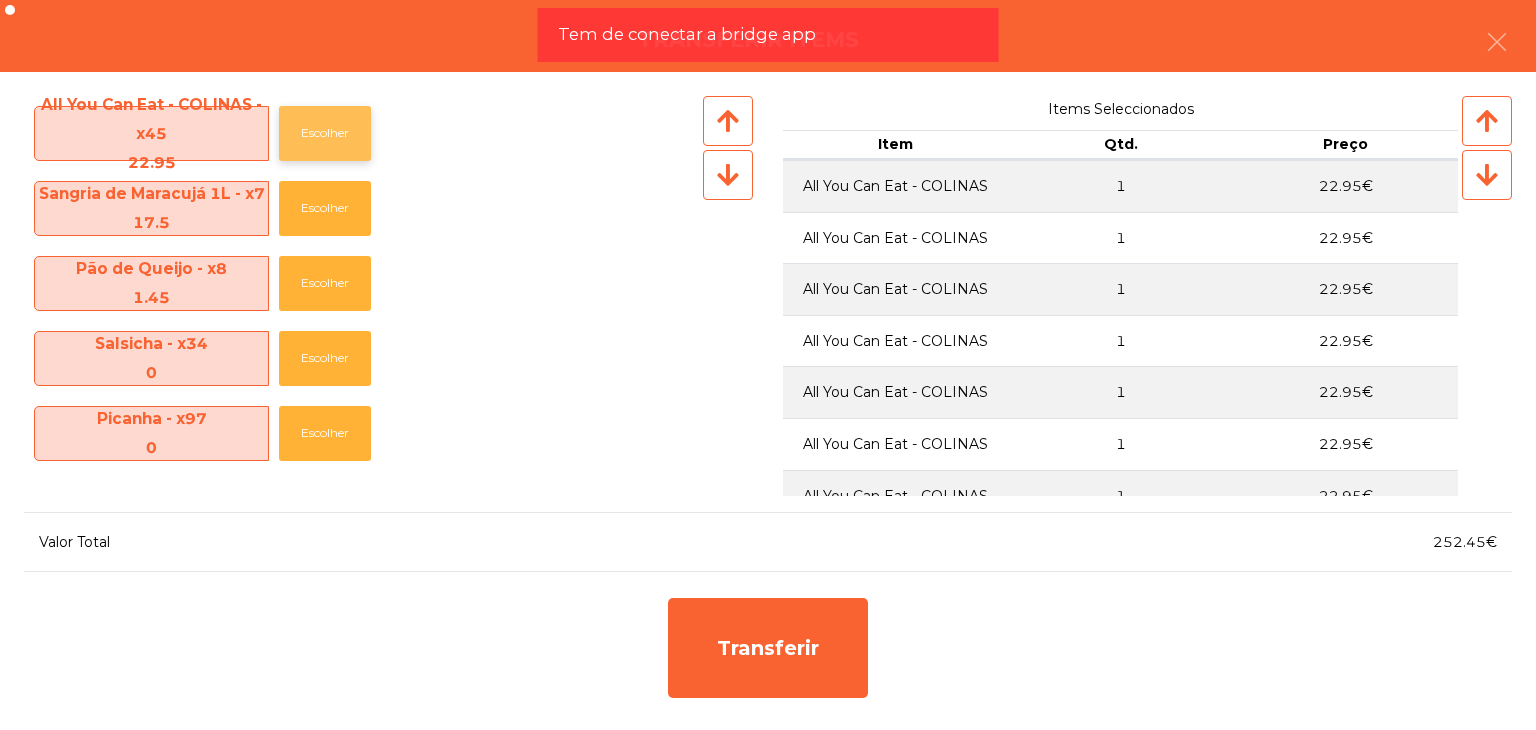 click on "Escolher" 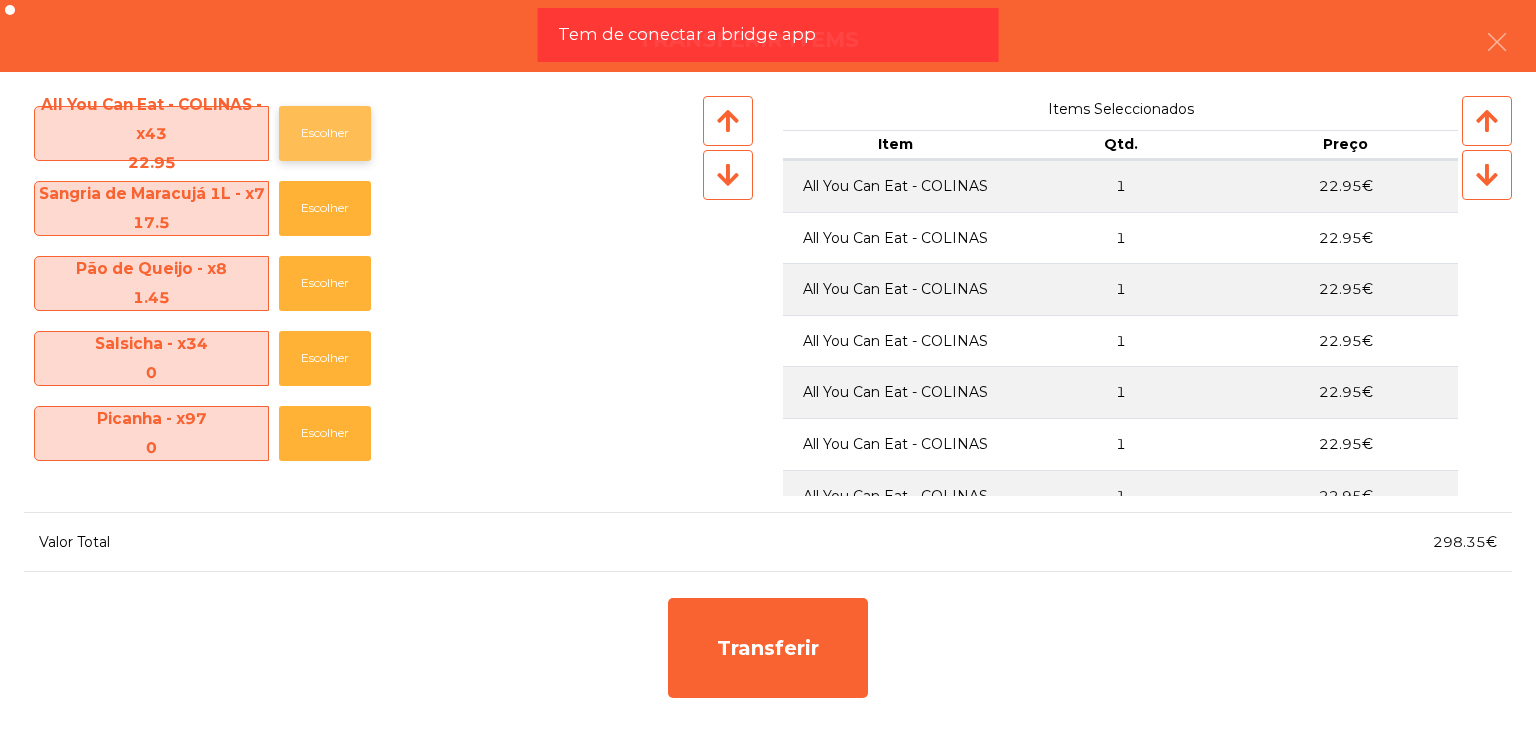 click on "Escolher" 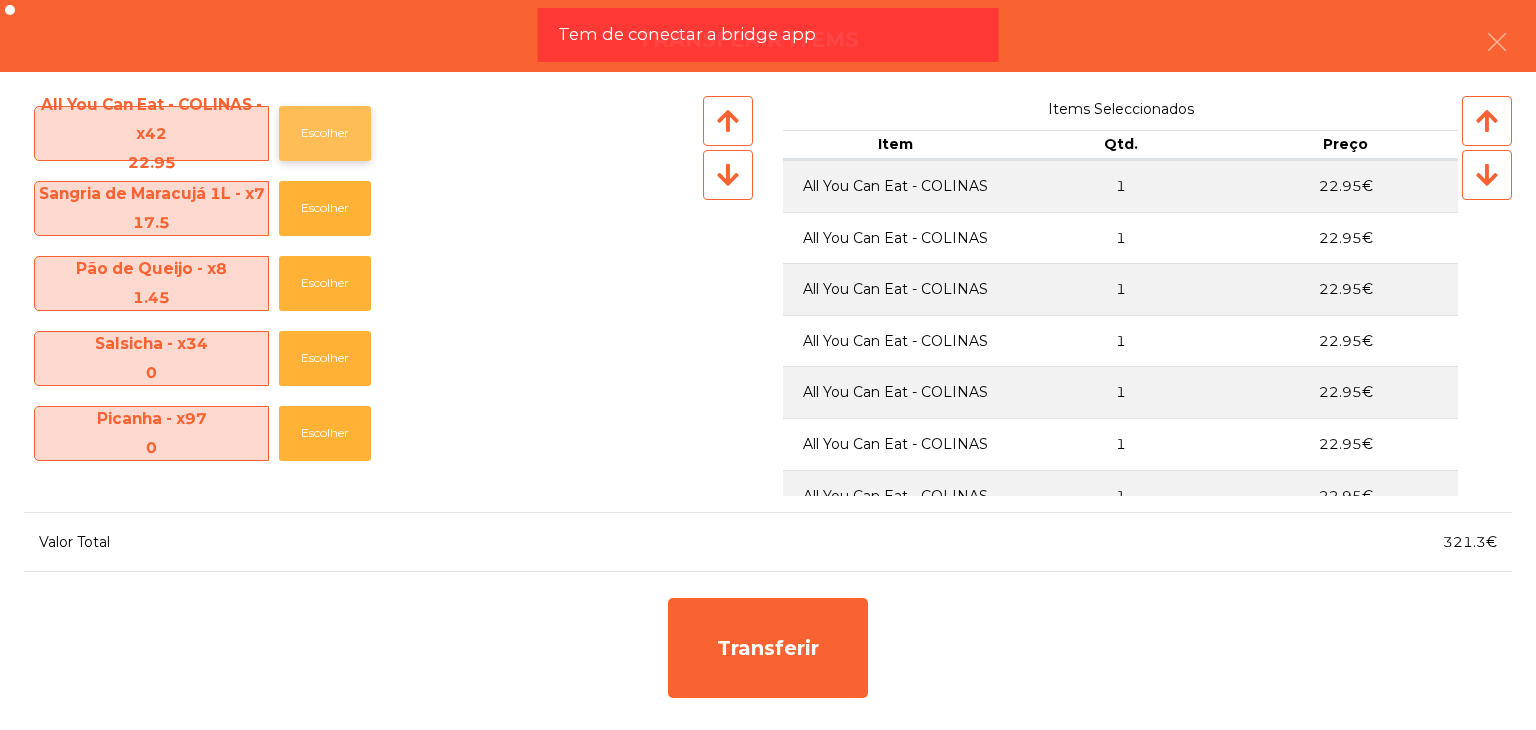 click on "Escolher" 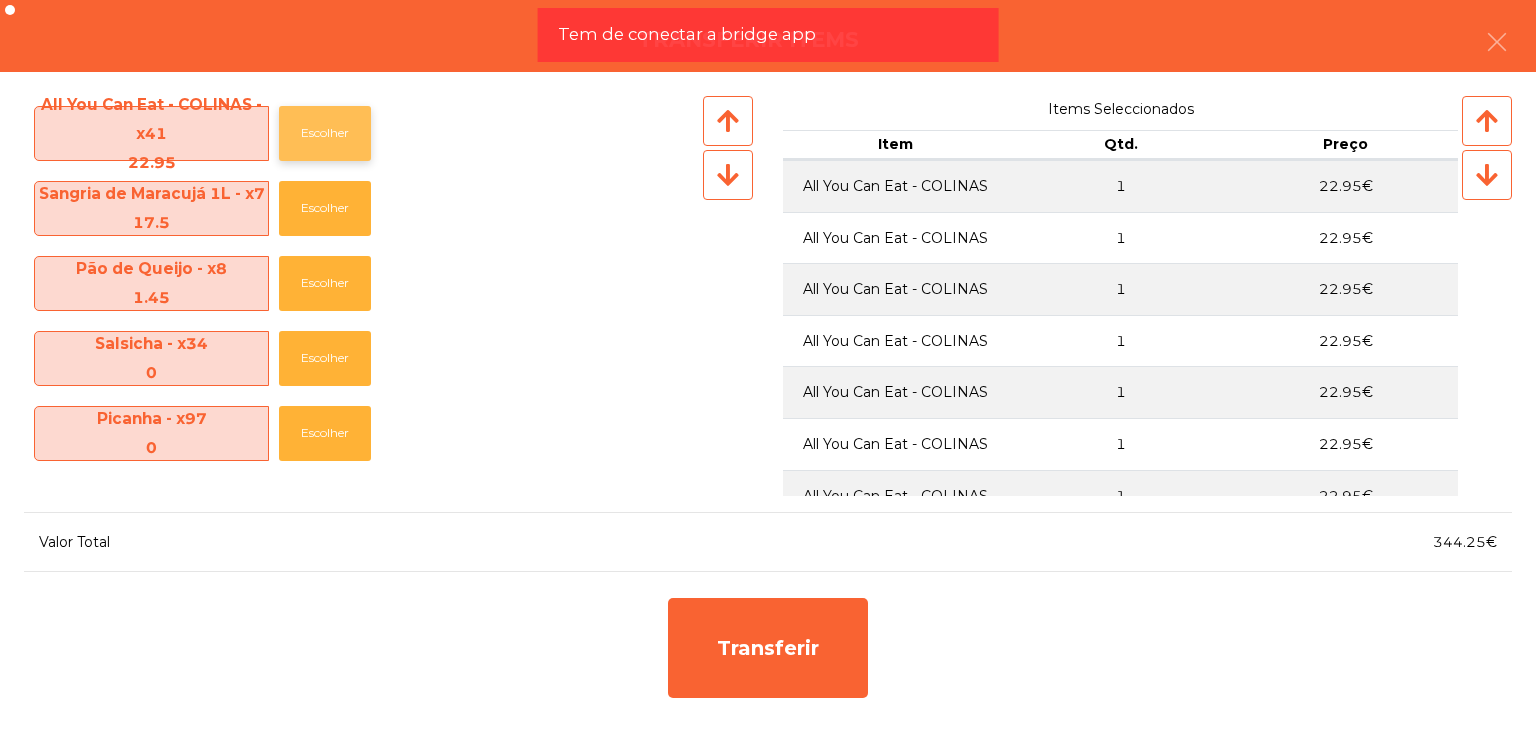click on "Escolher" 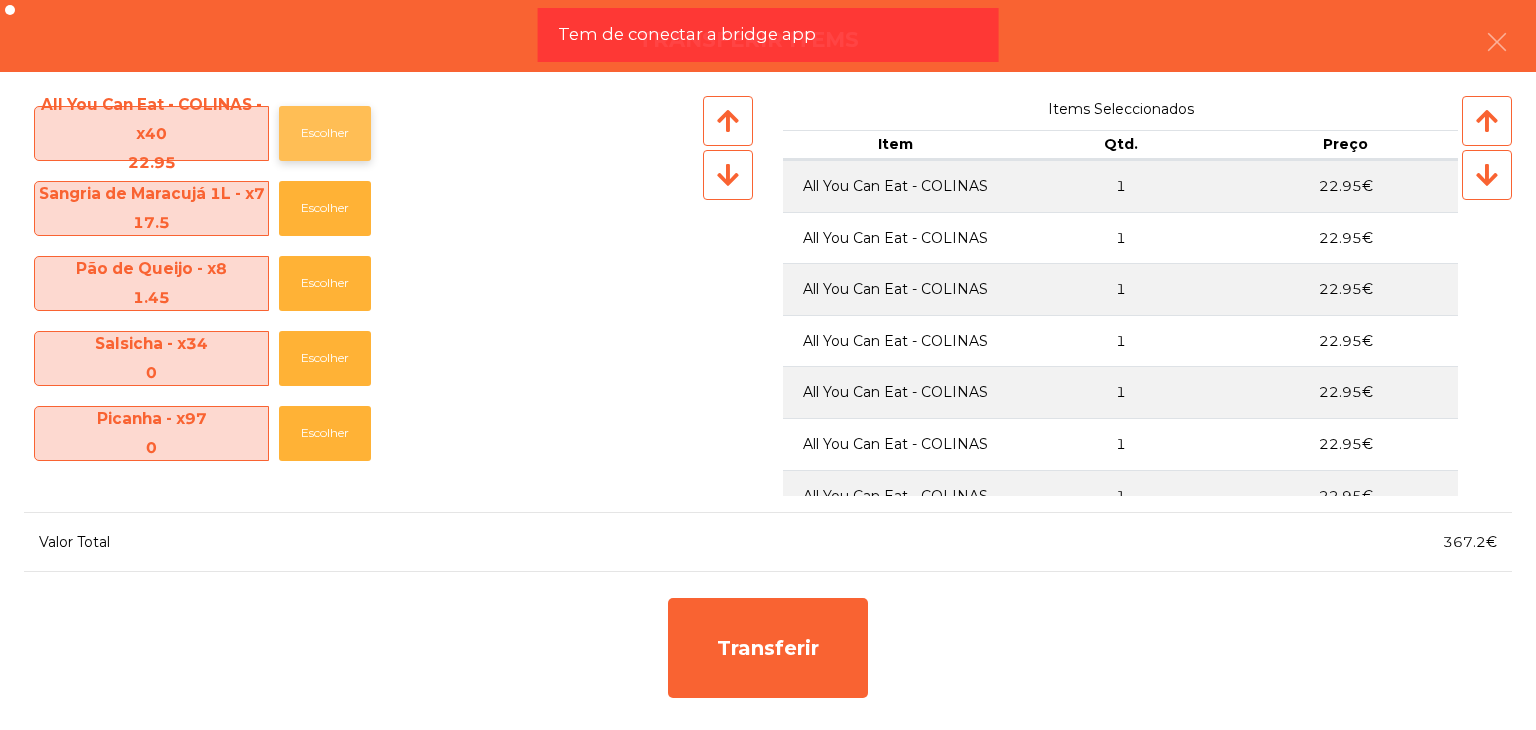 click on "Escolher" 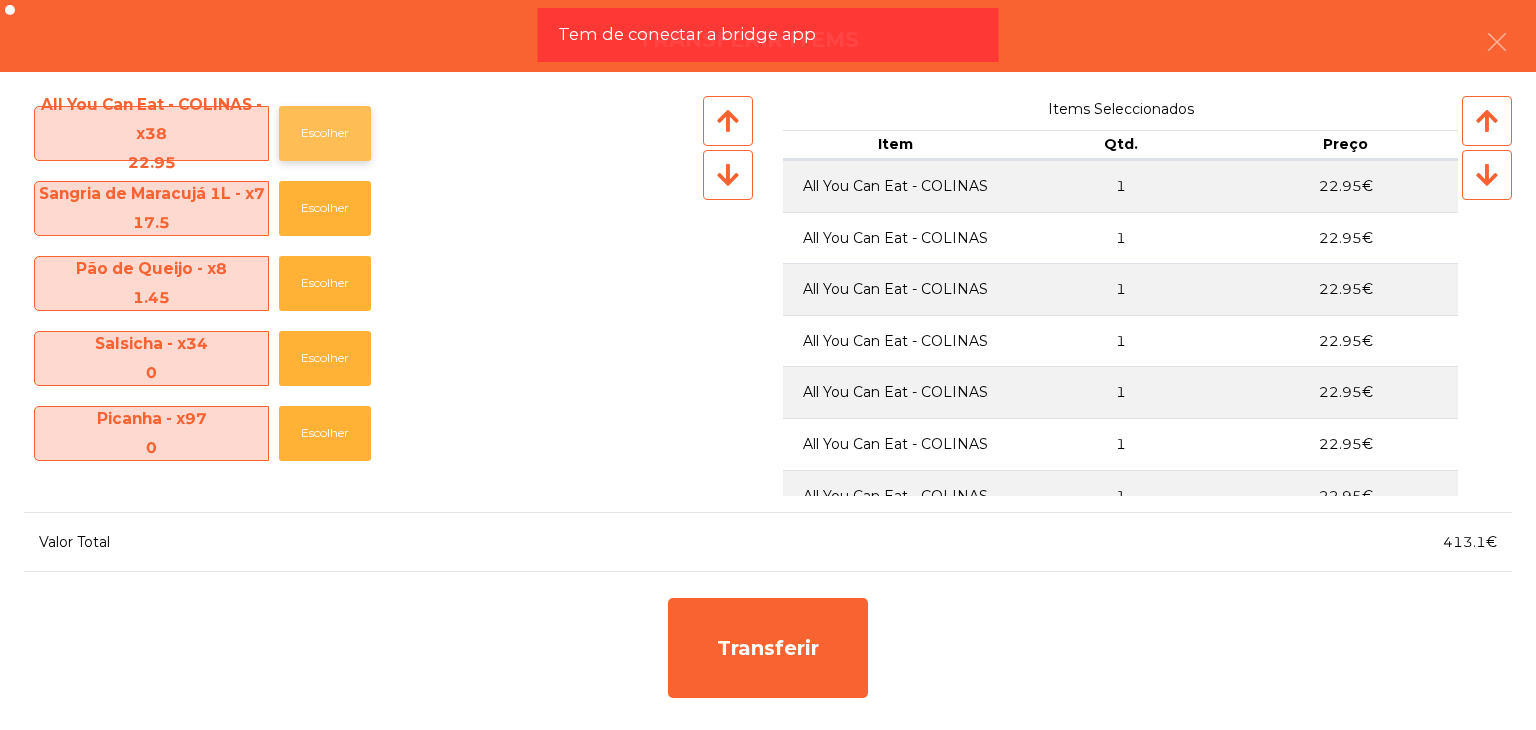 click on "Escolher" 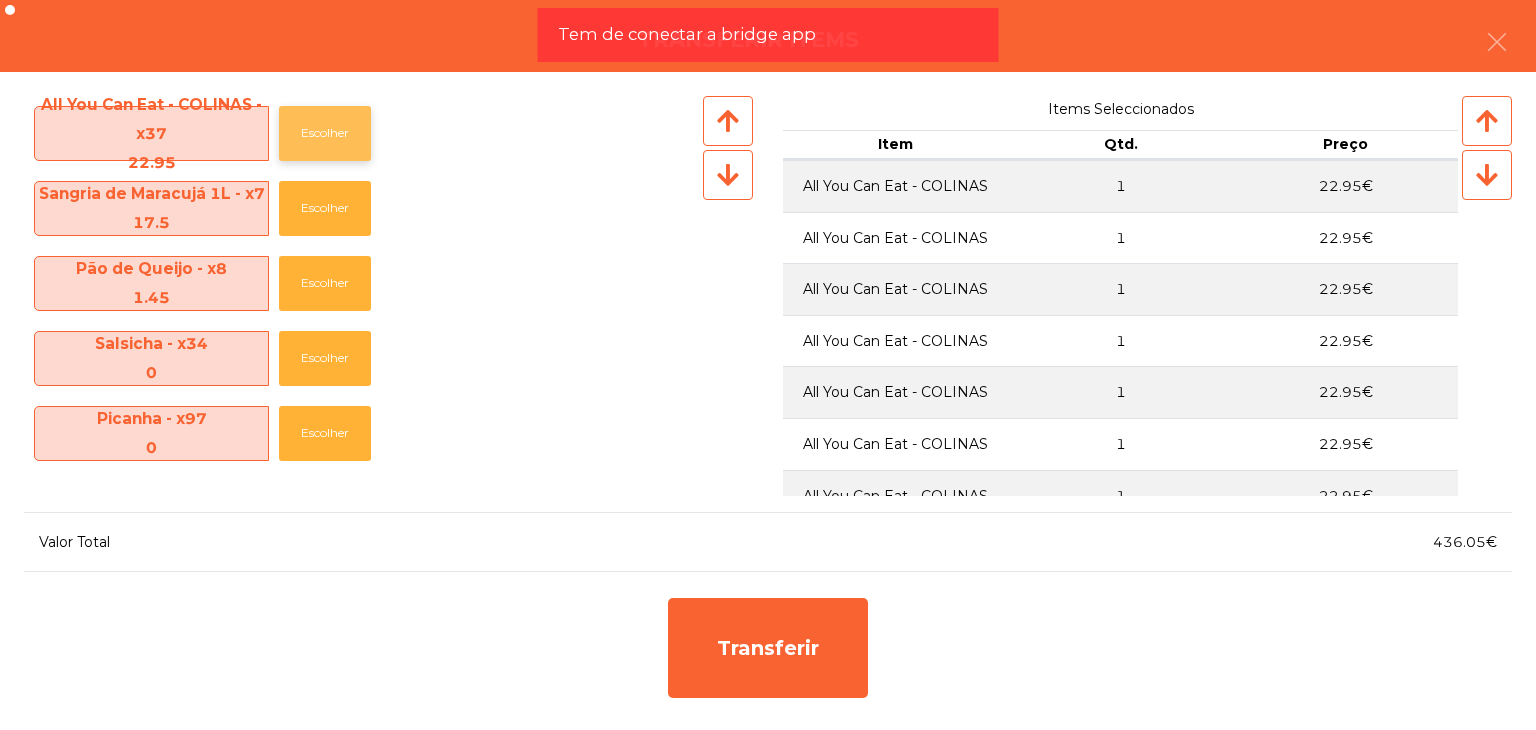 click on "Escolher" 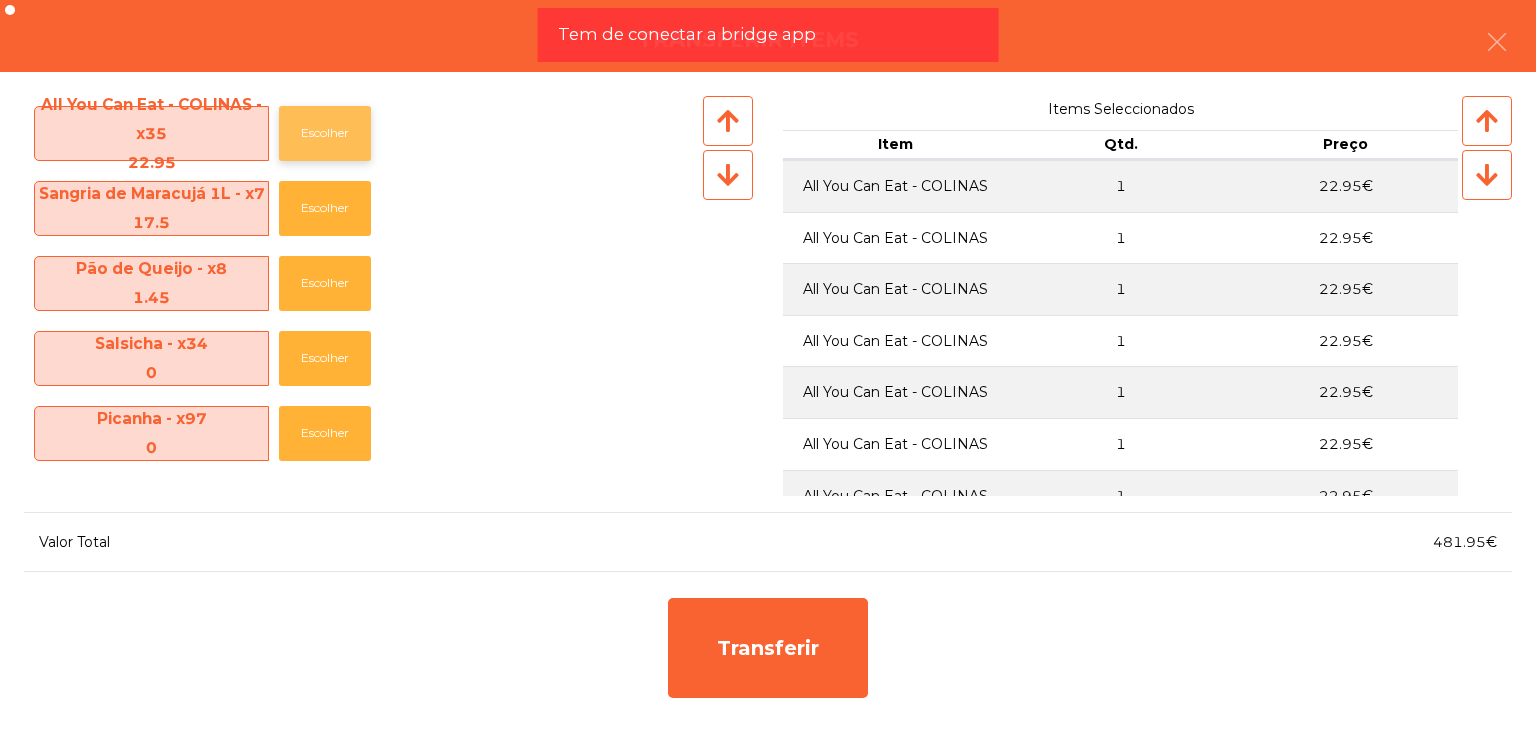 click on "Escolher" 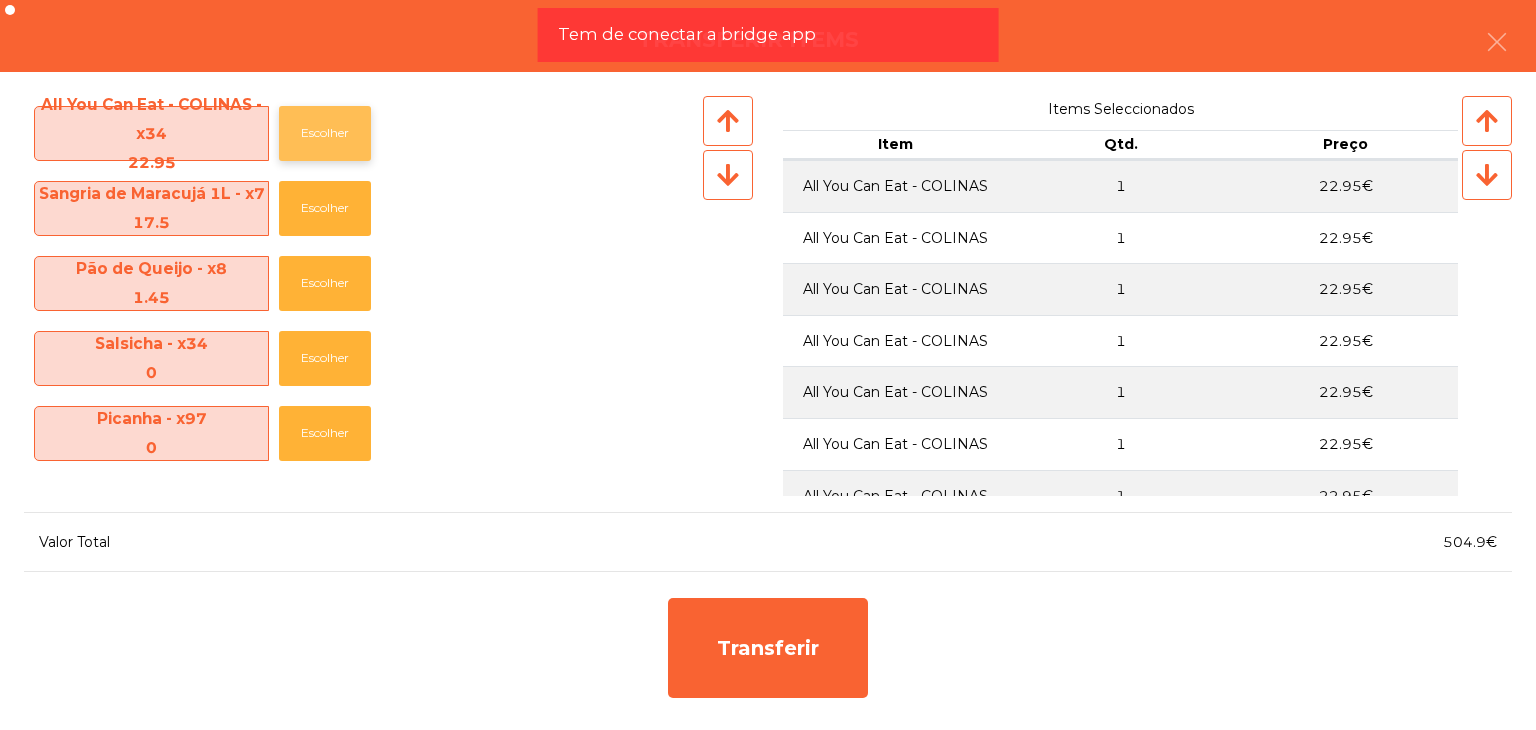 click on "Escolher" 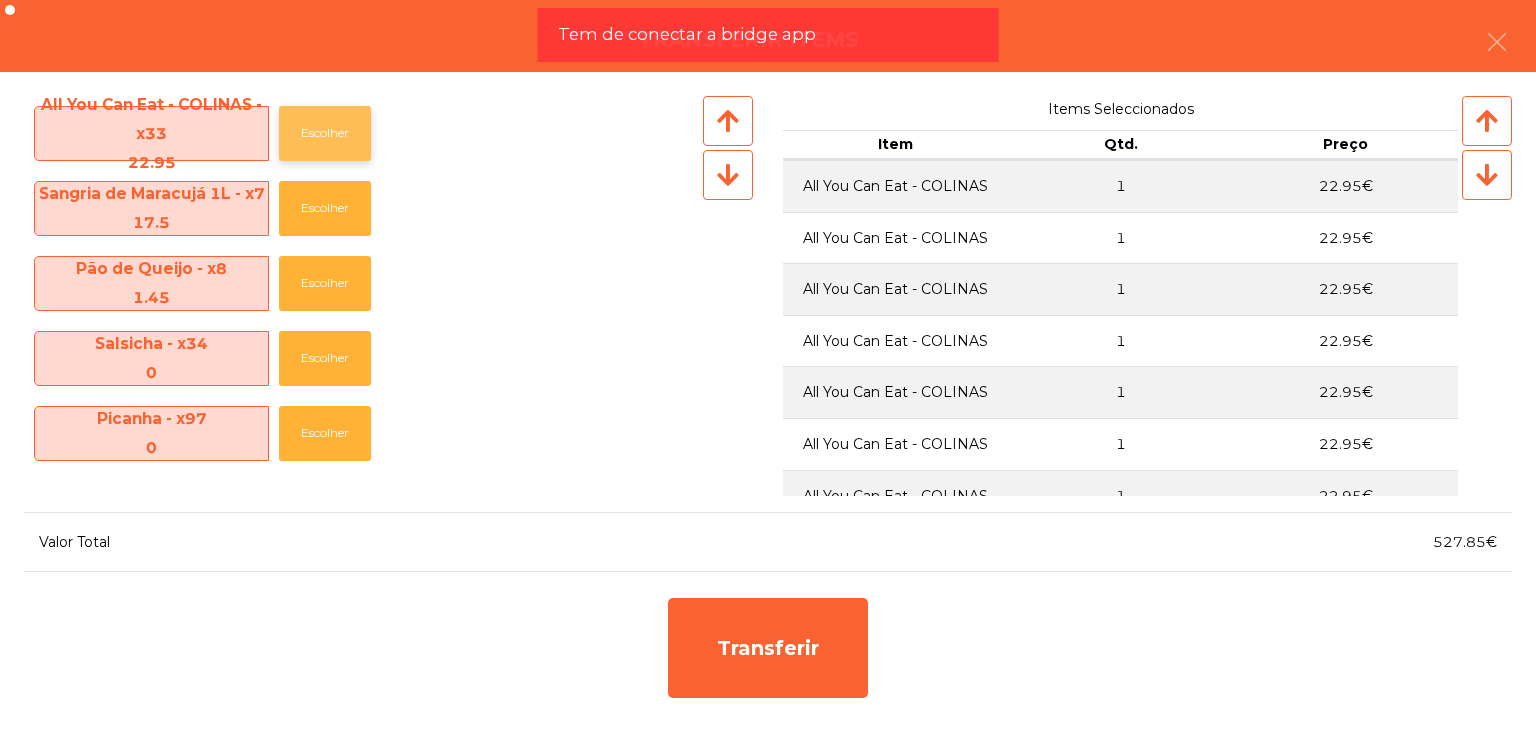 click on "Escolher" 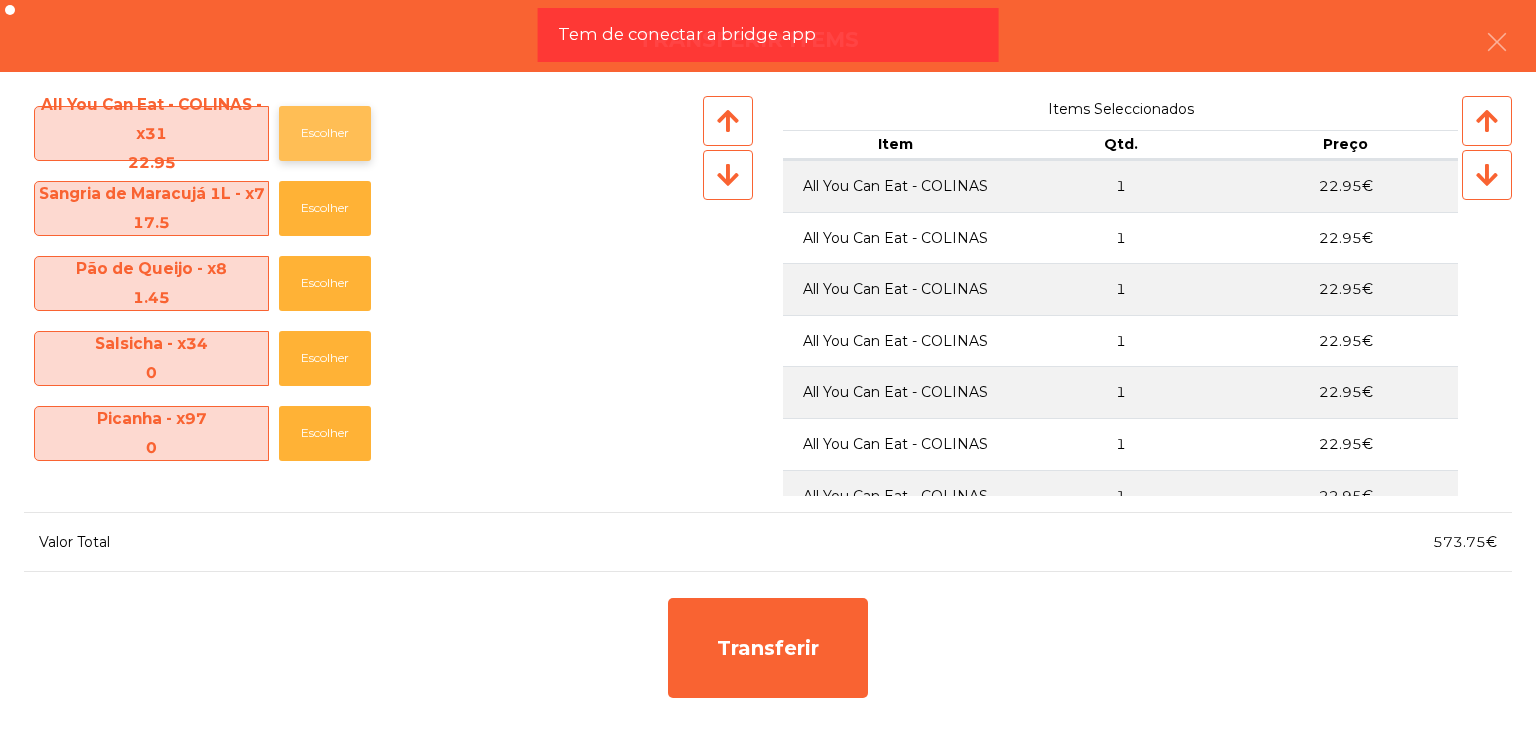 click on "Escolher" 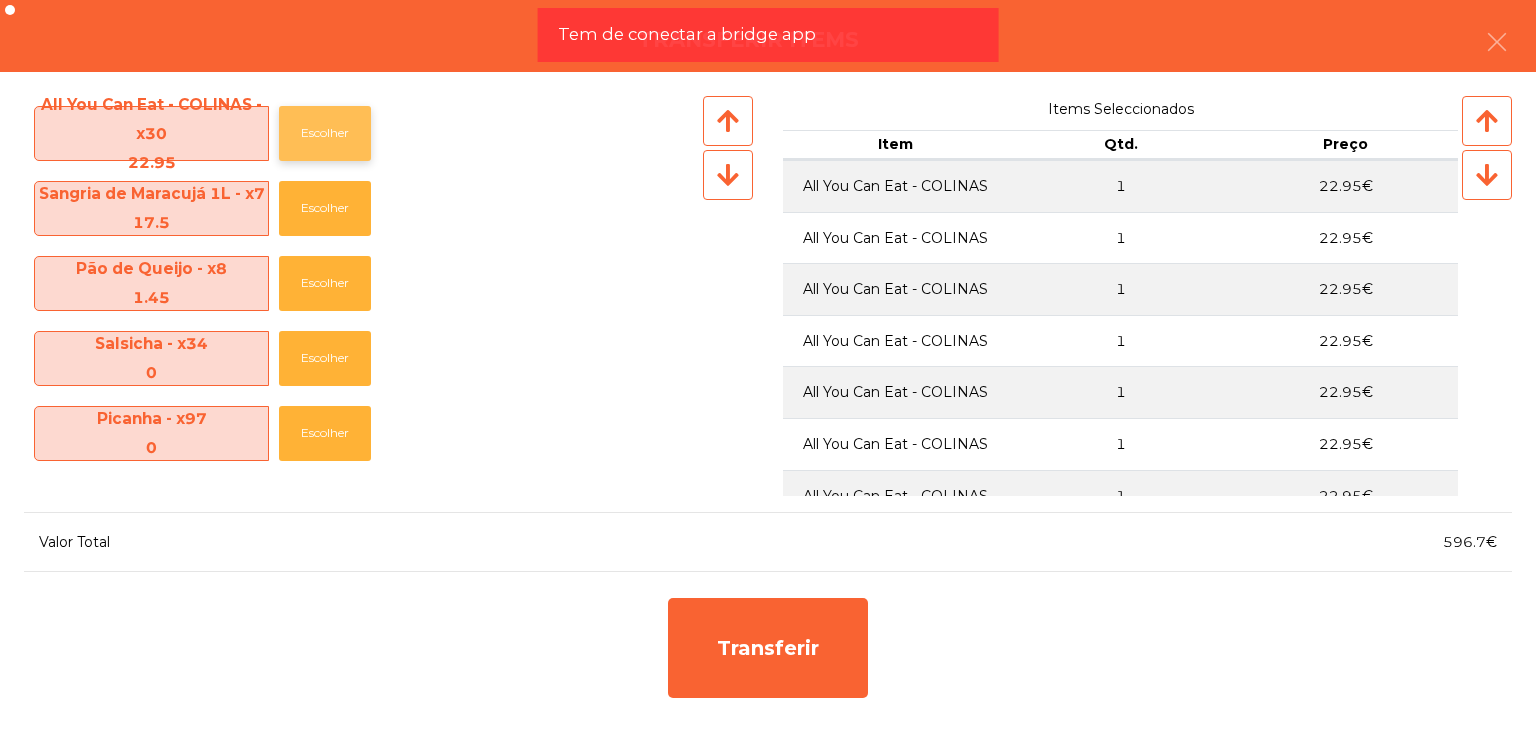 click on "Escolher" 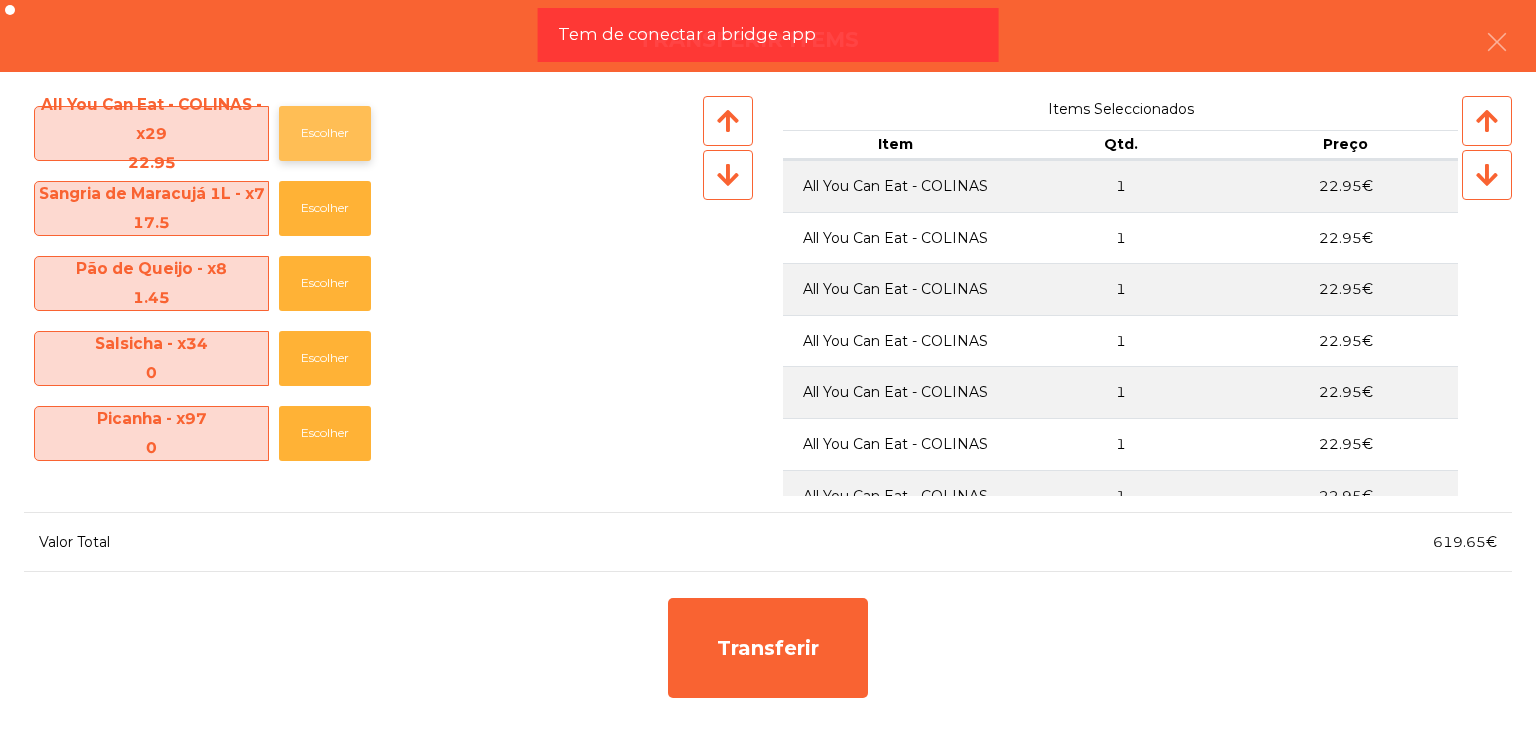 click on "Escolher" 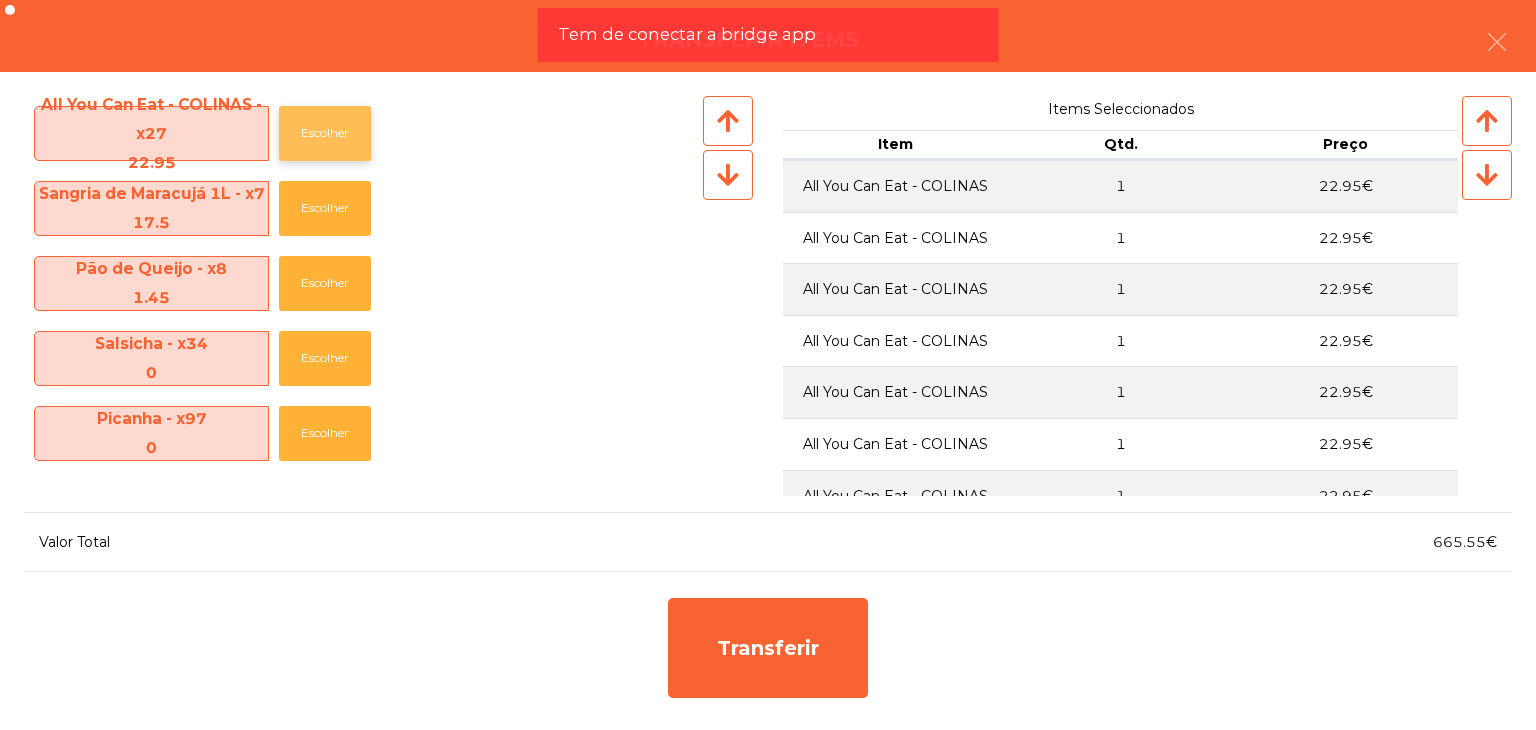 click on "Escolher" 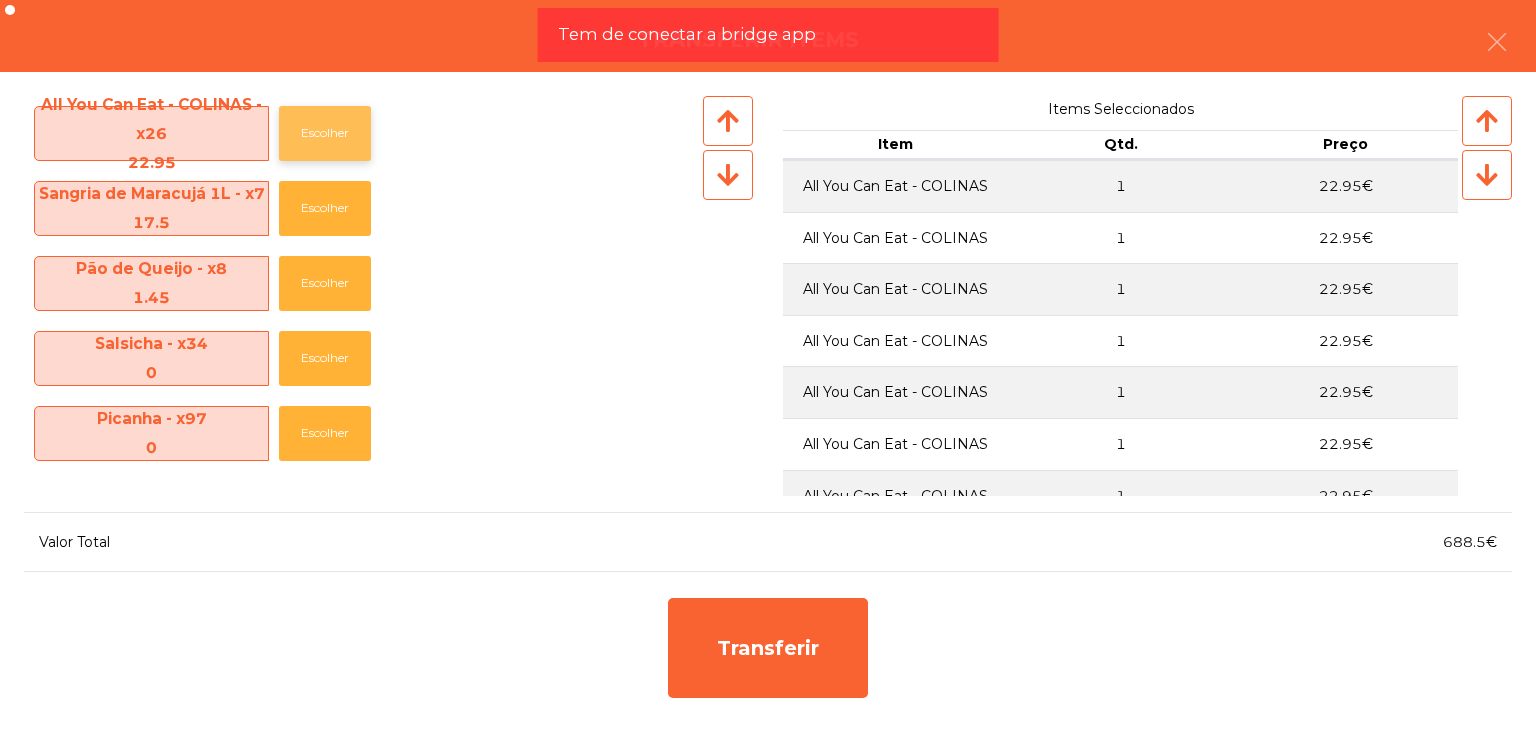 click on "Escolher" 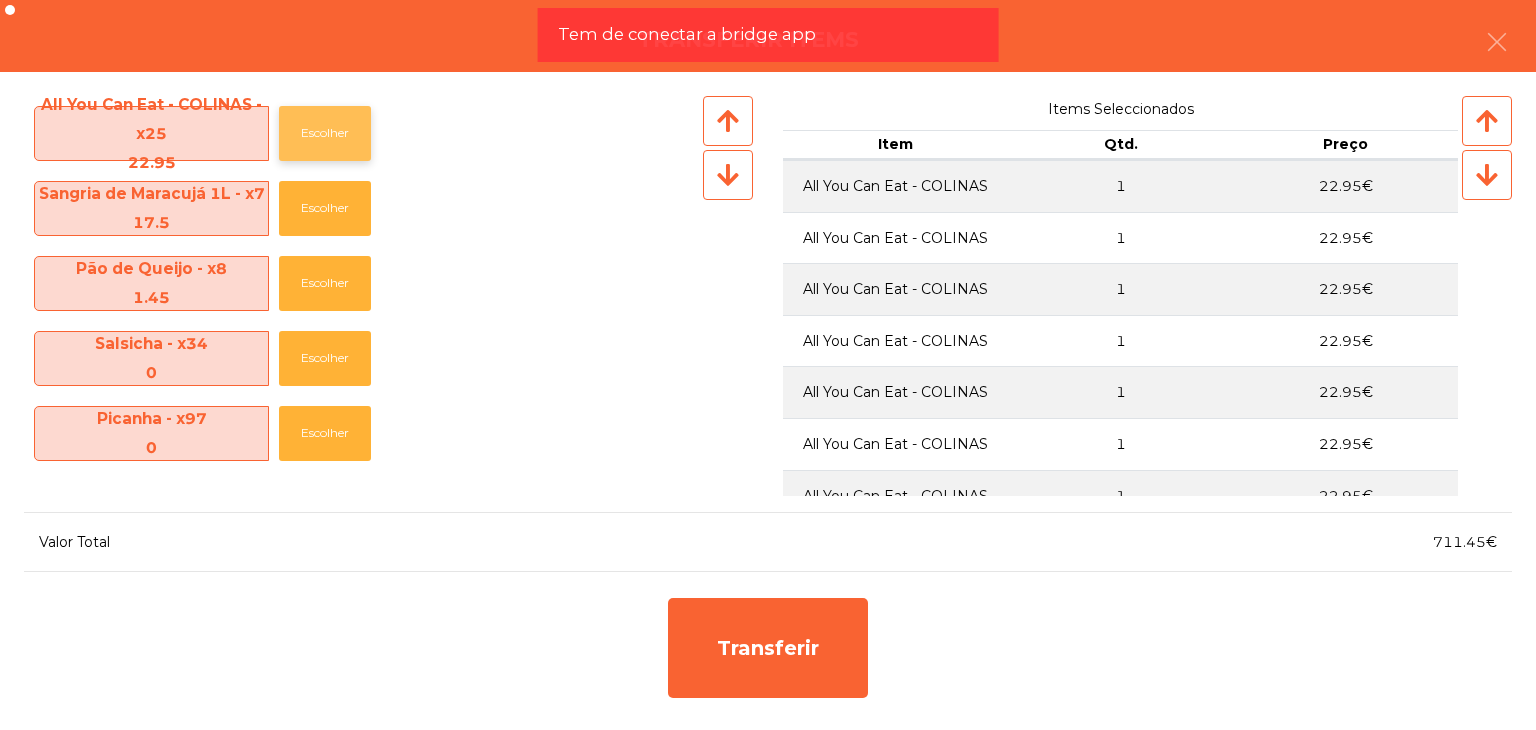 click on "Escolher" 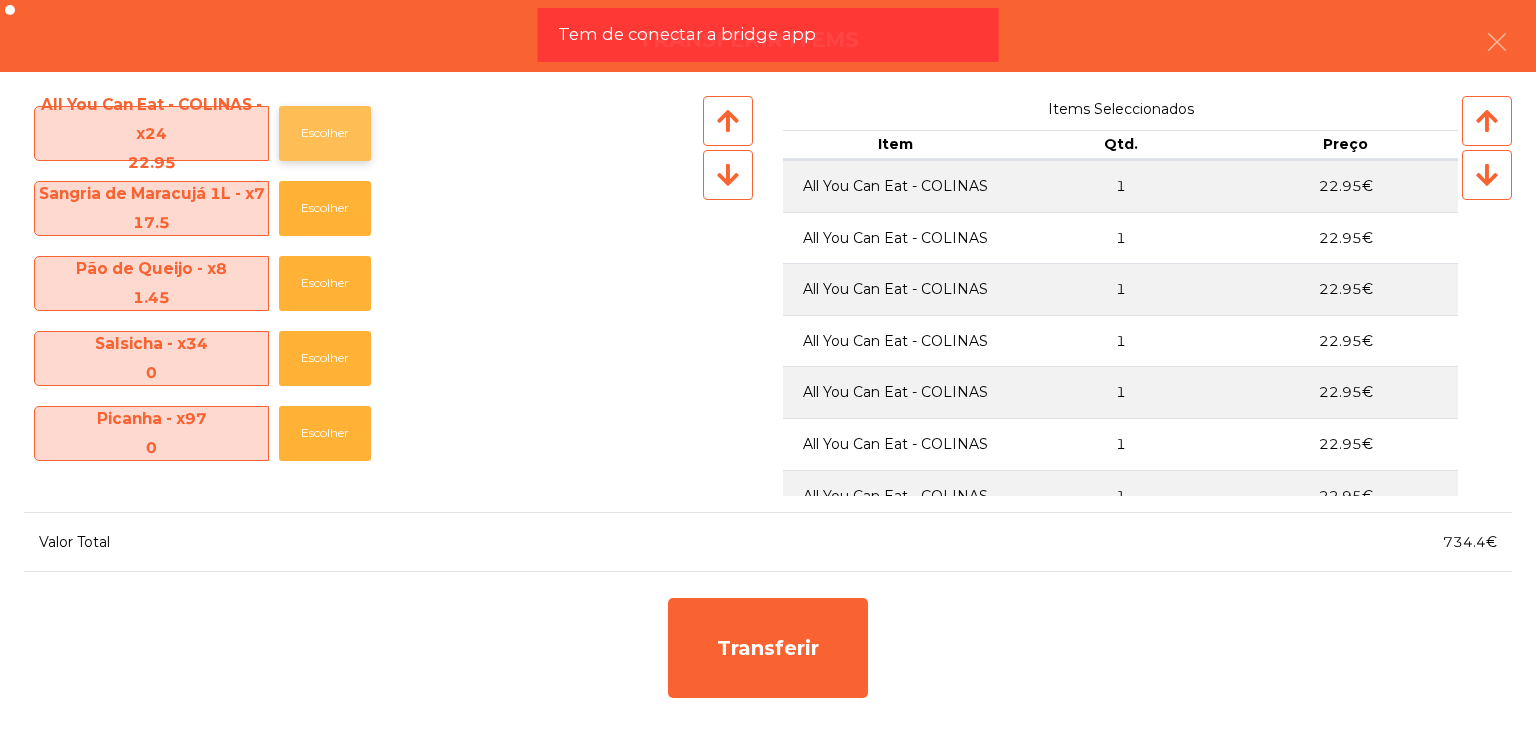 click on "Escolher" 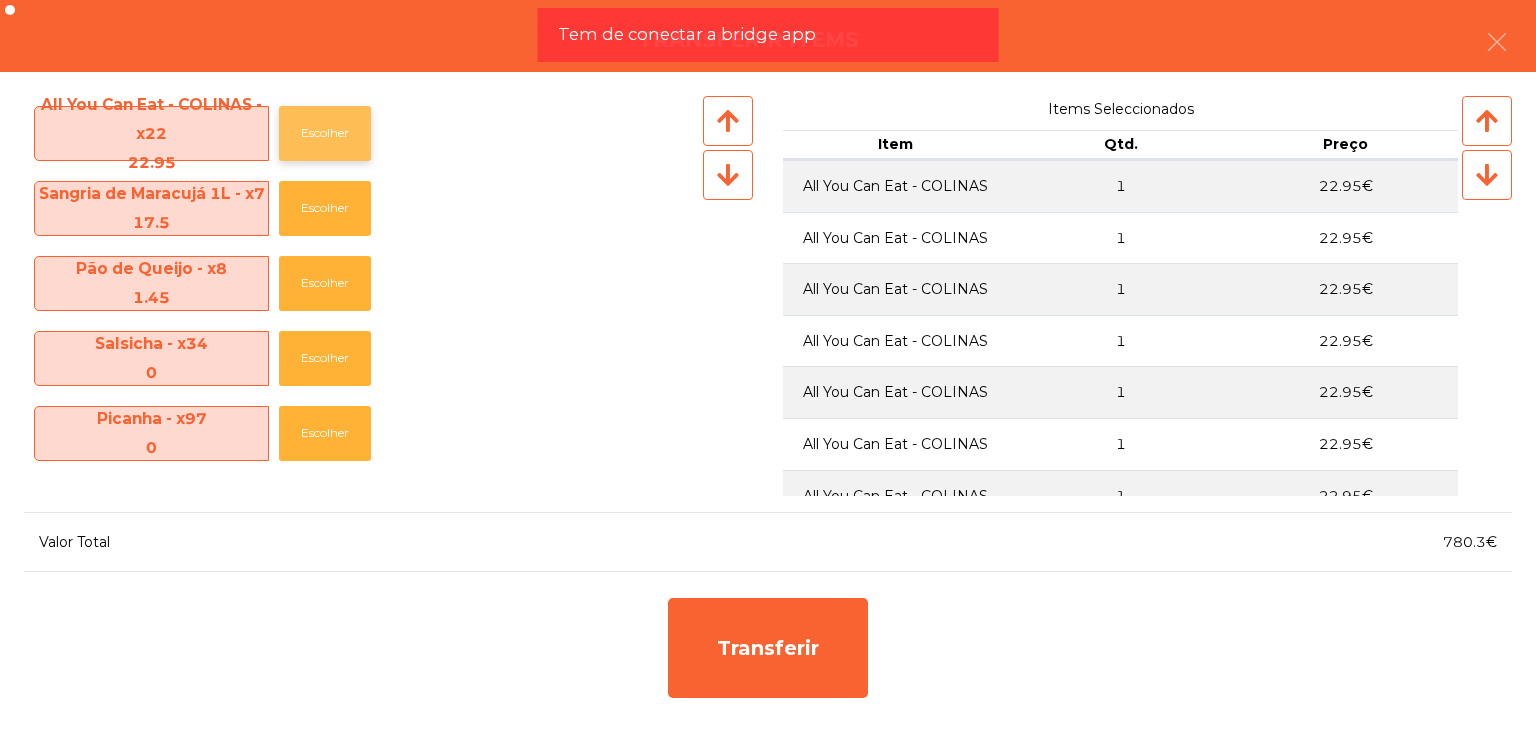 click on "Escolher" 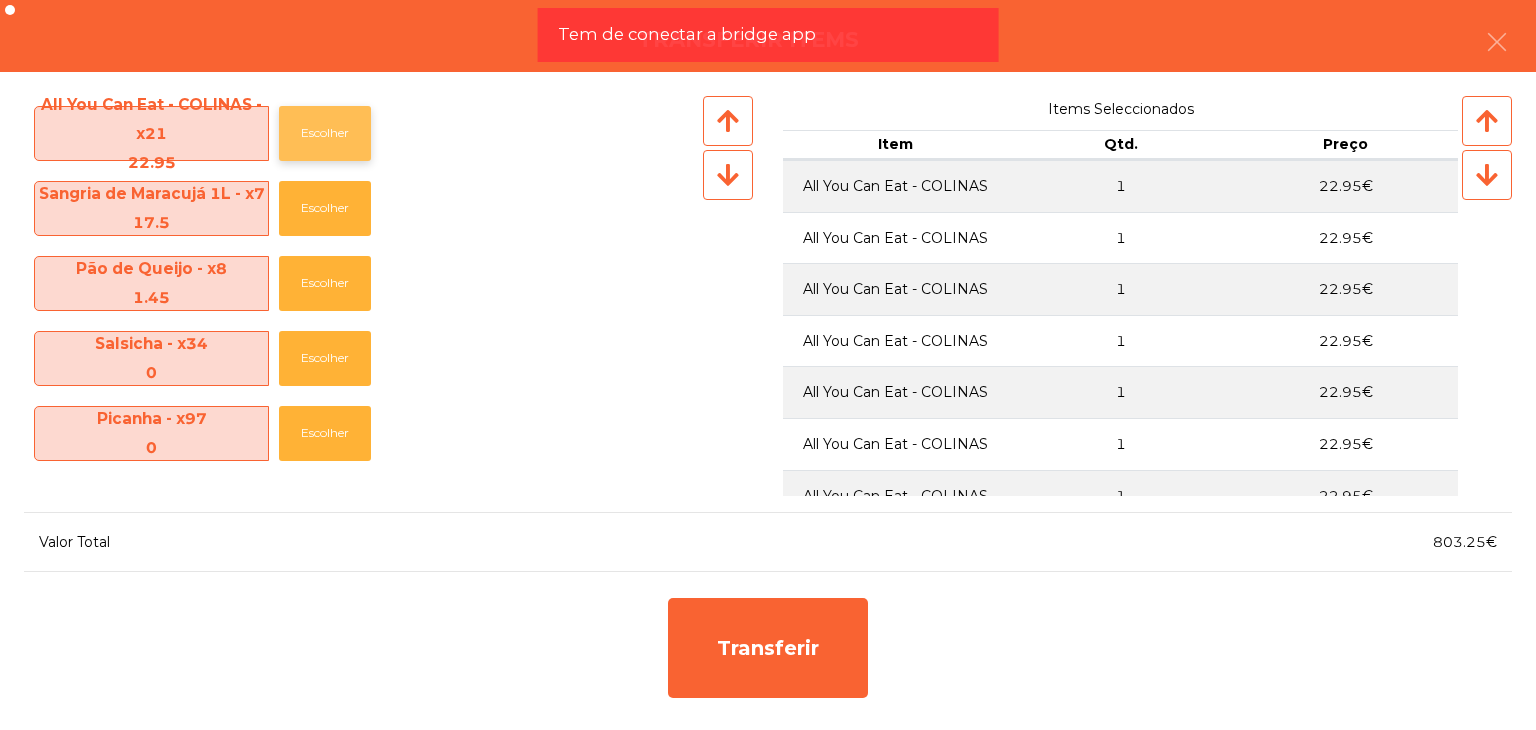 click on "Escolher" 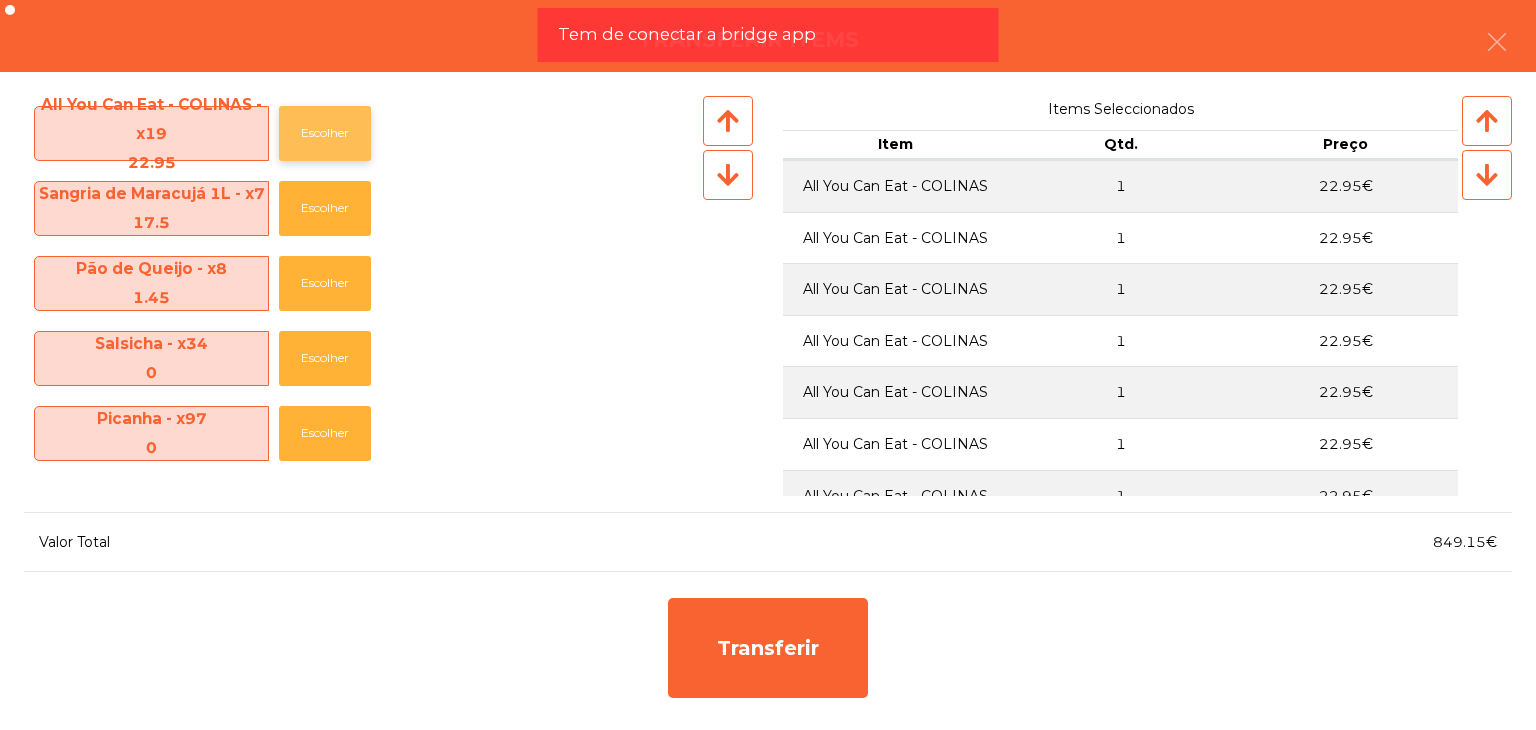 click on "Escolher" 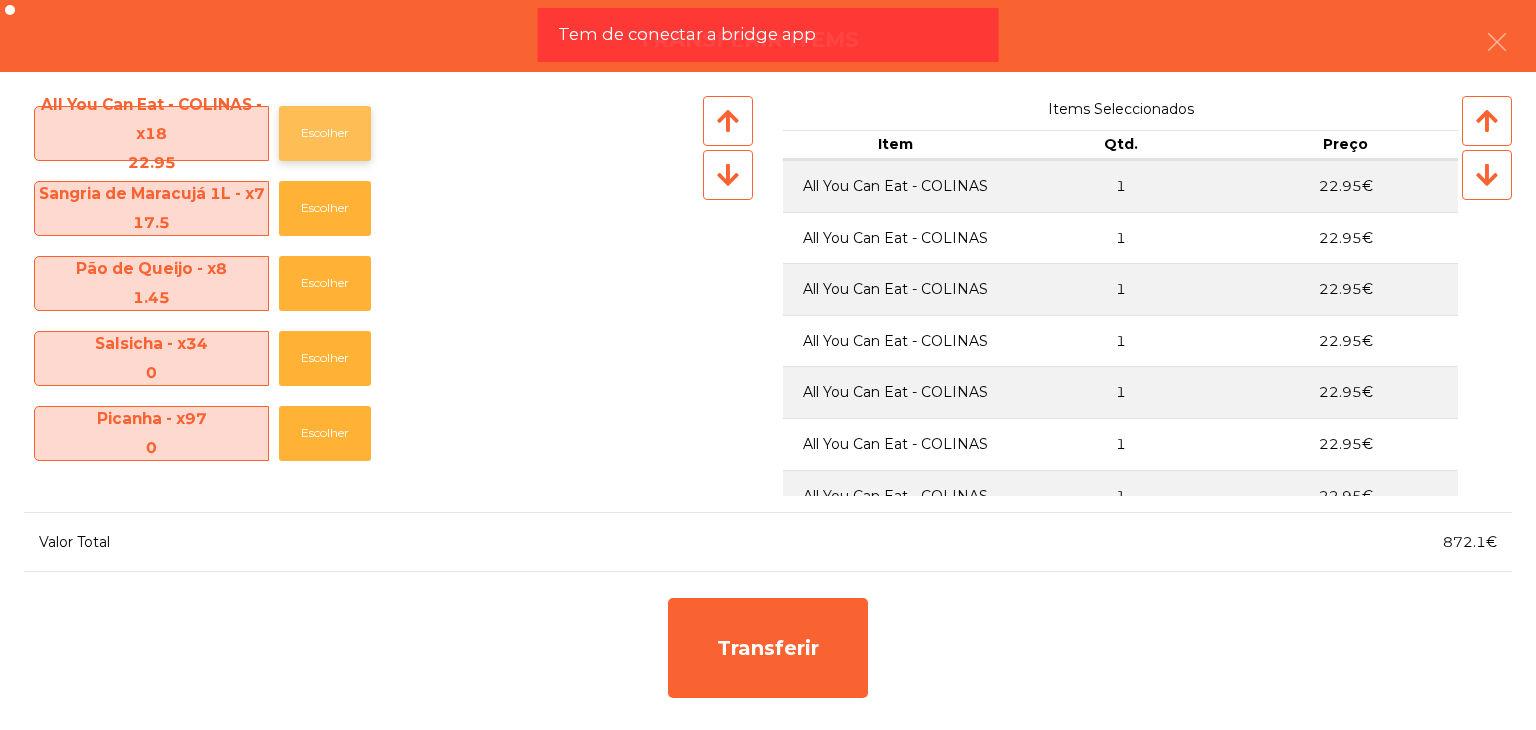 click on "Escolher" 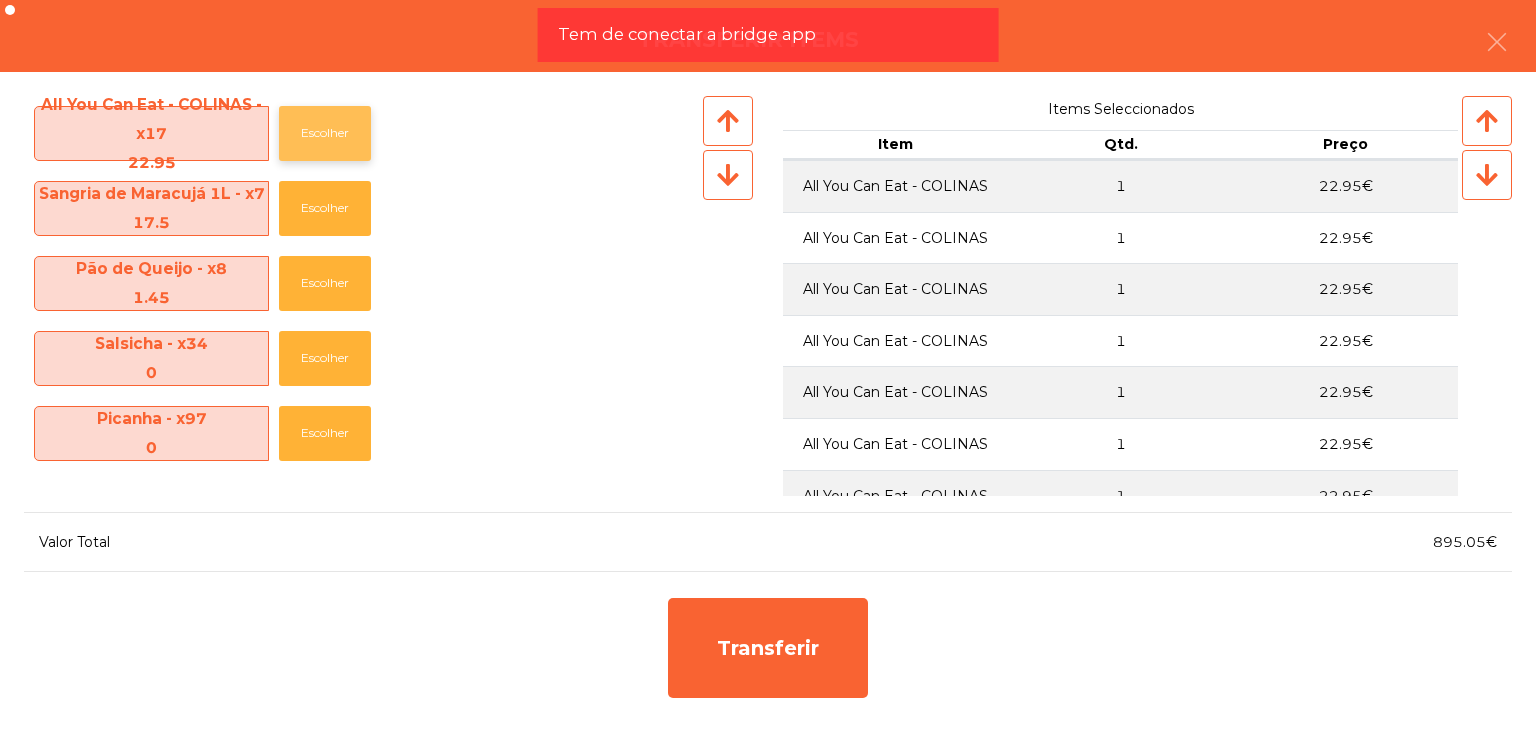 click on "Escolher" 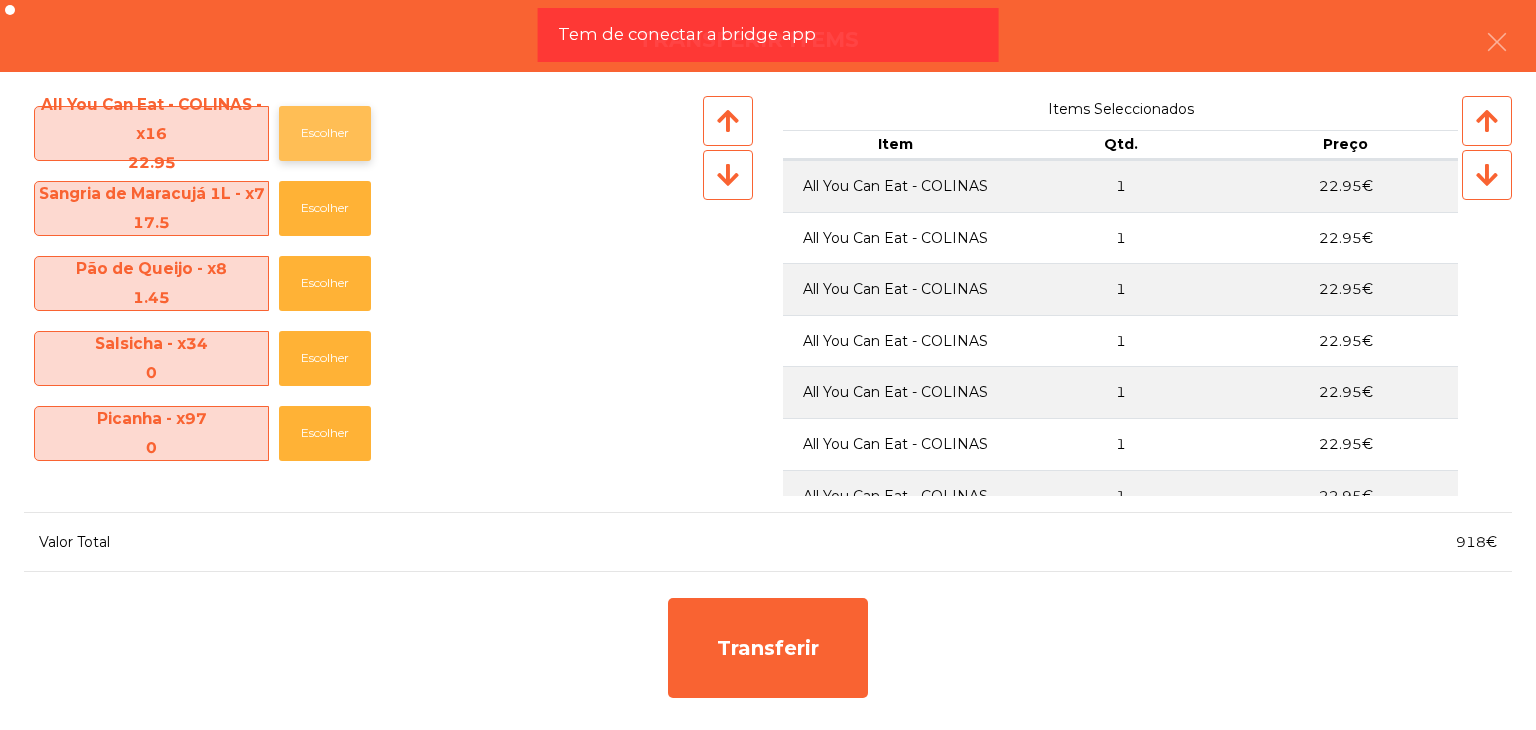 click on "Escolher" 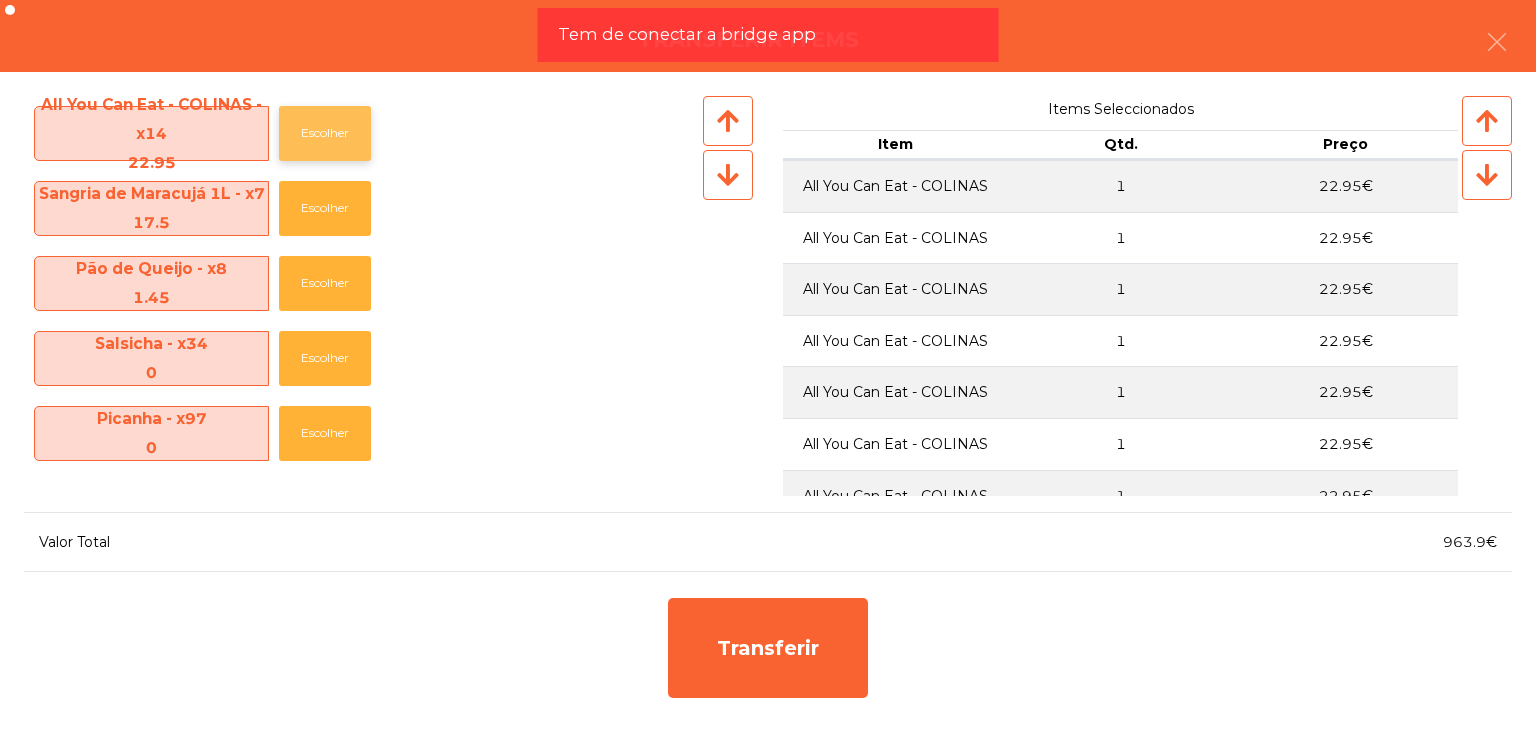click on "Escolher" 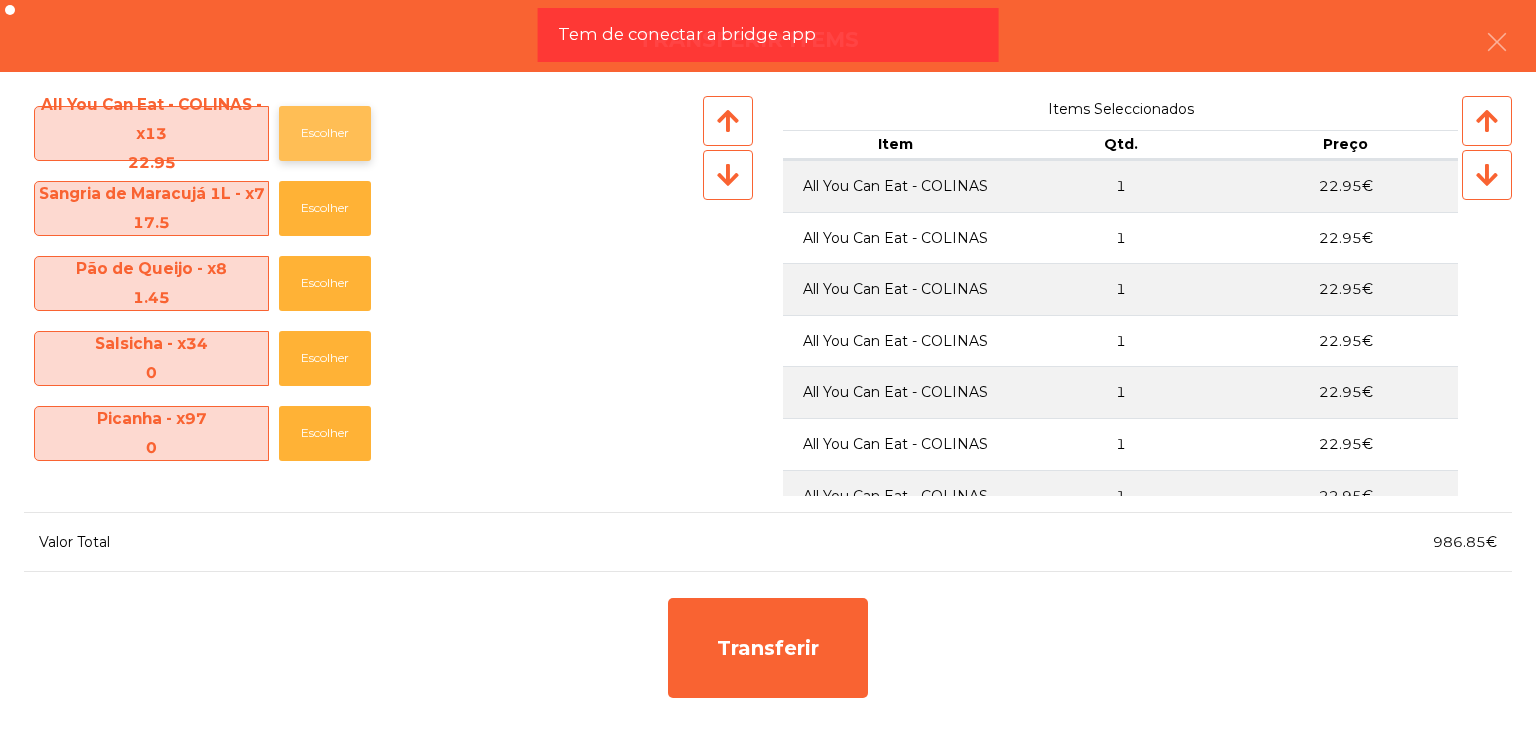 click on "Escolher" 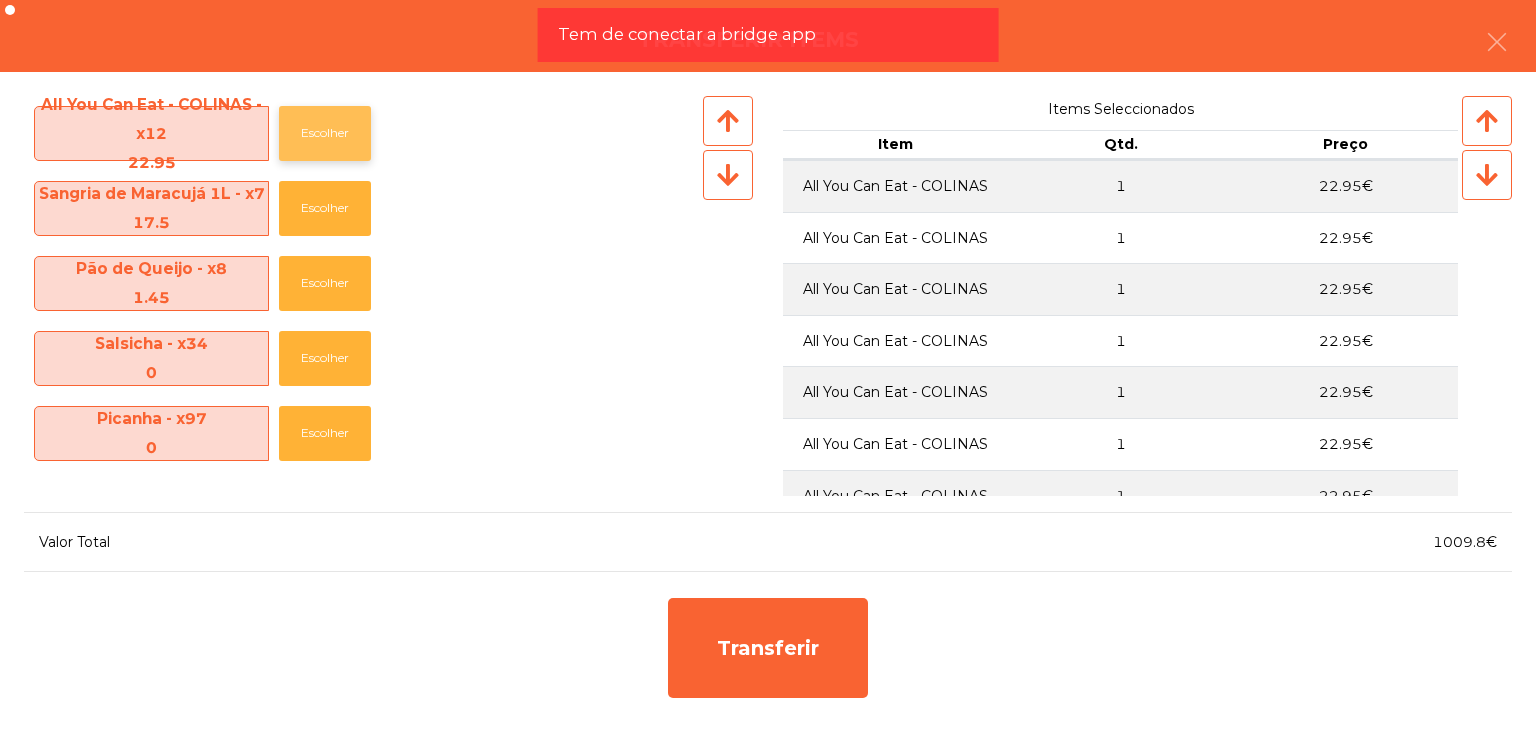 click on "Escolher" 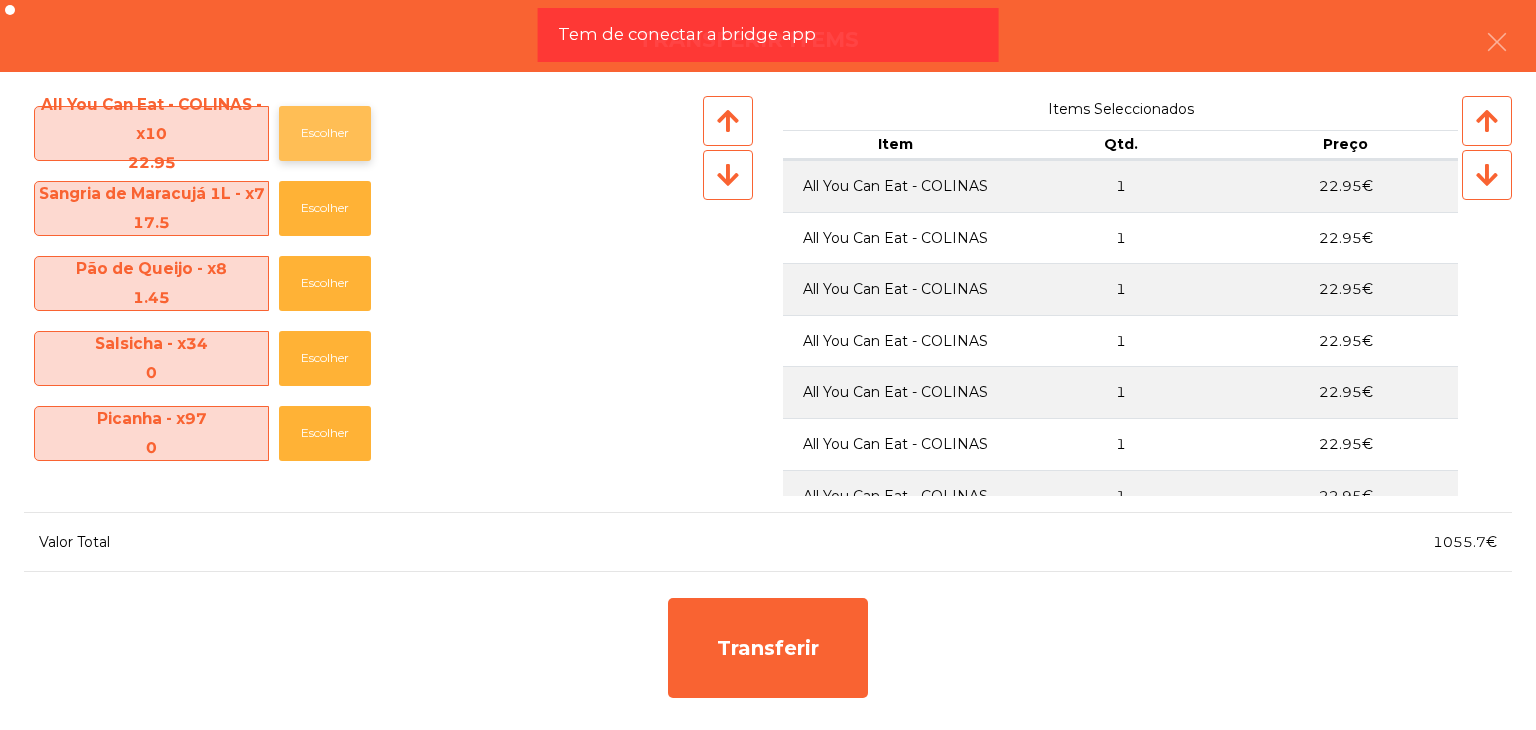 click on "Escolher" 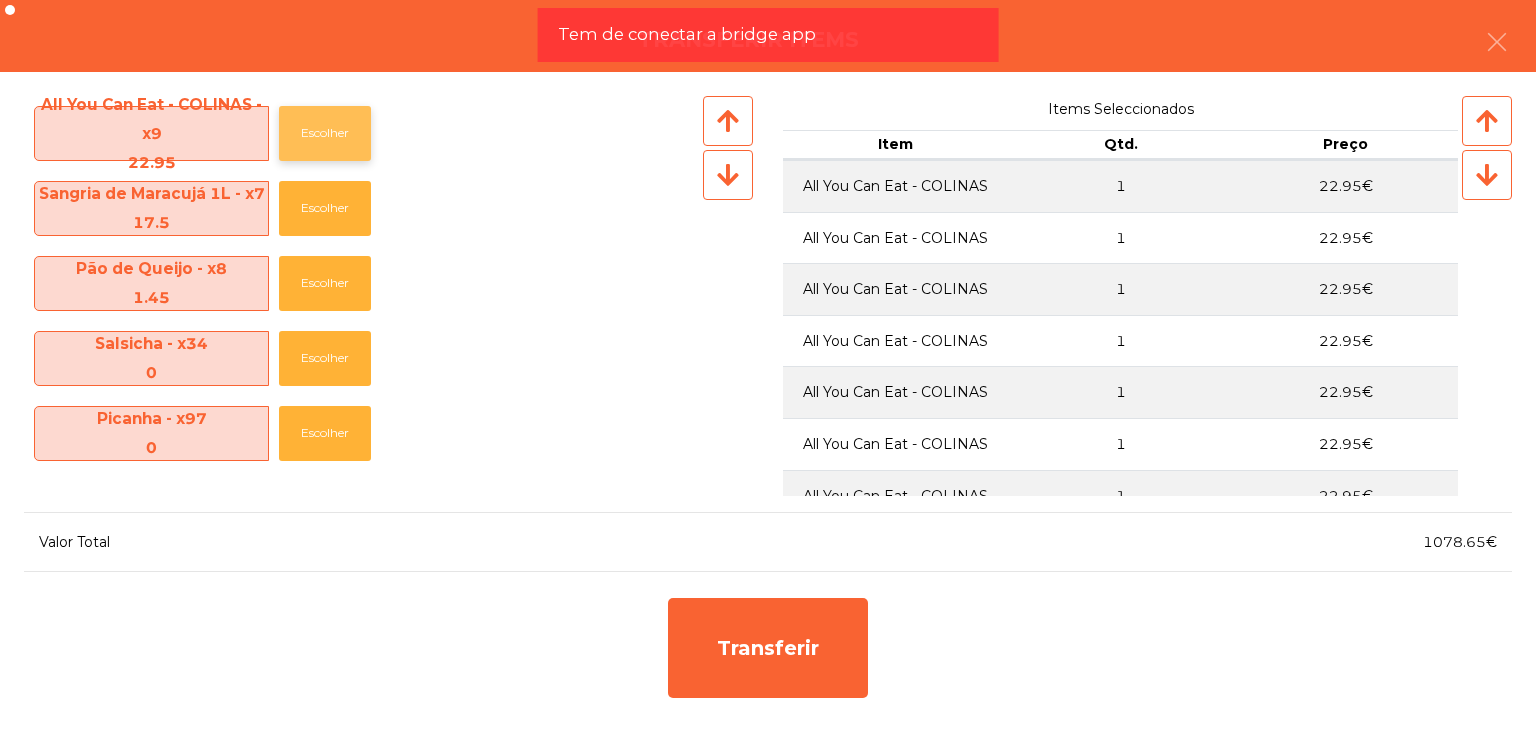click on "Escolher" 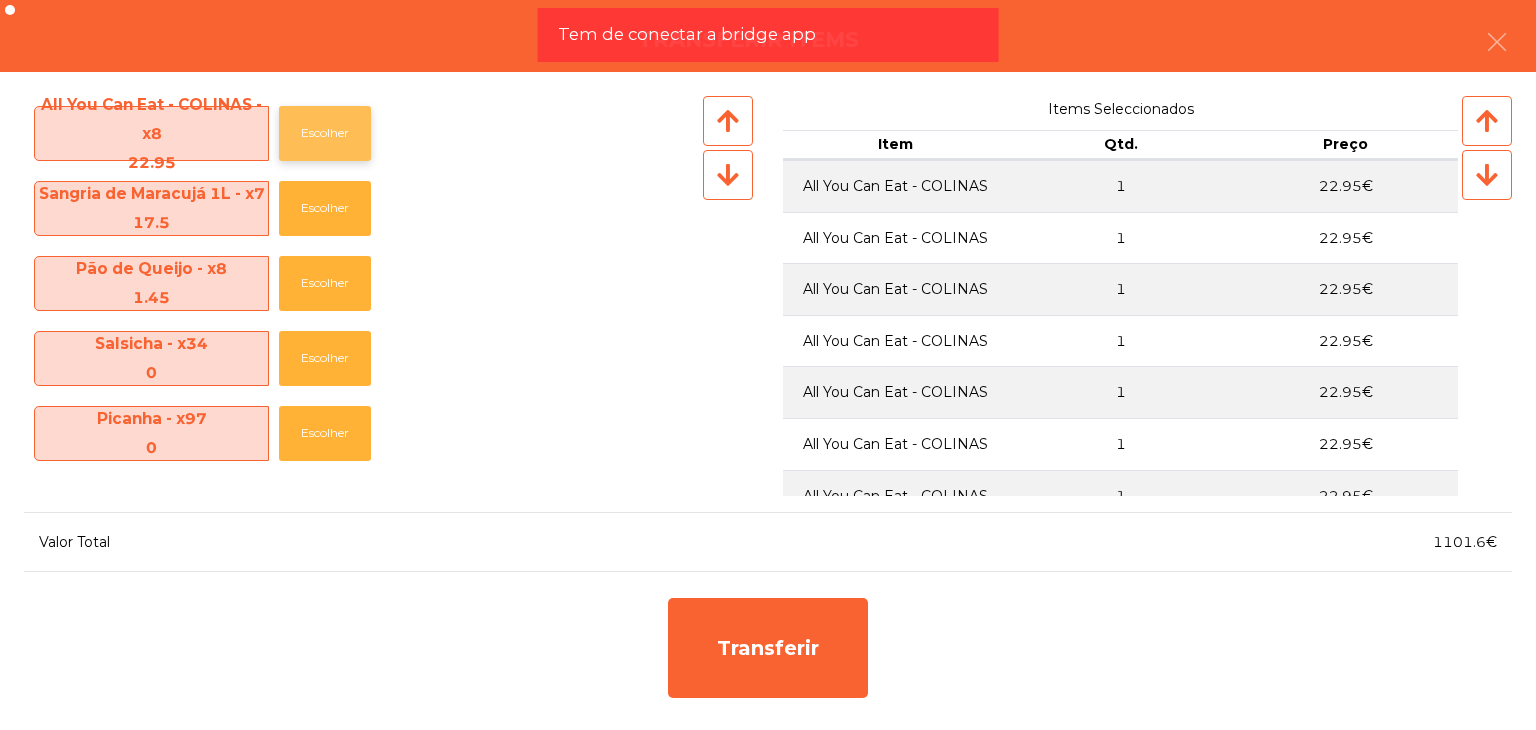 click on "Escolher" 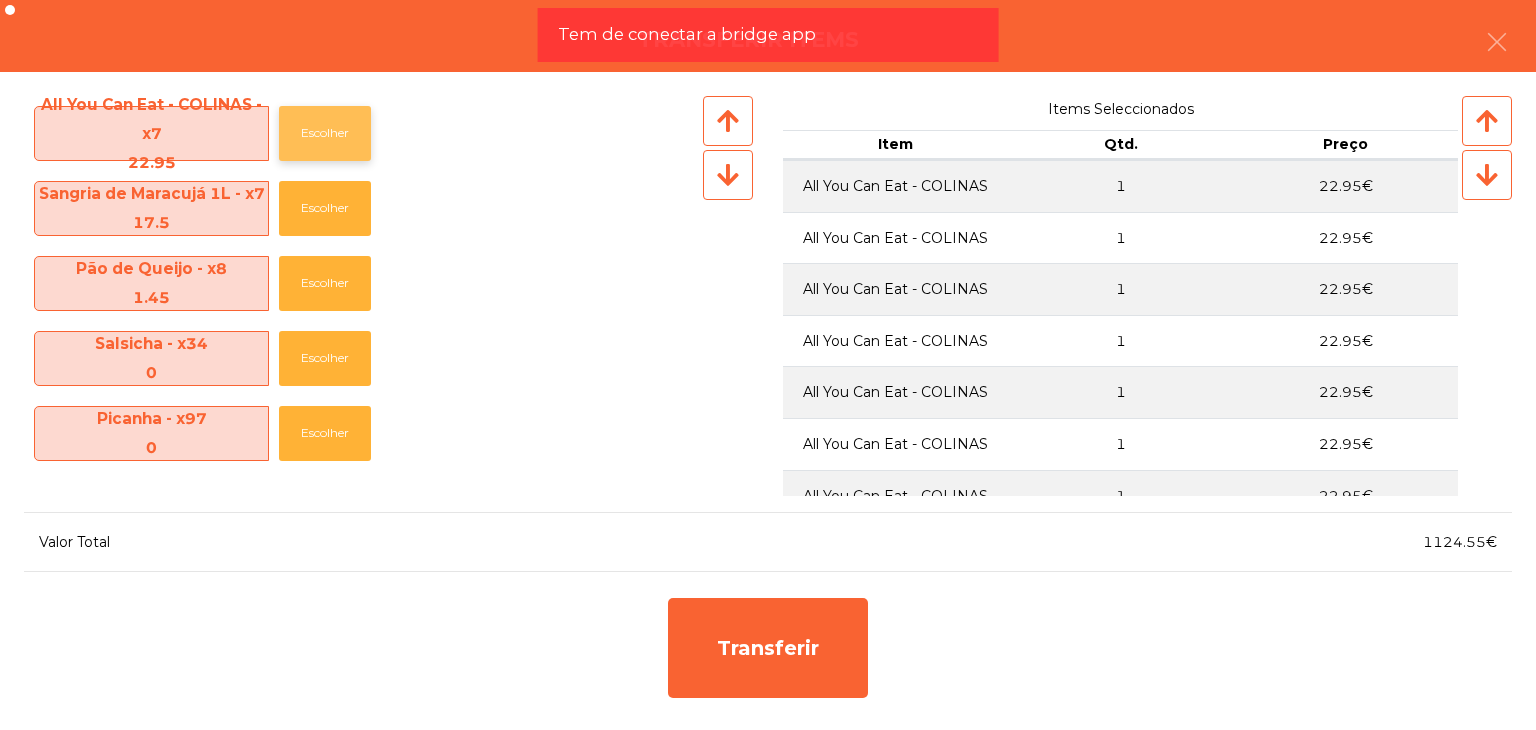 click on "Escolher" 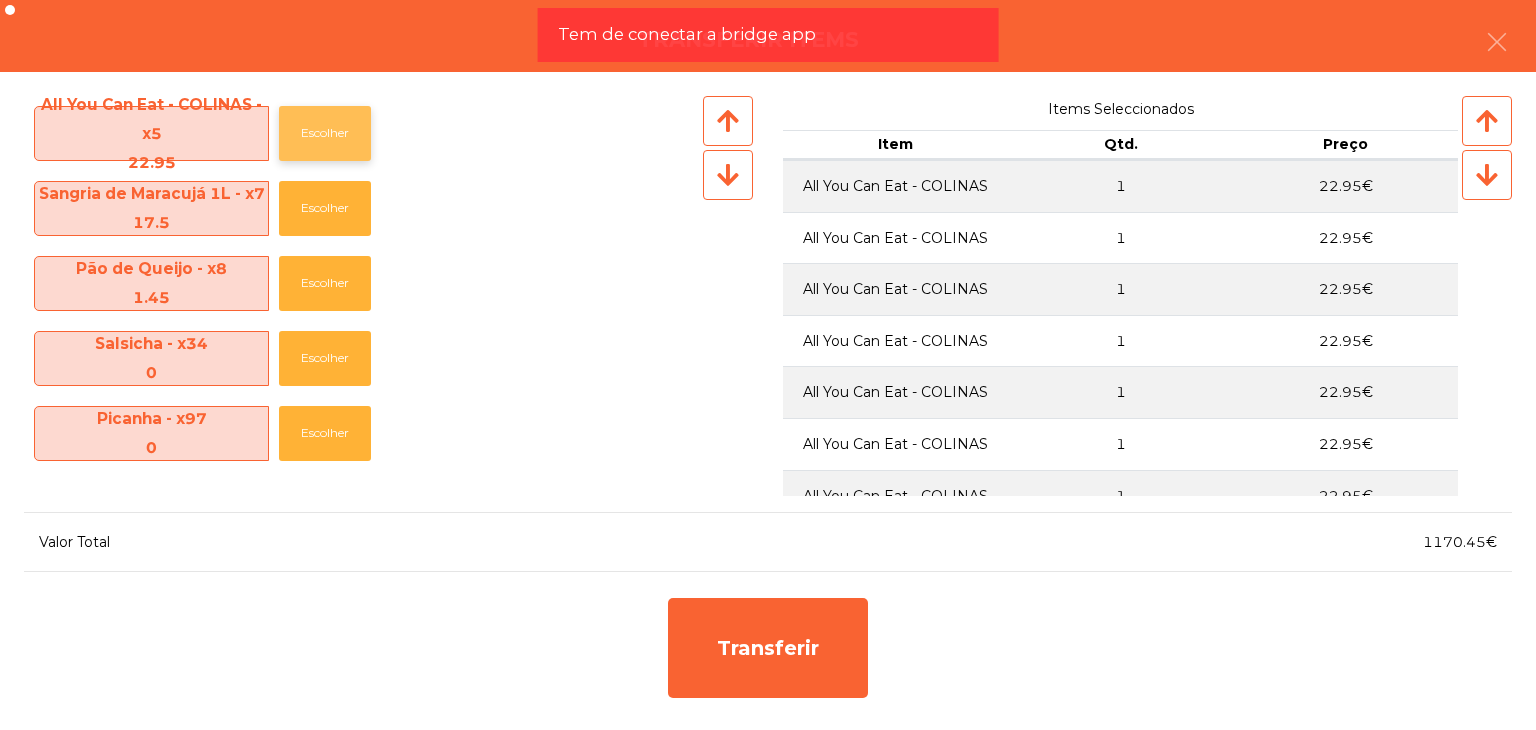 click on "Escolher" 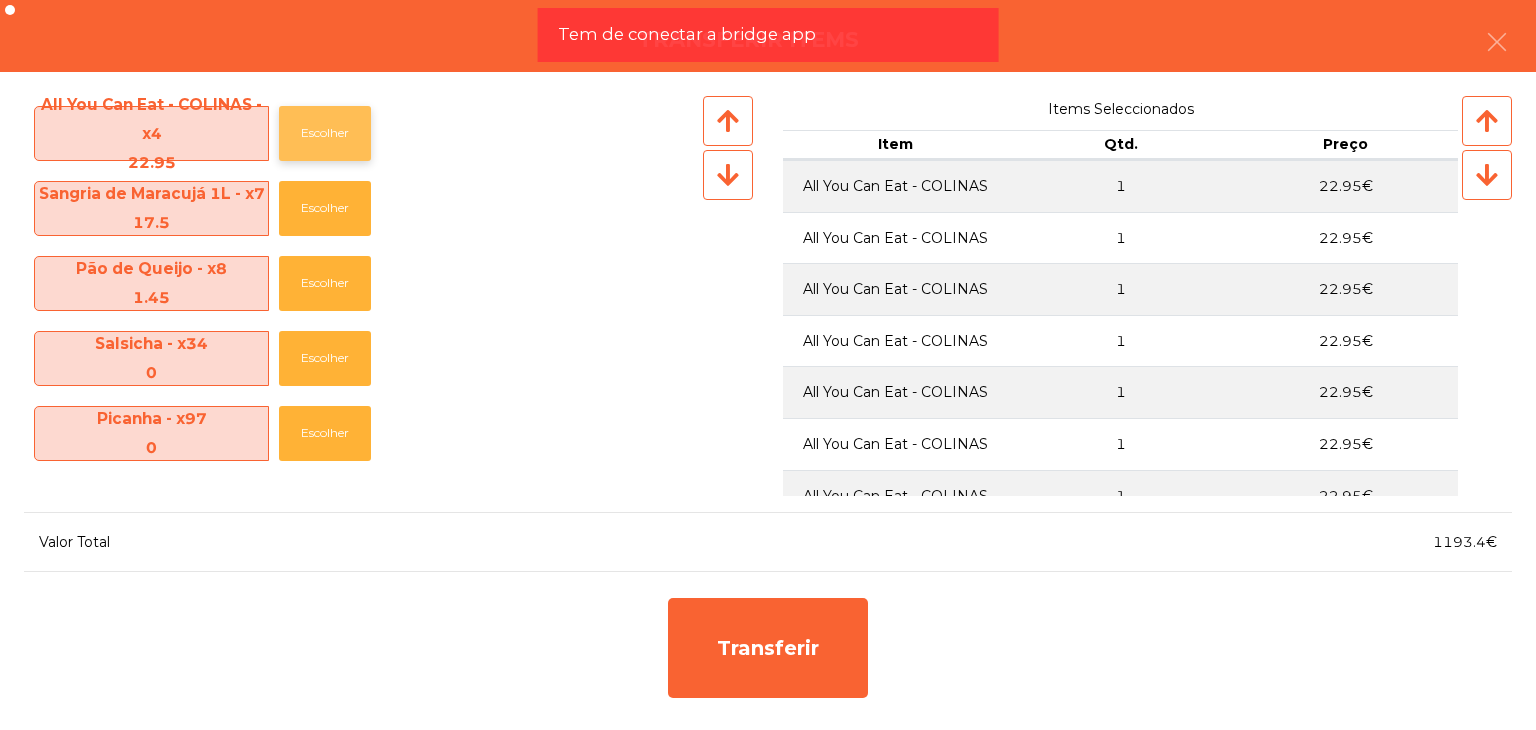 click on "Escolher" 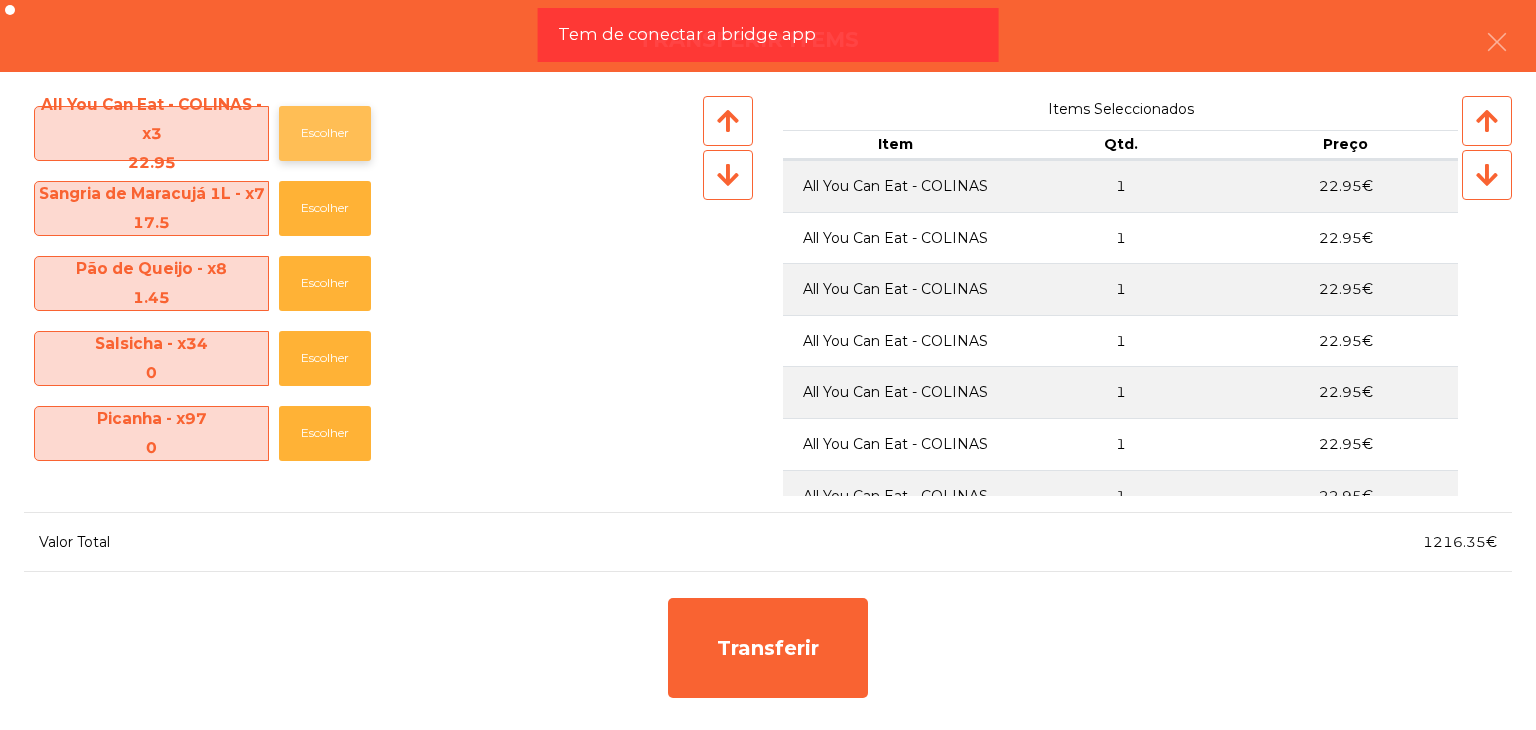 click on "Escolher" 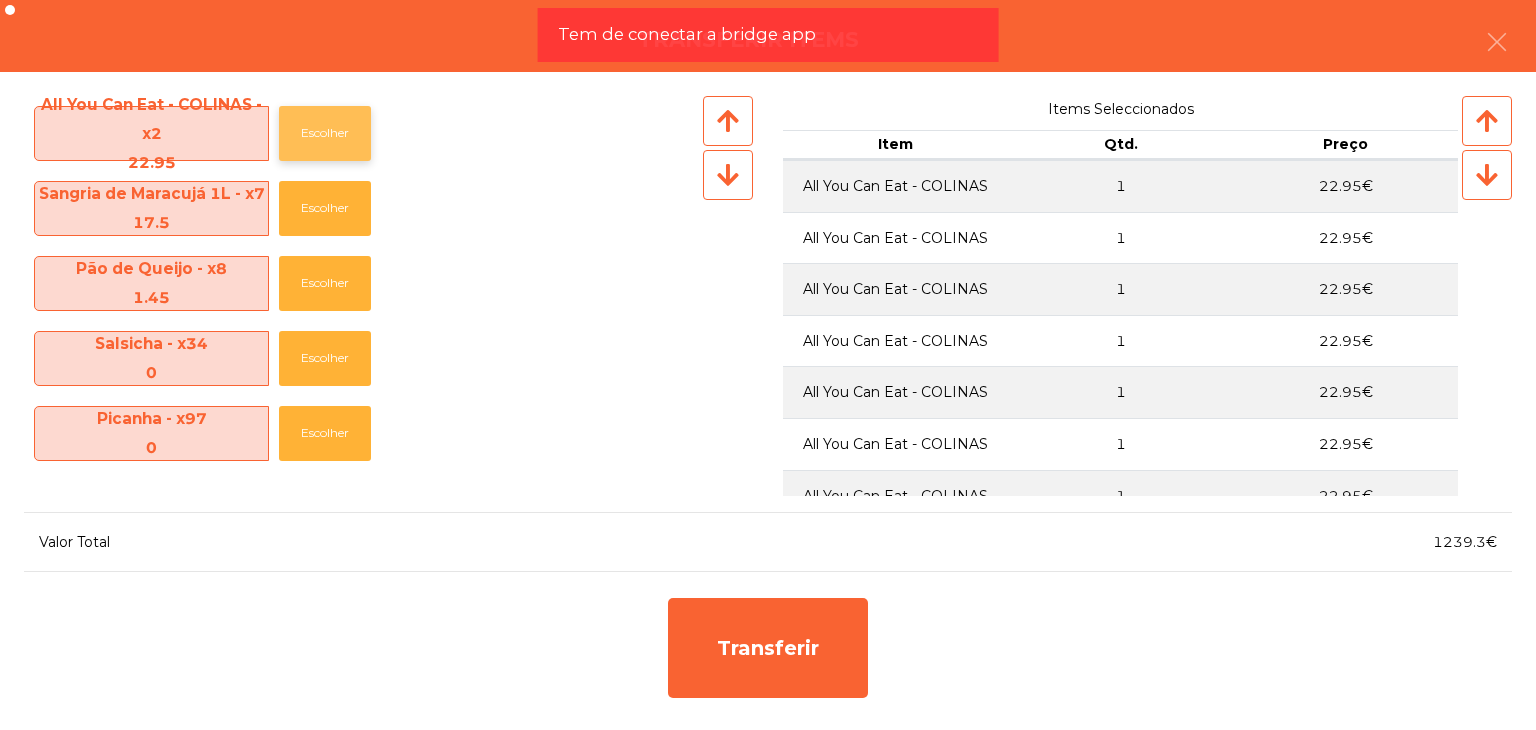 click on "Escolher" 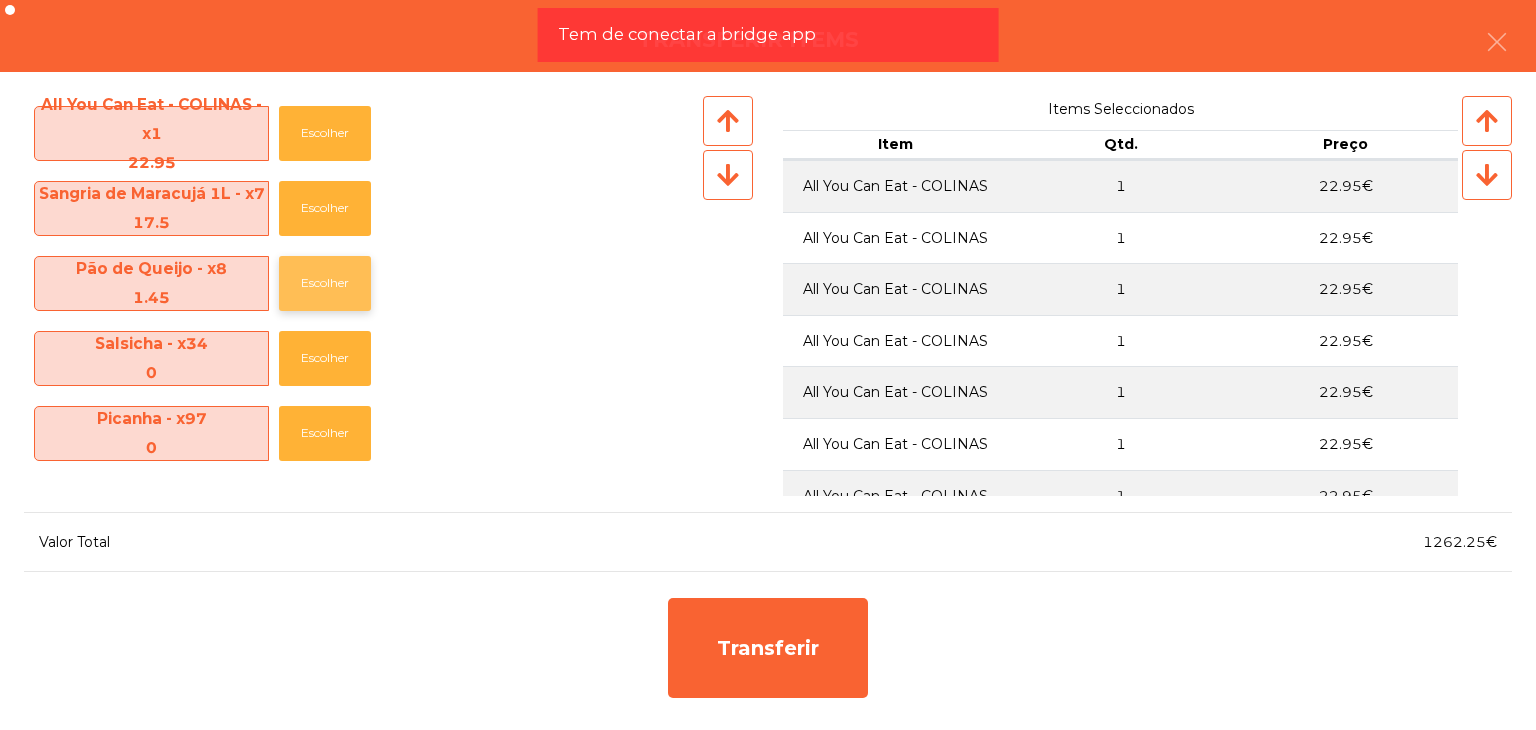 click on "Escolher" 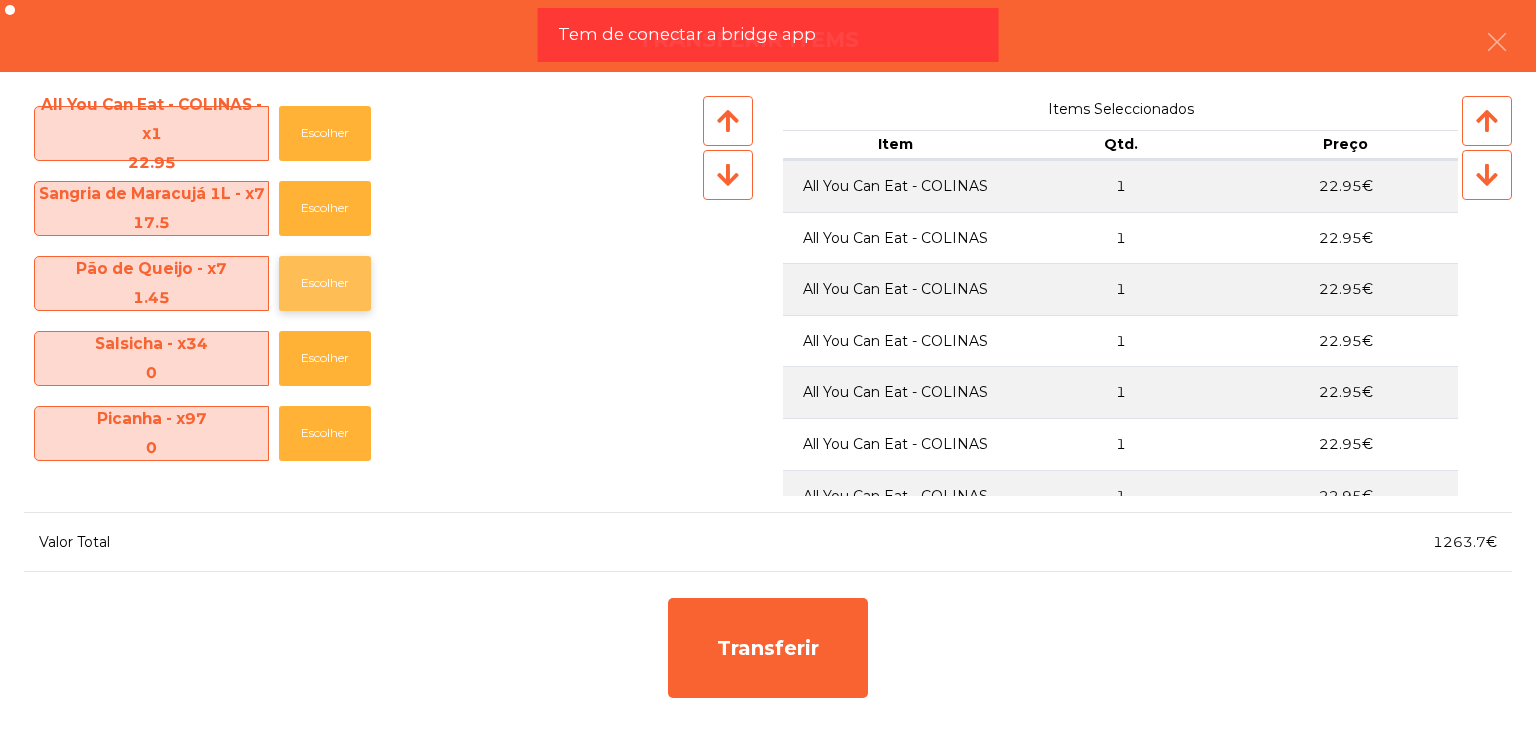 drag, startPoint x: 345, startPoint y: 291, endPoint x: 355, endPoint y: 293, distance: 10.198039 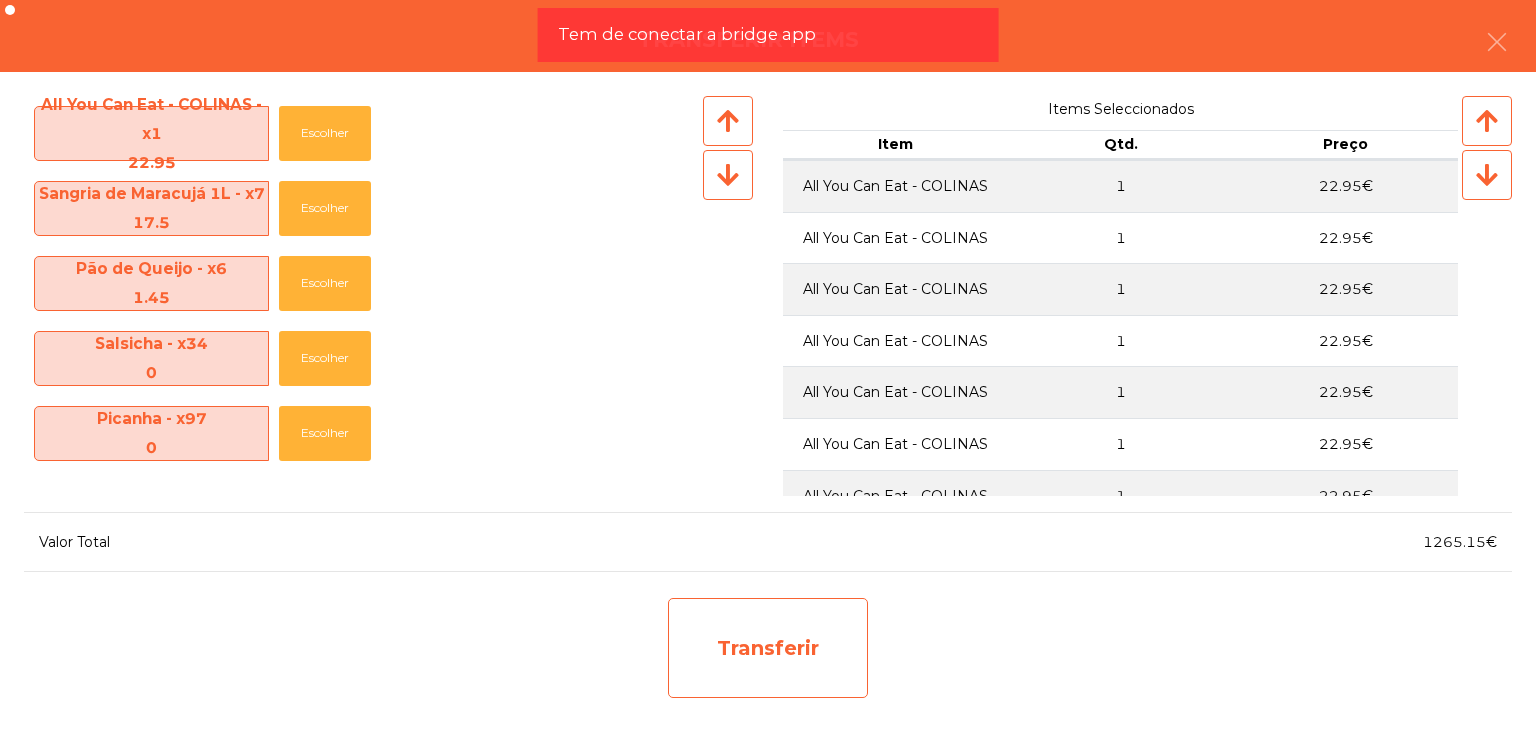 click on "Transferir" 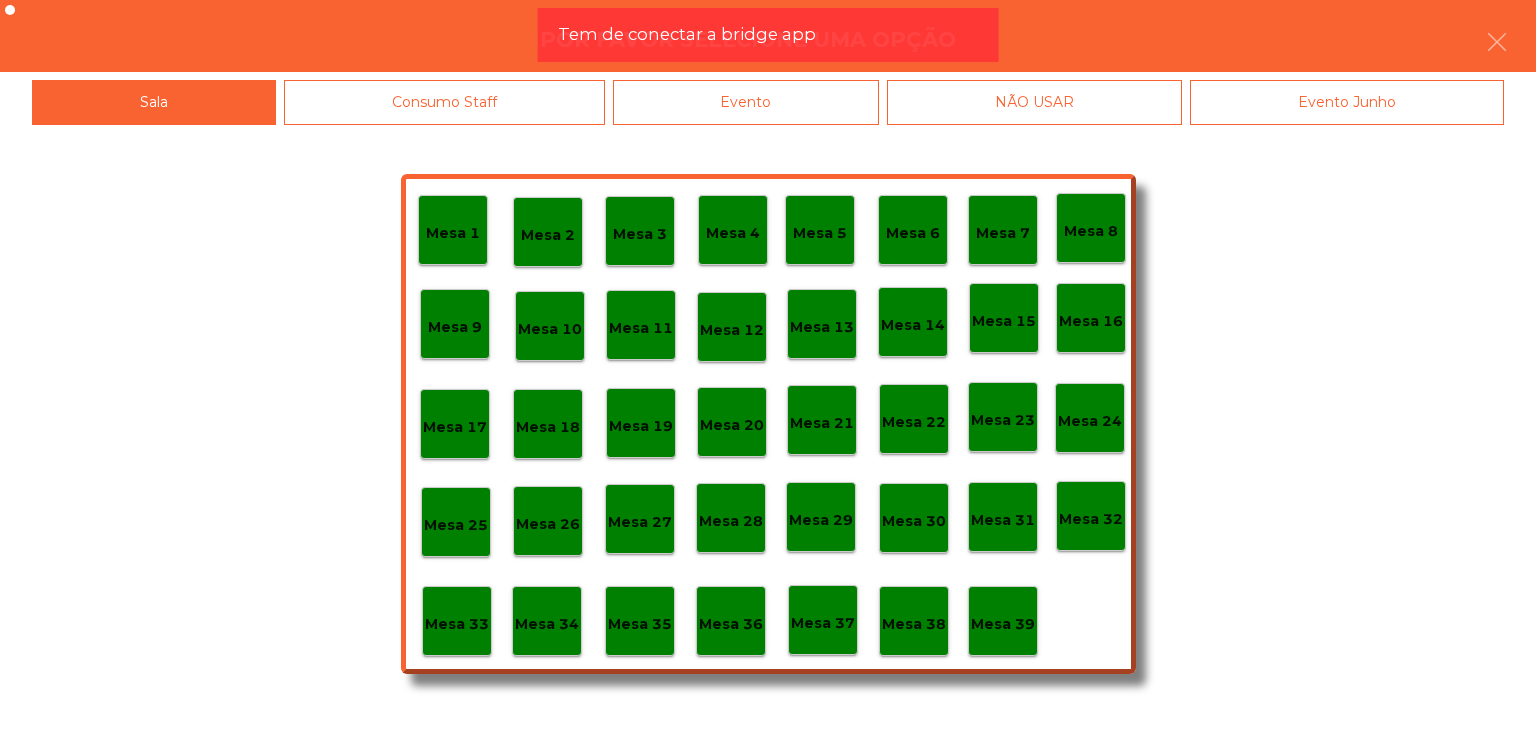 click on "Mesa 29" 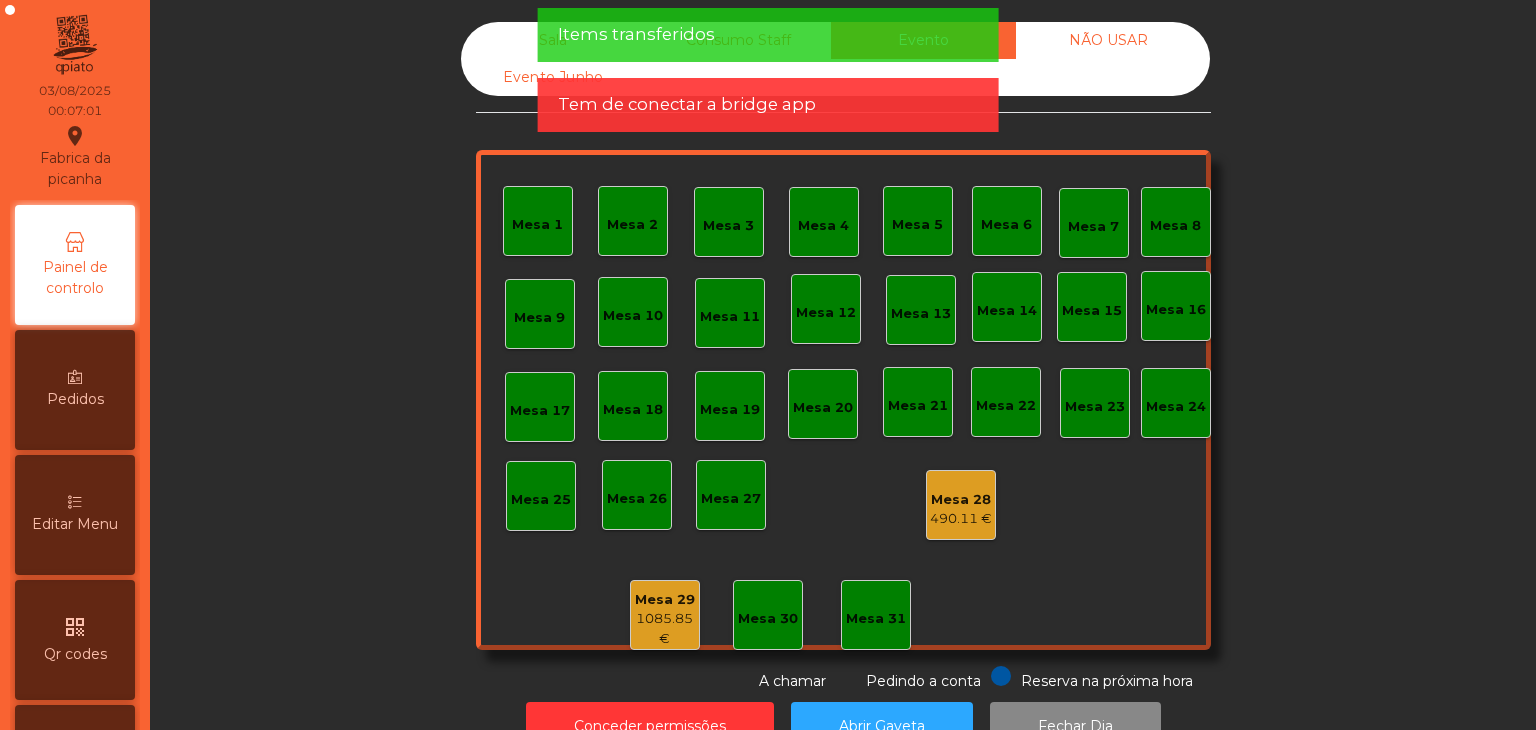 click on "490.11 €" 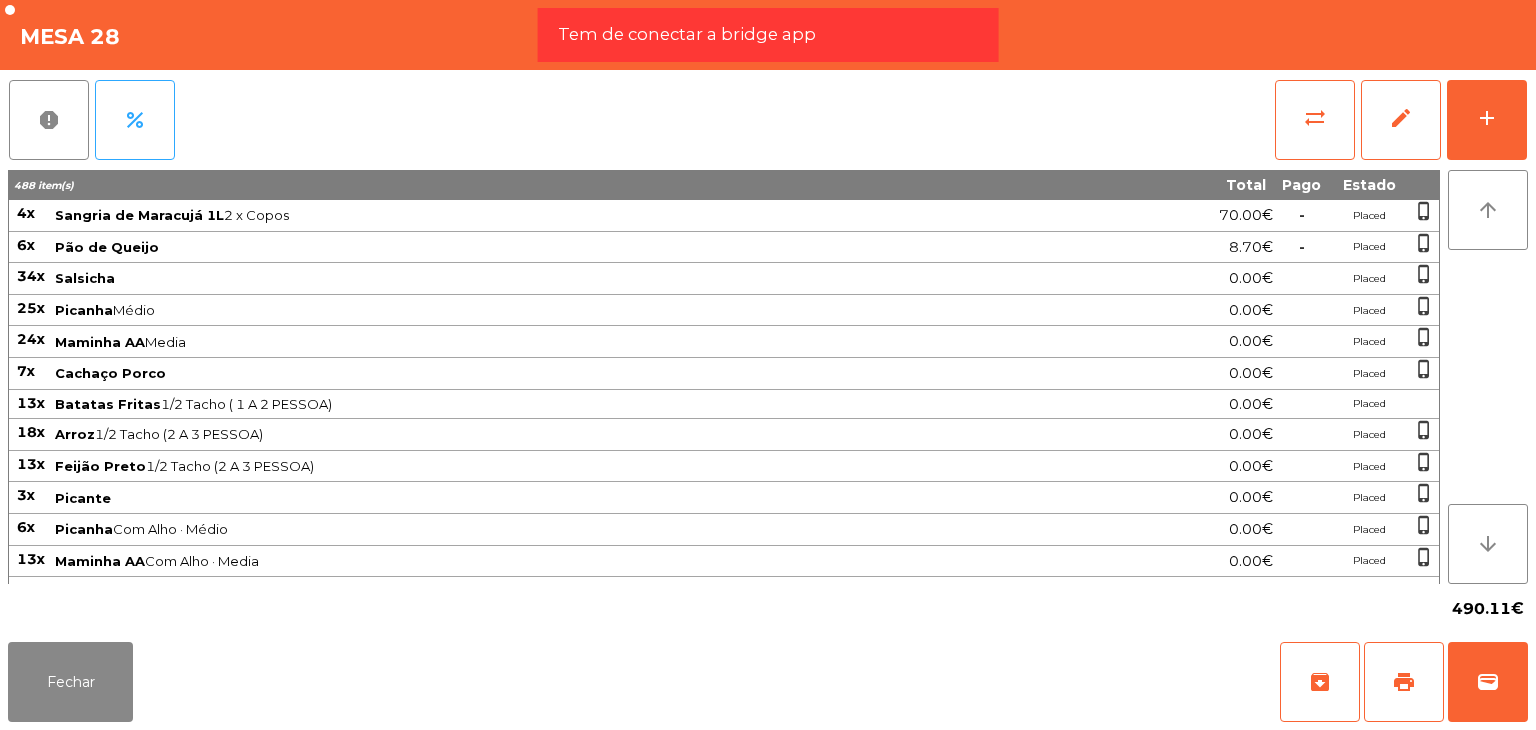 click on "4x" 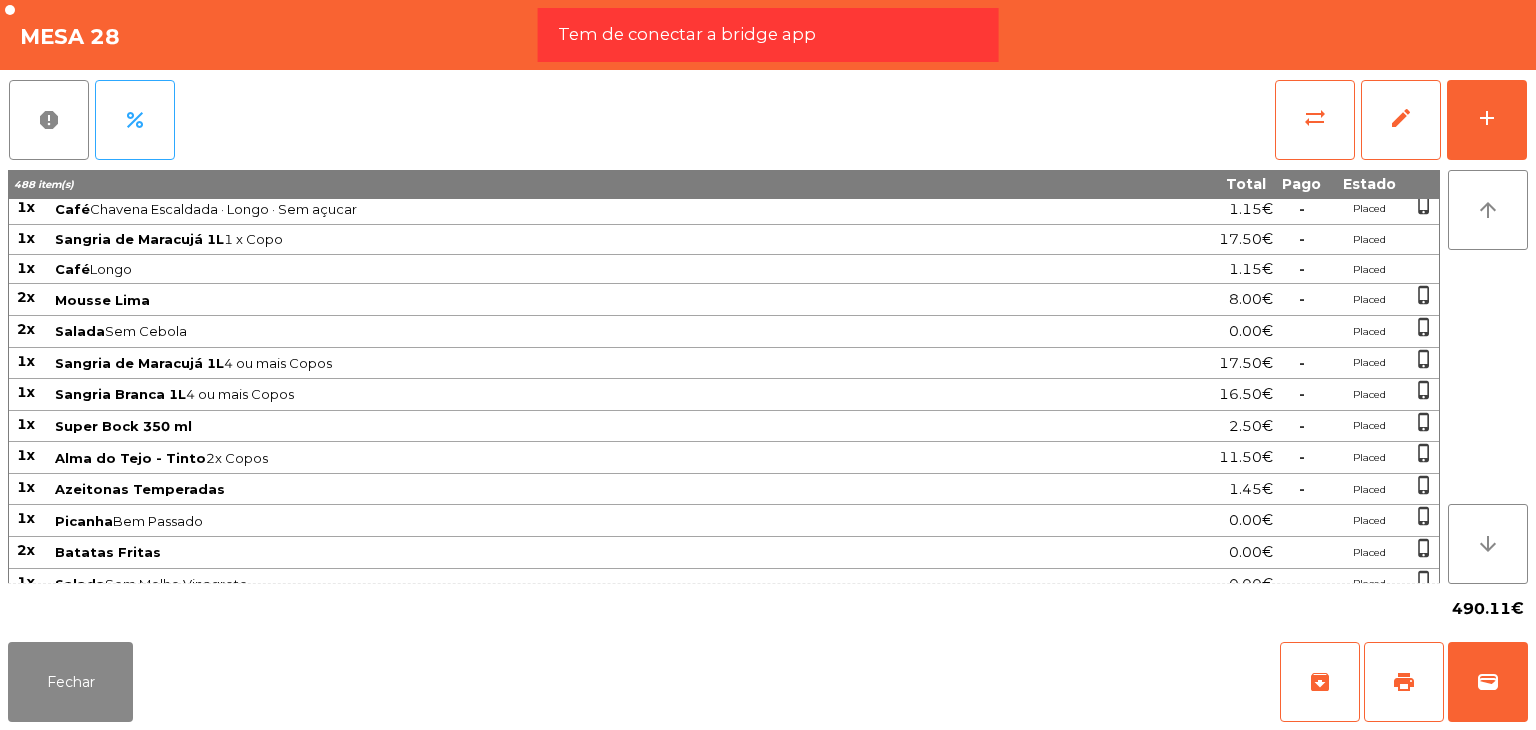 scroll, scrollTop: 2502, scrollLeft: 0, axis: vertical 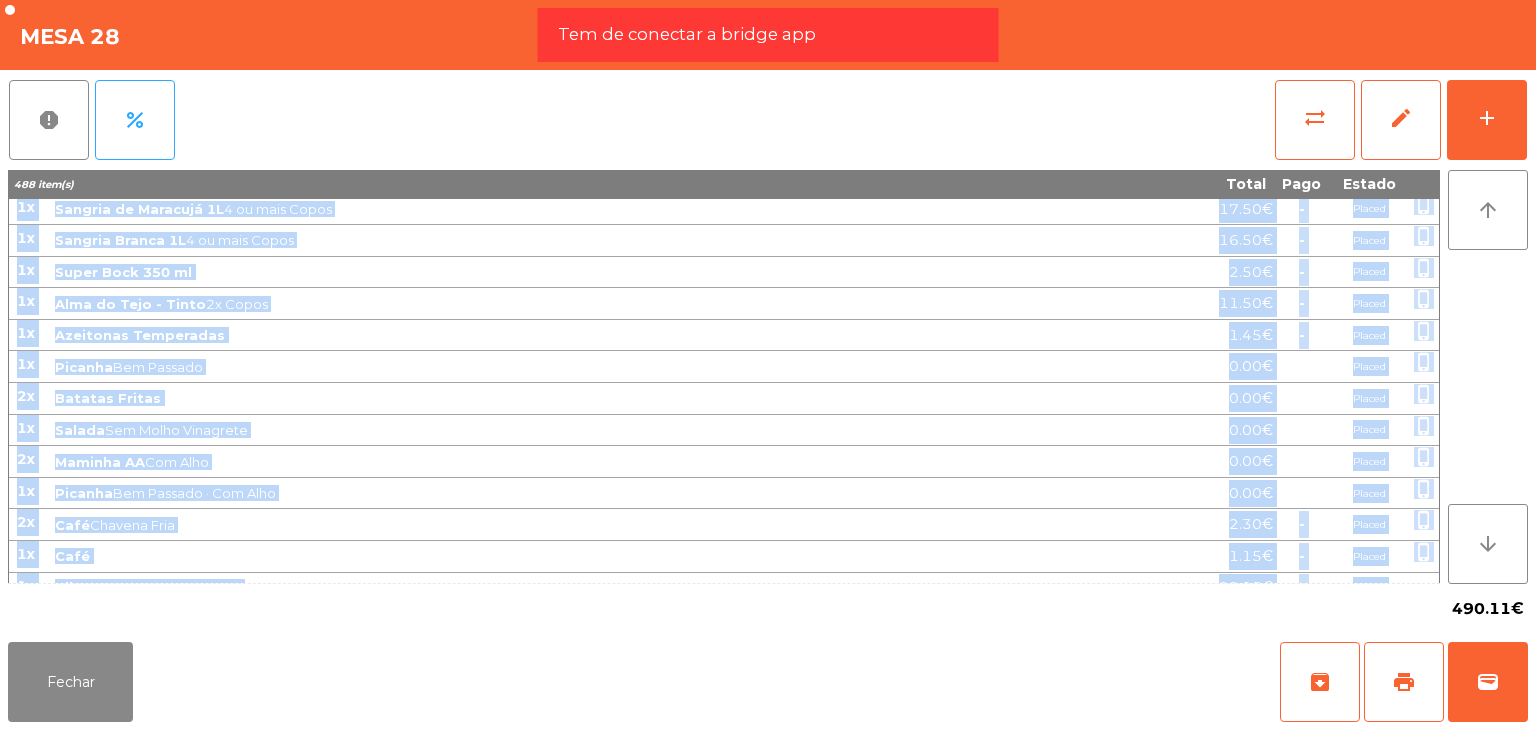 drag, startPoint x: 16, startPoint y: 212, endPoint x: 1380, endPoint y: 564, distance: 1408.6874 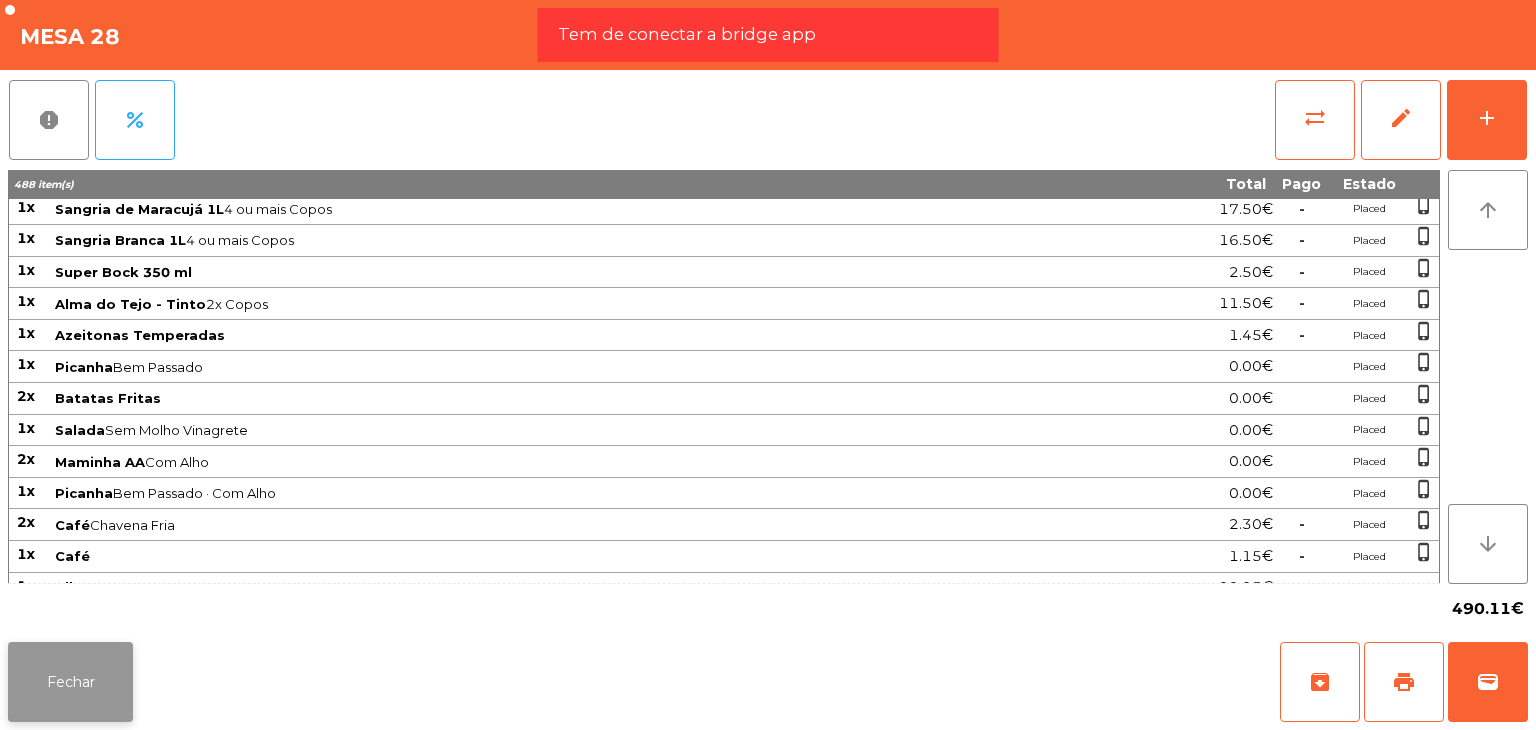 click on "Fechar" 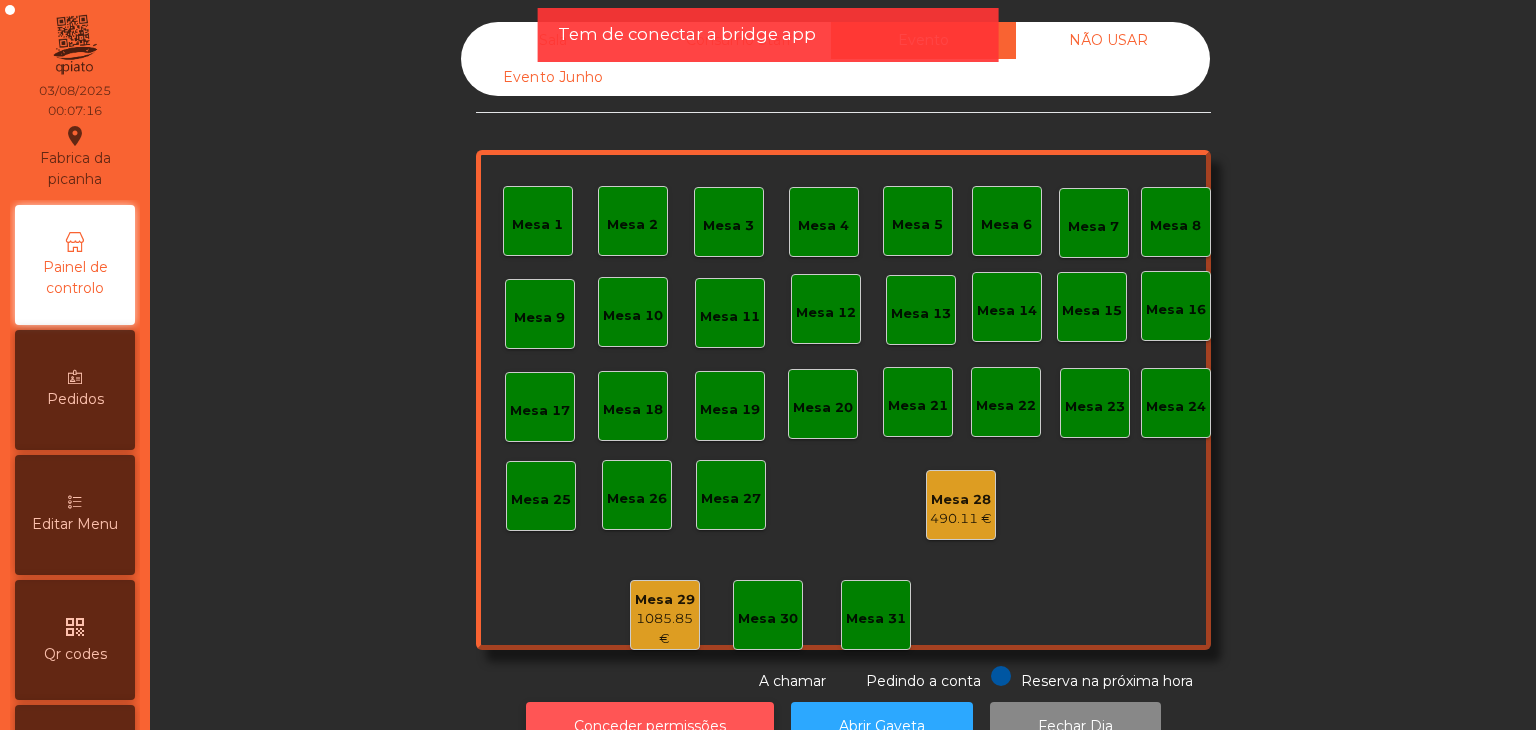 click on "Conceder permissões" 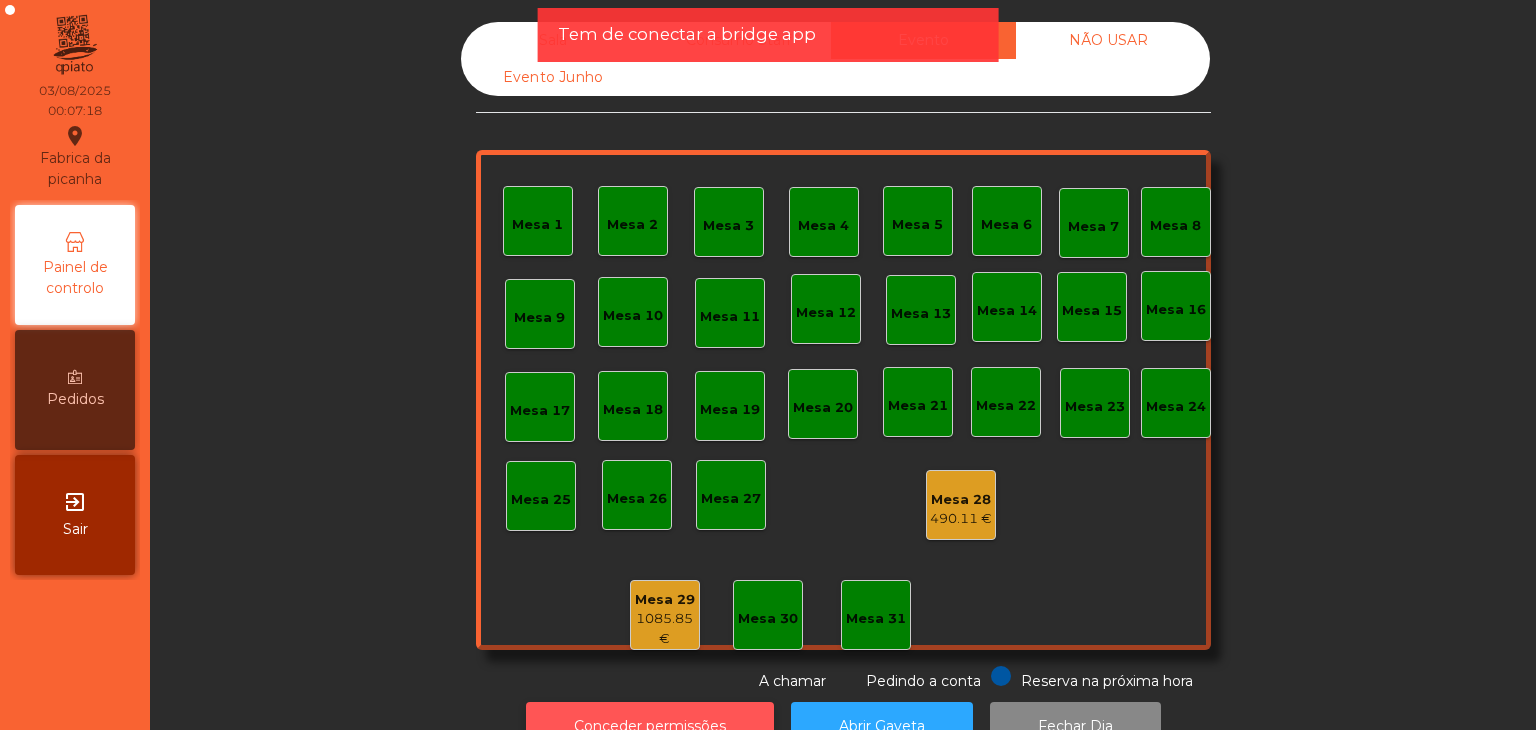 click on "Conceder permissões" 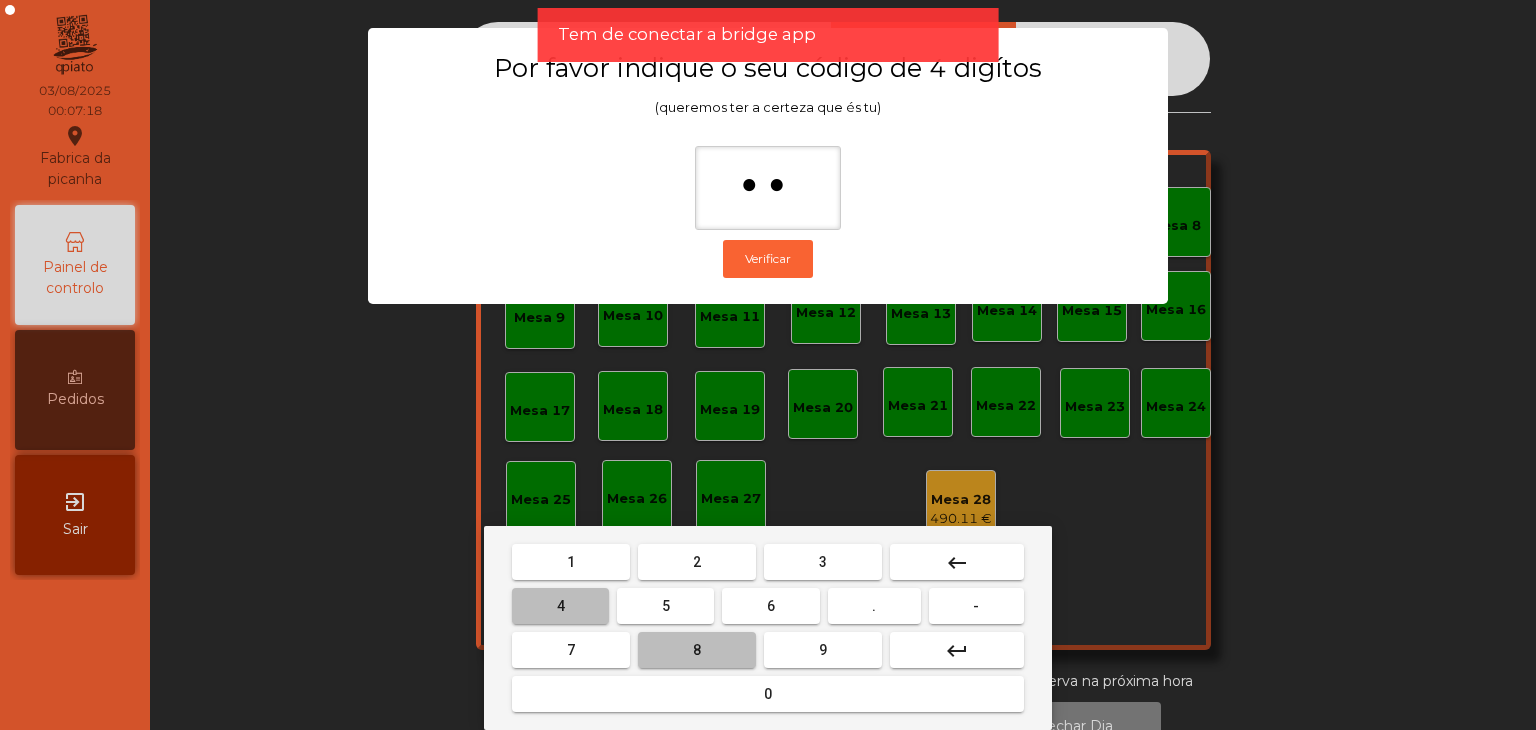 type on "***" 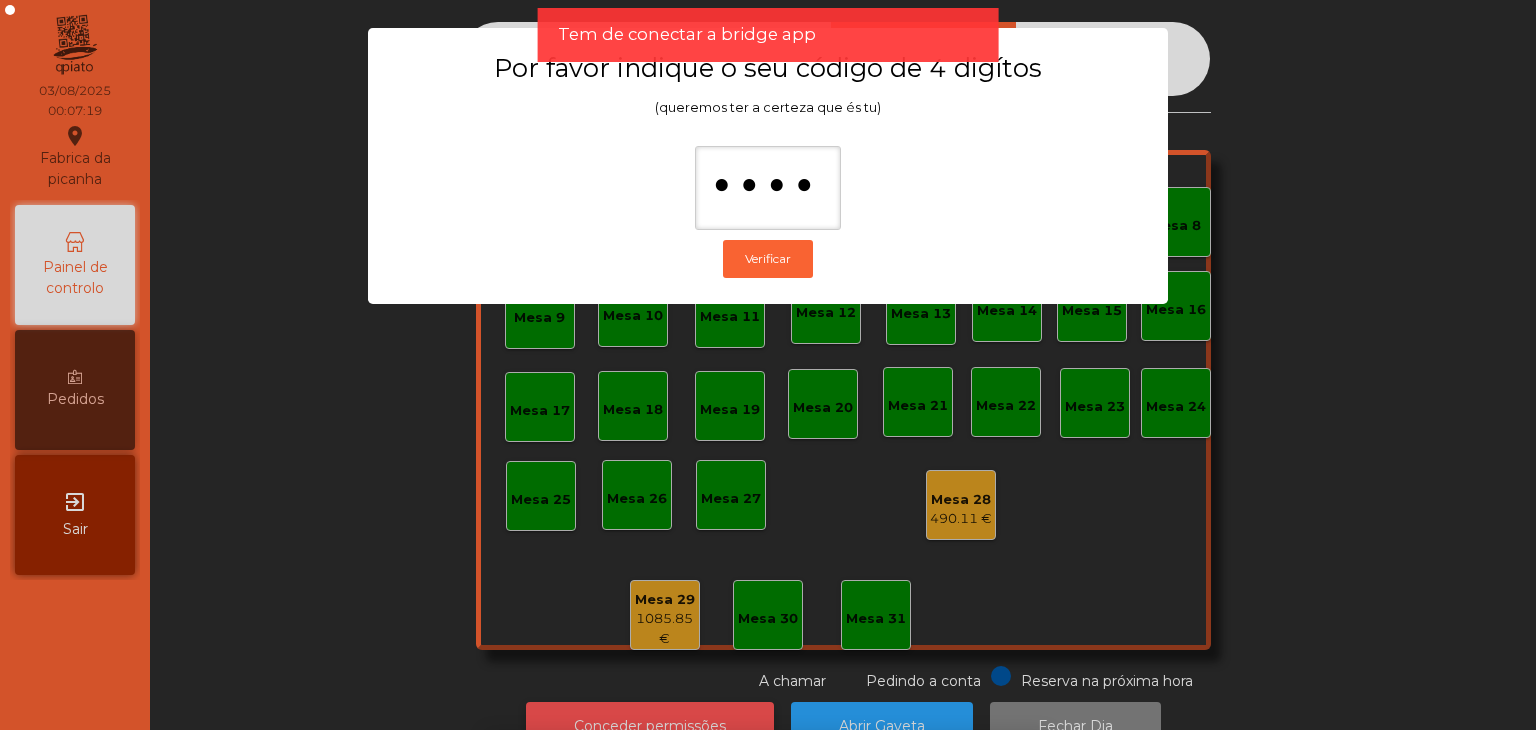 scroll, scrollTop: 36, scrollLeft: 0, axis: vertical 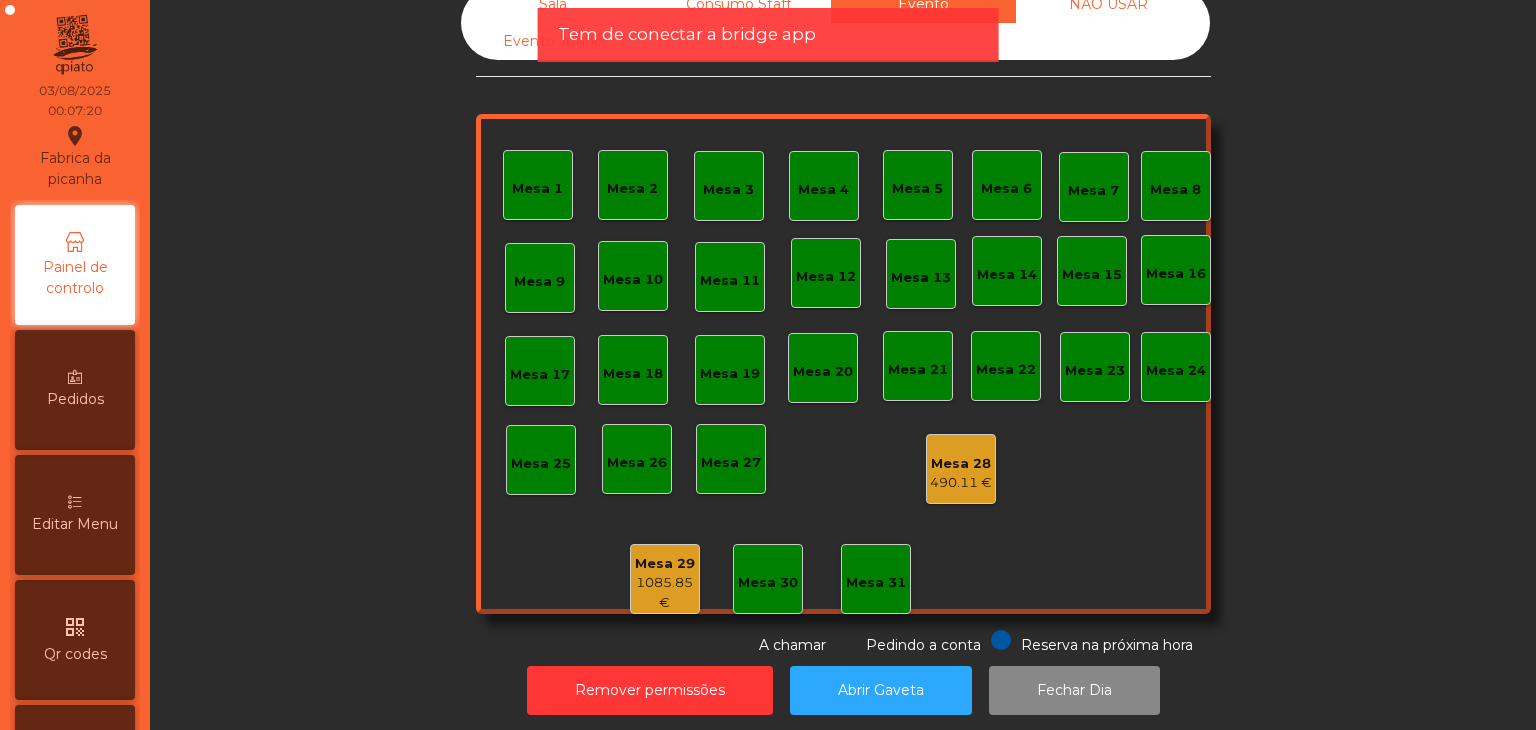 click on "490.11 €" 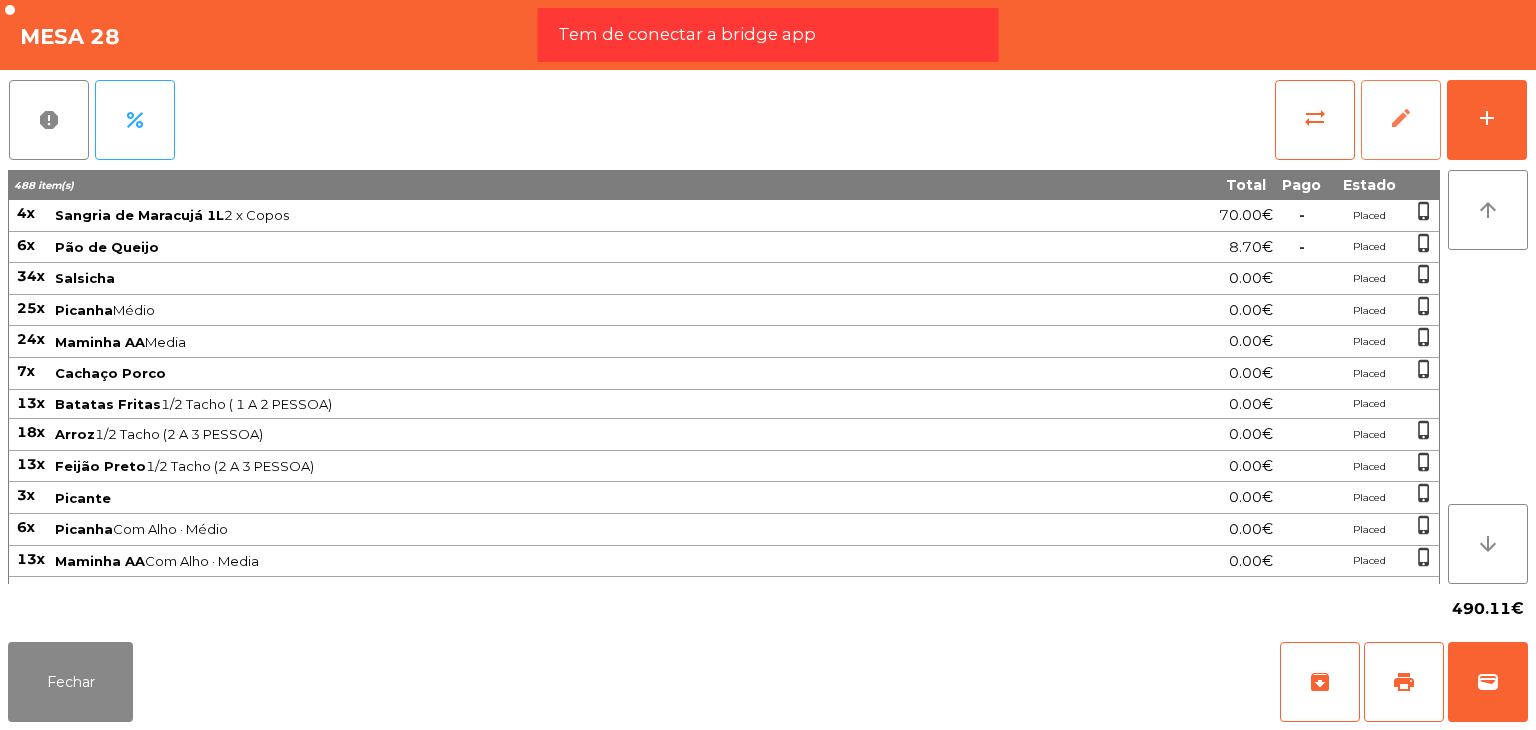 click on "edit" 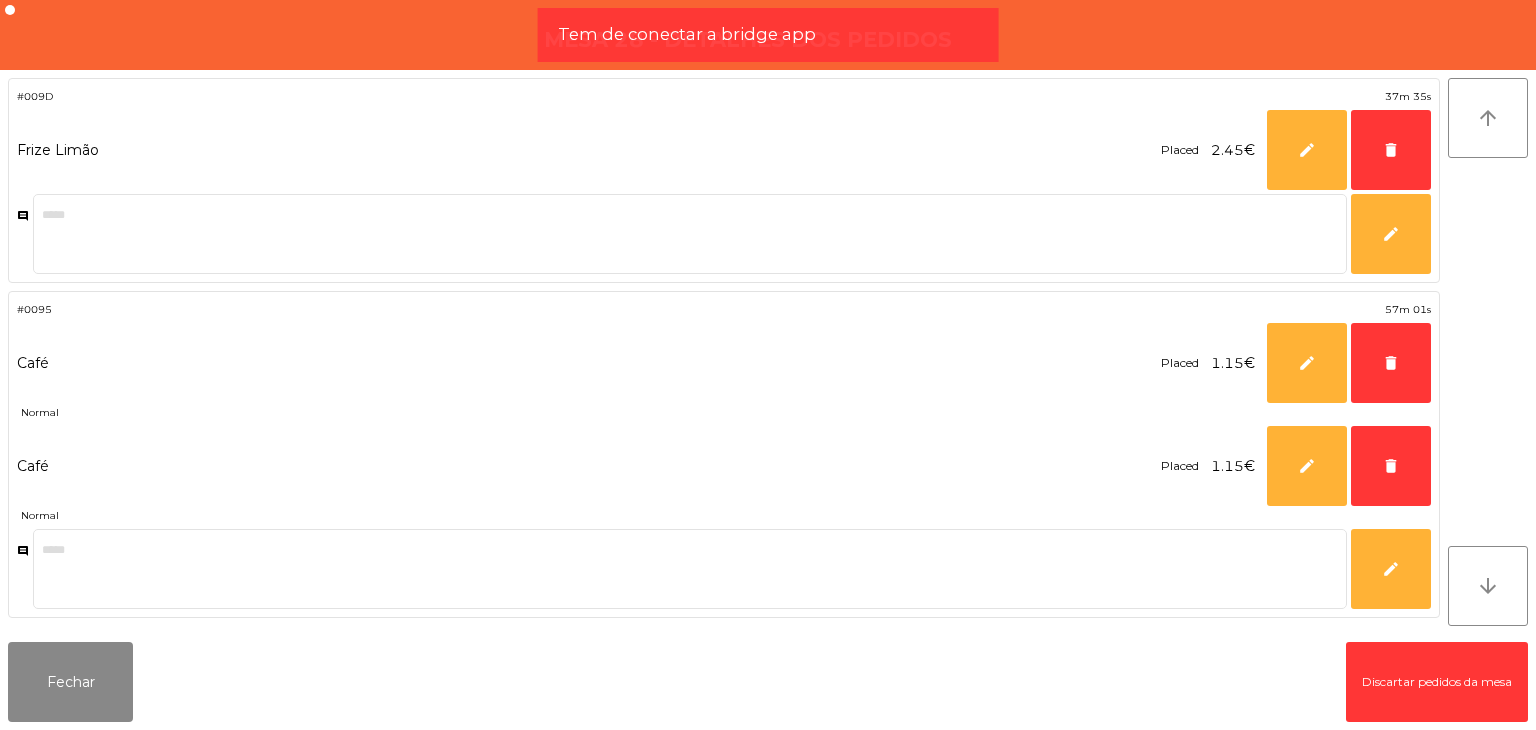 click on "Discartar pedidos da mesa" 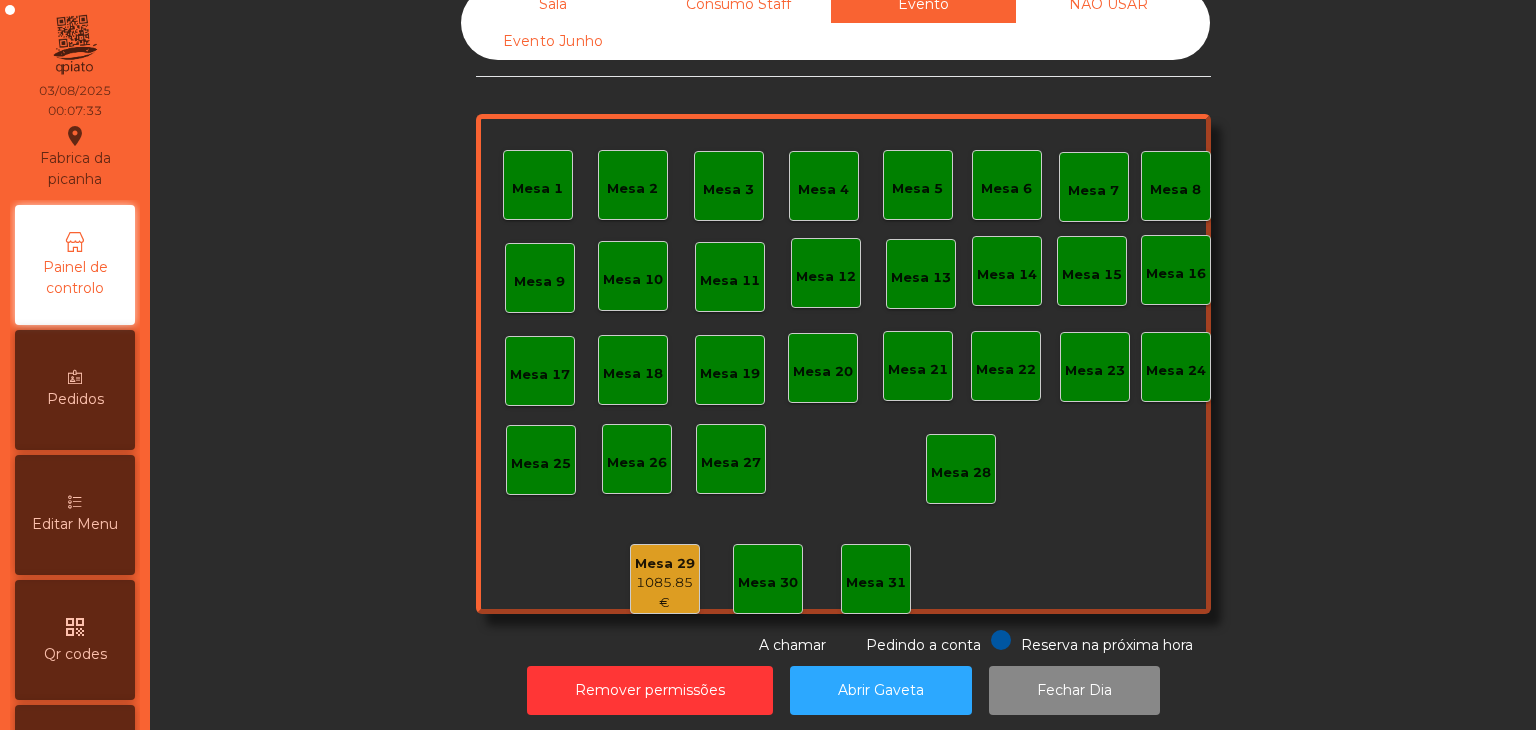 click on "1085.85 €" 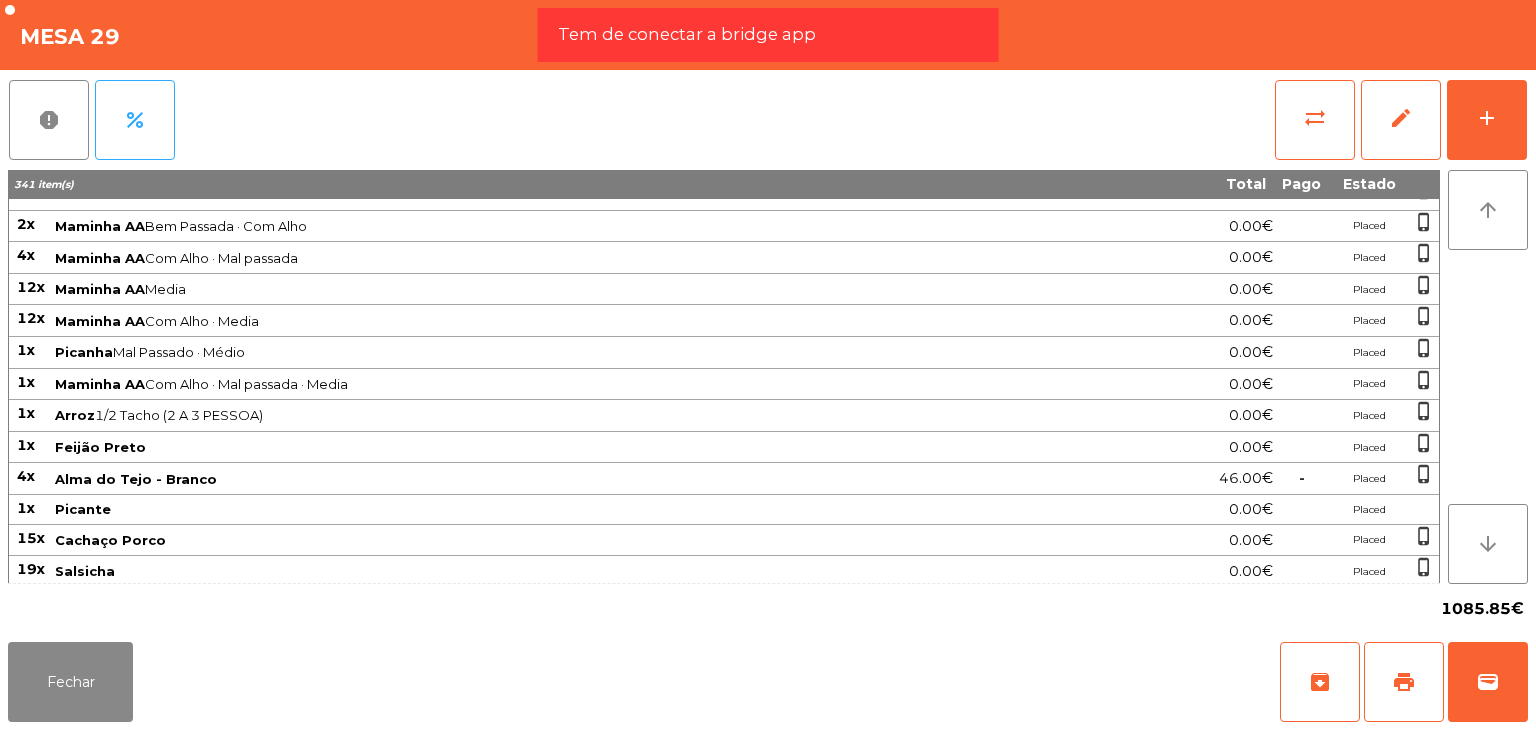 scroll, scrollTop: 1068, scrollLeft: 0, axis: vertical 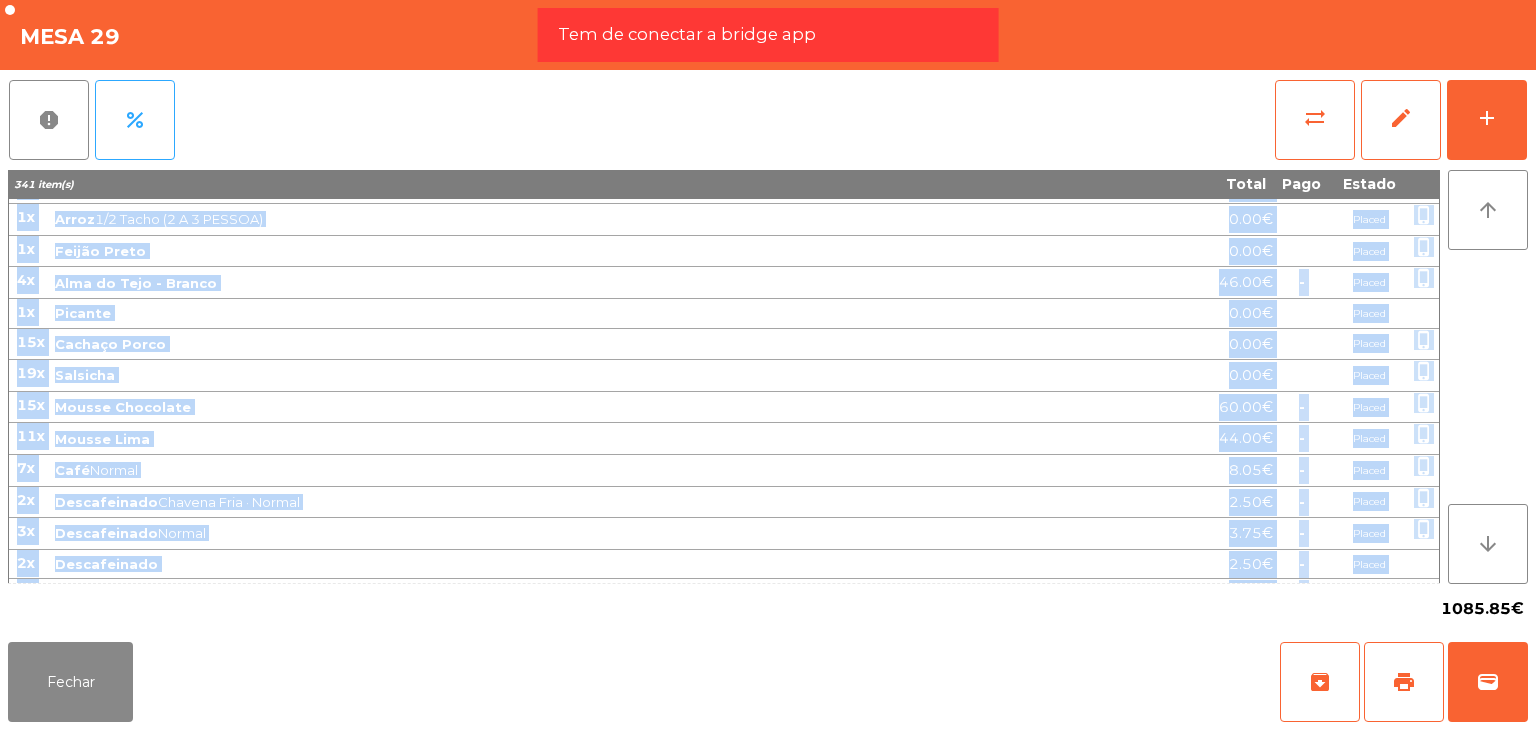 drag, startPoint x: 12, startPoint y: 211, endPoint x: 1379, endPoint y: 566, distance: 1412.3434 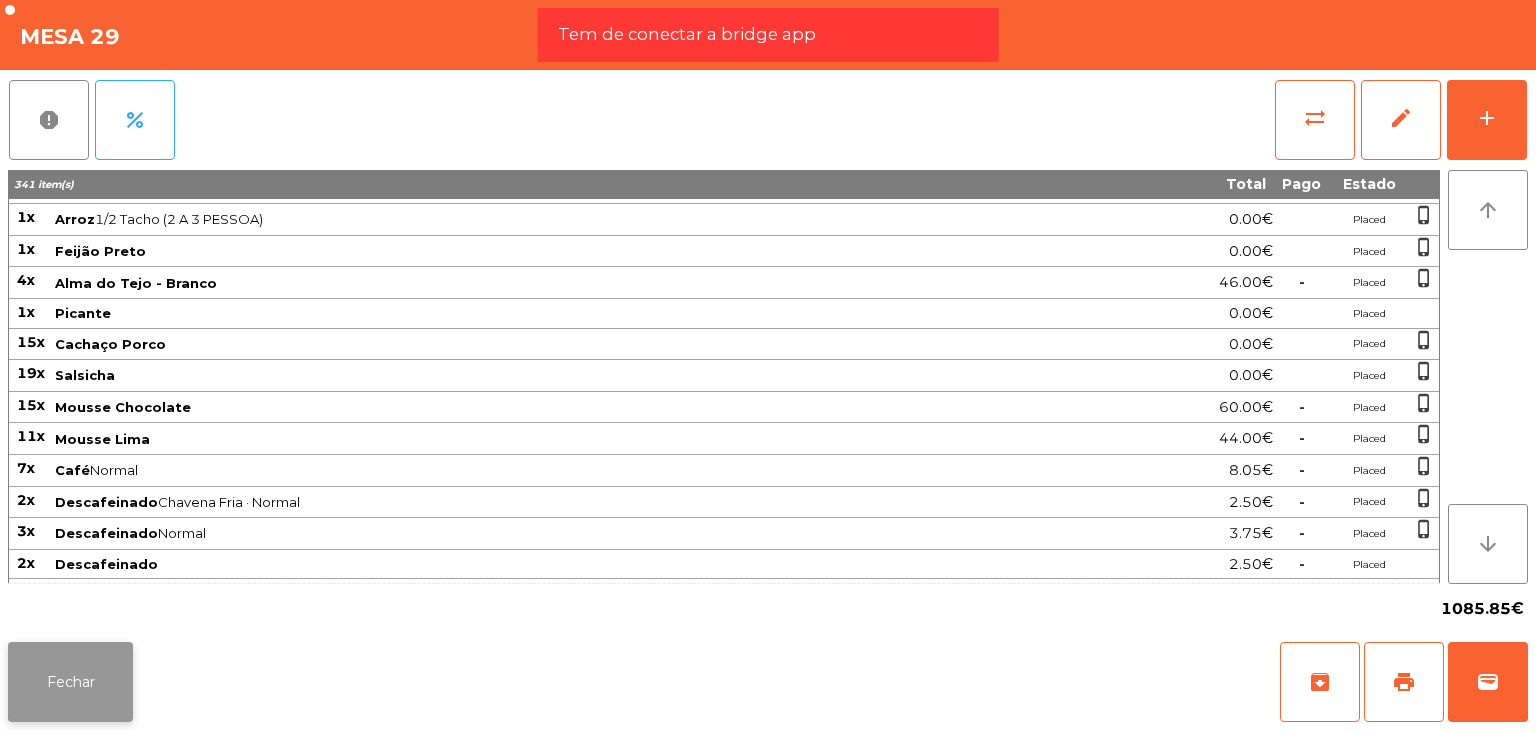 click on "Fechar" 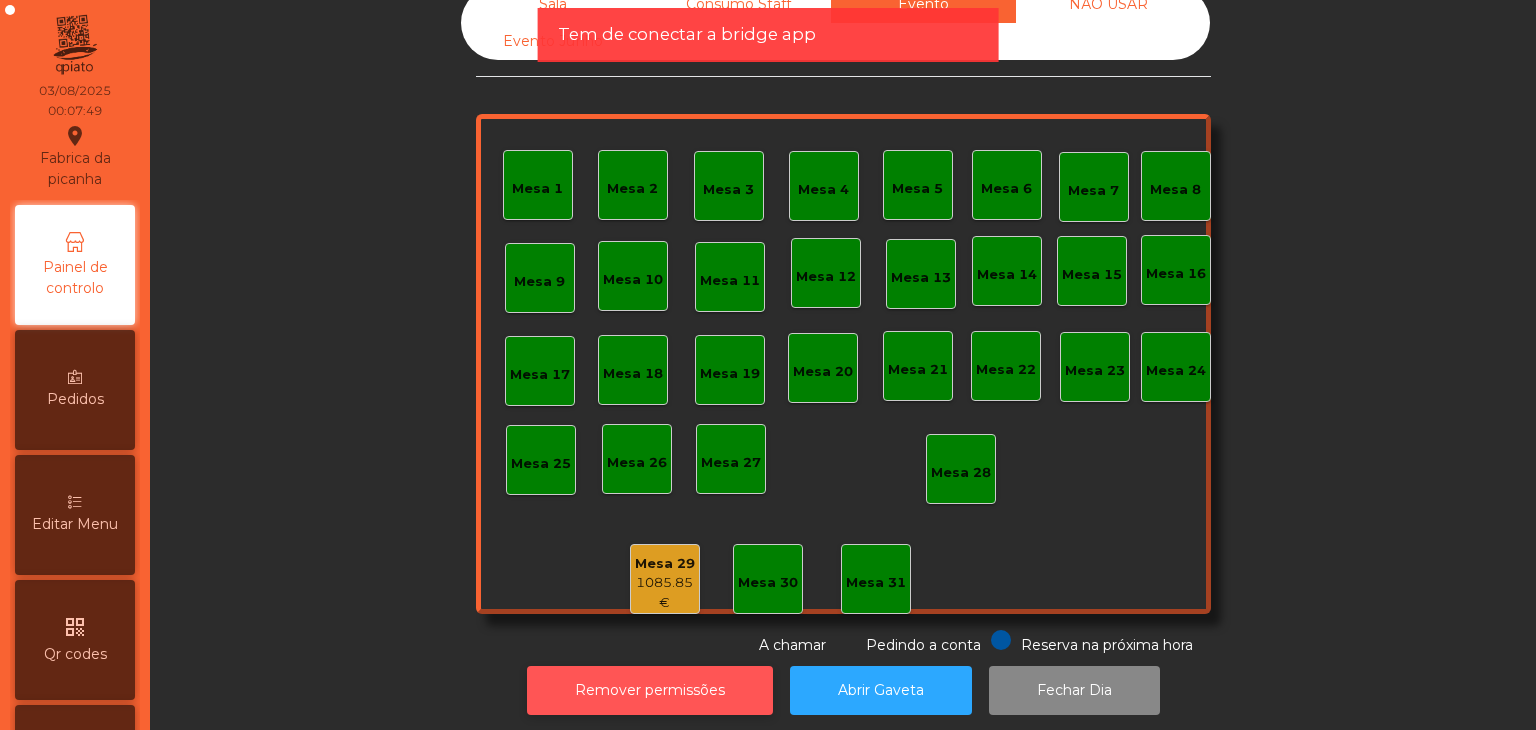 click on "Remover permissões" 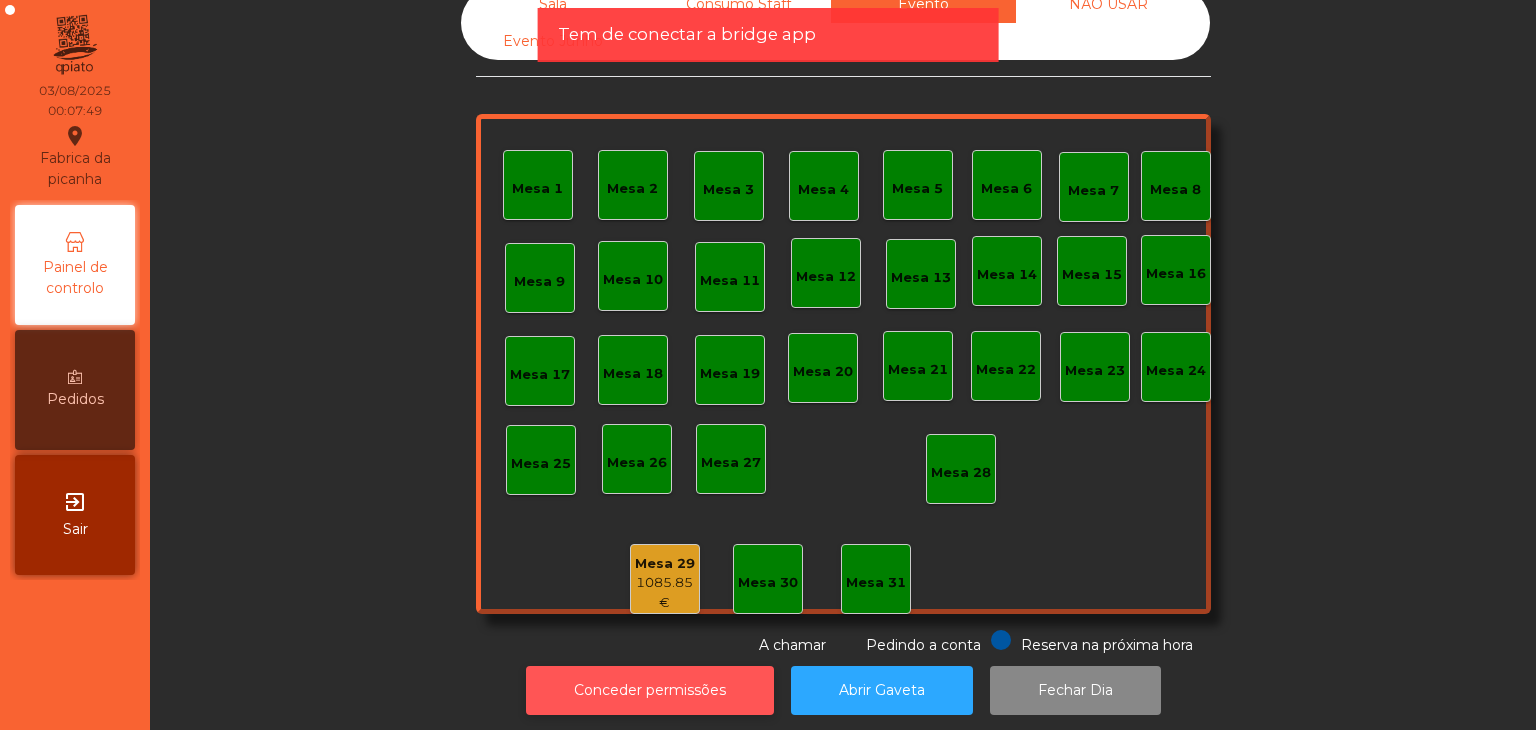 click on "Conceder permissões" 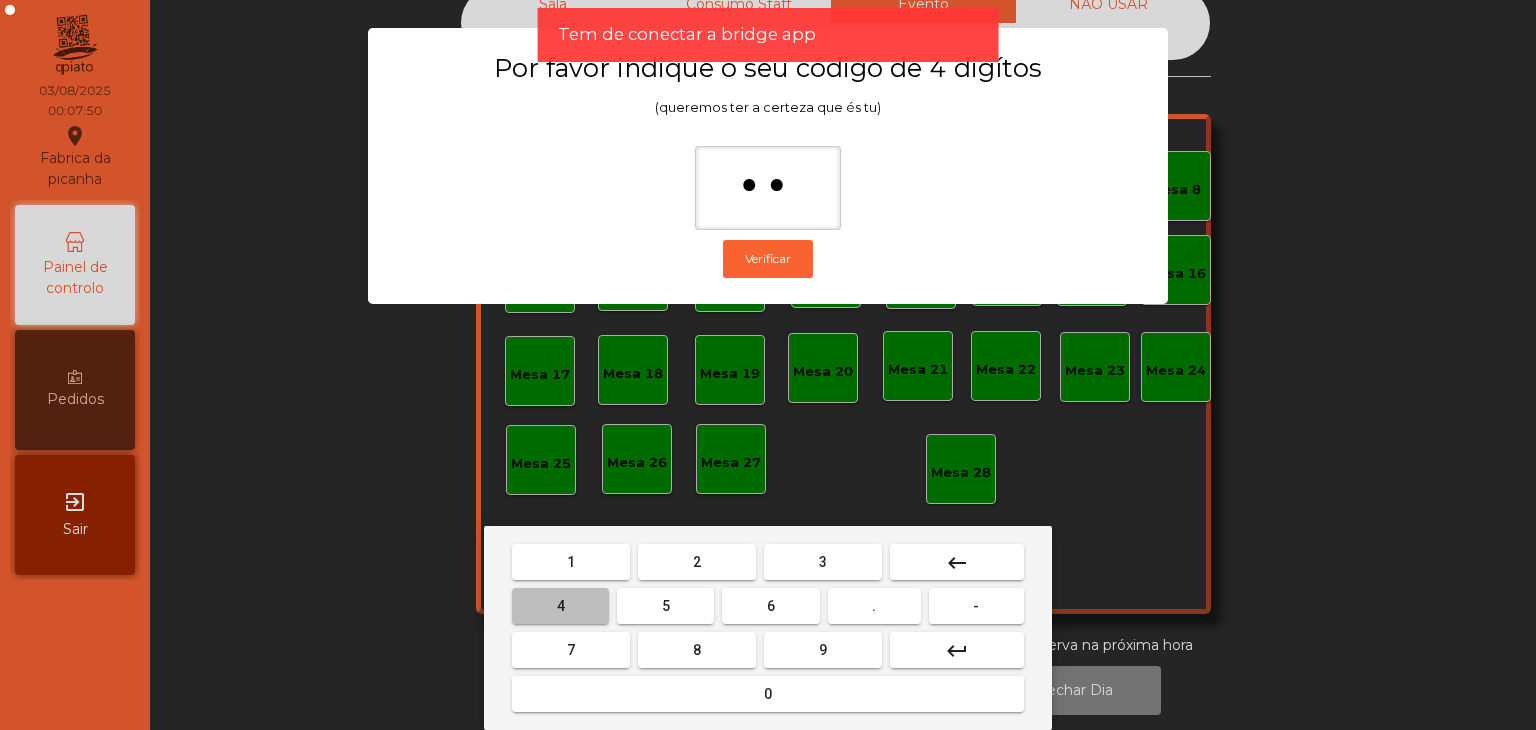 type on "***" 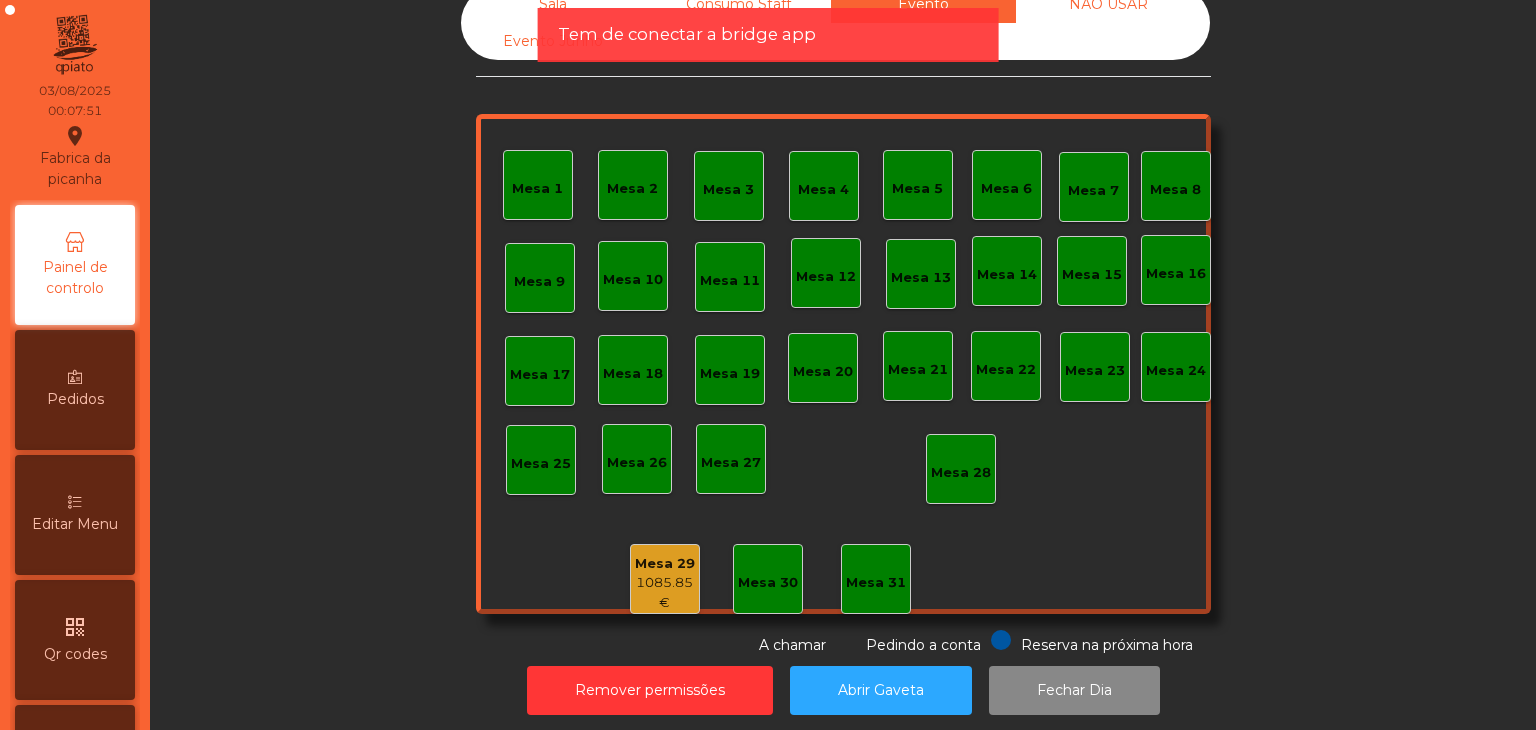 click on "Mesa 1   Mesa 2   Mesa 3   Mesa 4   Mesa 5   Mesa 6   Mesa 7   Mesa 8   Mesa 9   Mesa 10   Mesa 11   Mesa 12   Mesa 13   Mesa 14   Mesa 15   Mesa 16   Mesa 17   Mesa 18   Mesa 19   Mesa 20   Mesa 21   Mesa 22   Mesa 23   Mesa 24   Mesa 25   Mesa 26   Mesa 27   Mesa 28   Mesa 29   1085.85 €   Mesa 30   Mesa 31" 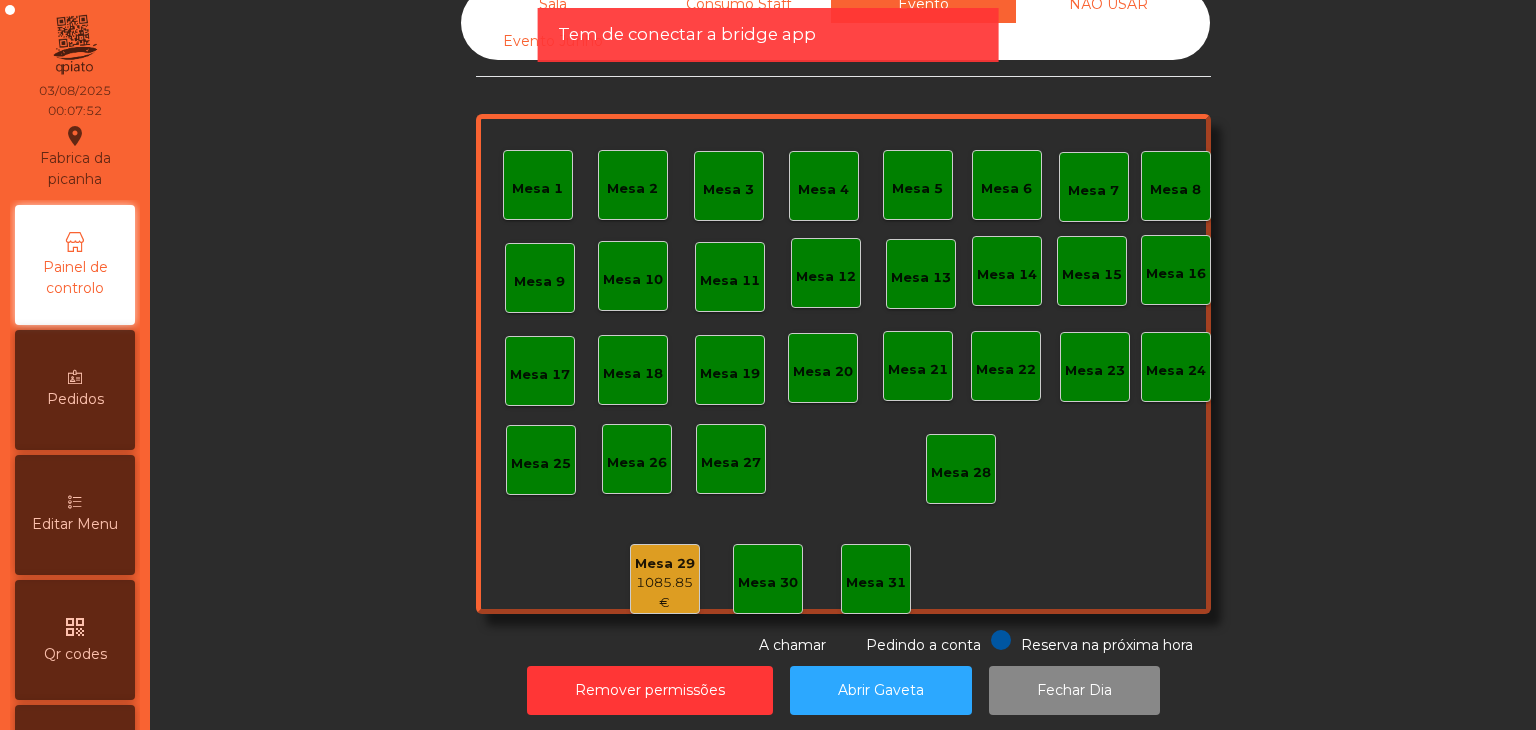 click on "1085.85 €" 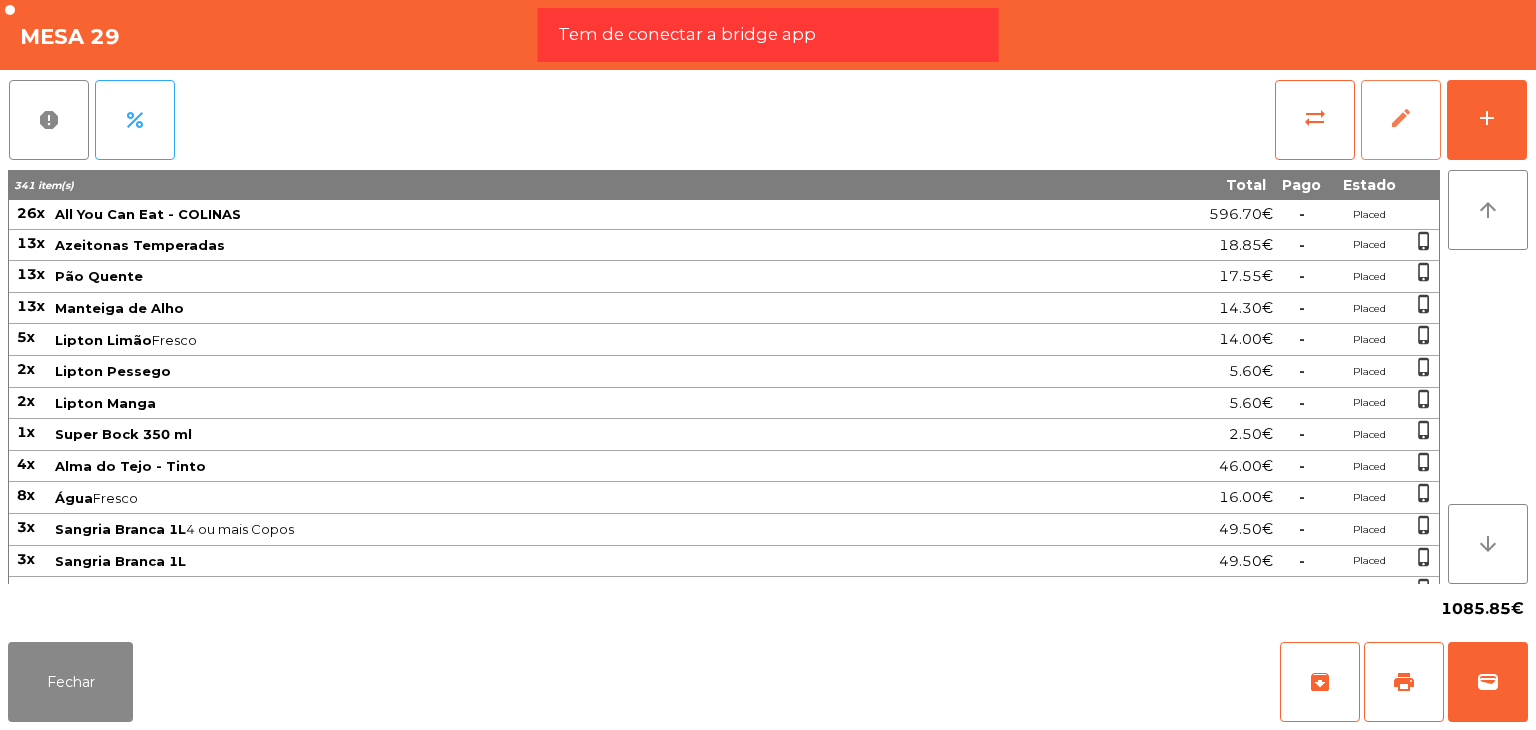 click on "edit" 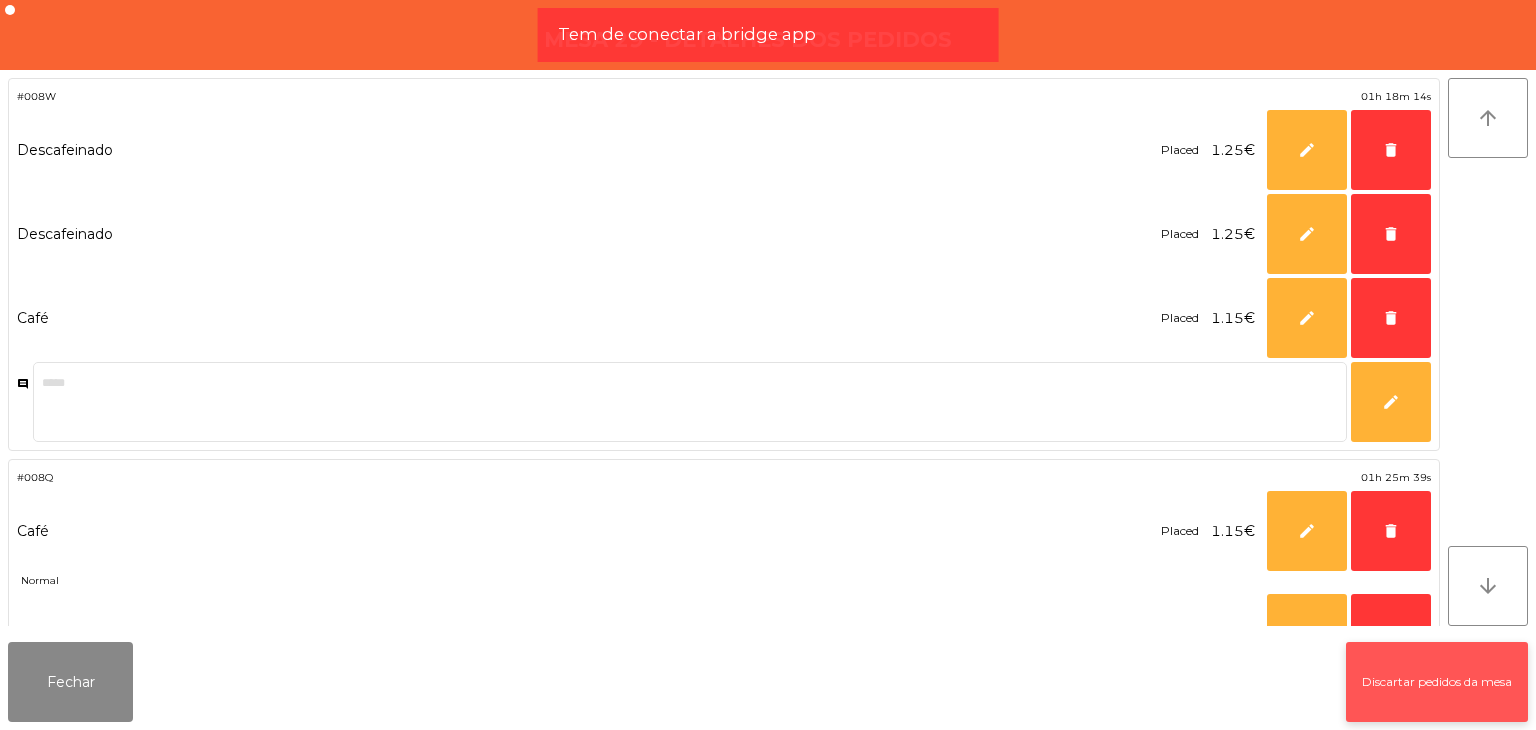 click on "Discartar pedidos da mesa" 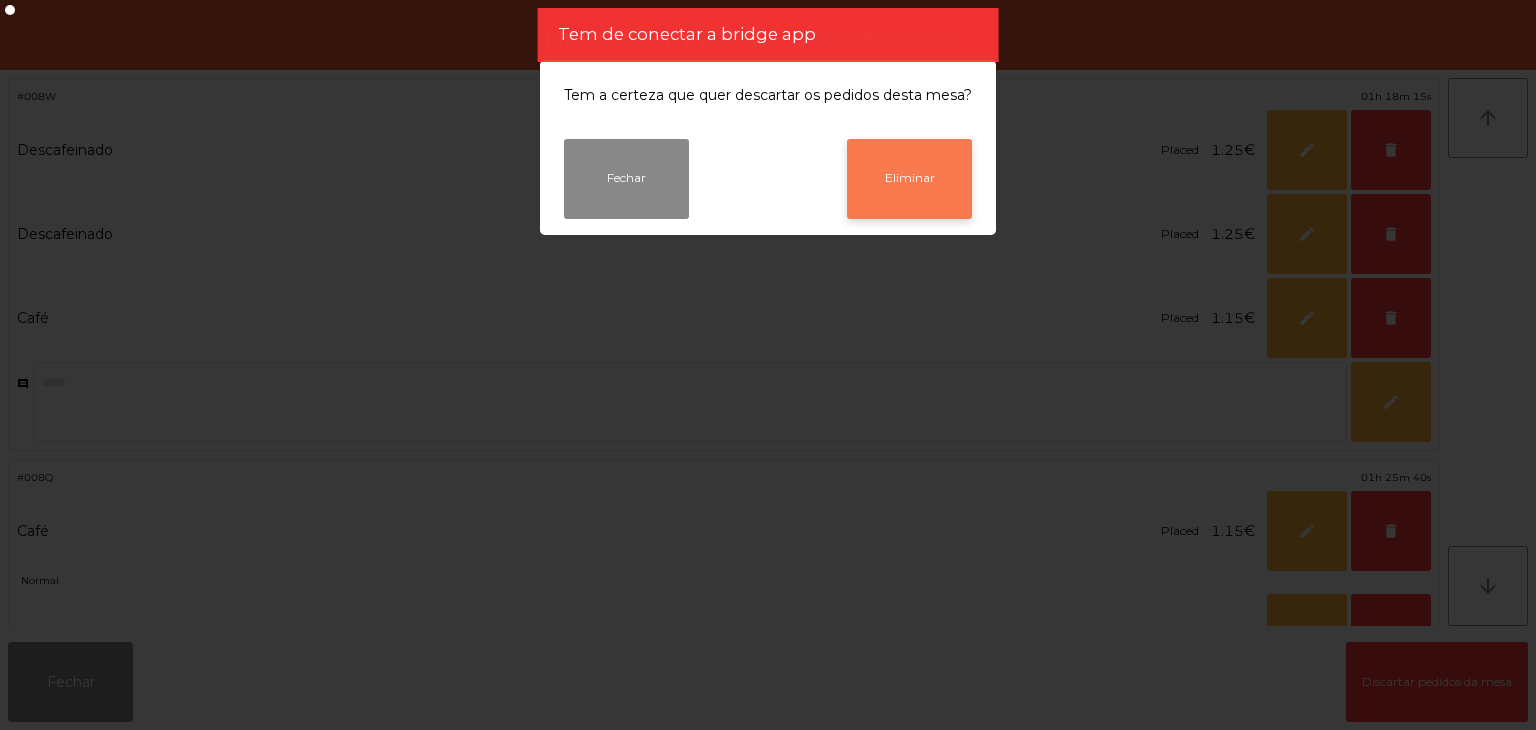 click on "Eliminar" 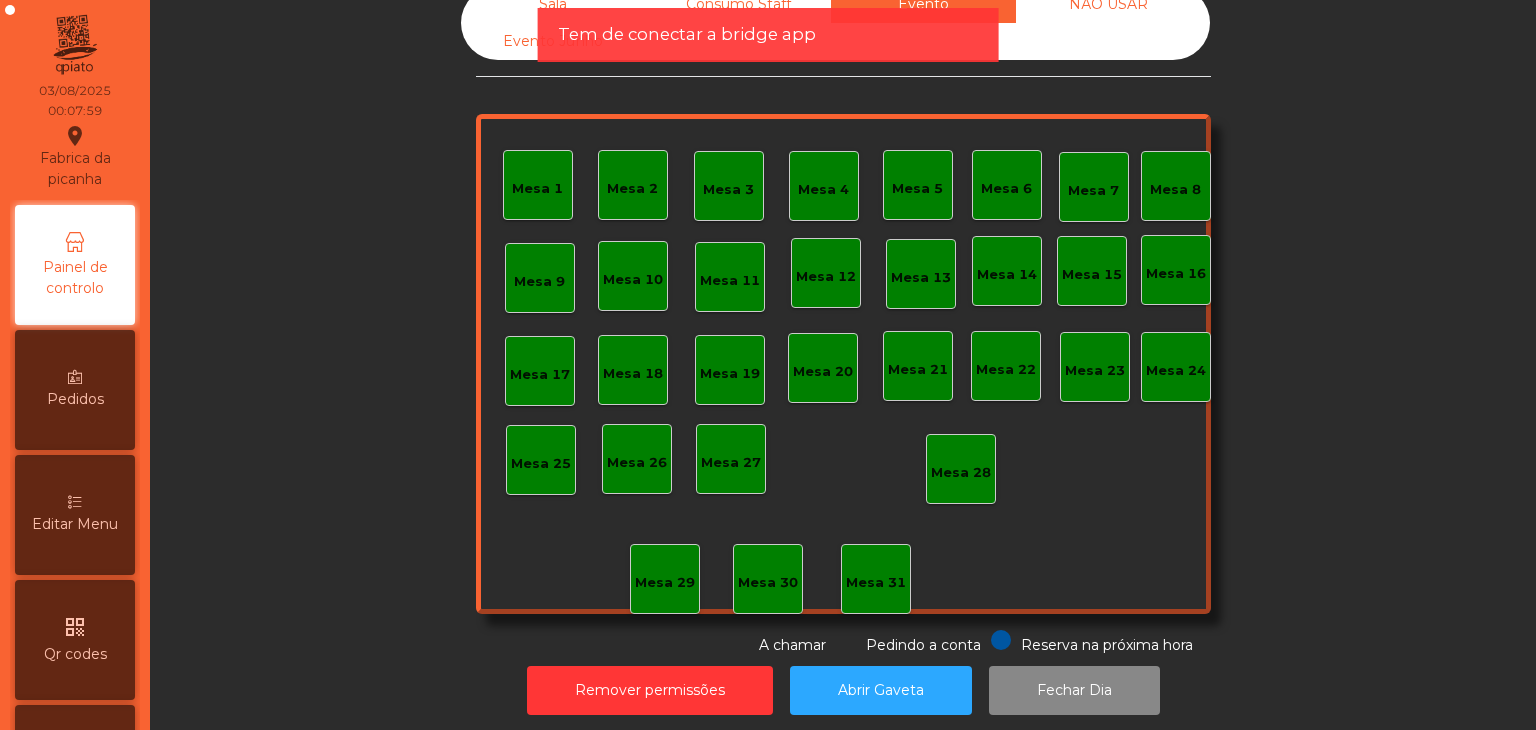 click on "Tem de conectar a bridge app" 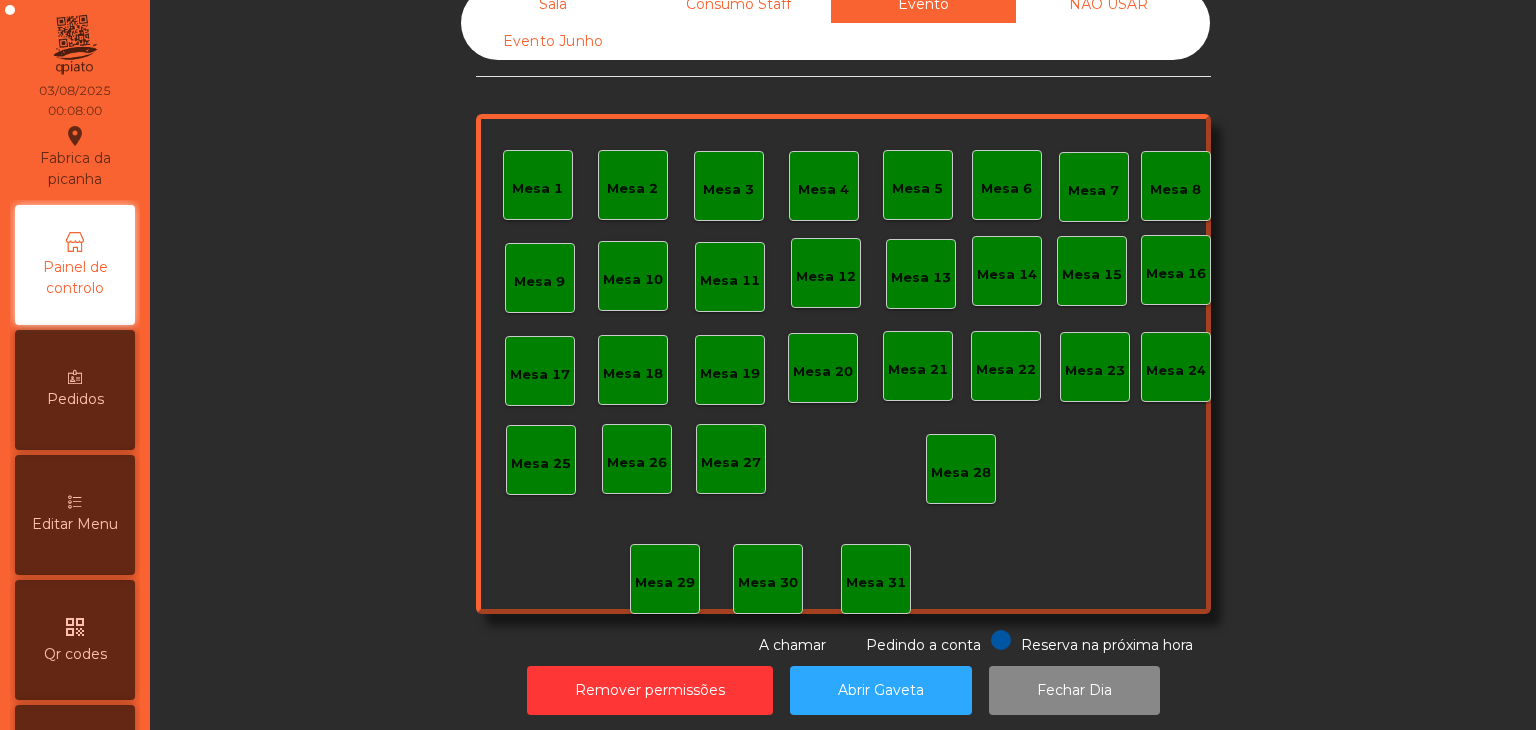 click on "Consumo Staff" 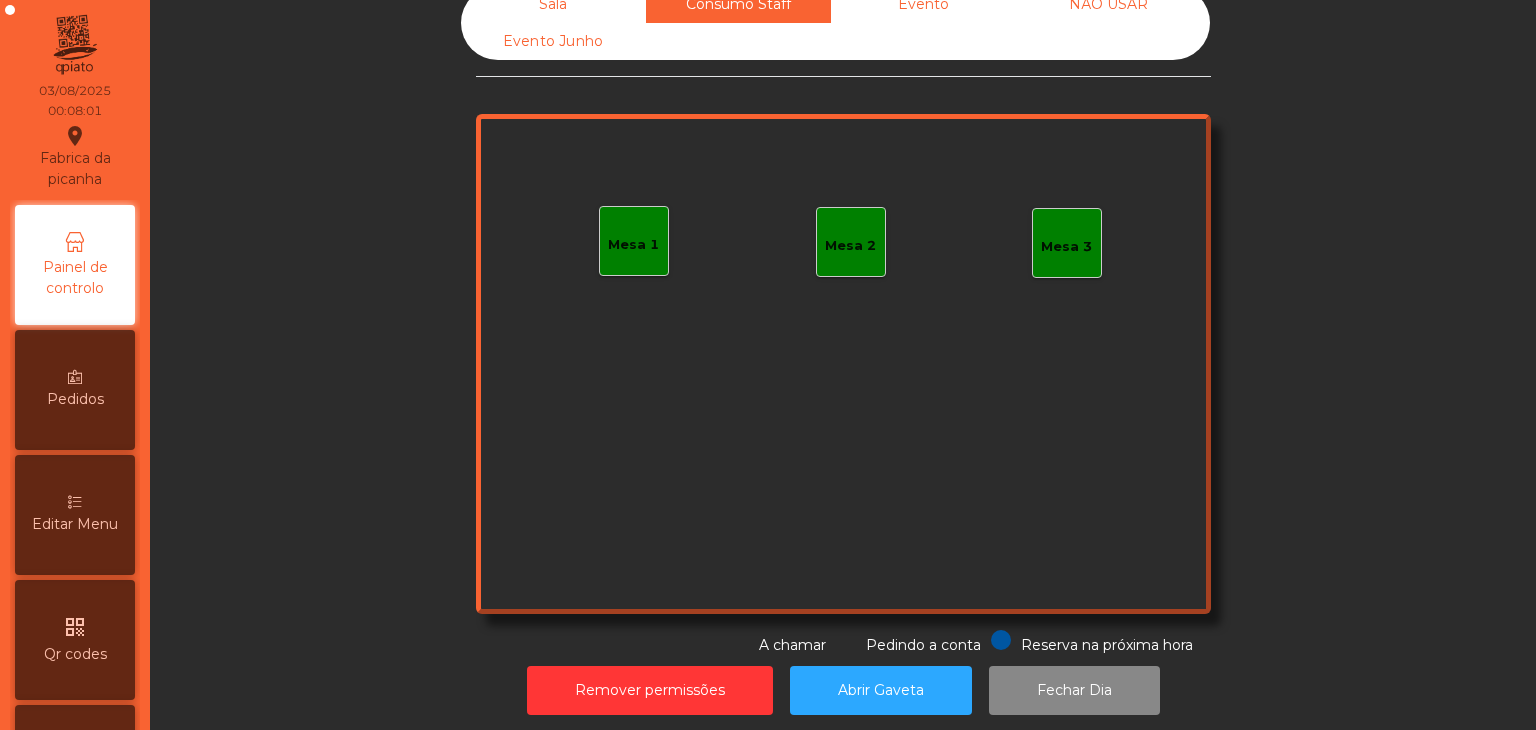 click on "Sala" 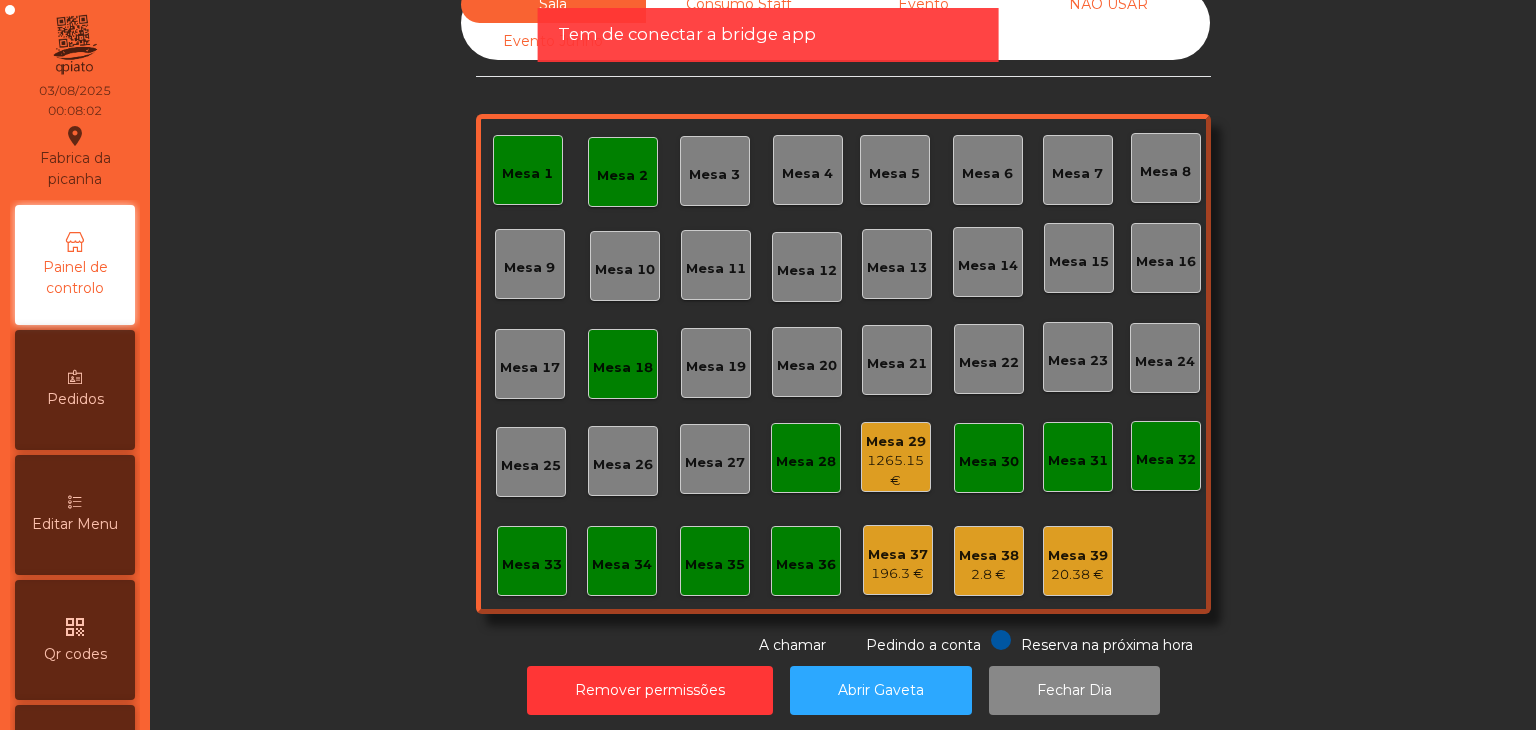click on "1265.15 €" 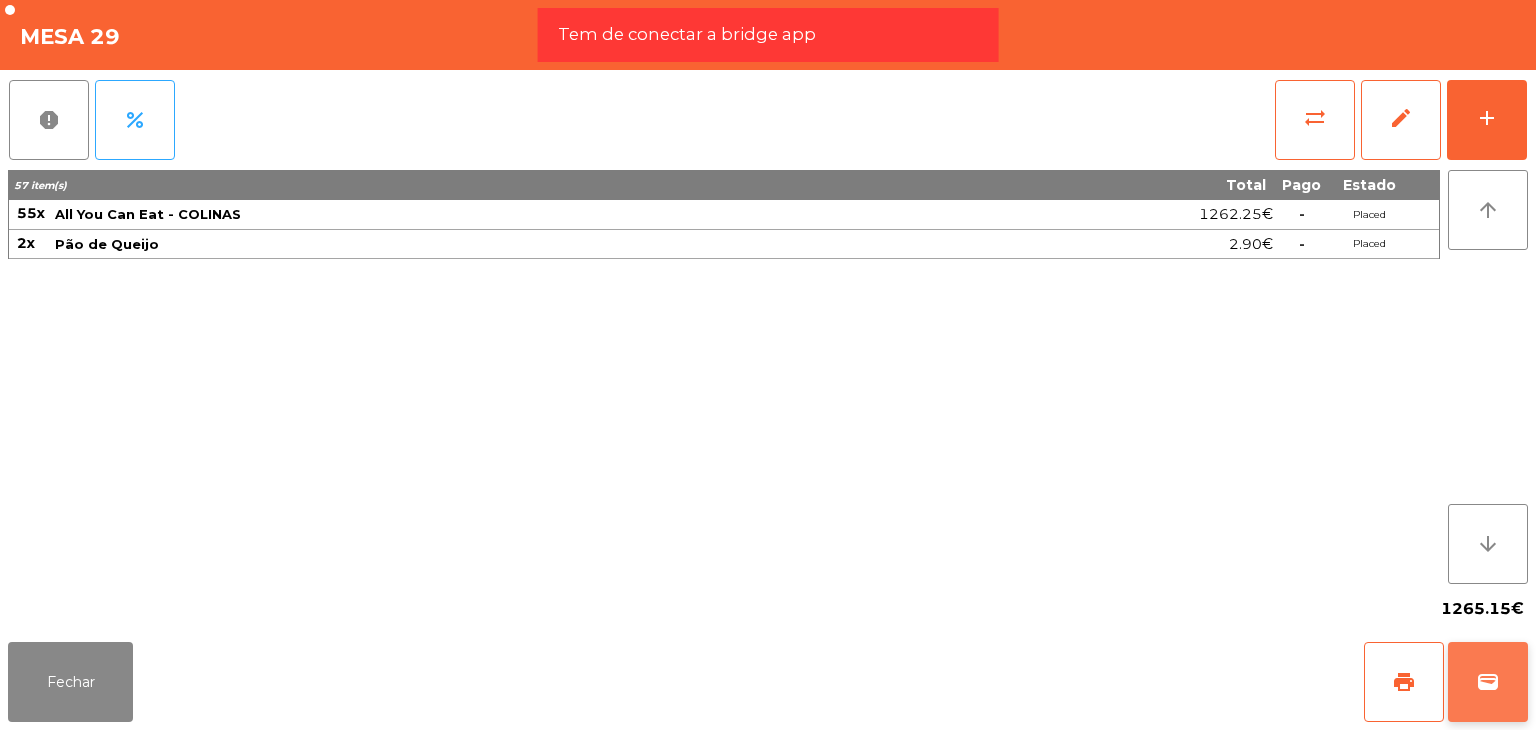 click on "wallet" 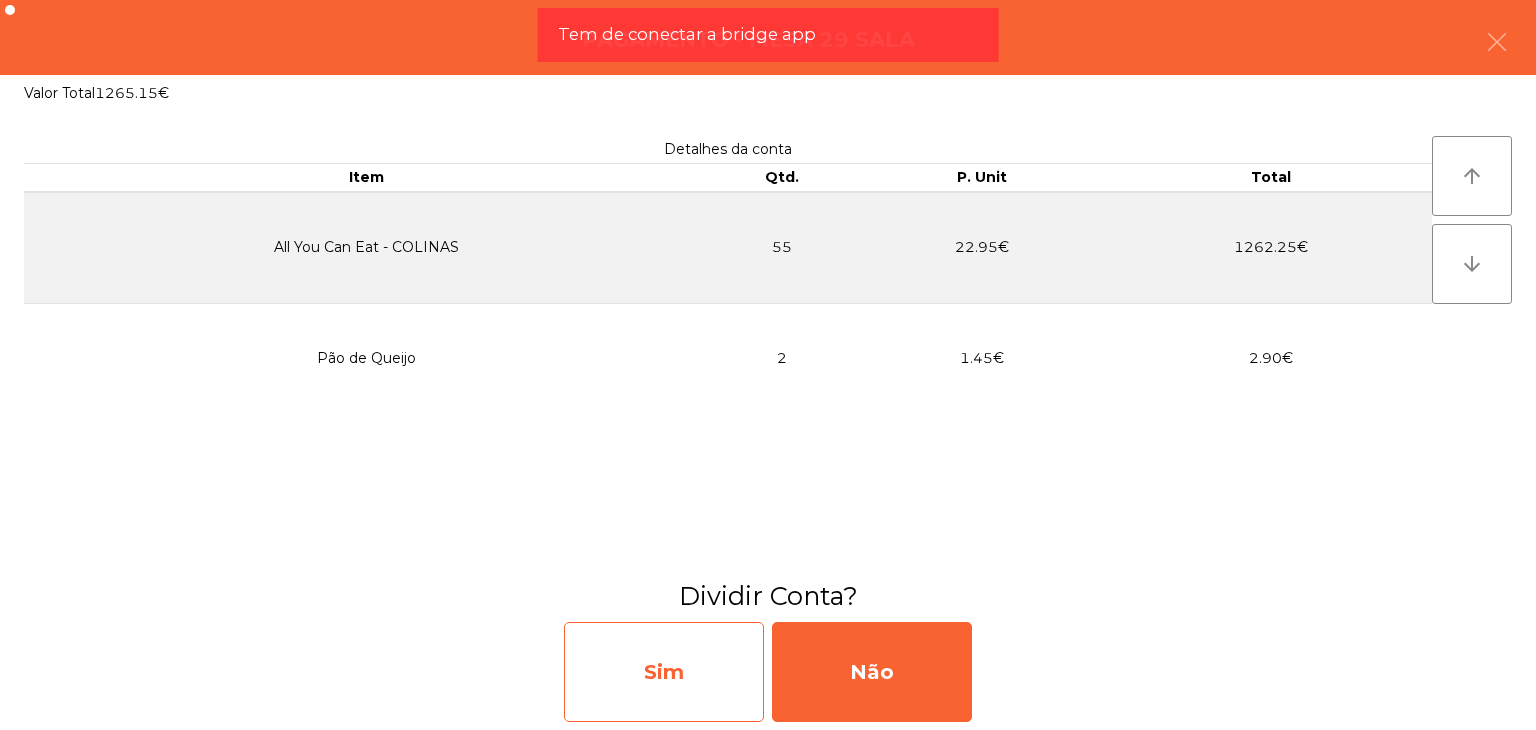 click on "Sim" 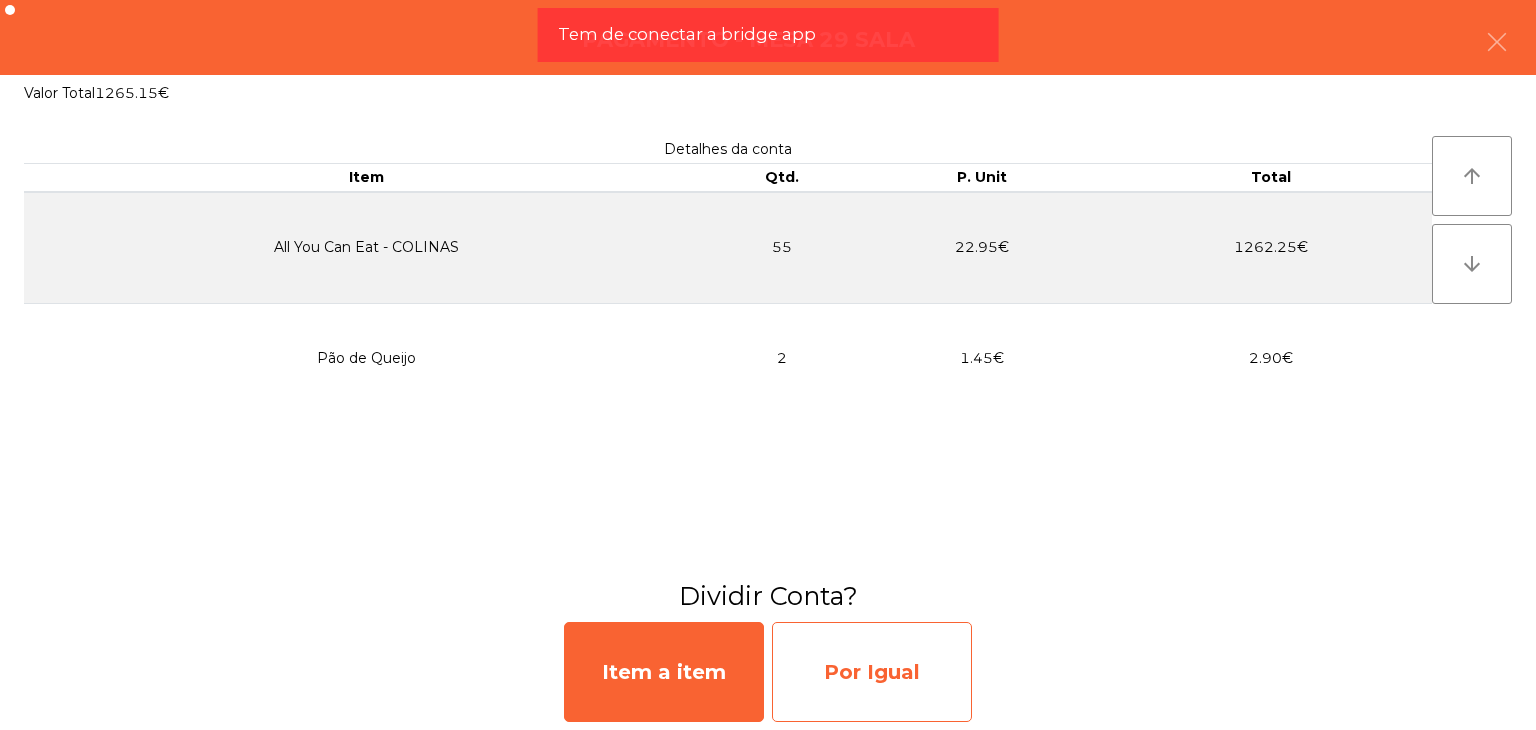click on "Por Igual" 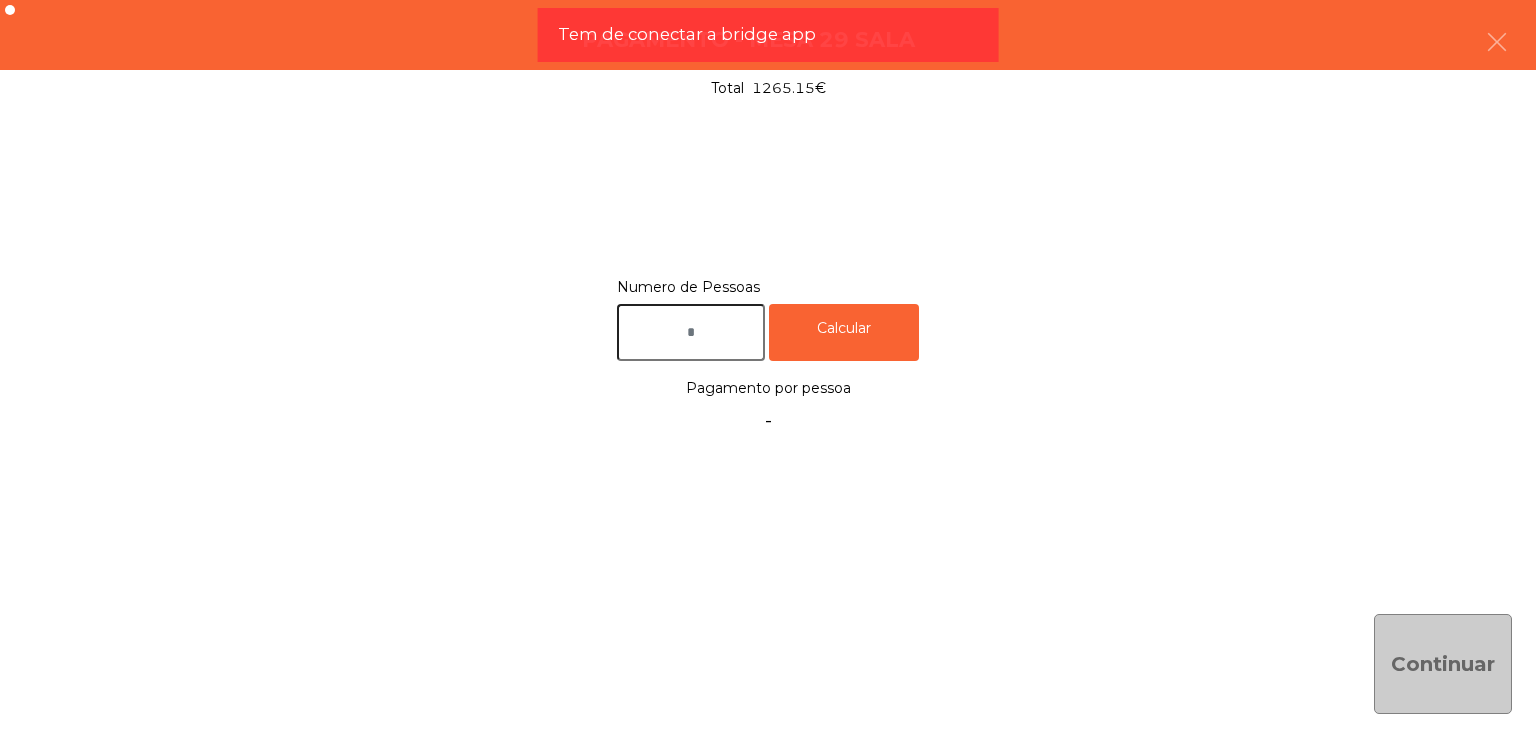 click 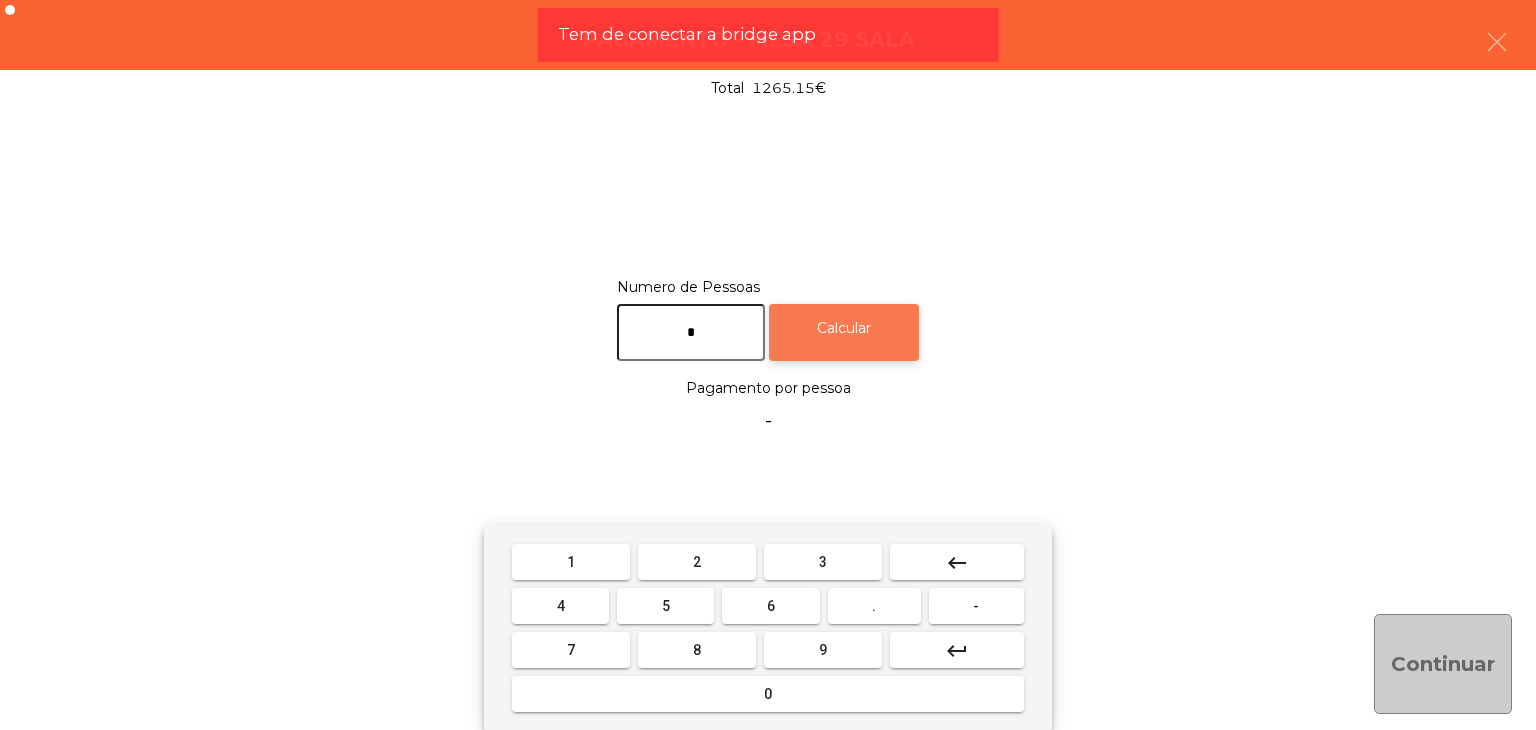 type on "*" 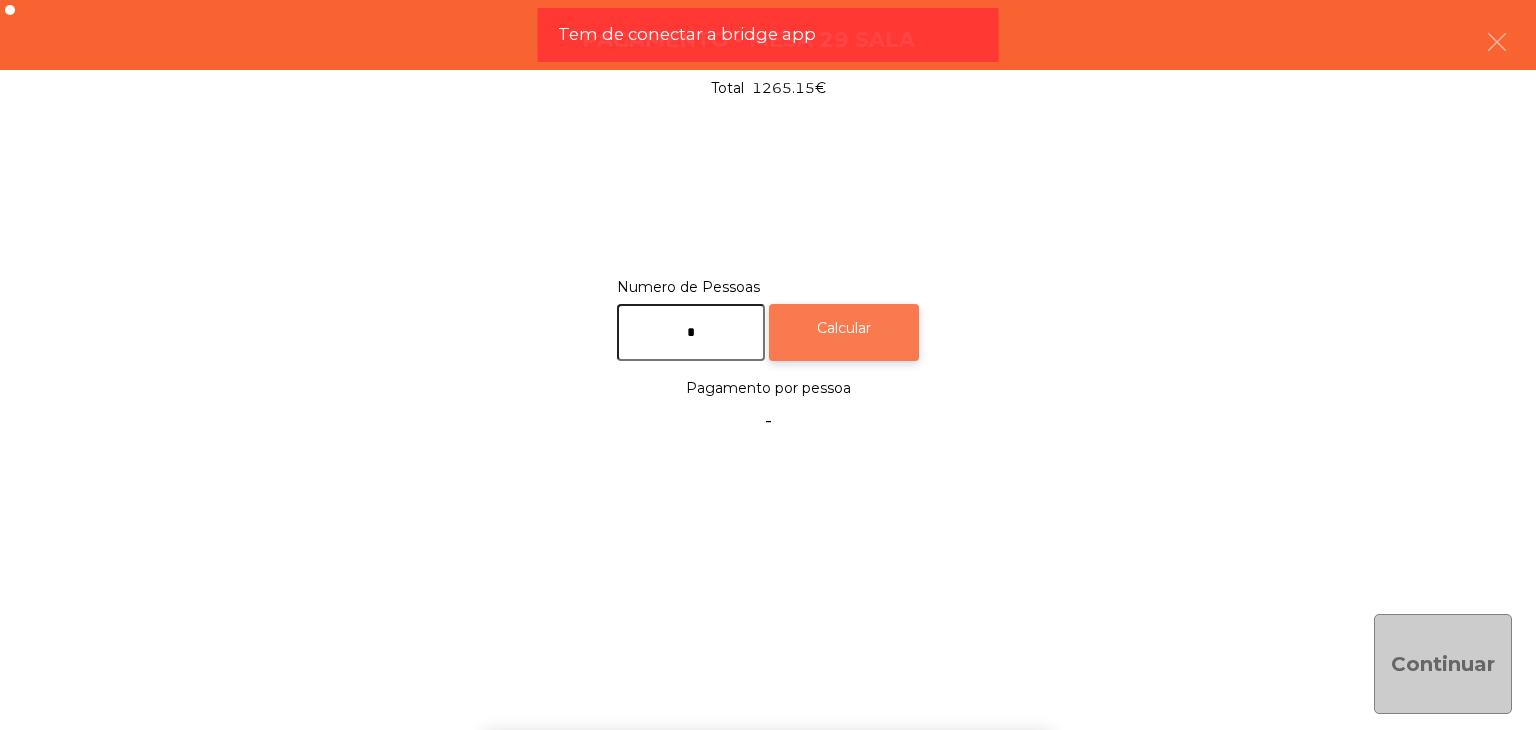click on "Calcular" 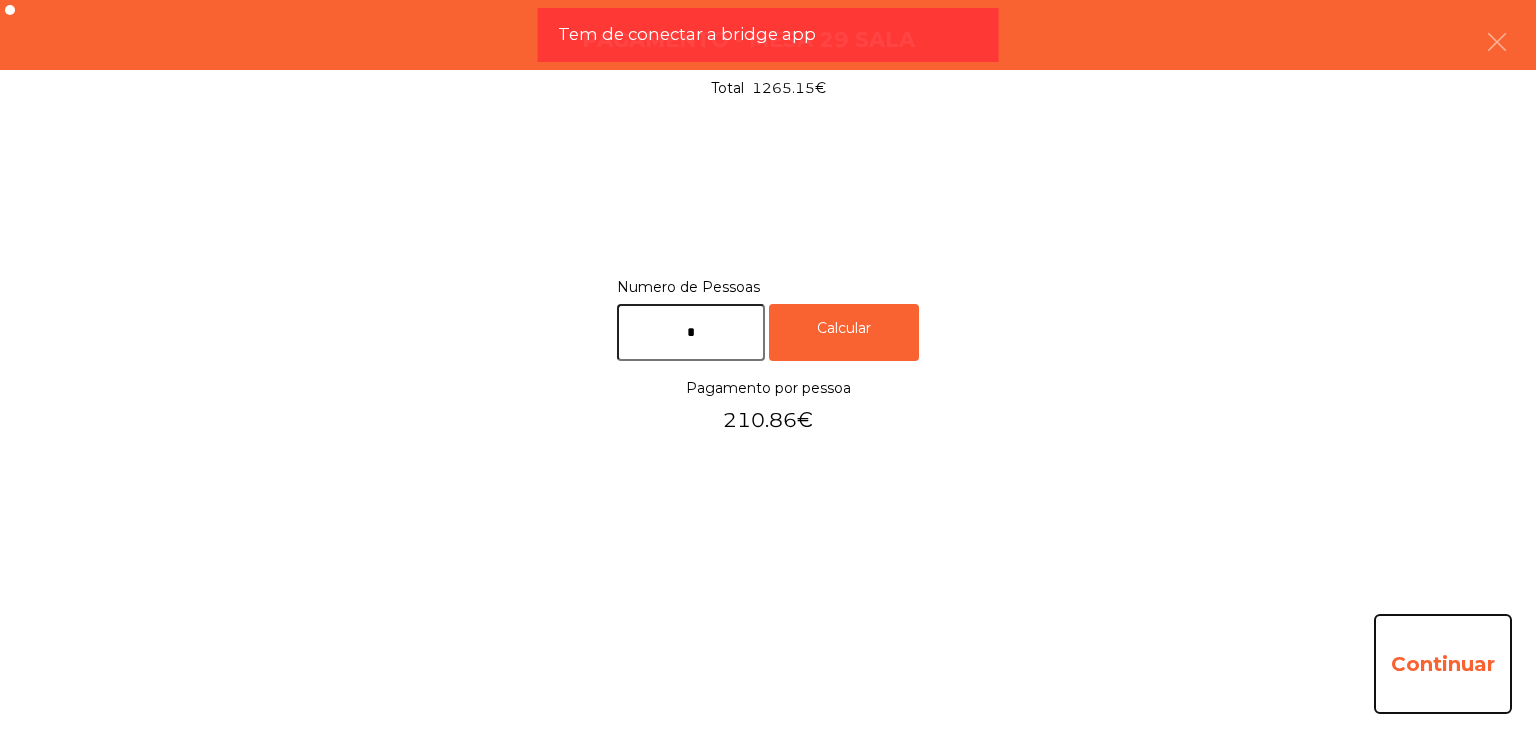 click on "Continuar" 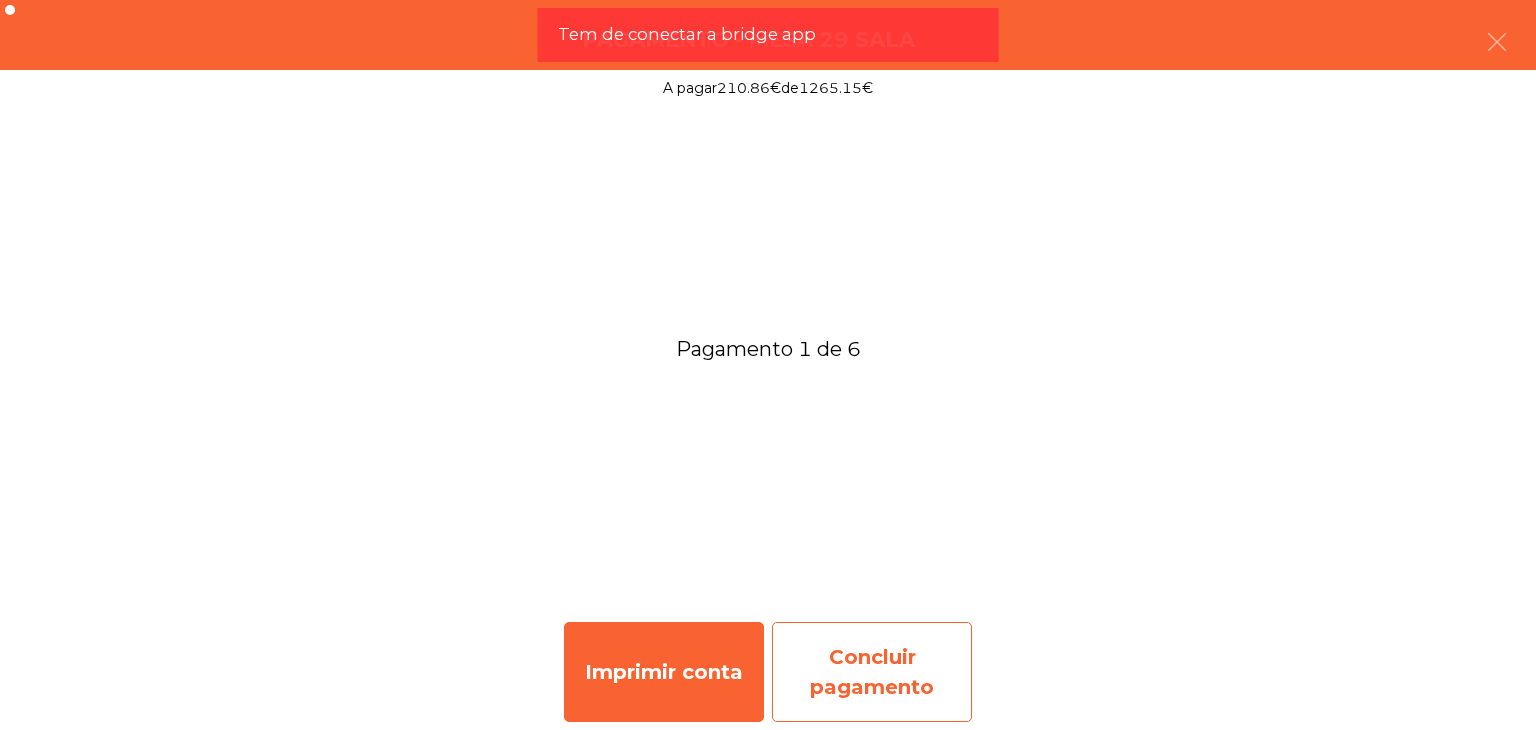 click on "Concluir pagamento" 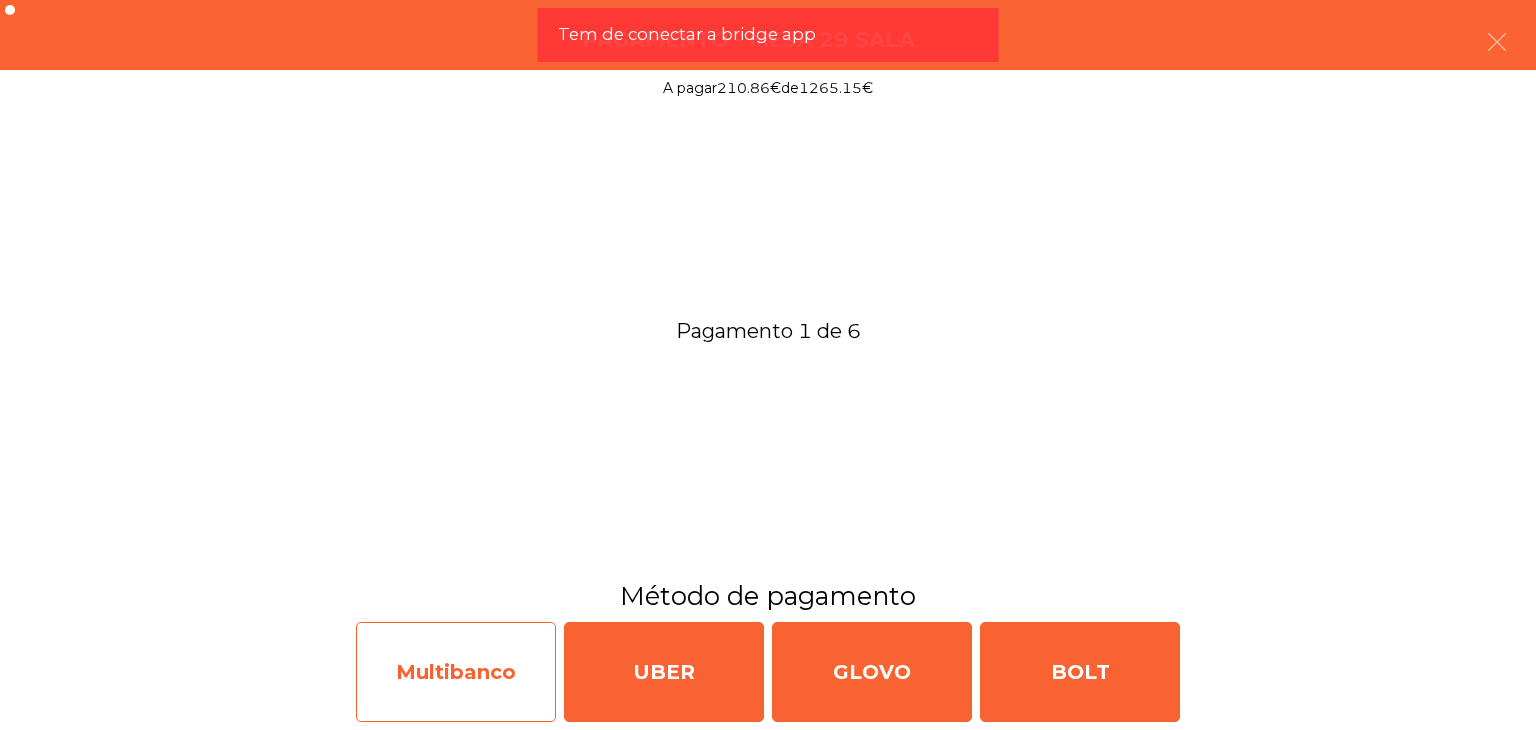 click on "Multibanco" 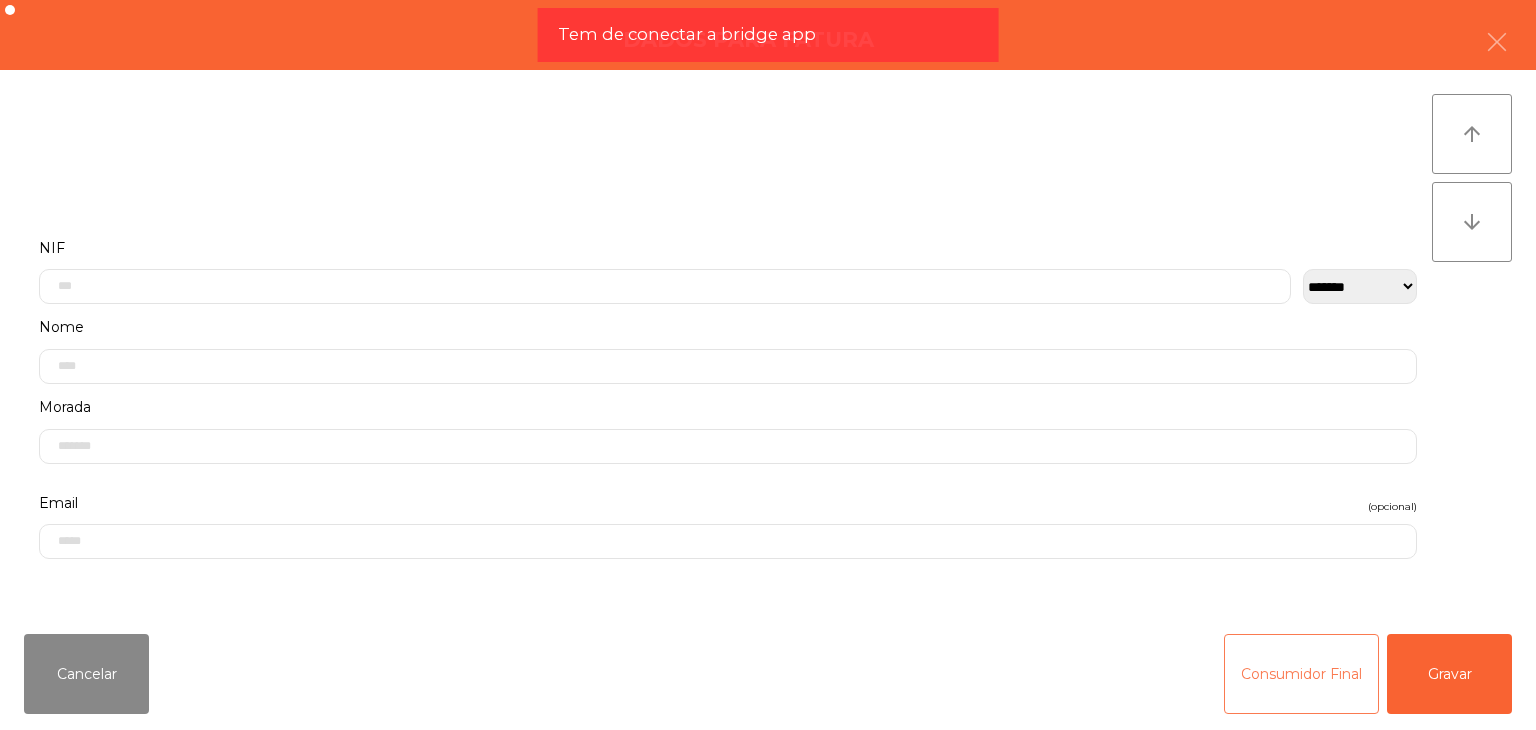 click on "Consumidor Final" 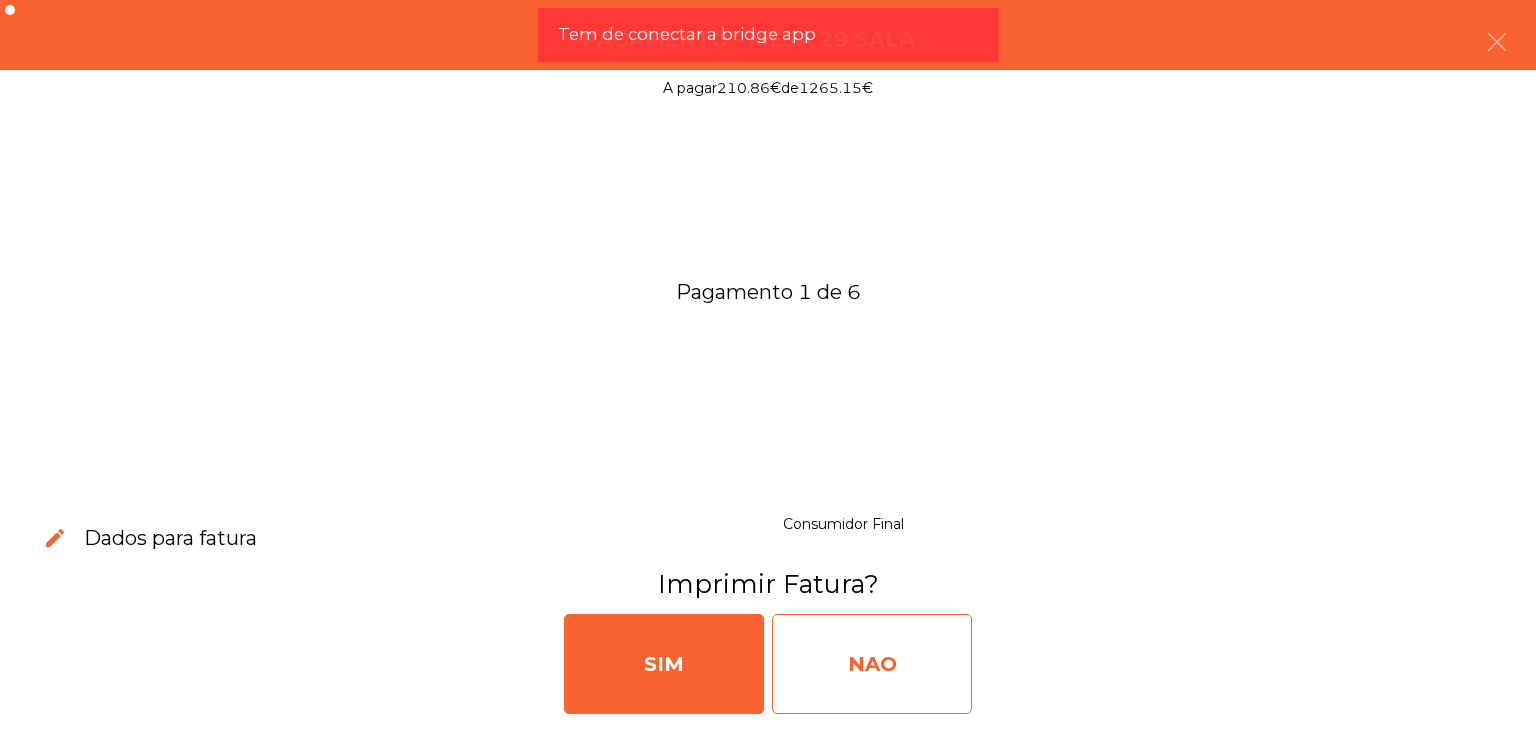click on "NAO" 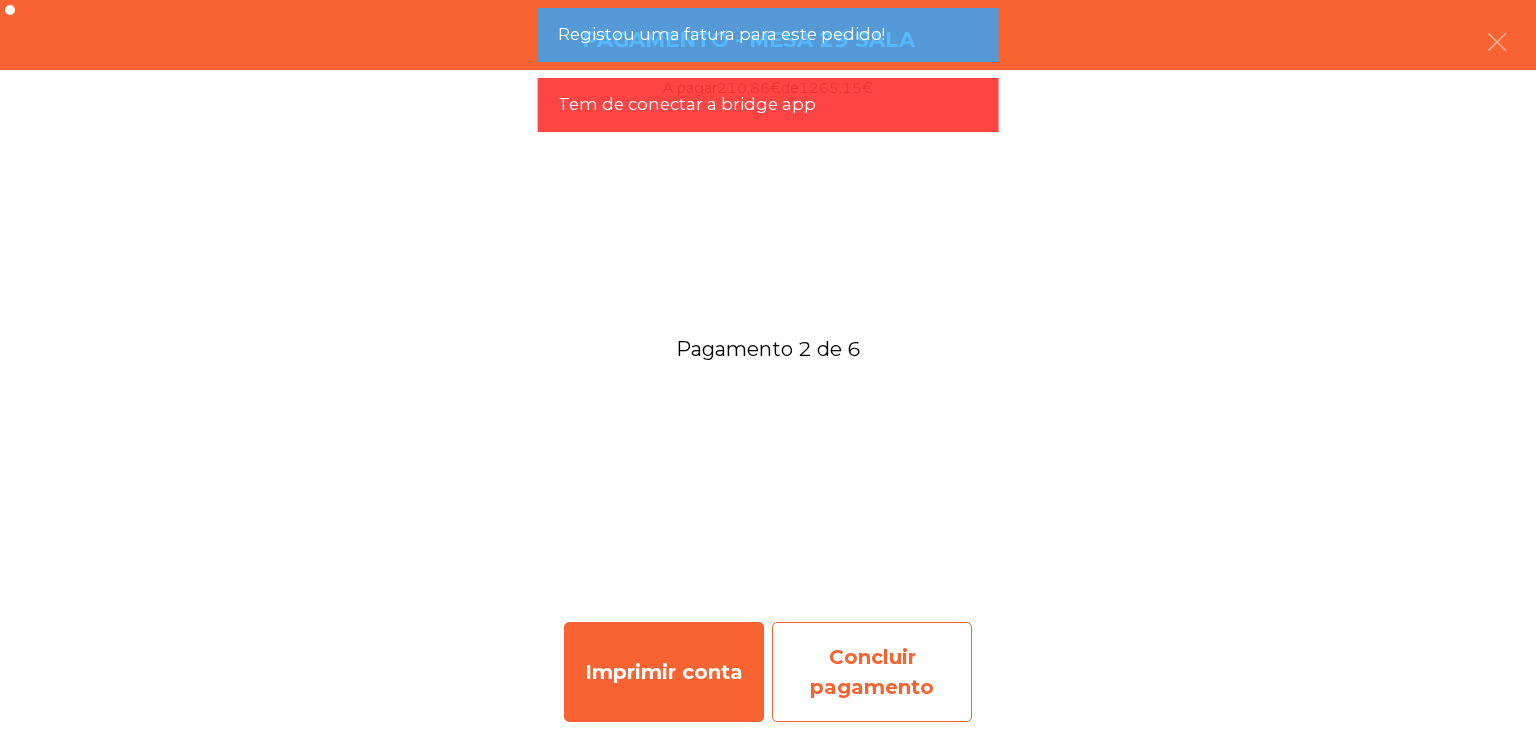 click on "Concluir pagamento" 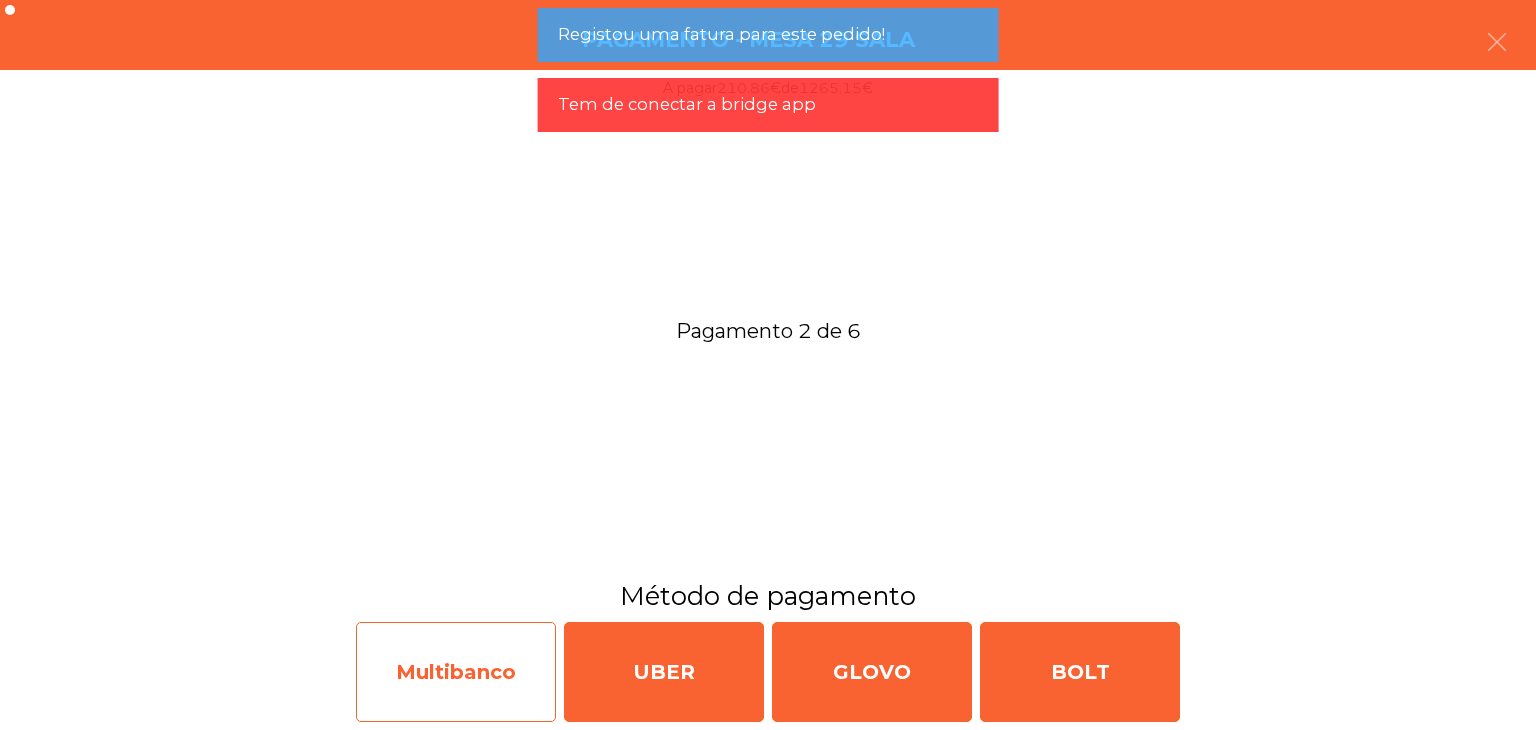 click on "Multibanco" 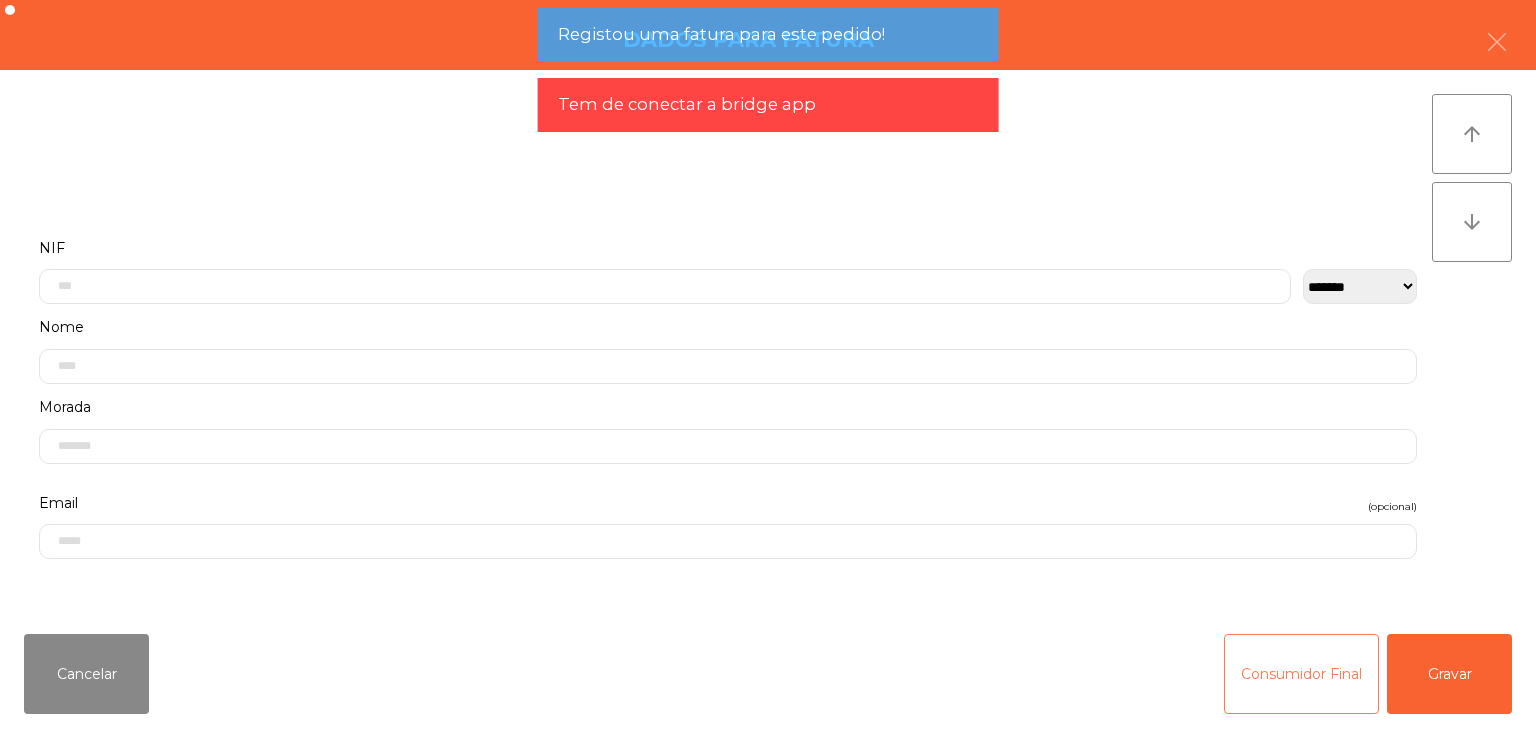 click on "Consumidor Final" 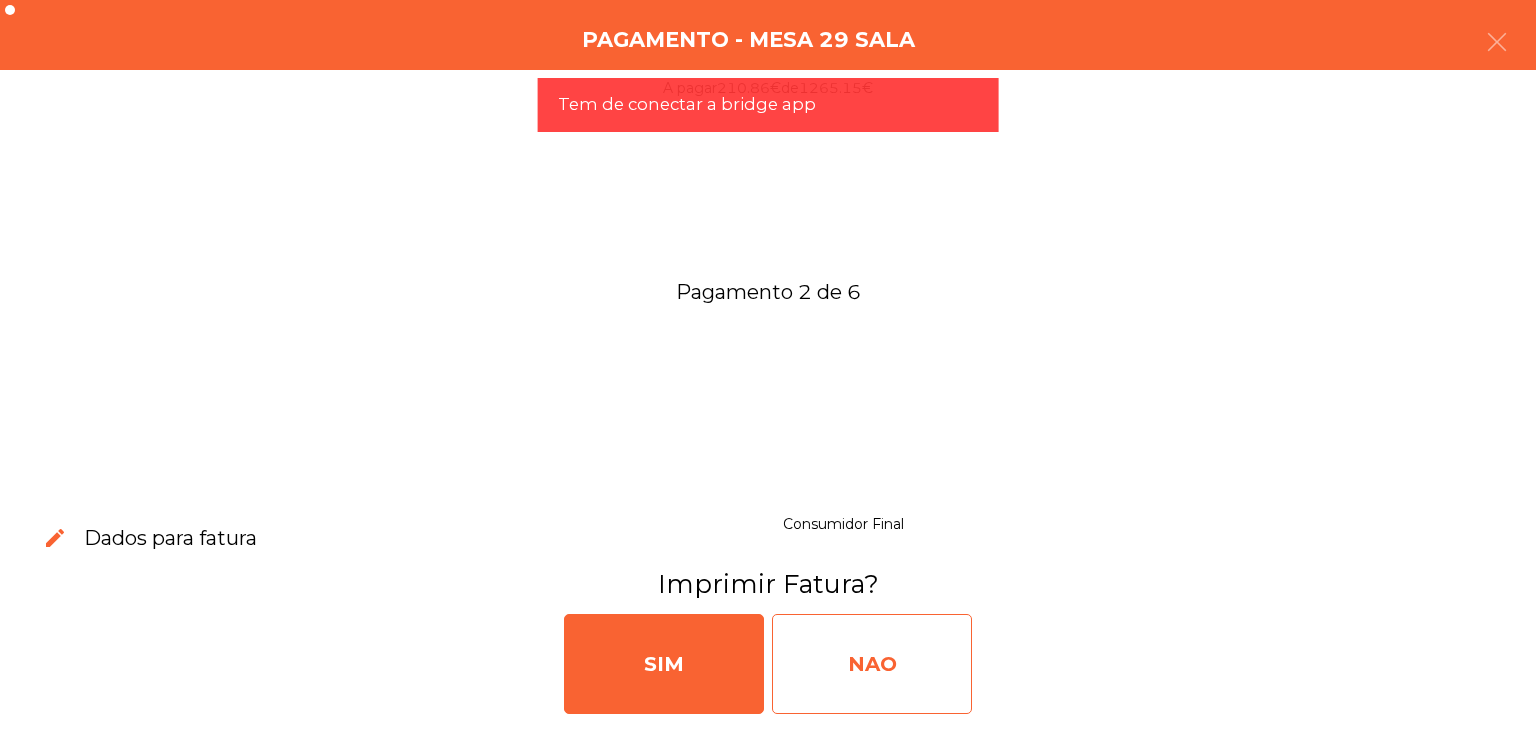 click on "NAO" 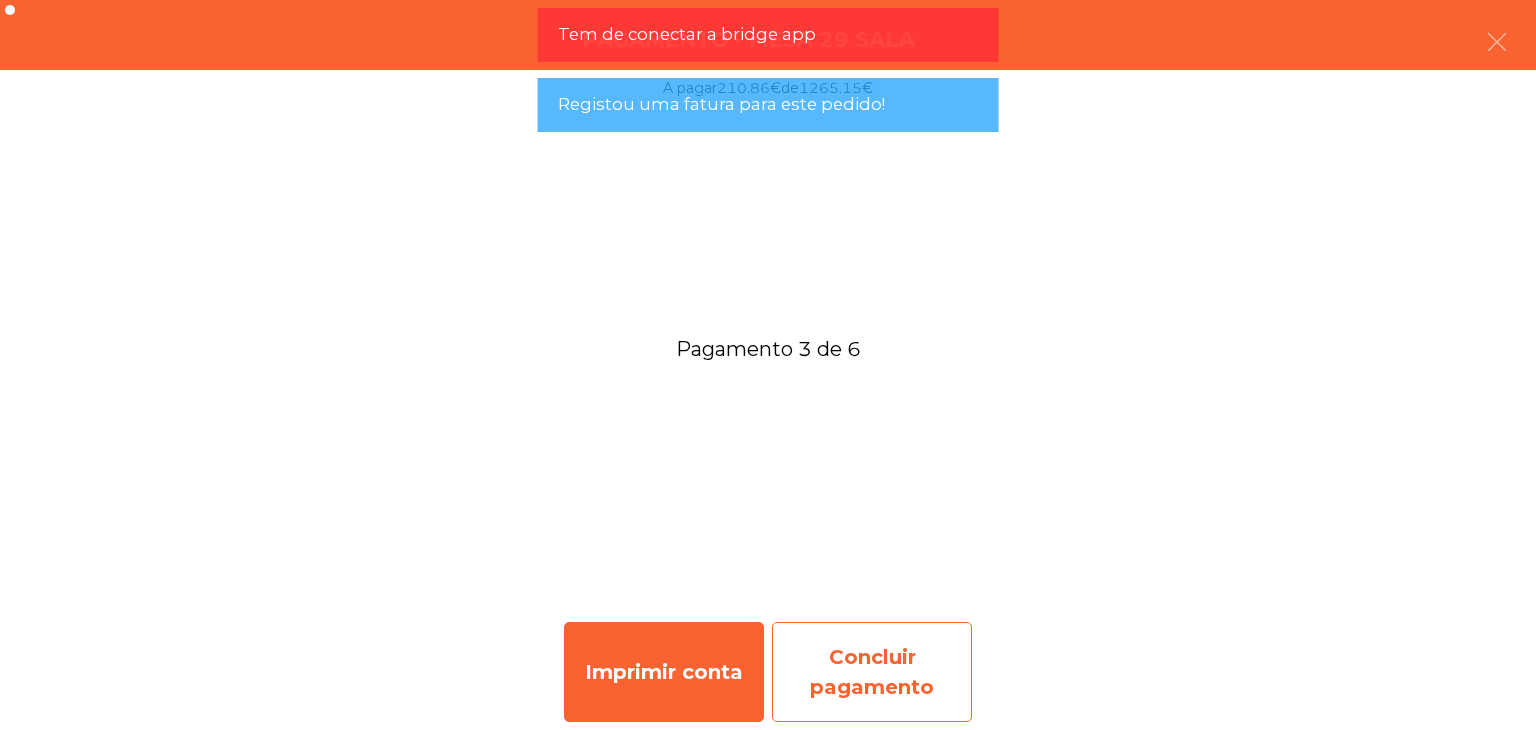 click on "Concluir pagamento" 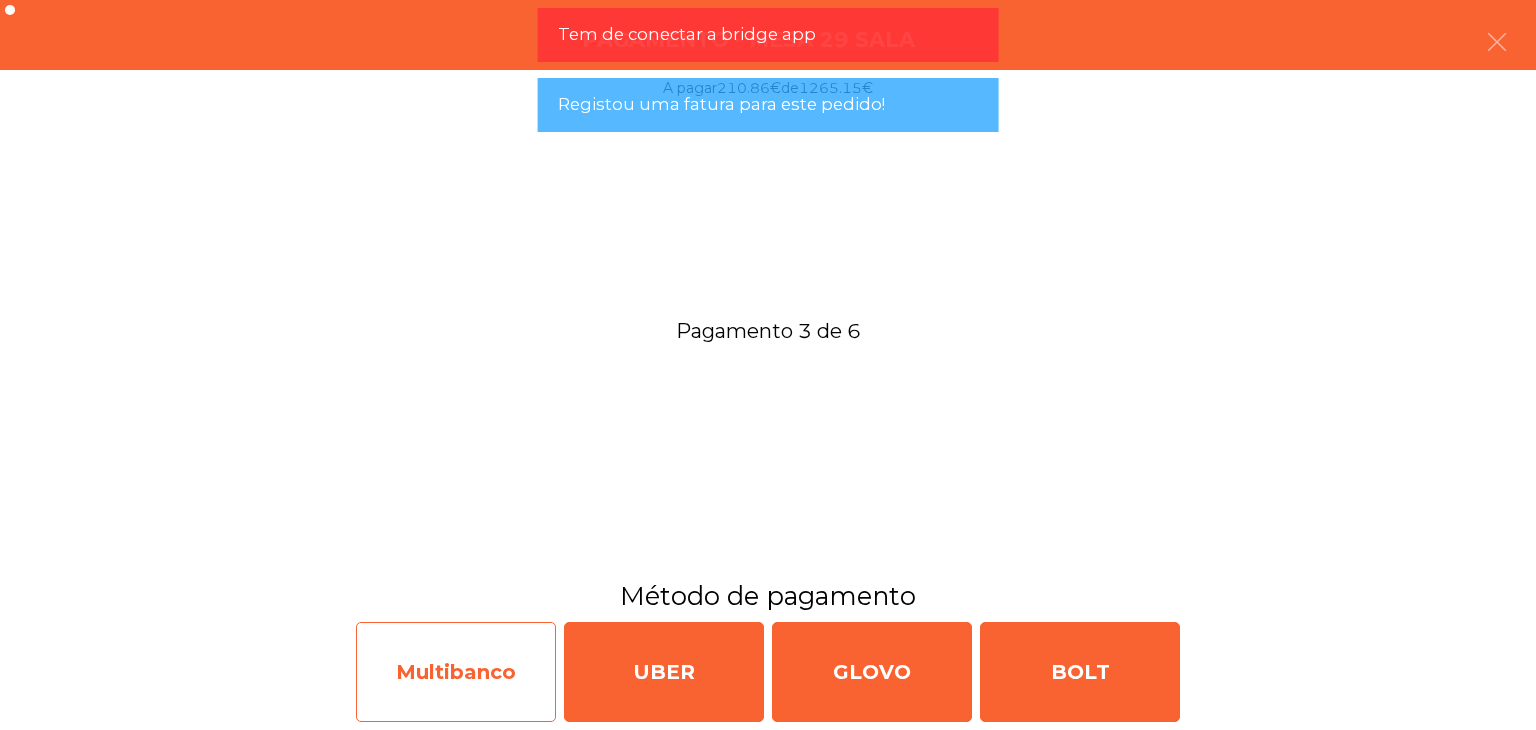 click on "Multibanco" 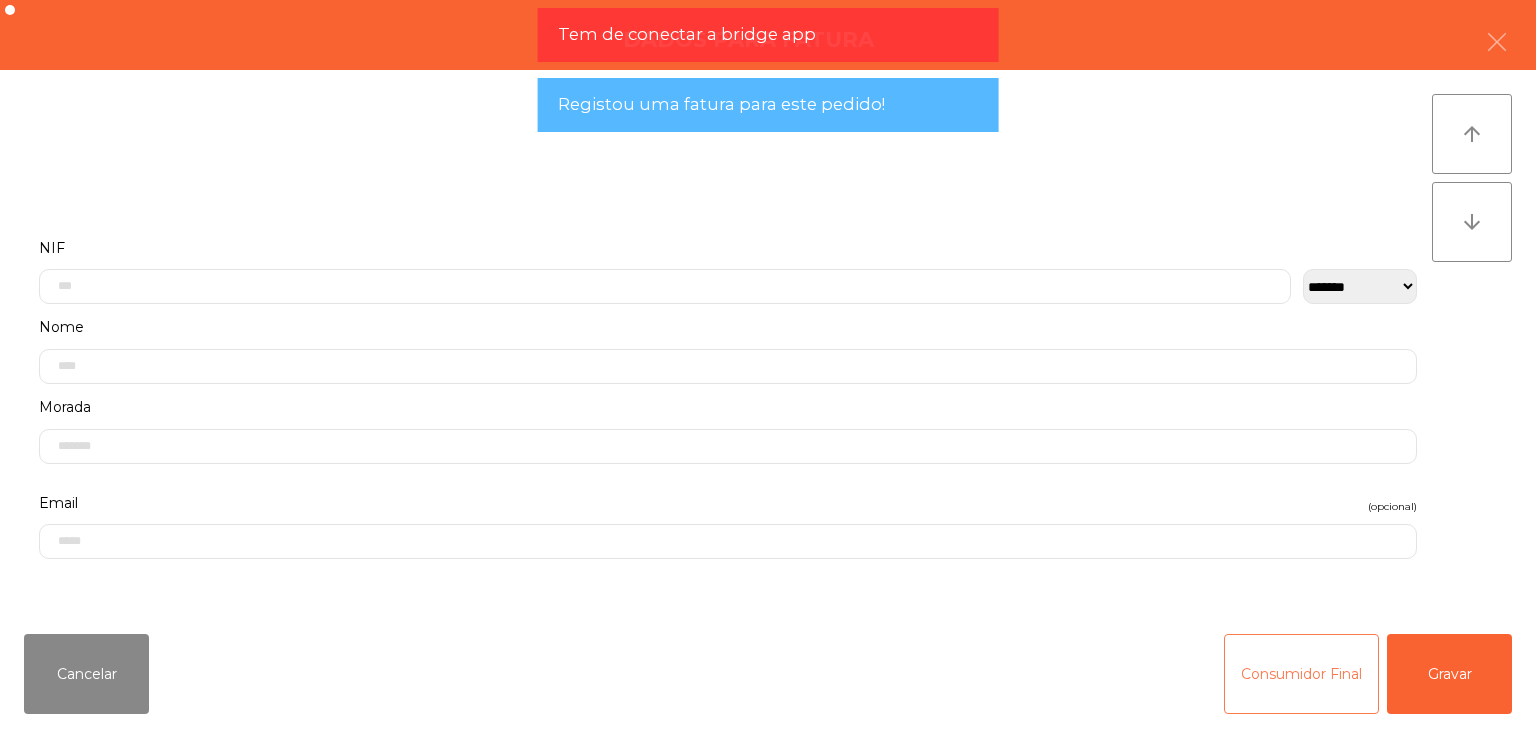 click on "Consumidor Final" 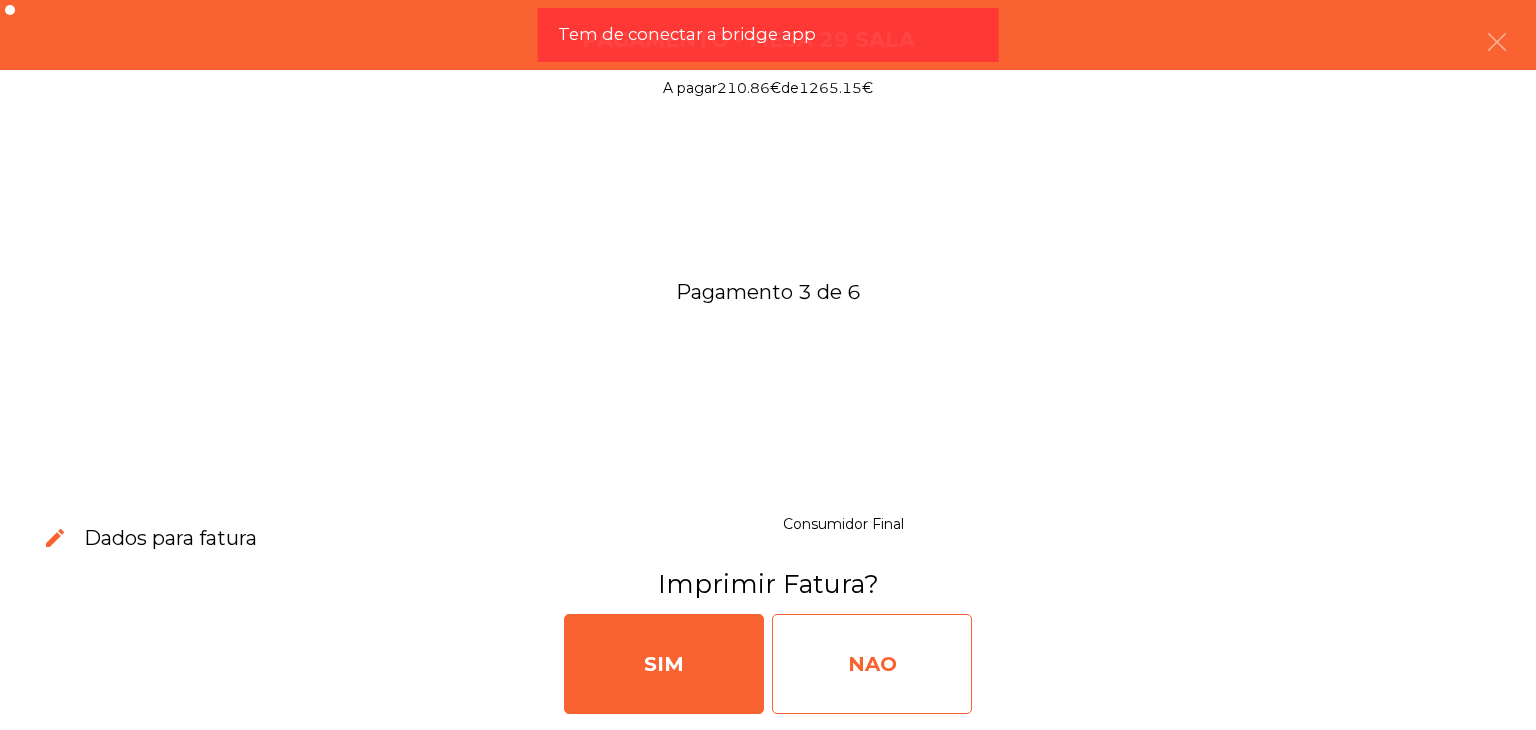click on "NAO" 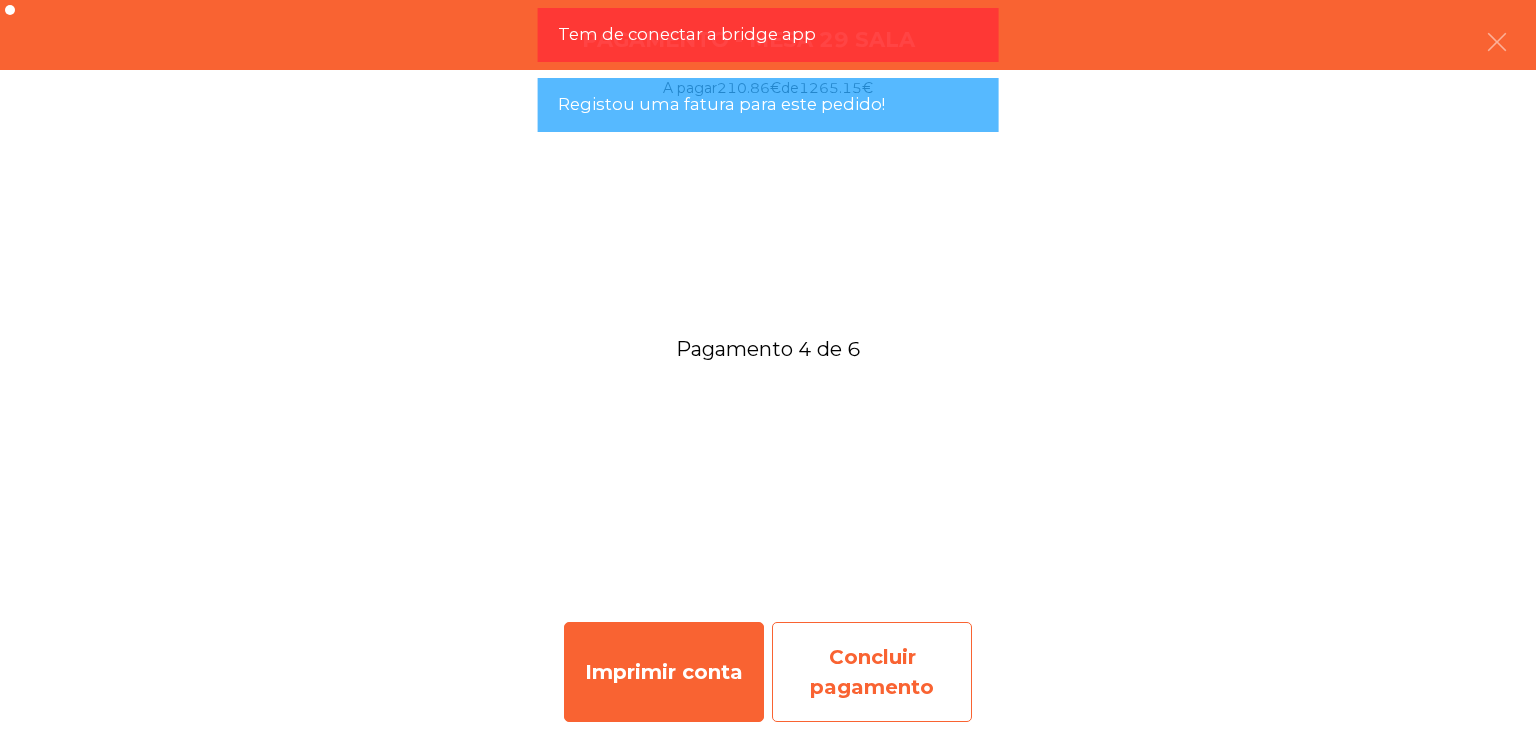 click on "Concluir pagamento" 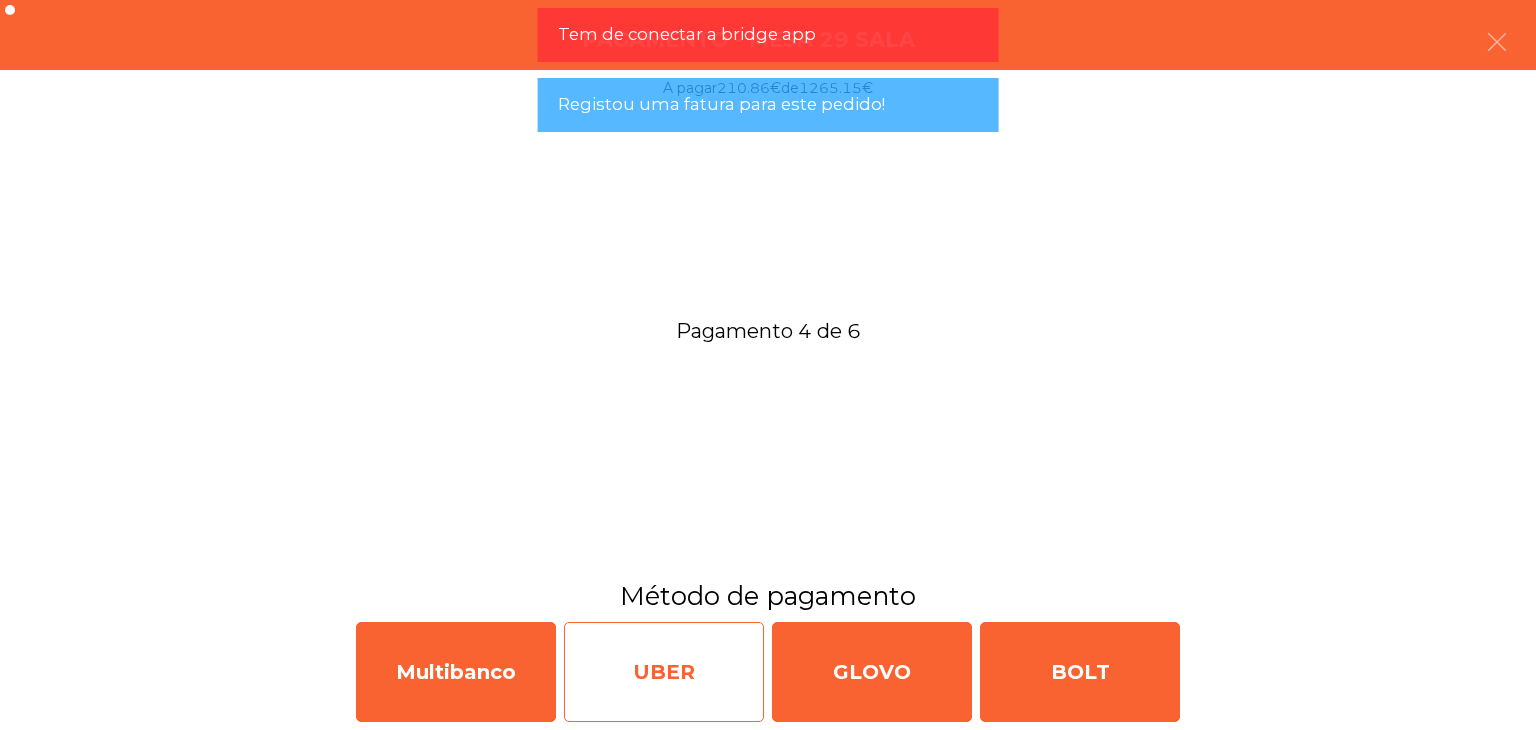 click on "UBER" 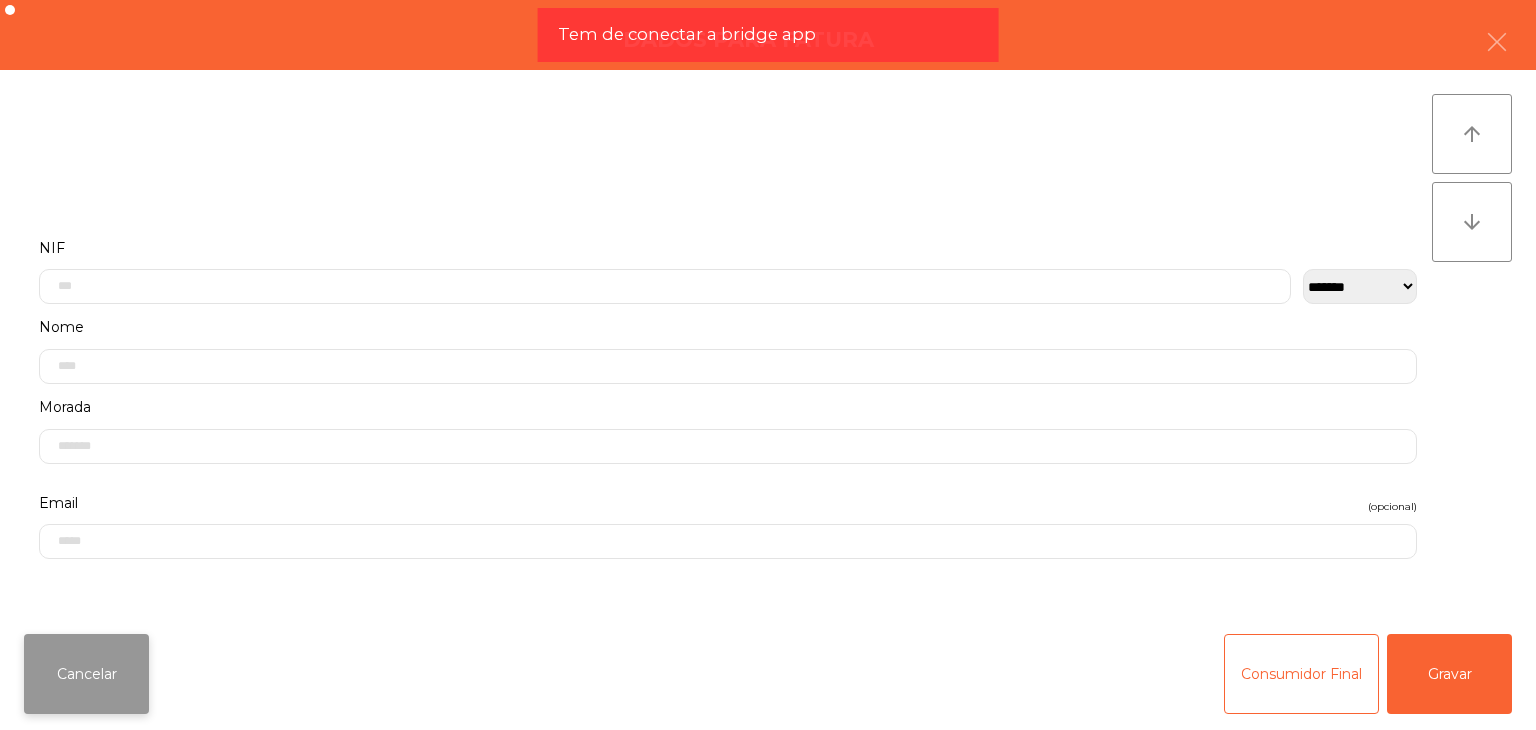 click on "Cancelar" 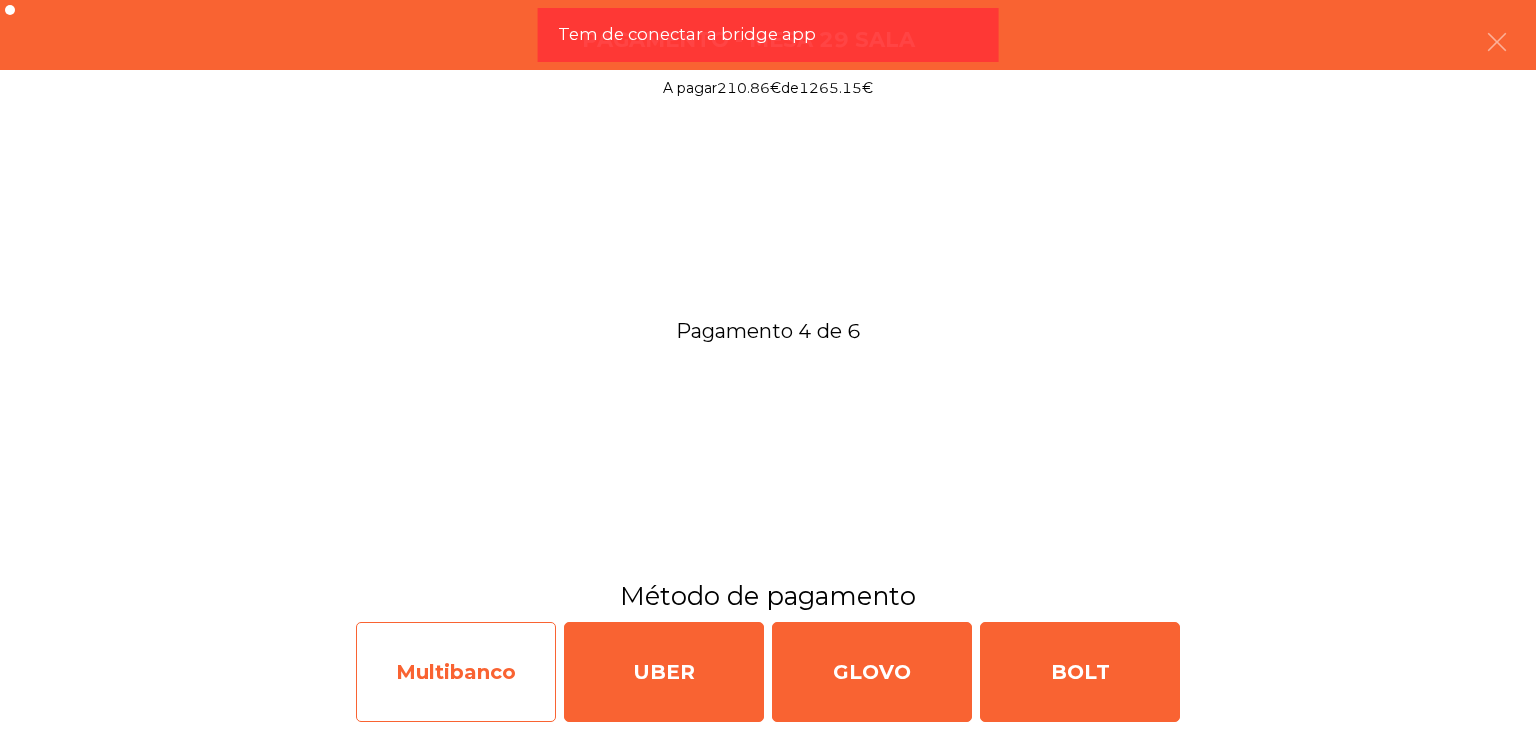 click on "Multibanco" 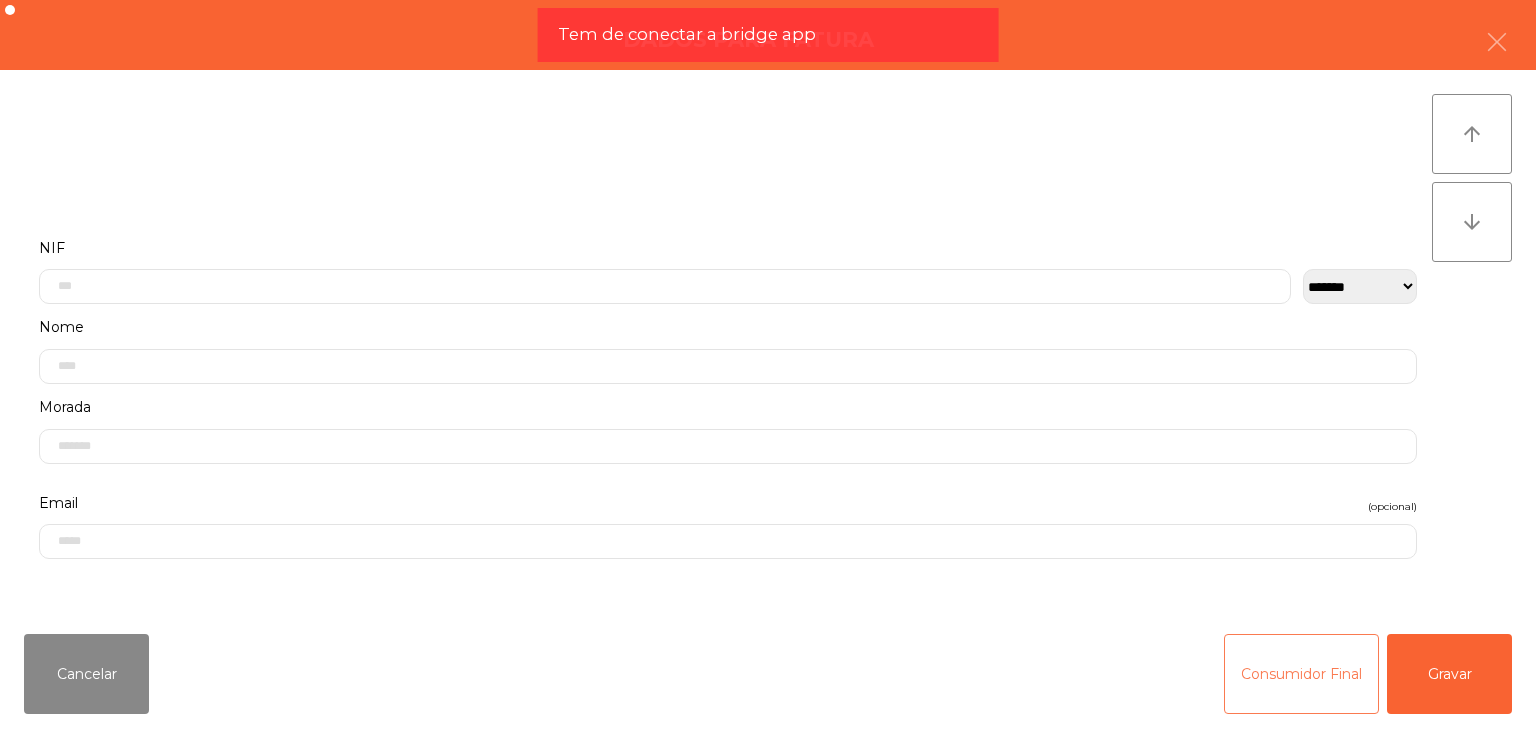 click on "Consumidor Final" 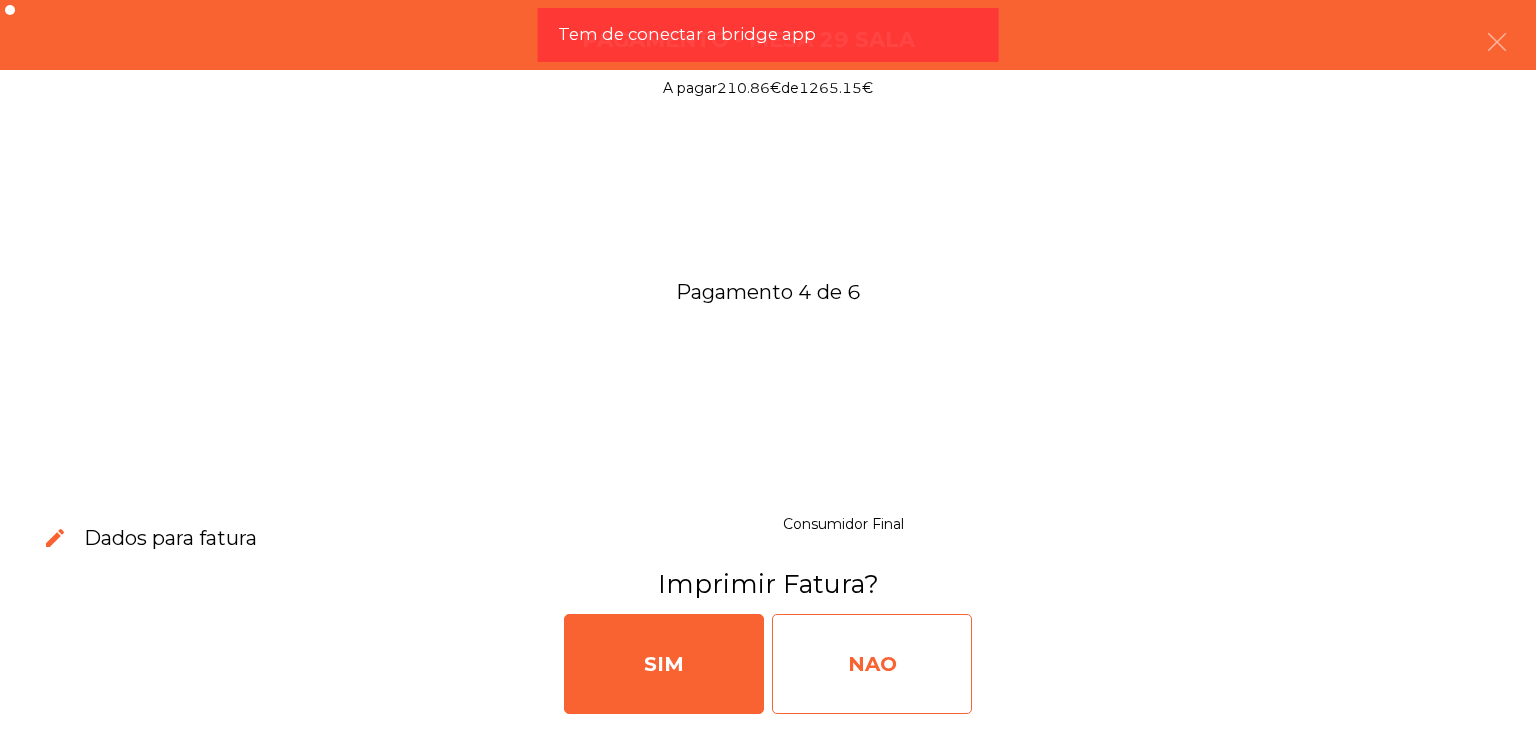 click on "NAO" 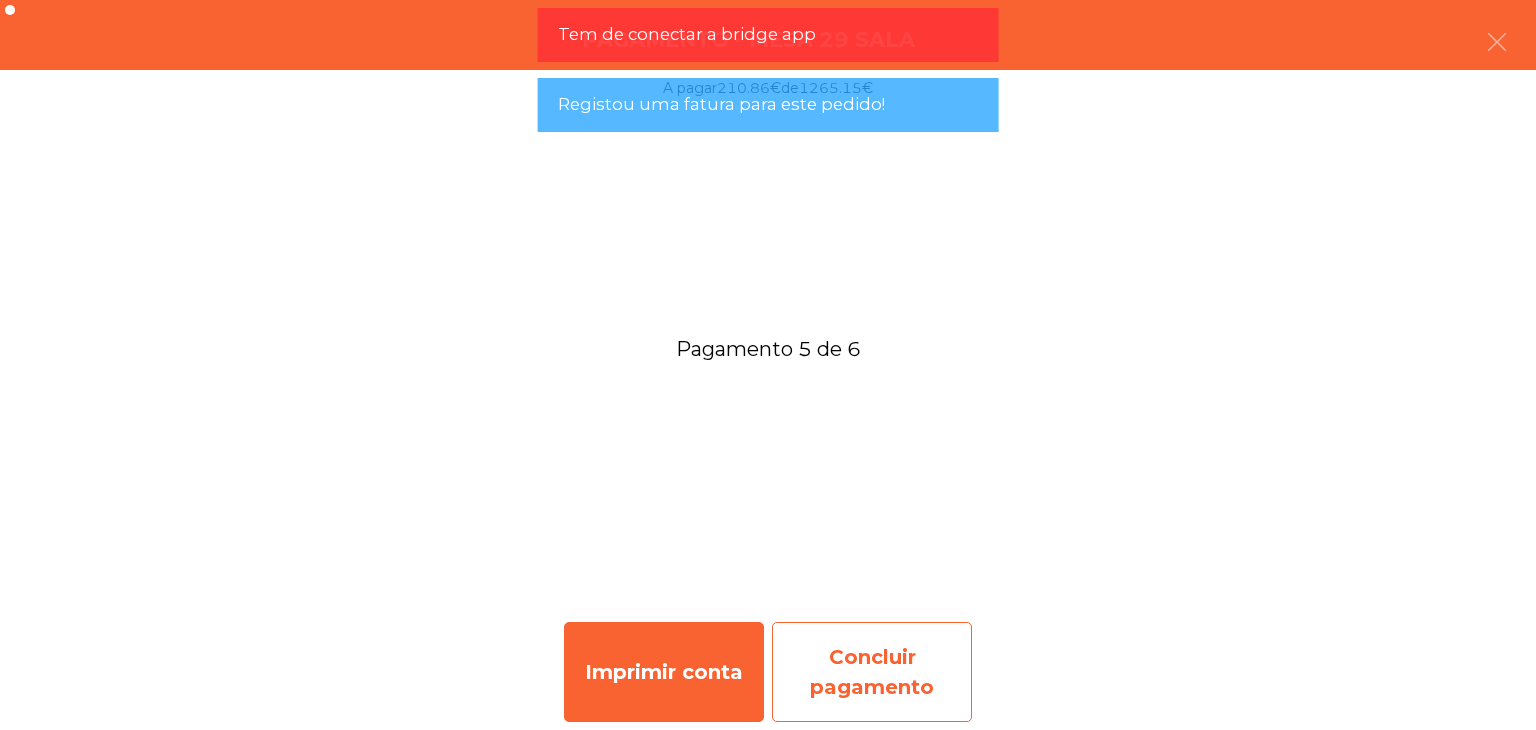 click on "Concluir pagamento" 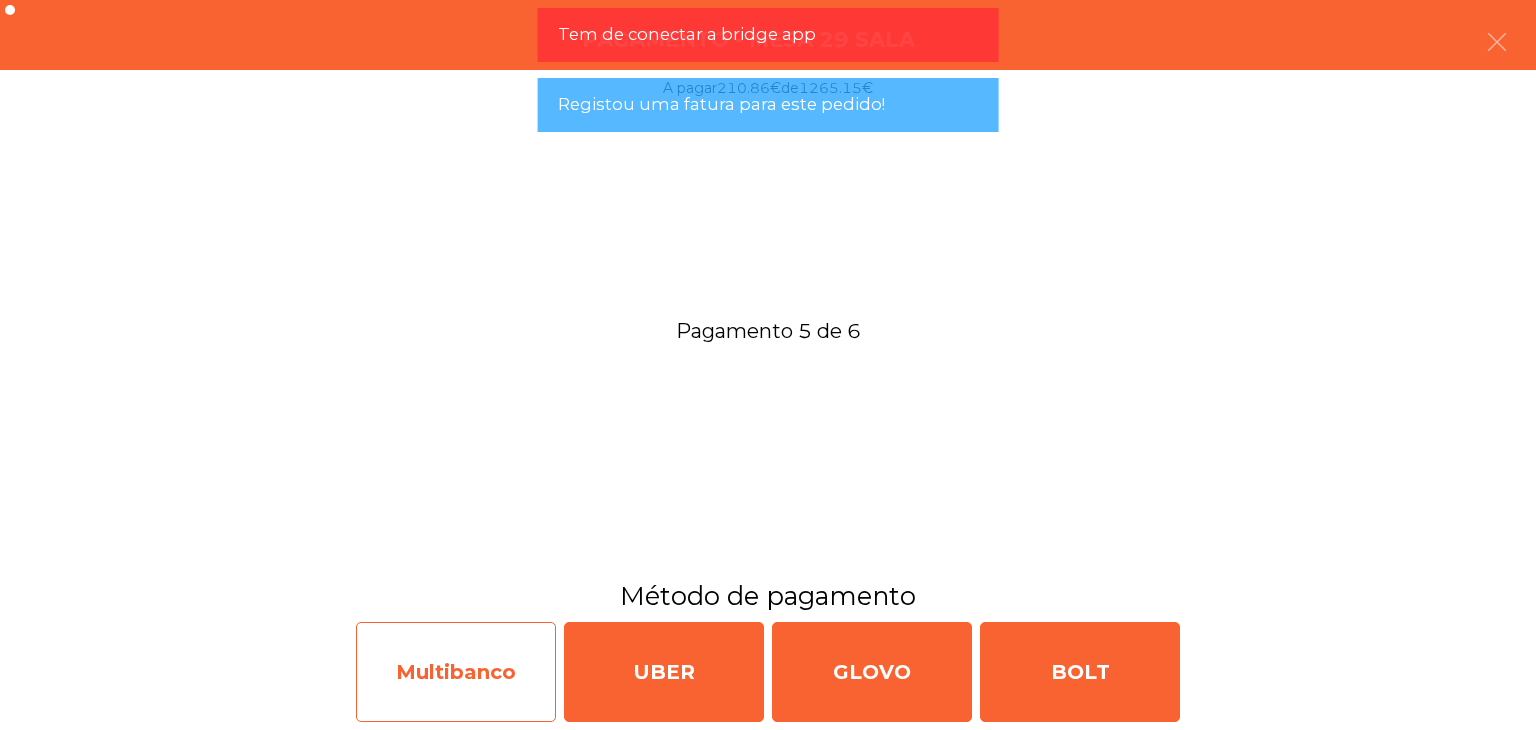 click on "Multibanco" 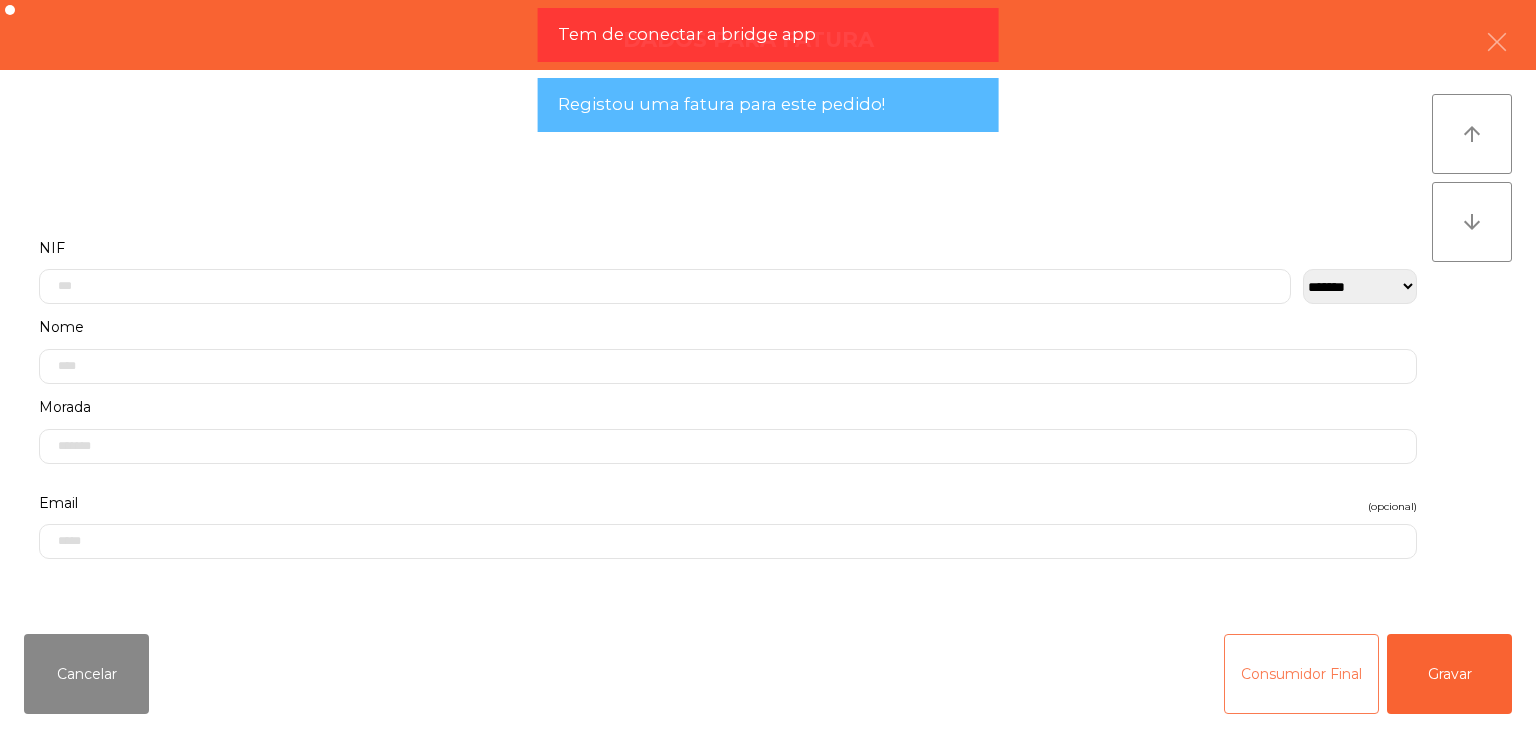 click on "Consumidor Final" 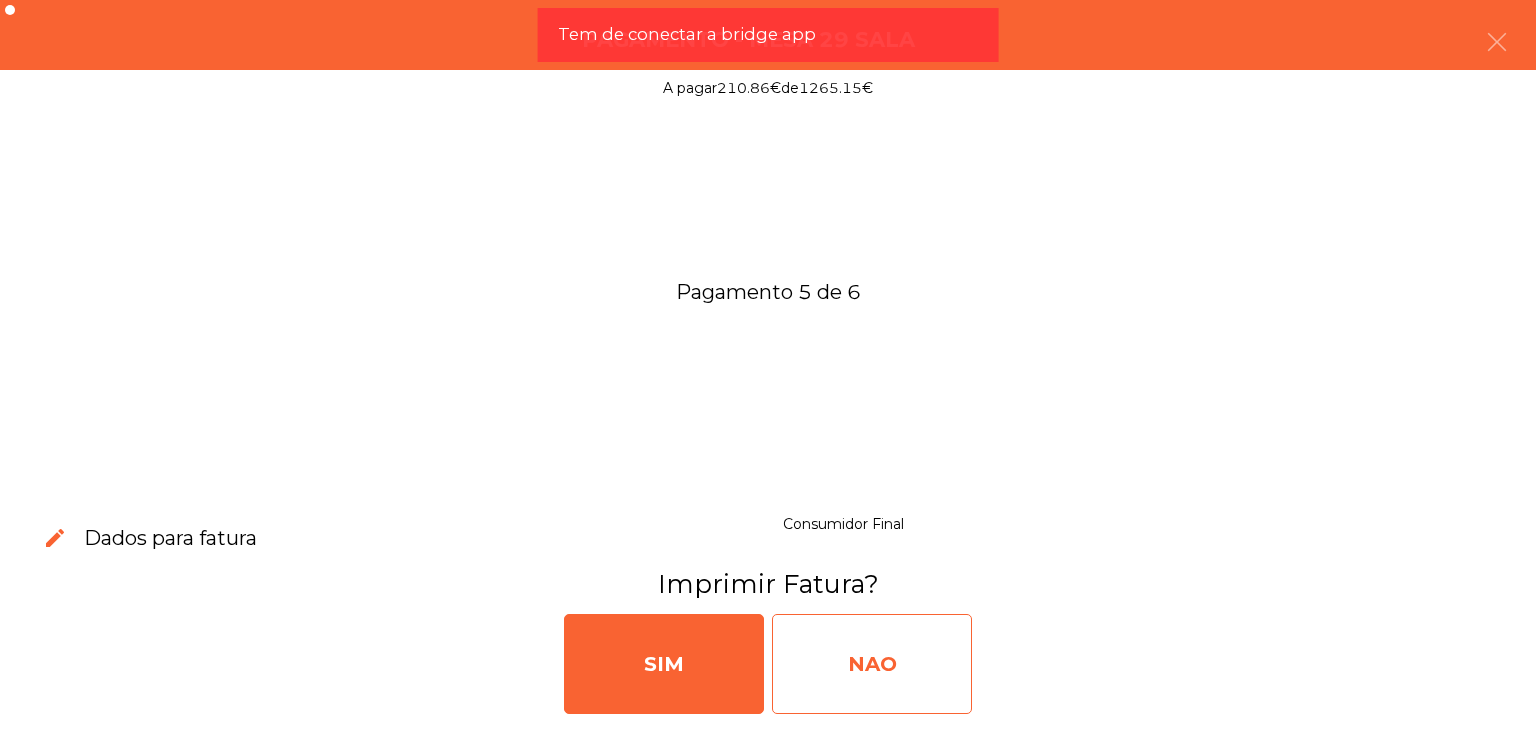 click on "NAO" 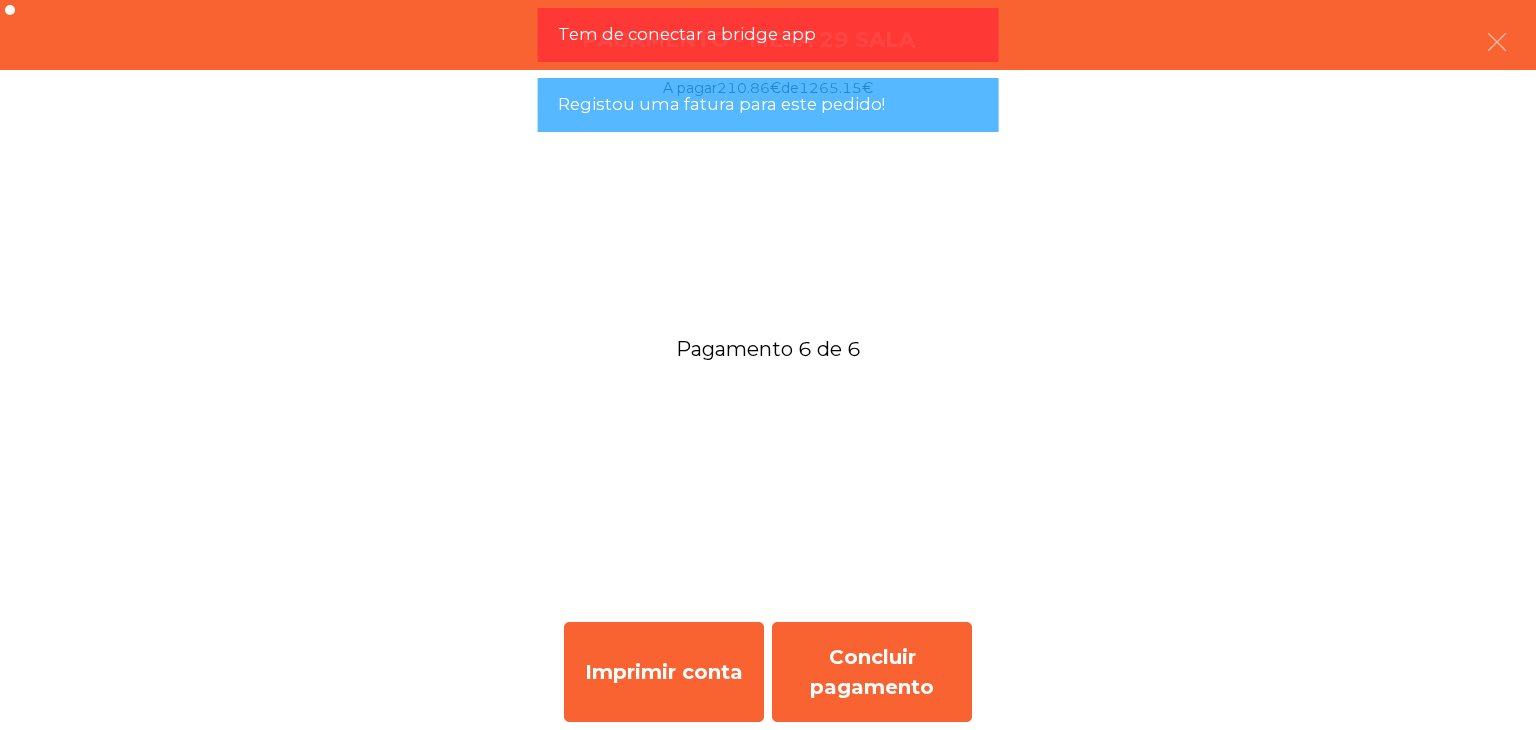 click on "Concluir pagamento" 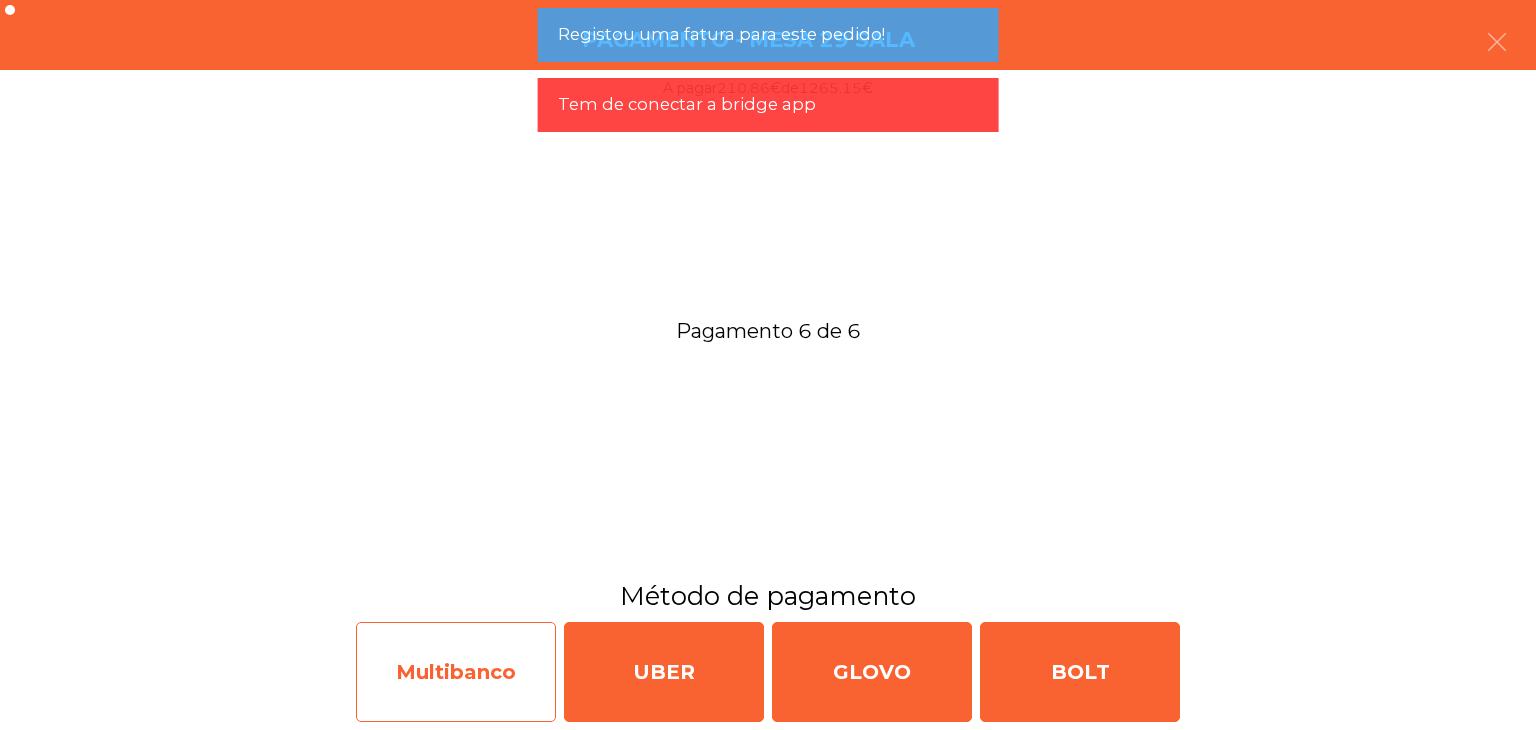 click on "Multibanco" 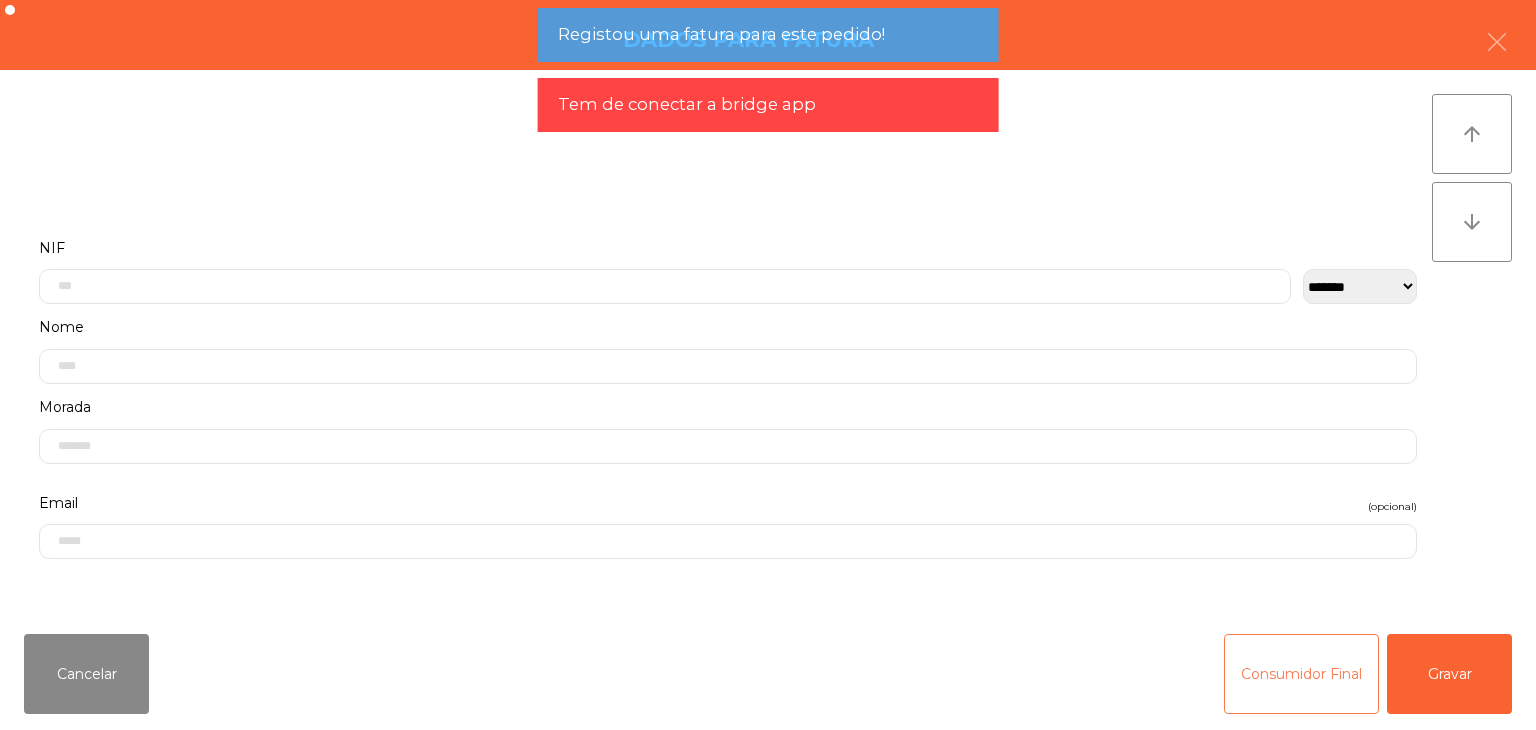 click on "Consumidor Final" 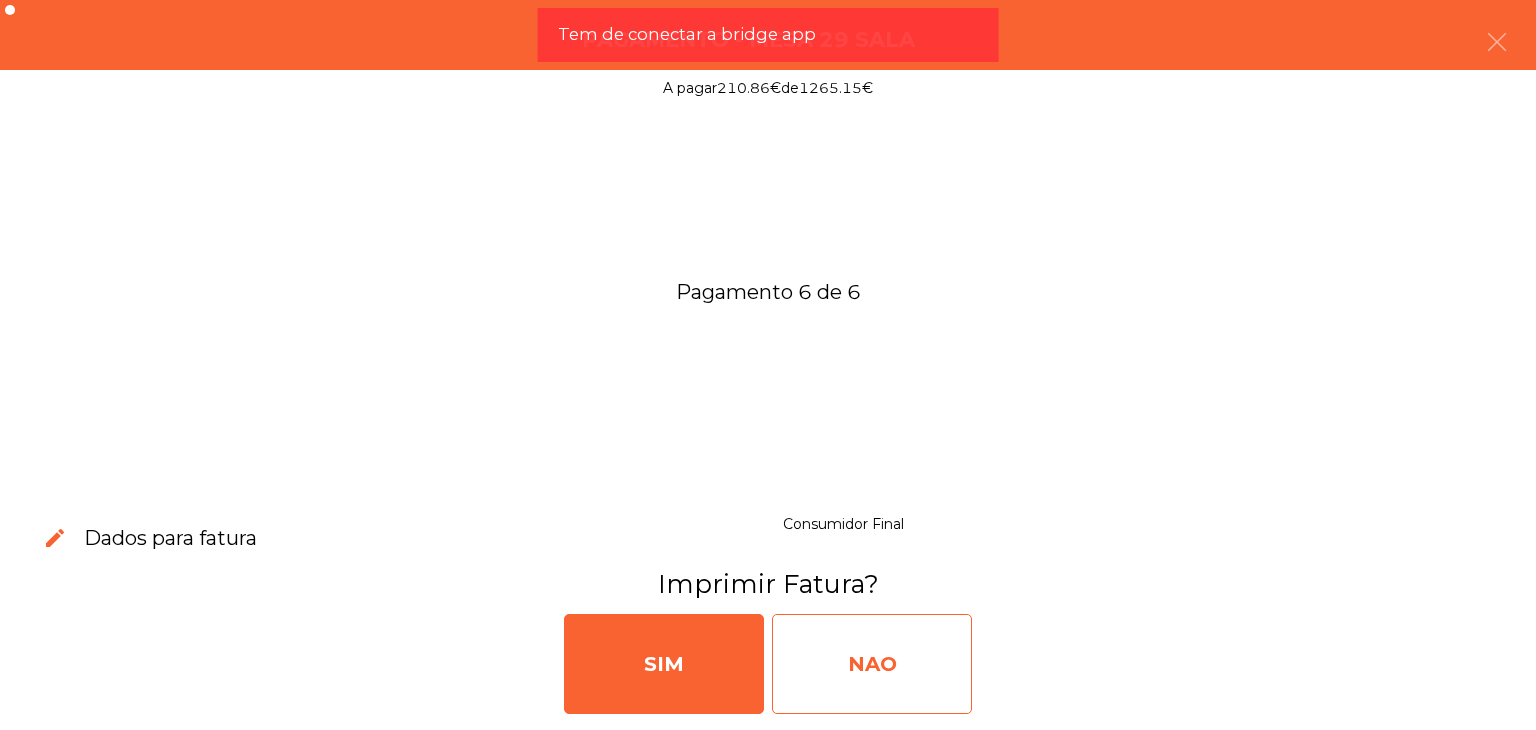 click on "NAO" 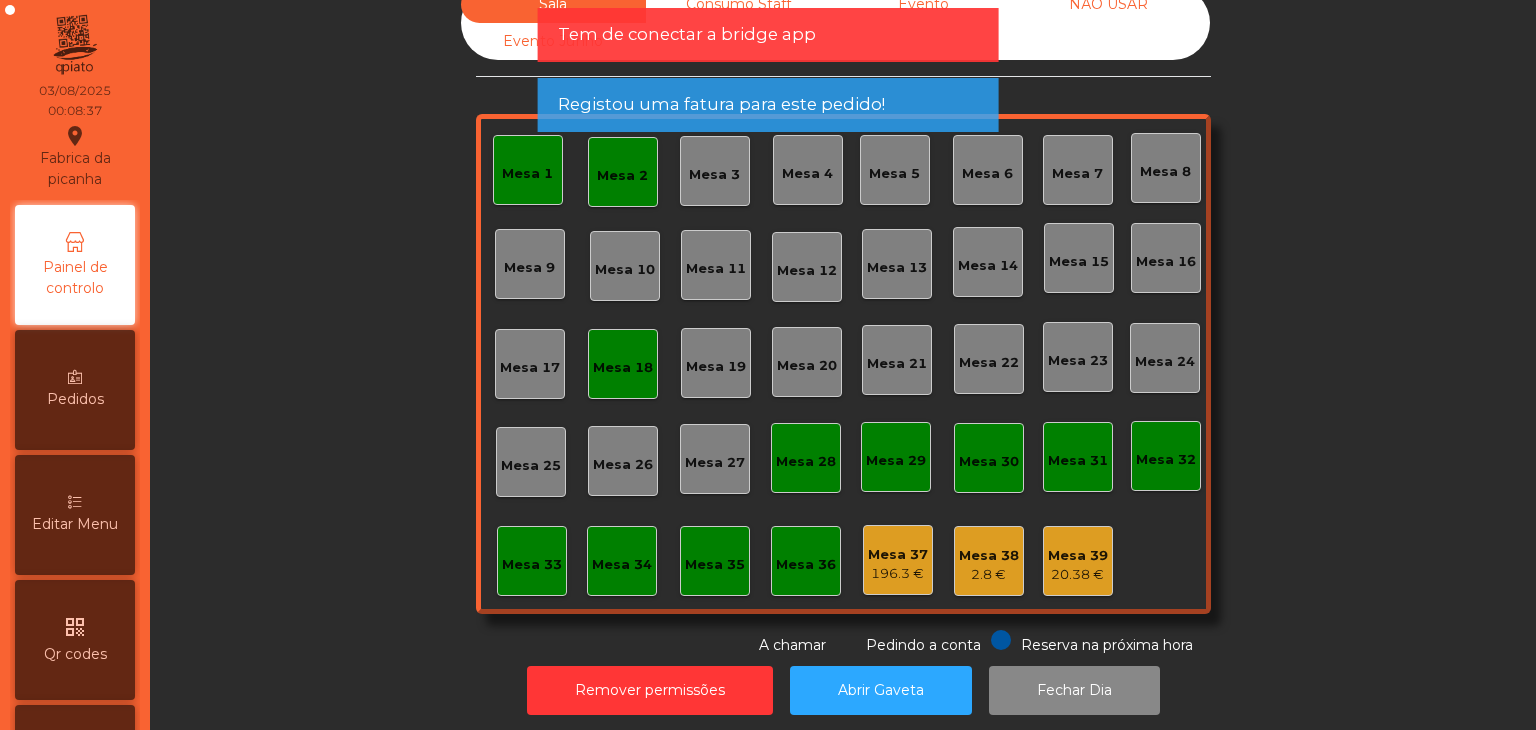 click on "Tem de conectar a bridge app" 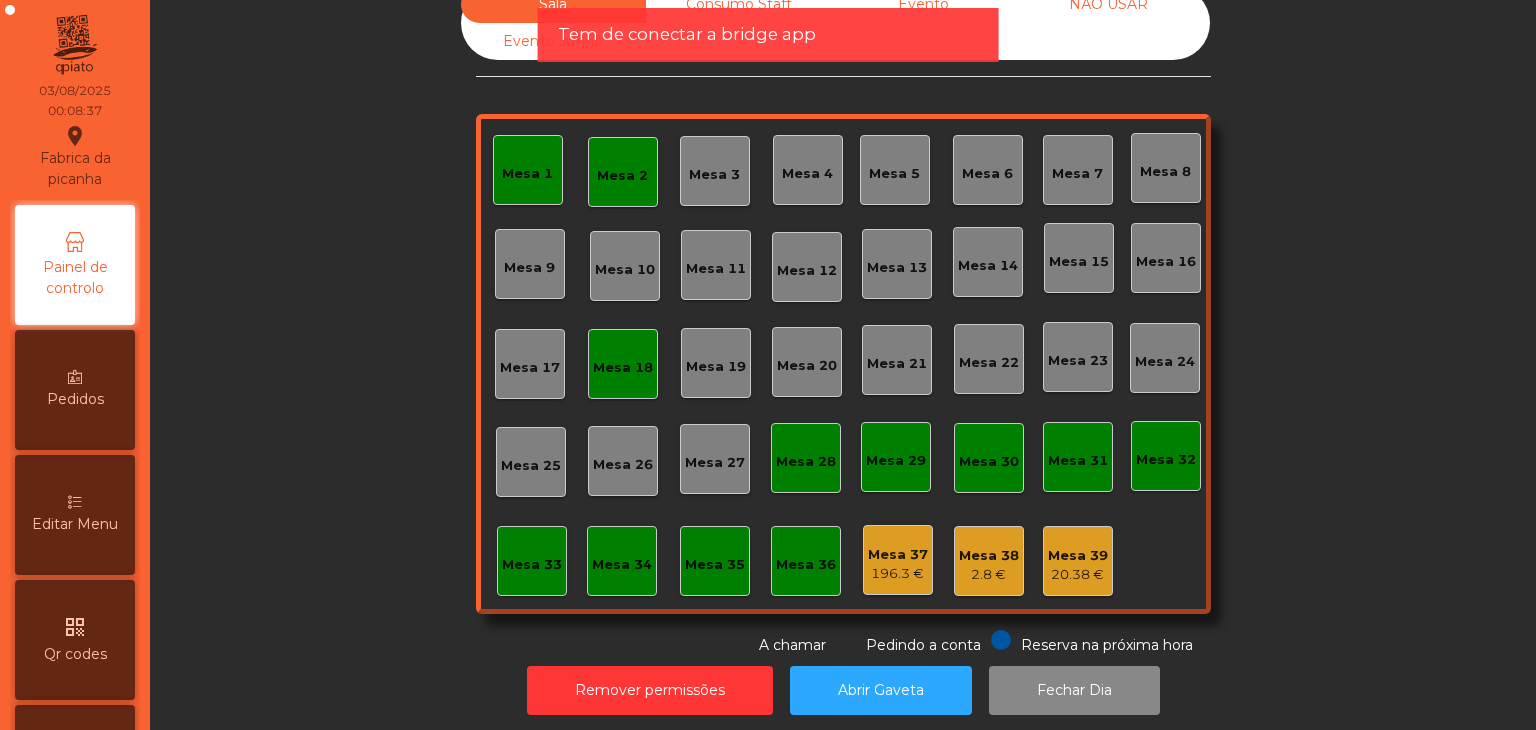 click on "Evento Junho" 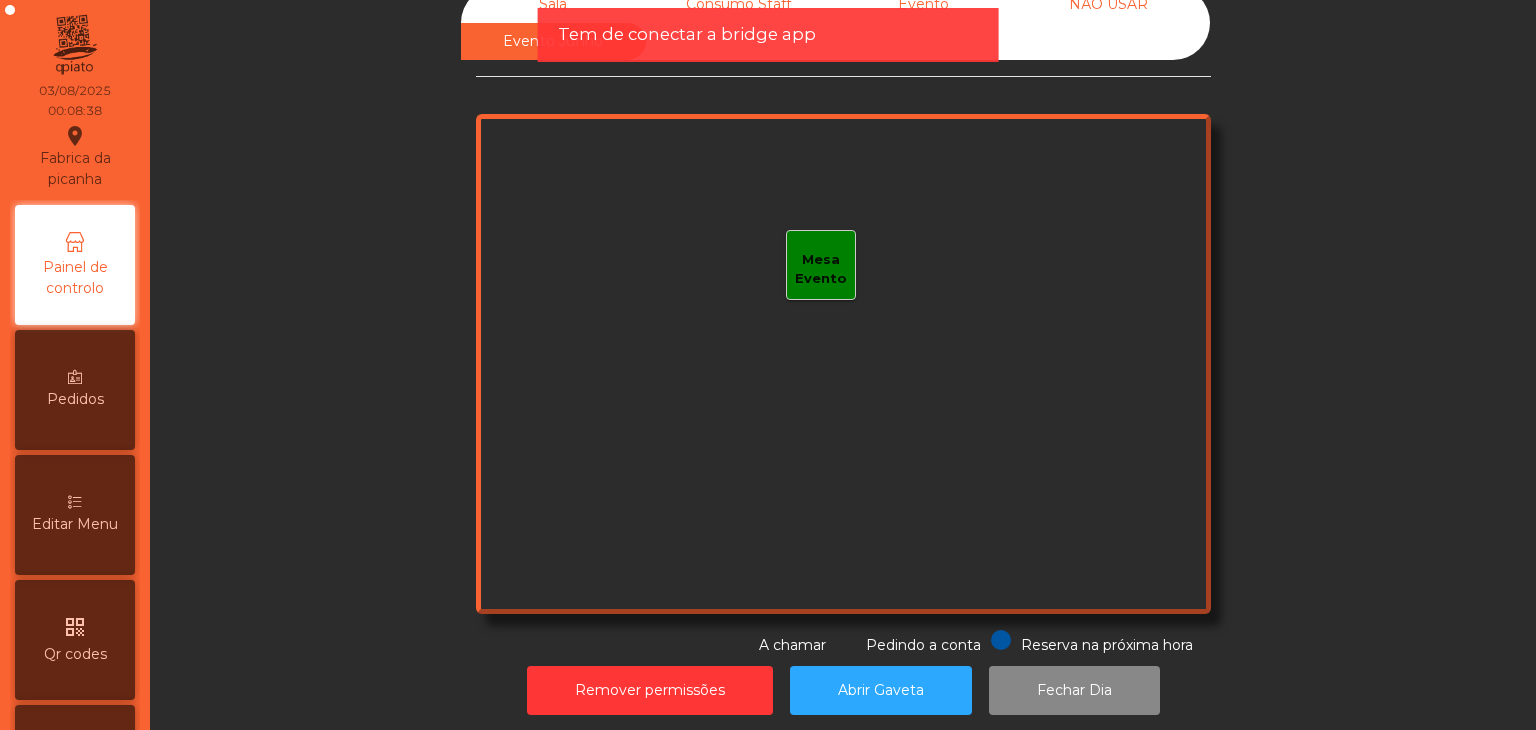 drag, startPoint x: 681, startPoint y: 8, endPoint x: 724, endPoint y: 17, distance: 43.931767 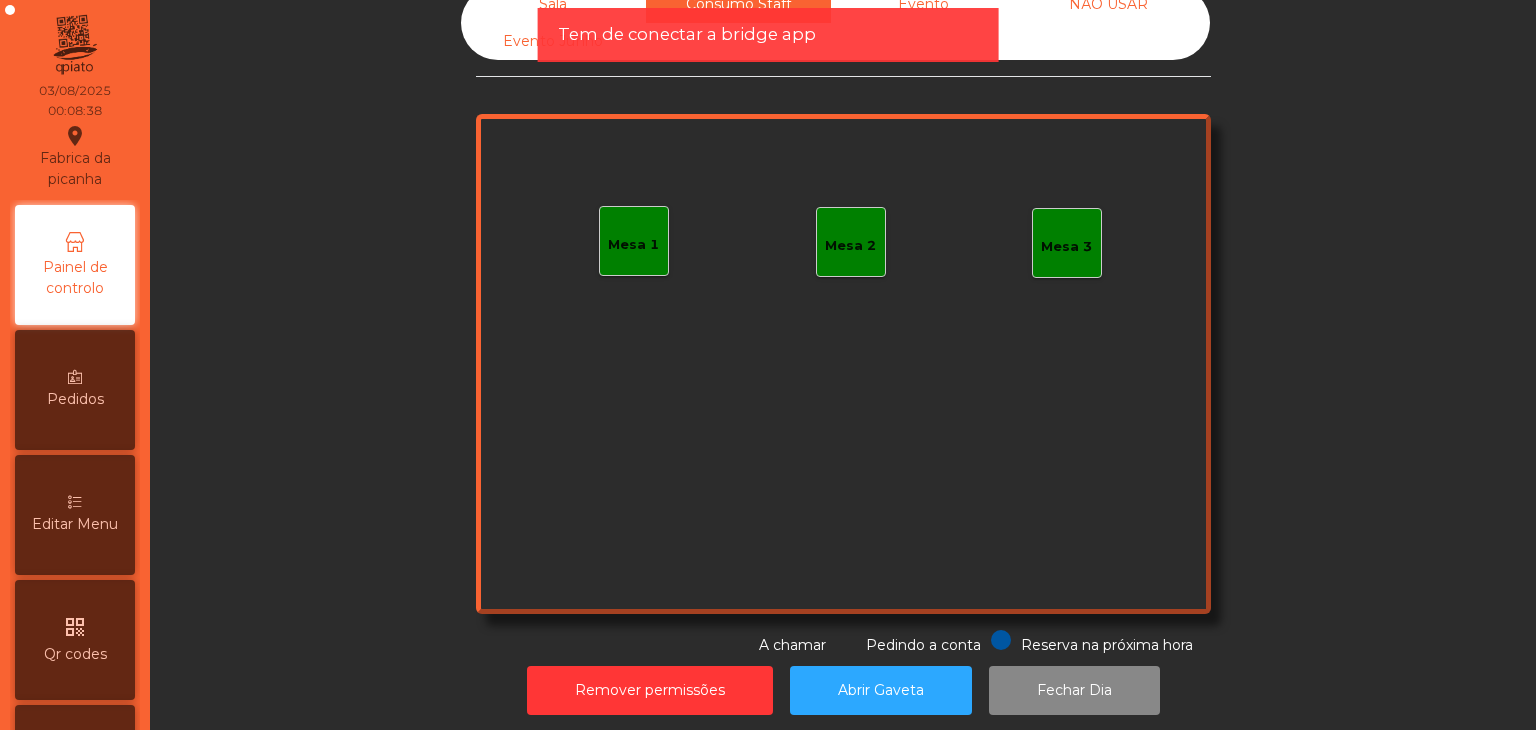 click on "Tem de conectar a bridge app" 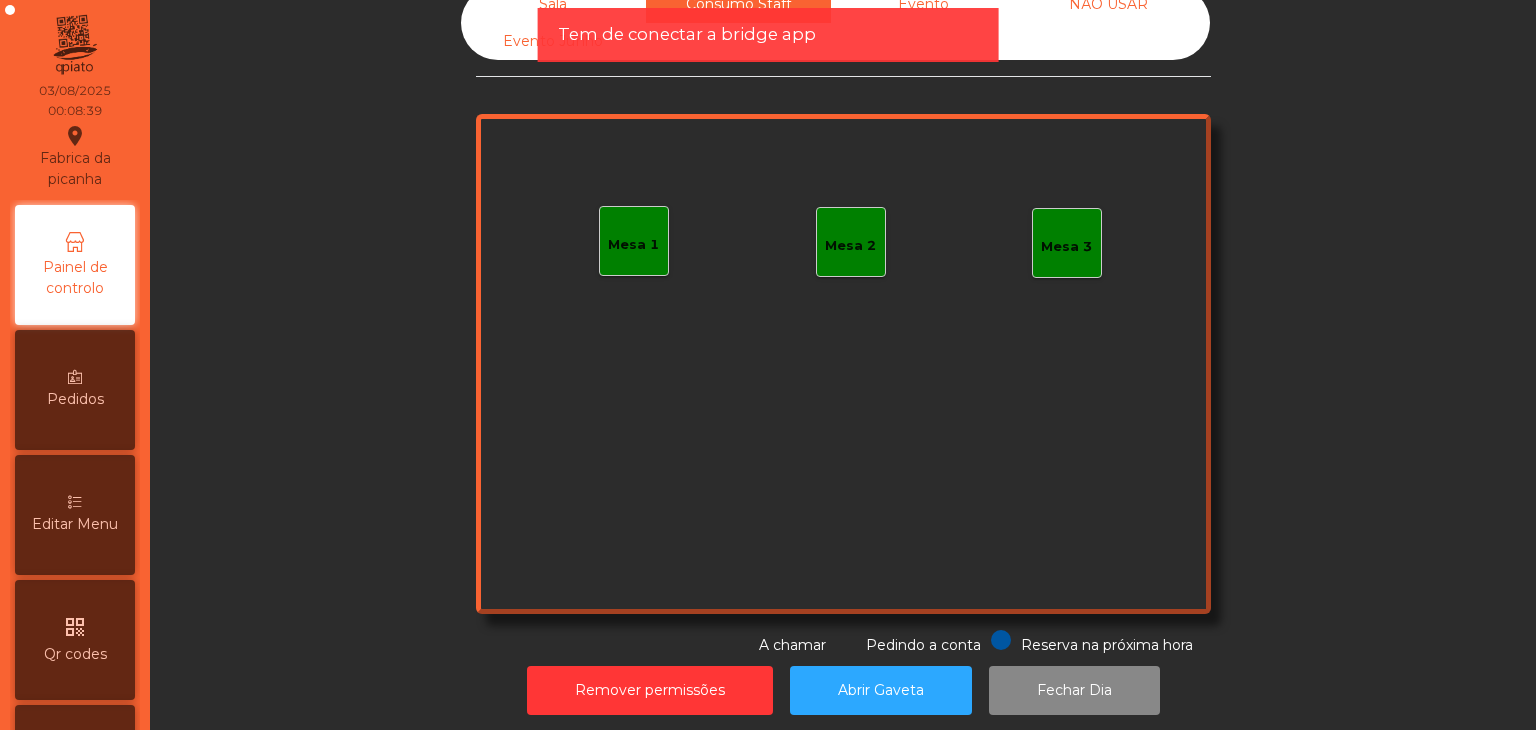 click on "Tem de conectar a bridge app" 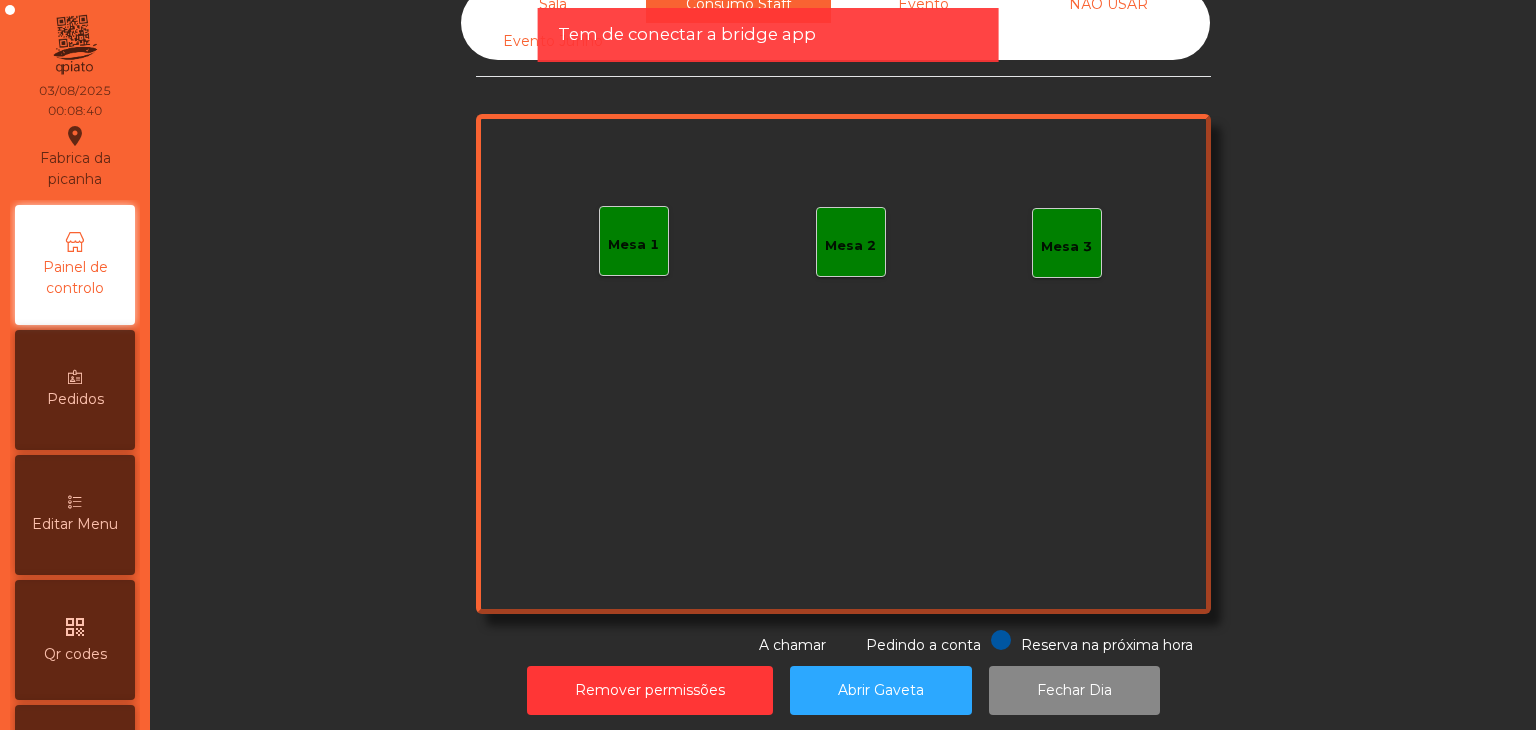 click on "Evento" 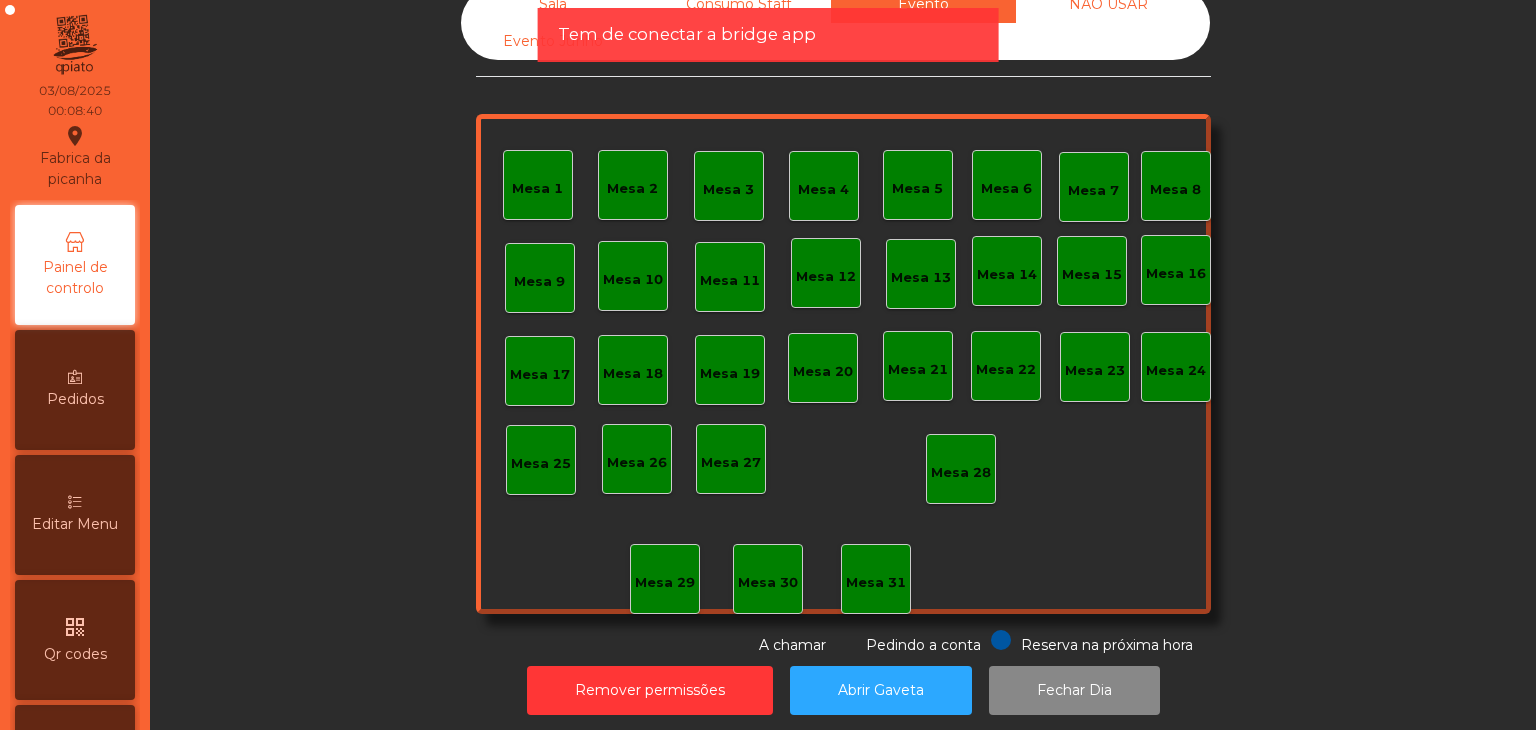 click on "NÃO USAR" 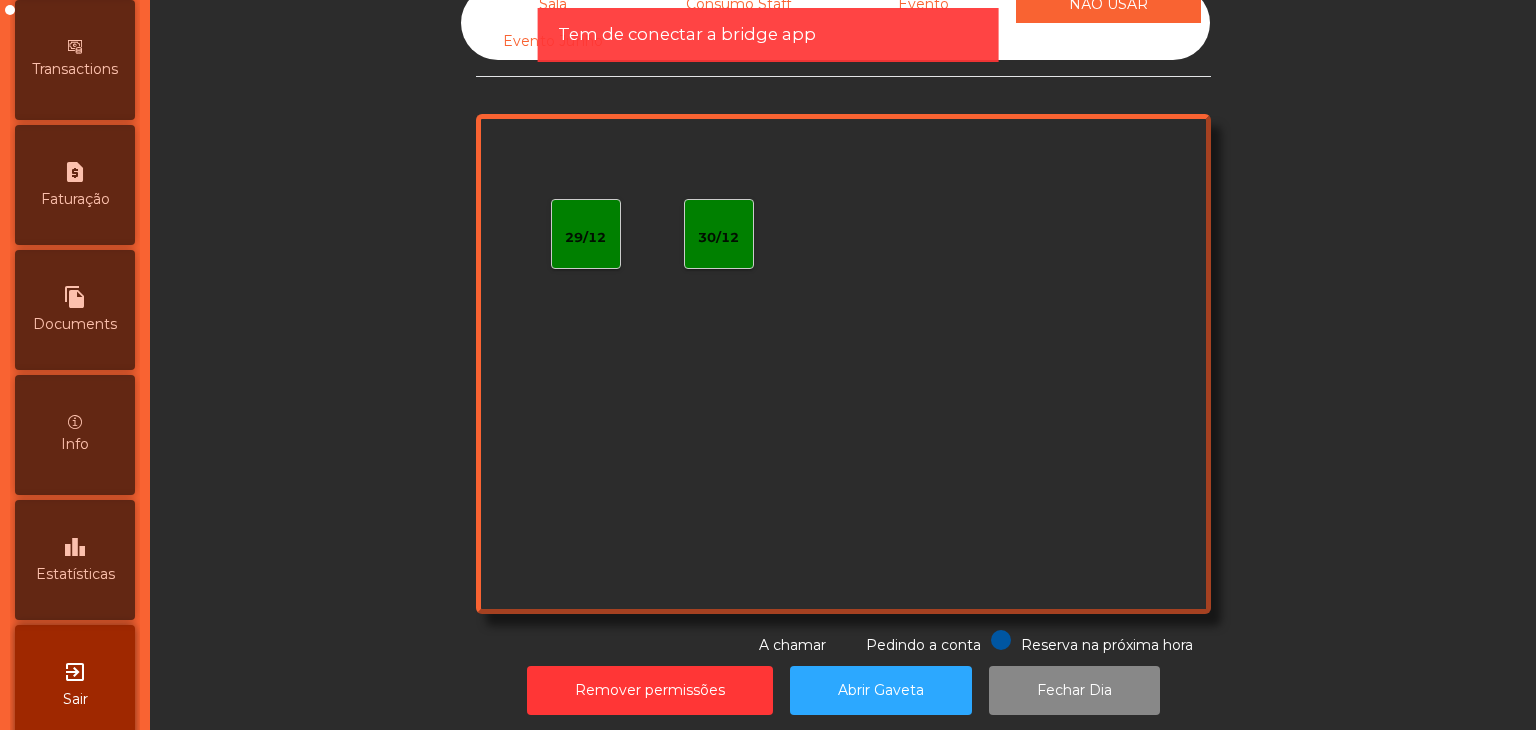 scroll, scrollTop: 985, scrollLeft: 0, axis: vertical 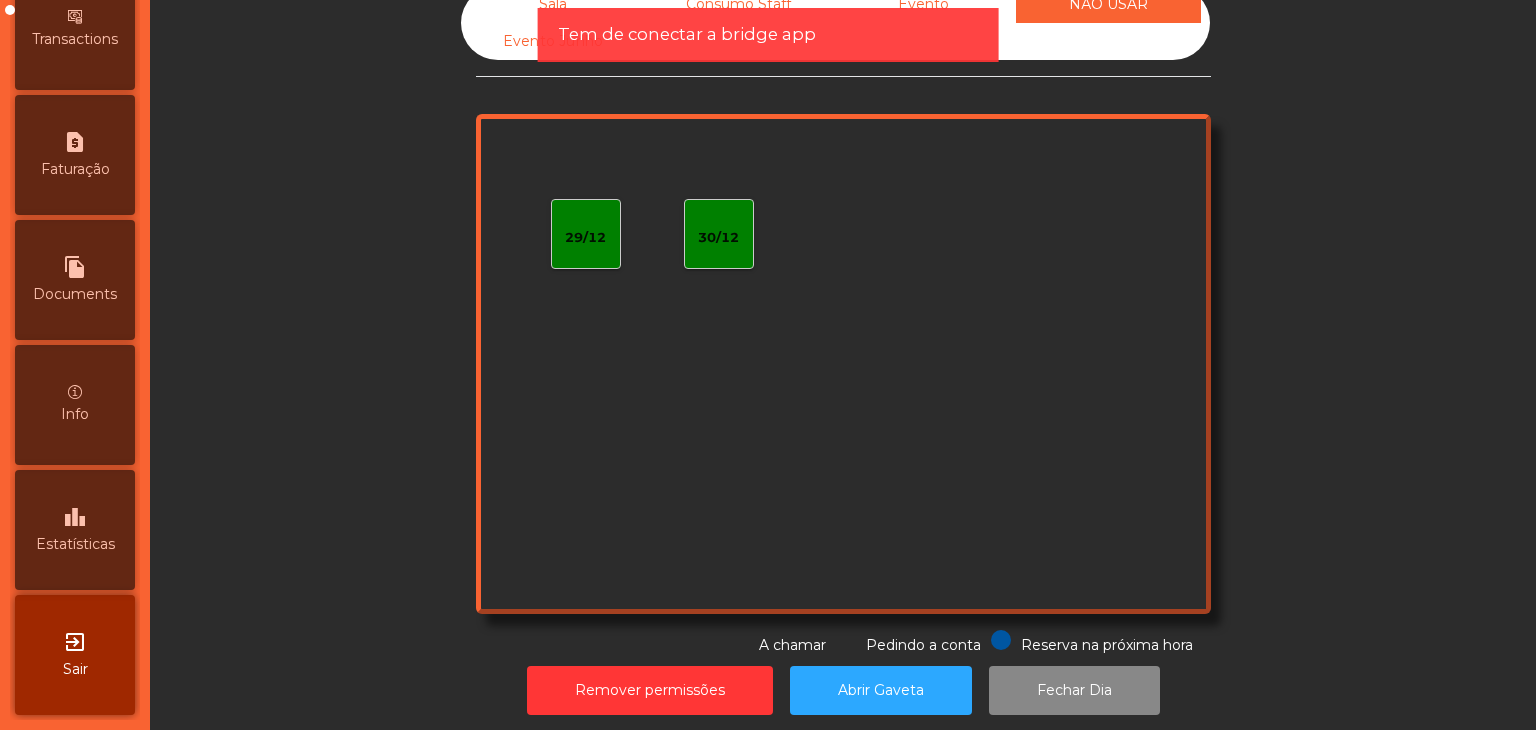click on "exit_to_app  Sair" at bounding box center [75, 655] 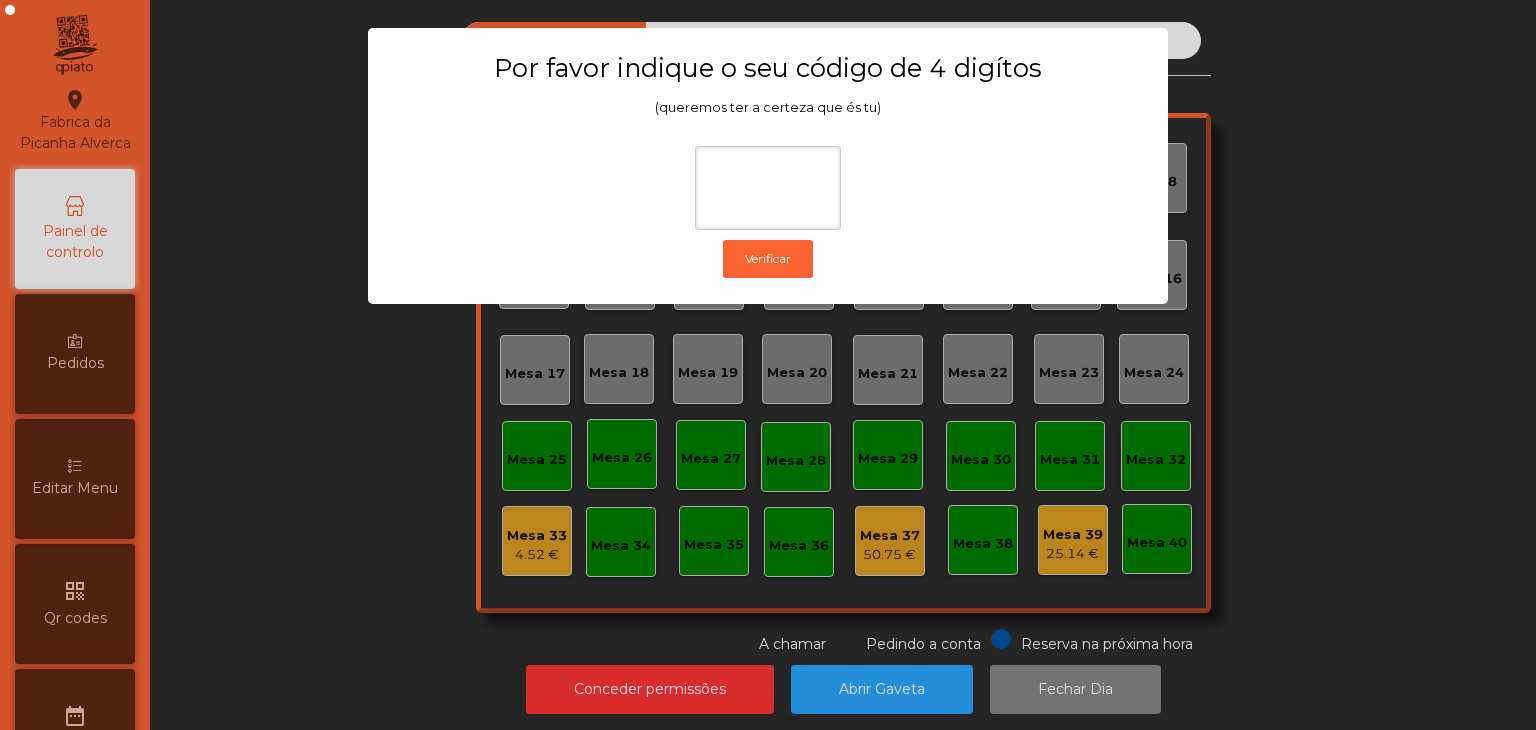scroll, scrollTop: 0, scrollLeft: 0, axis: both 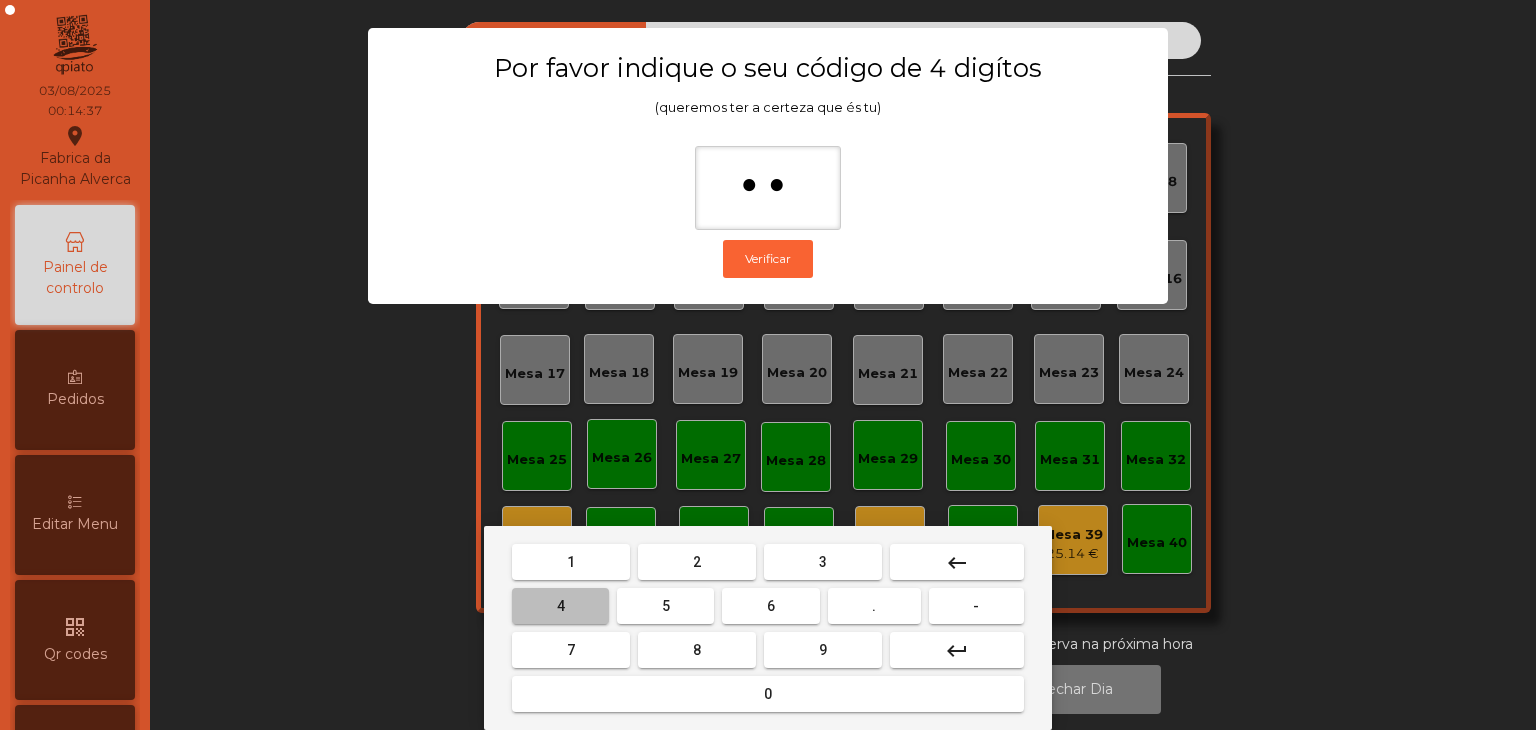 type on "***" 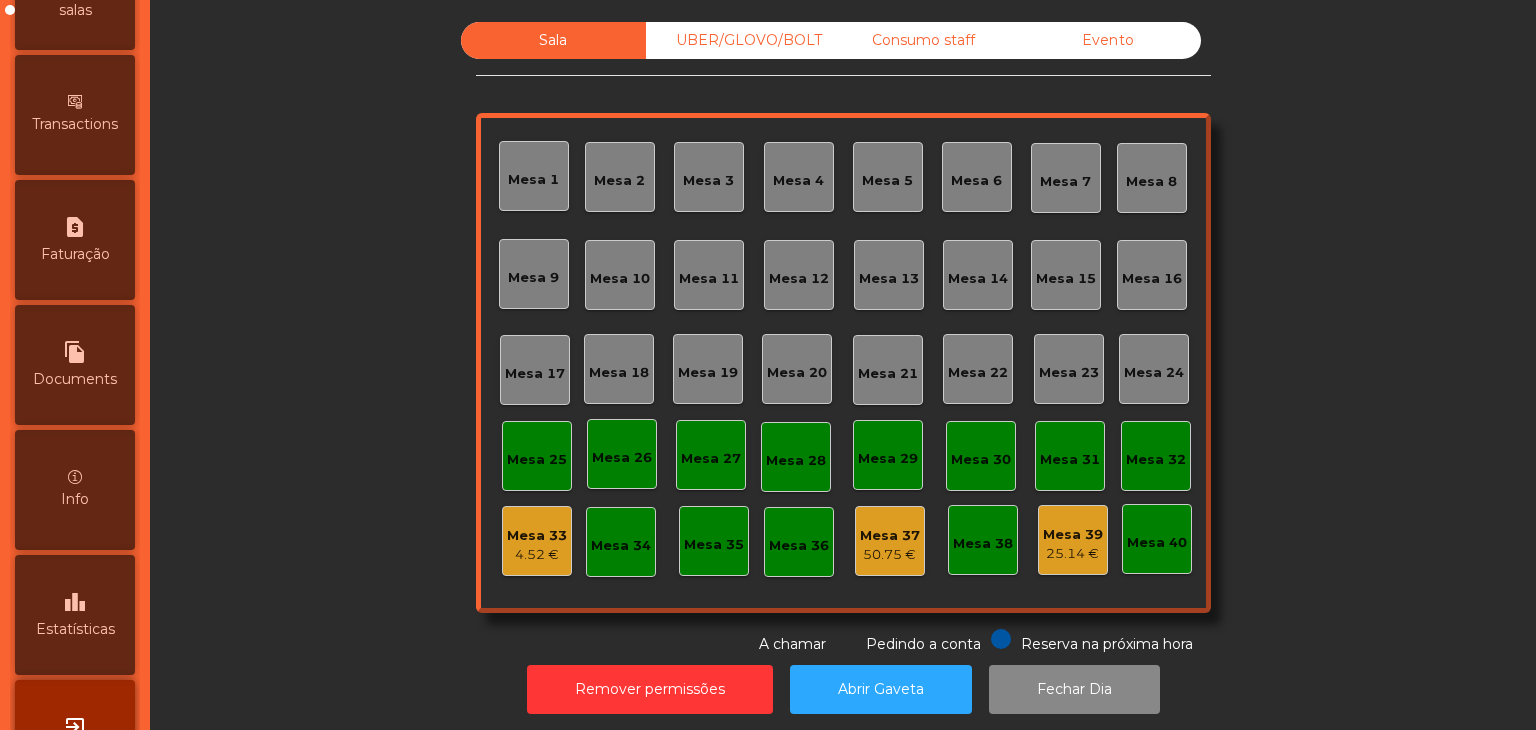 click on "leaderboard" at bounding box center [75, 602] 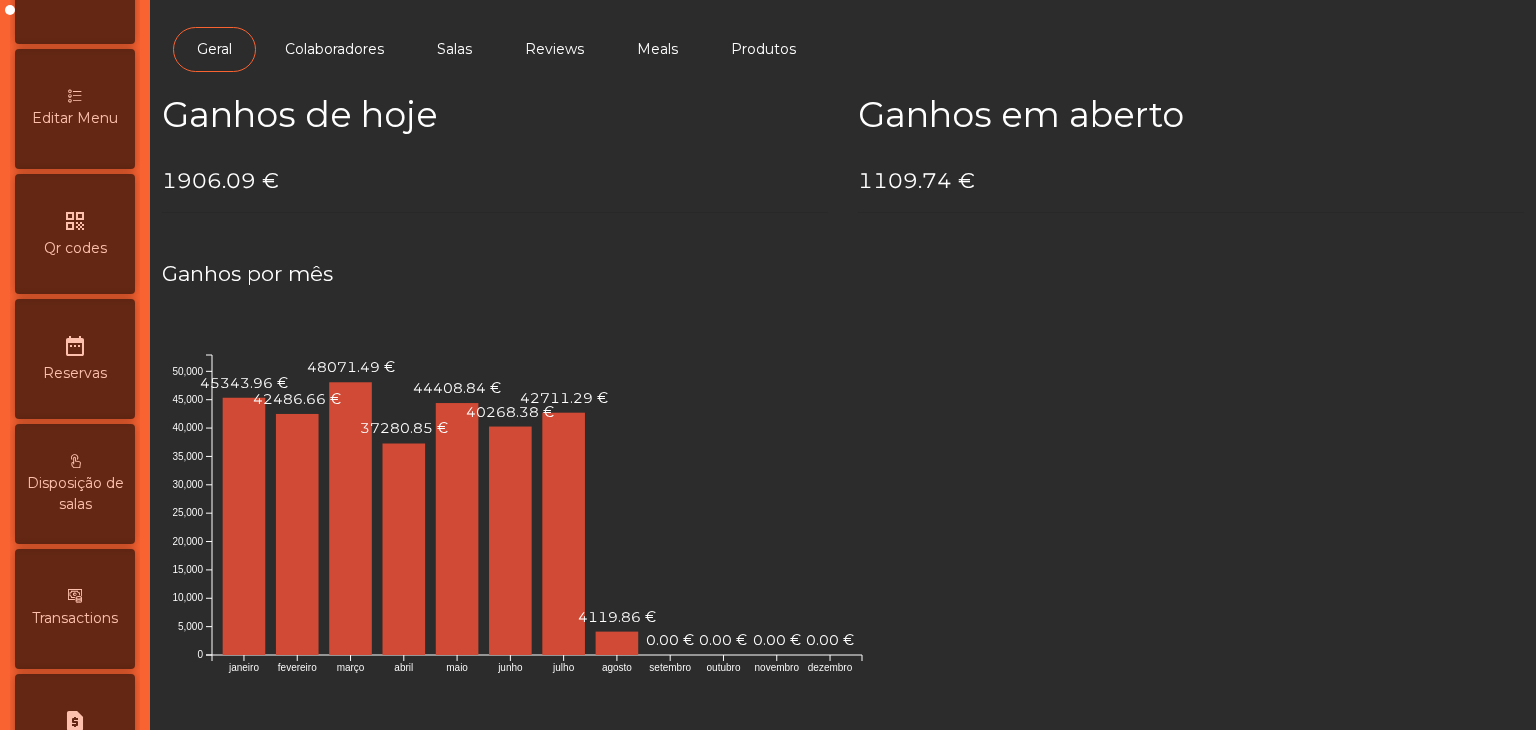 scroll, scrollTop: 0, scrollLeft: 0, axis: both 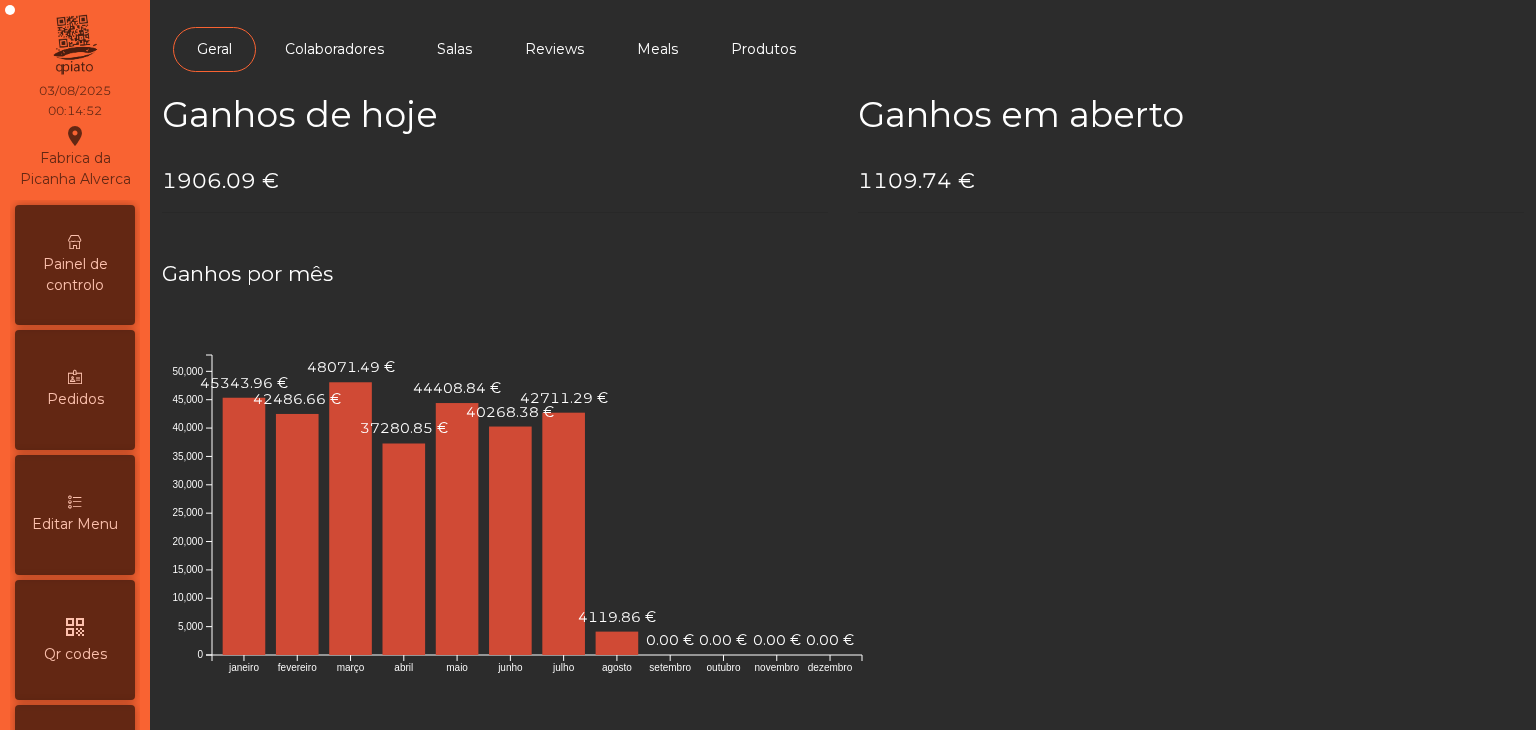 click on "Painel de controlo" at bounding box center (75, 265) 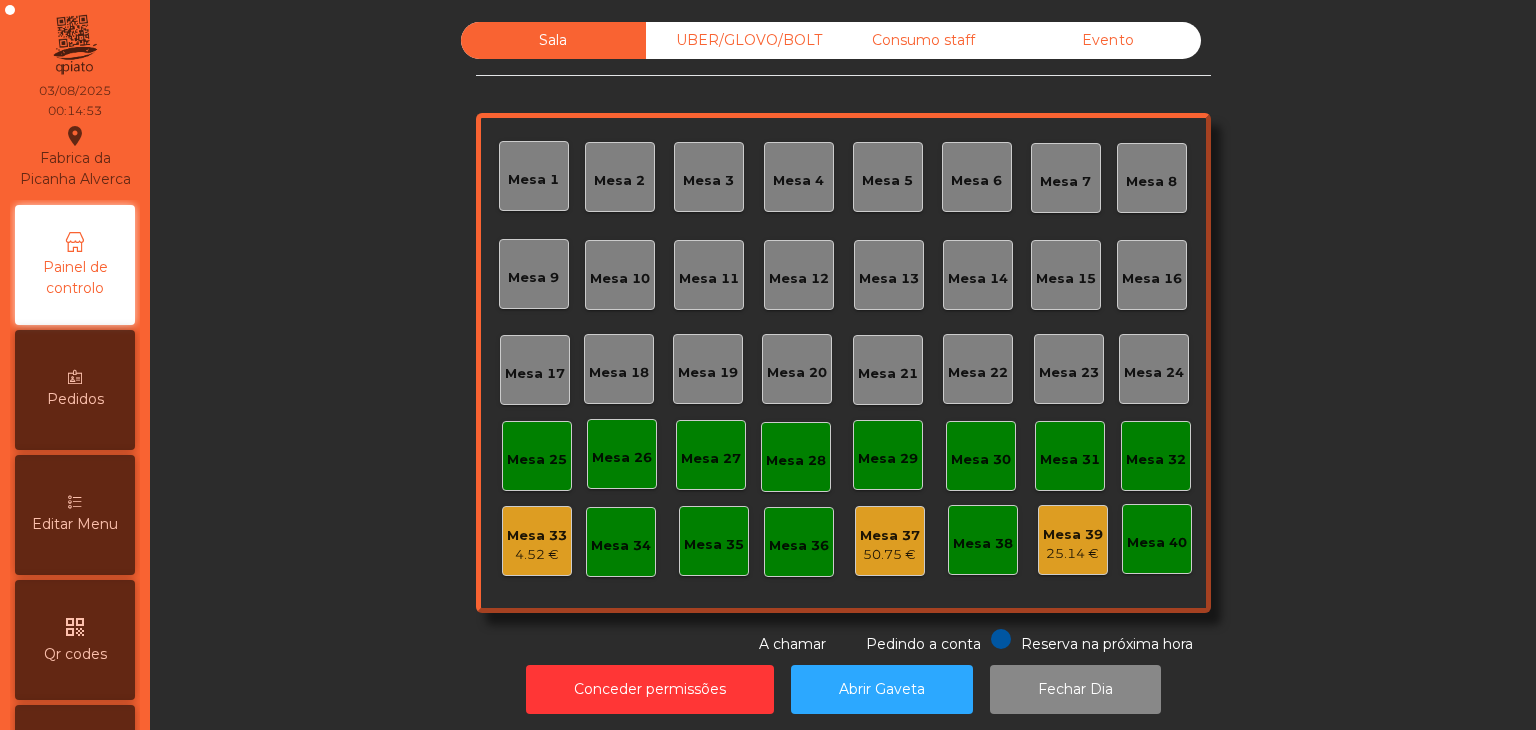 click on "UBER/GLOVO/BOLT" 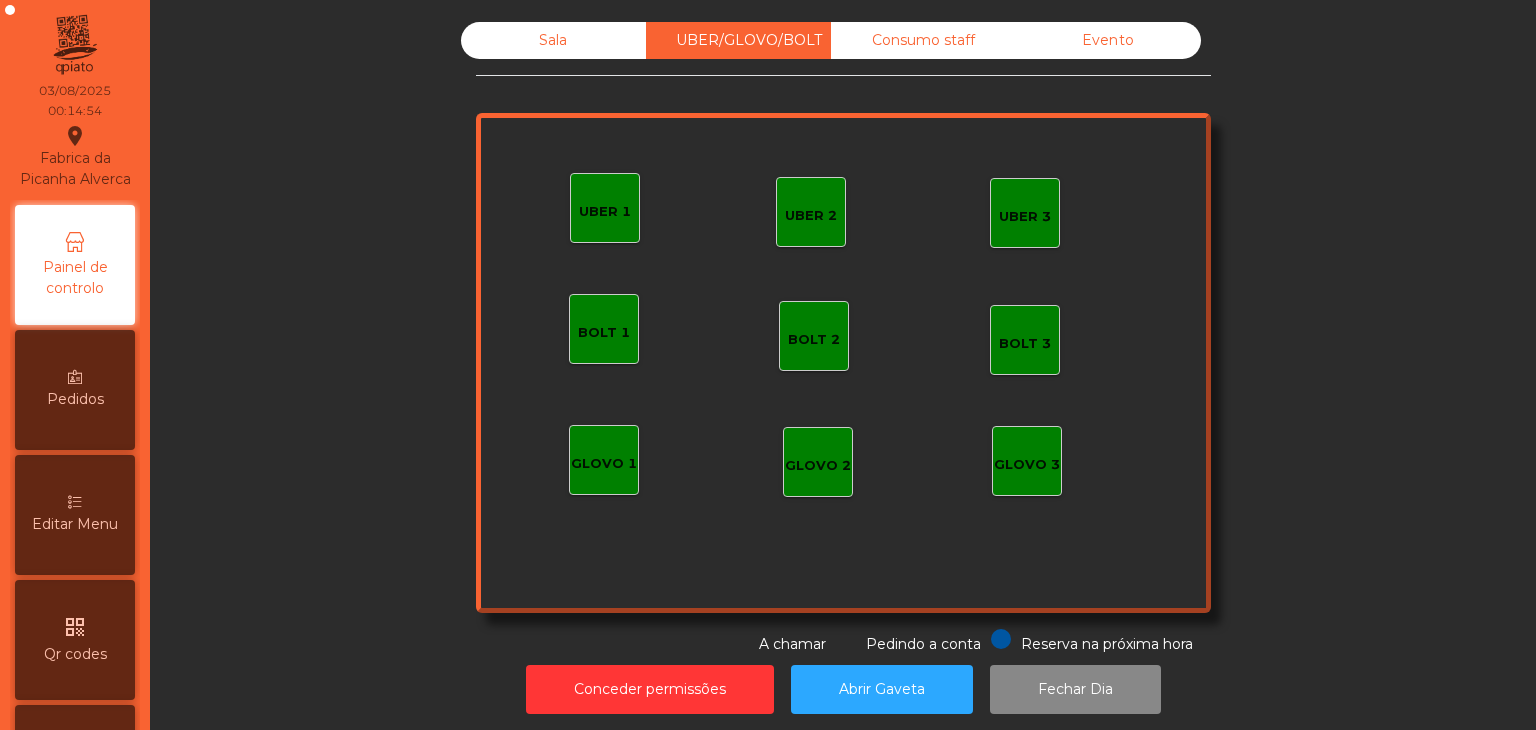 click on "Consumo staff" 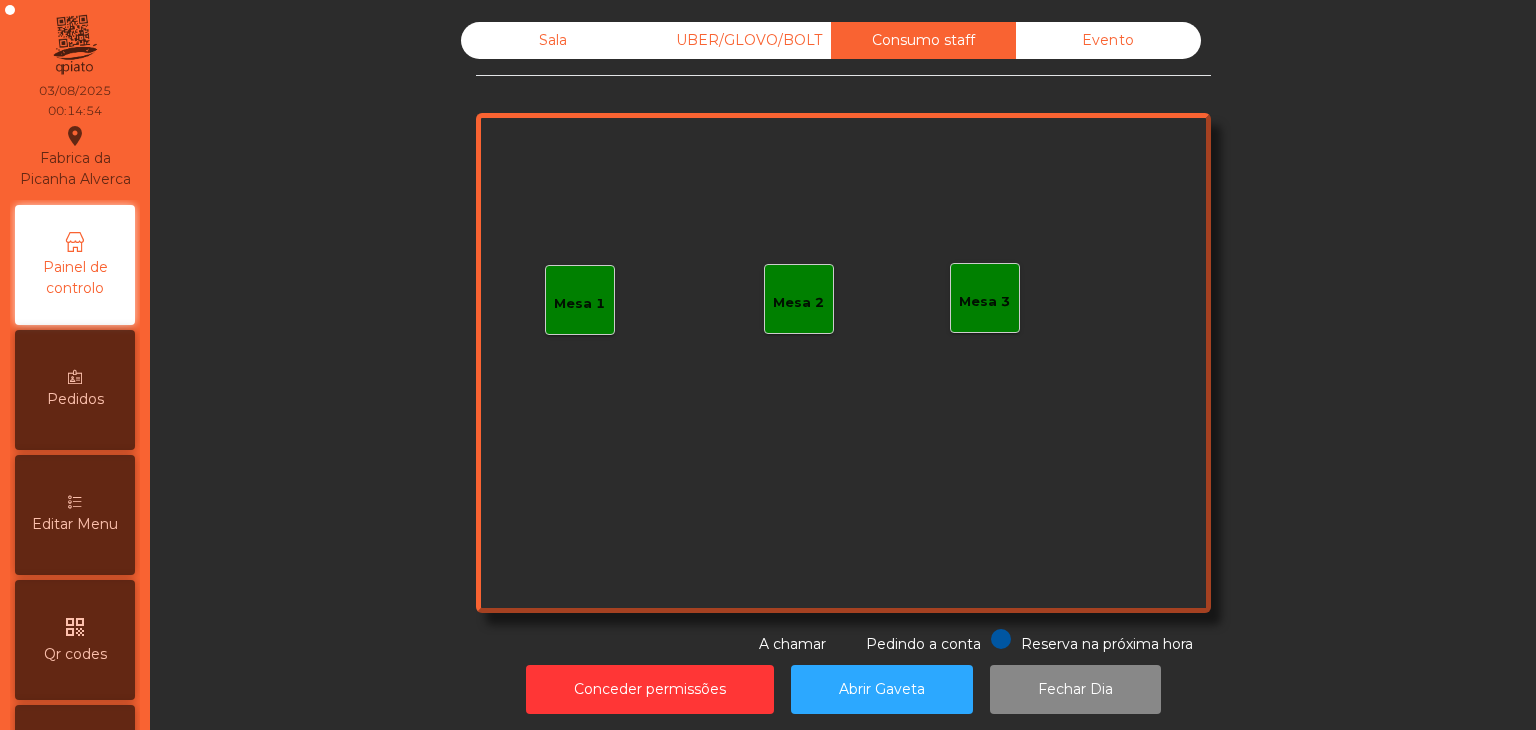 click on "Evento" 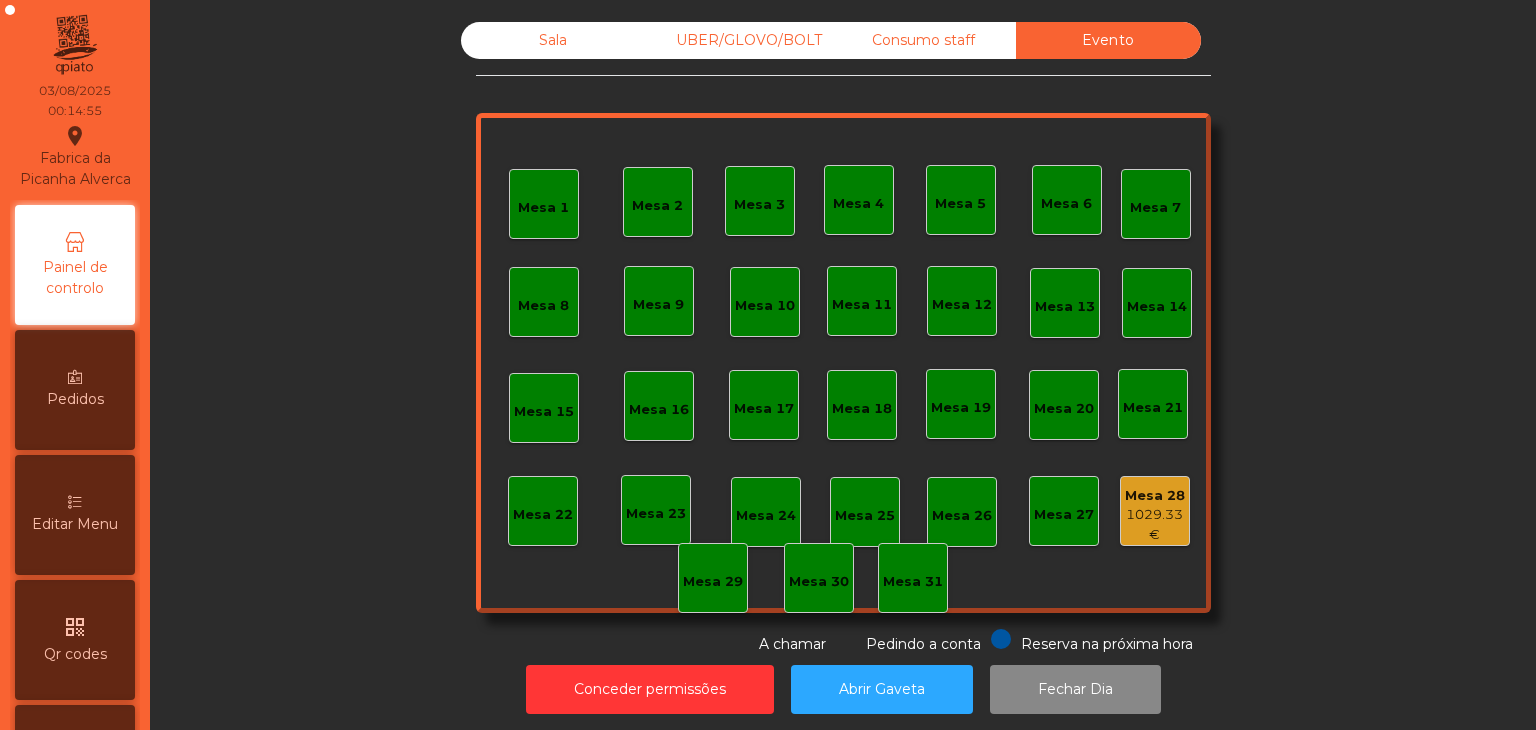click on "1029.33 €" 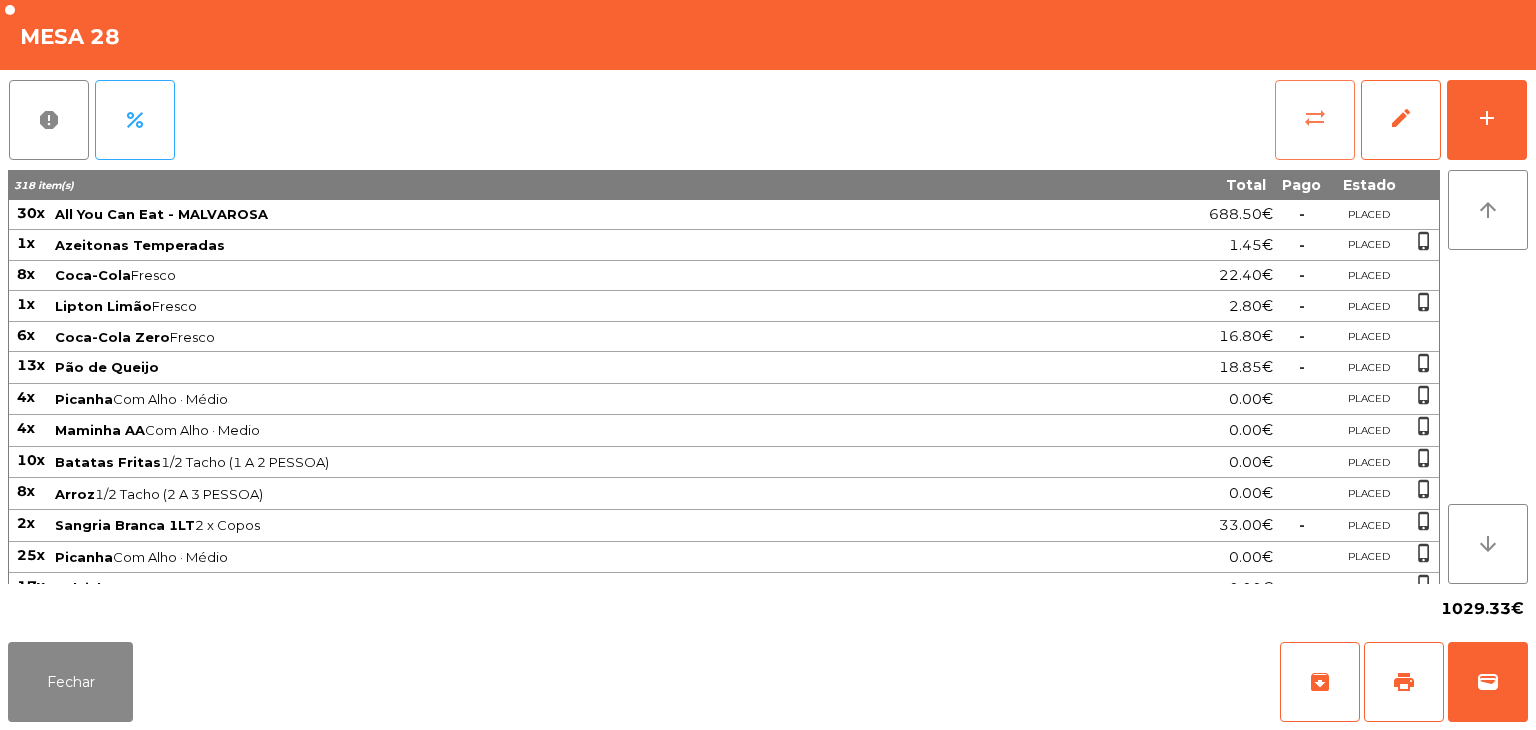 click on "sync_alt" 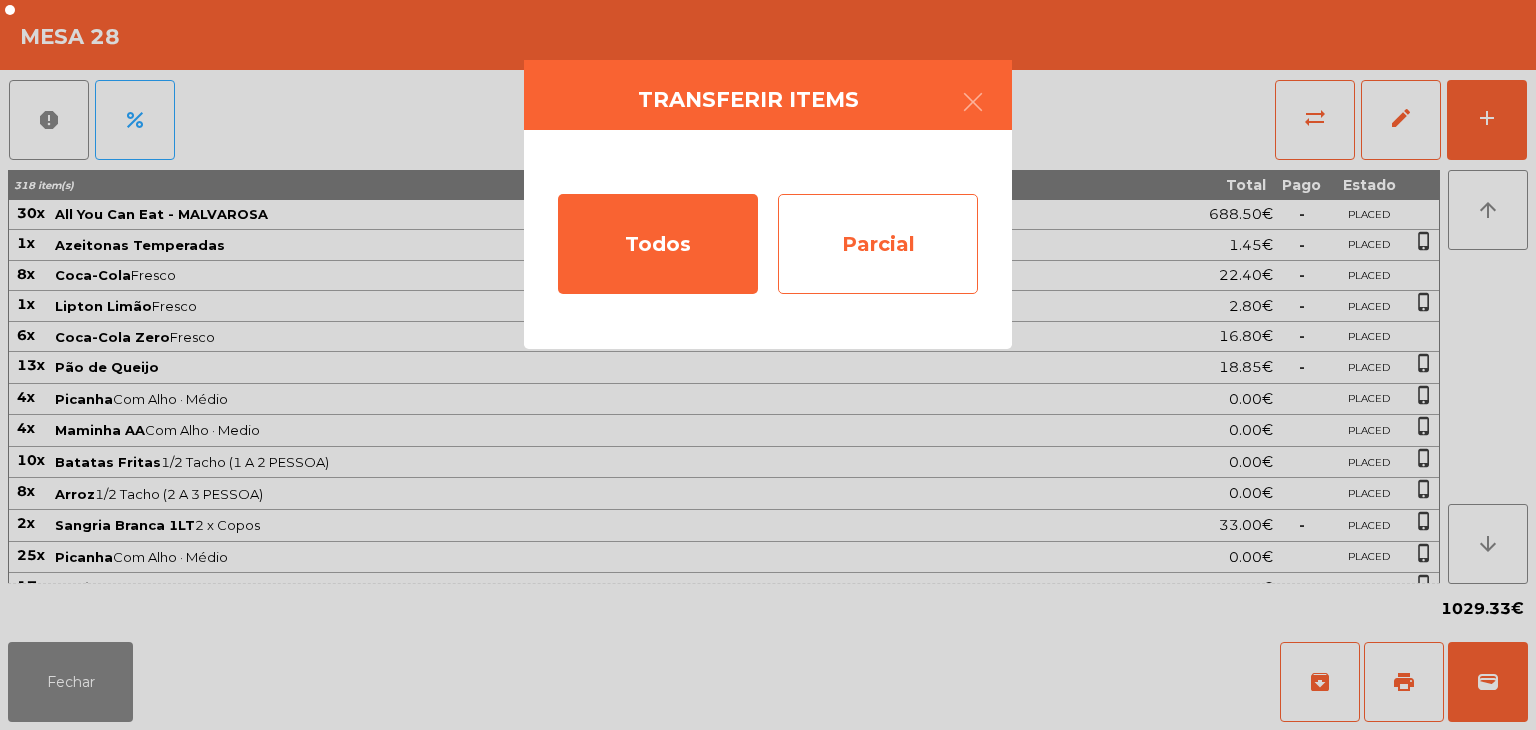click on "Parcial" 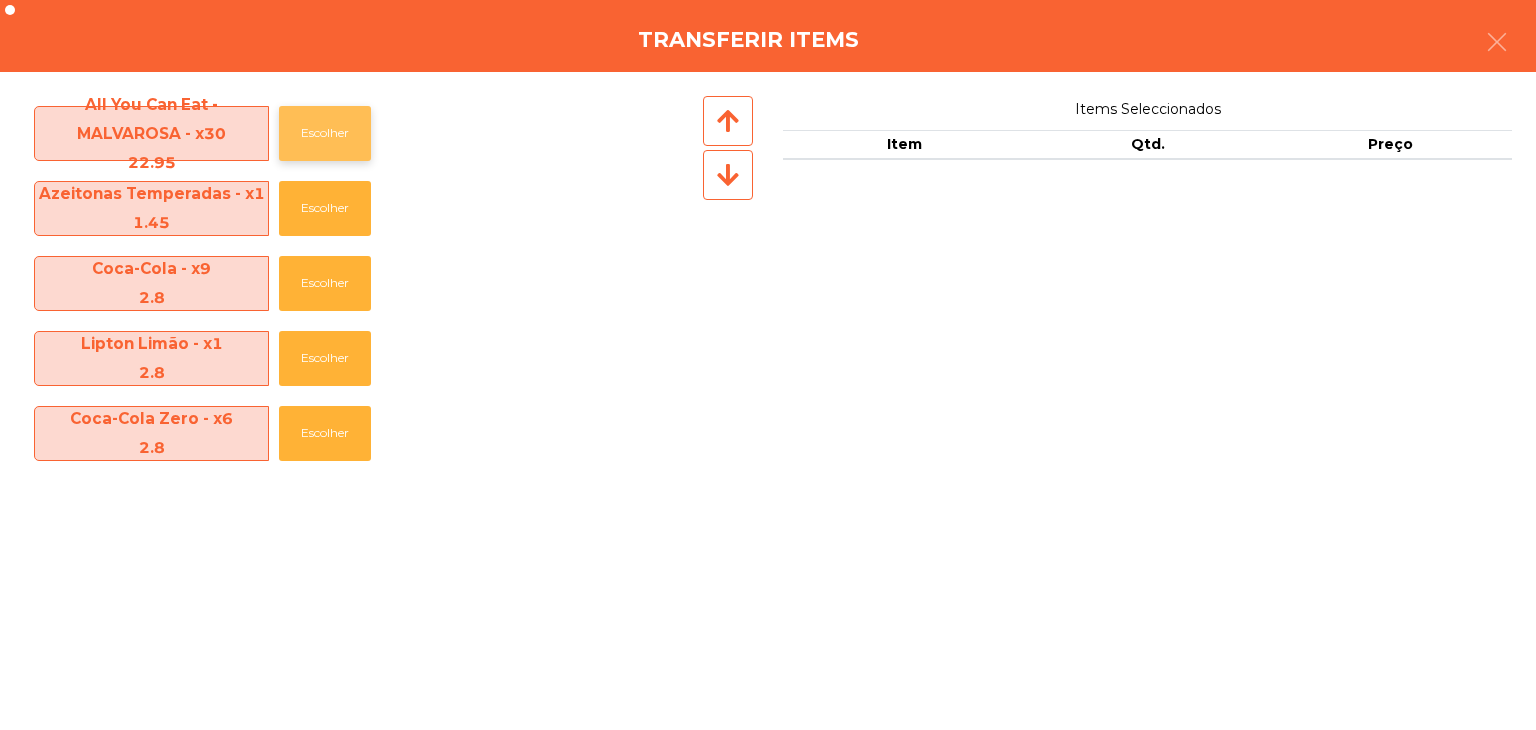 click on "Escolher" 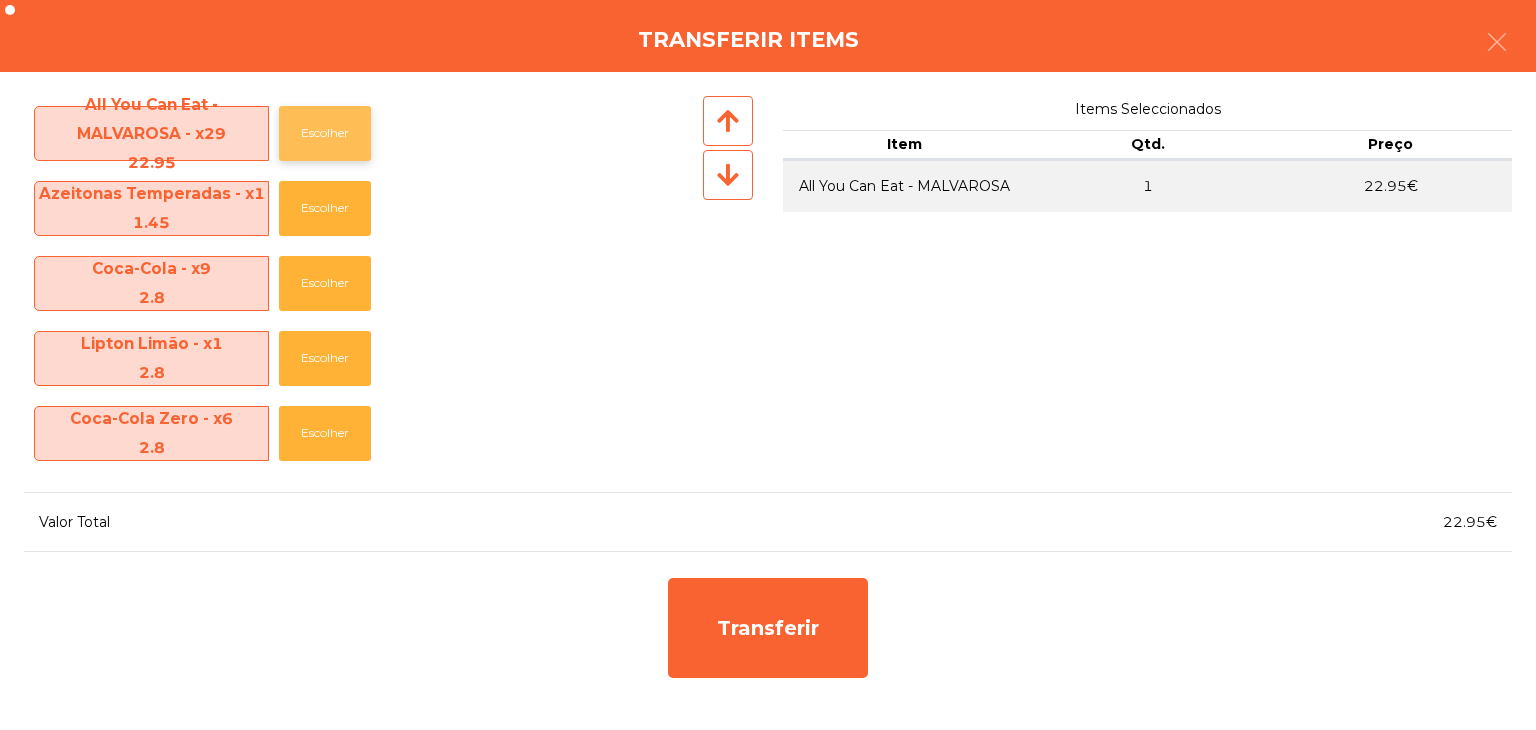 click on "Escolher" 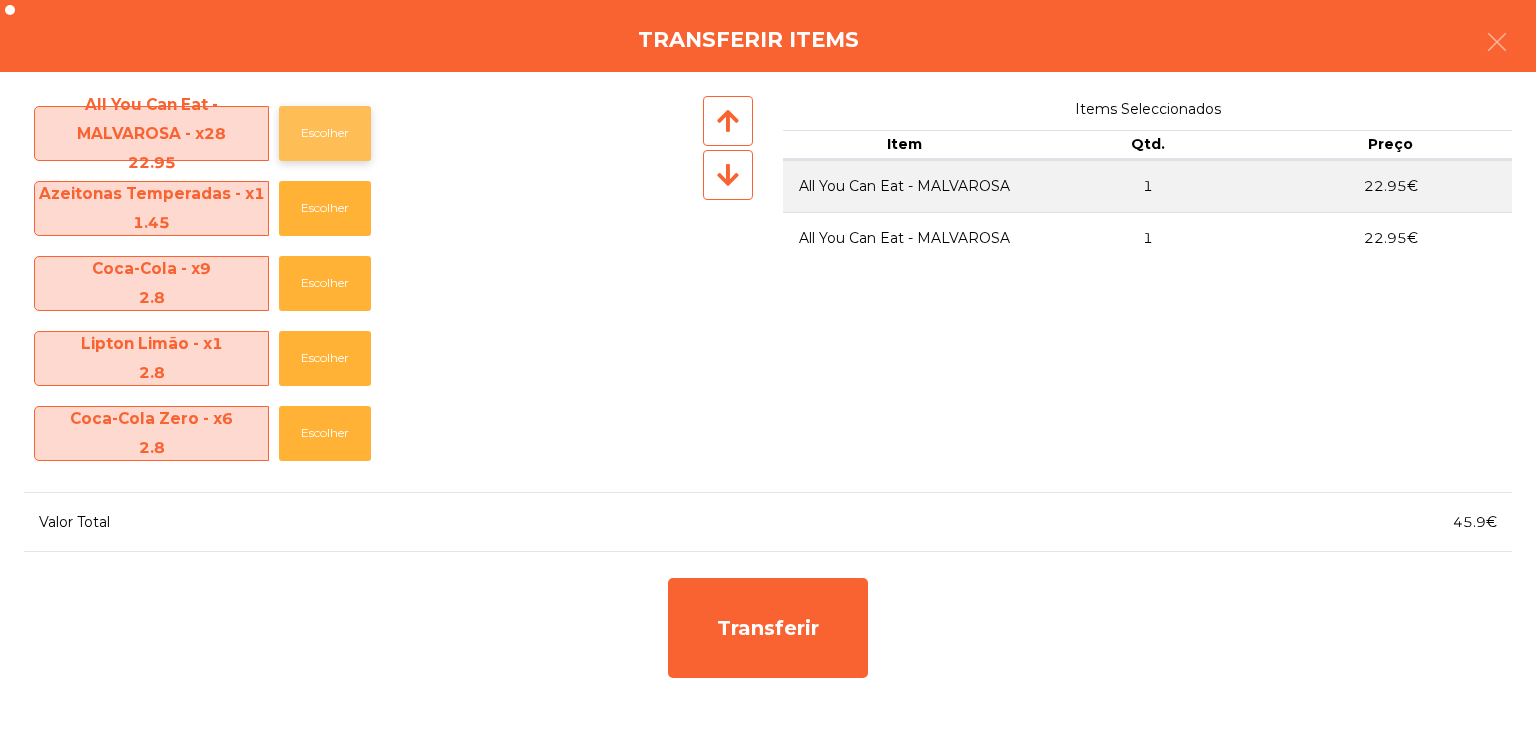 click on "Escolher" 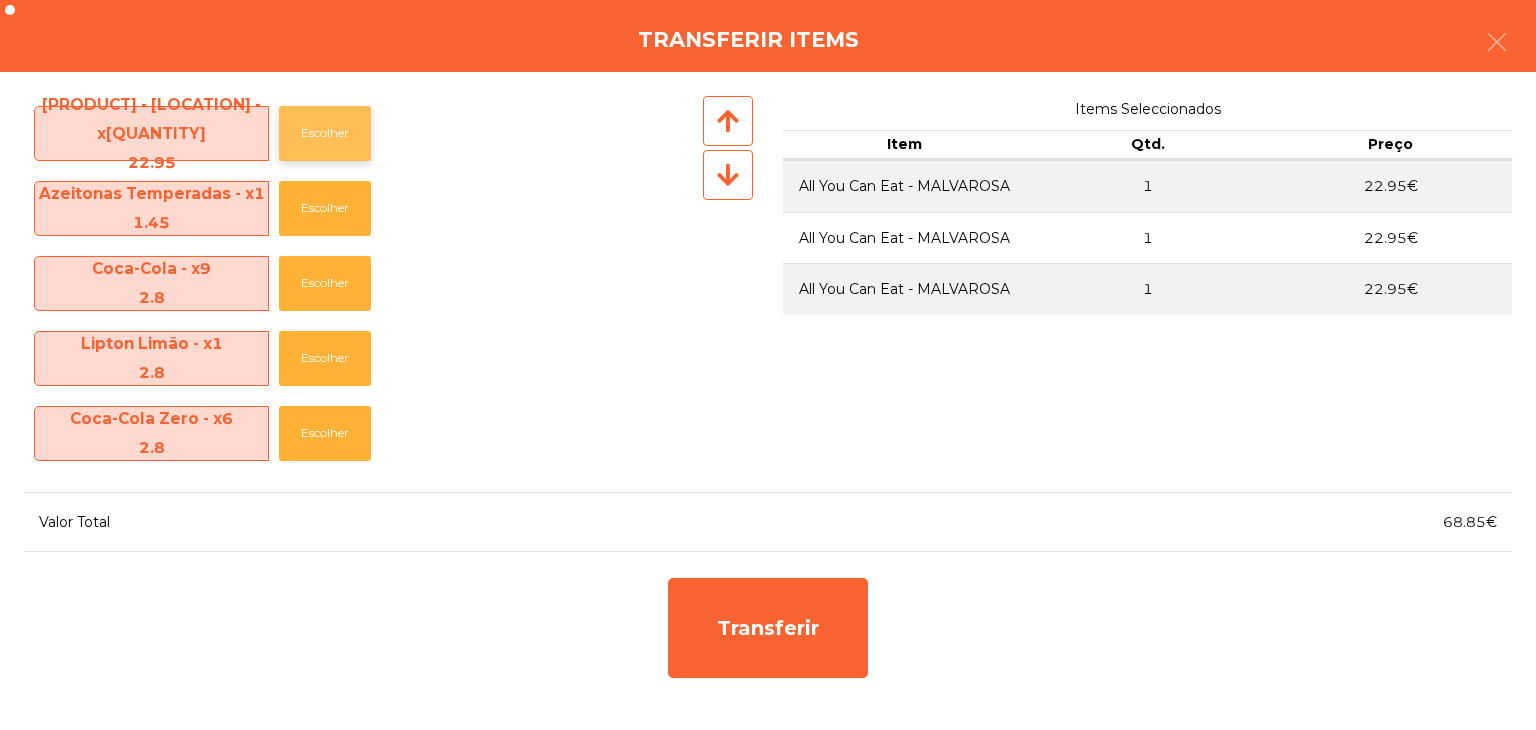 click on "Escolher" 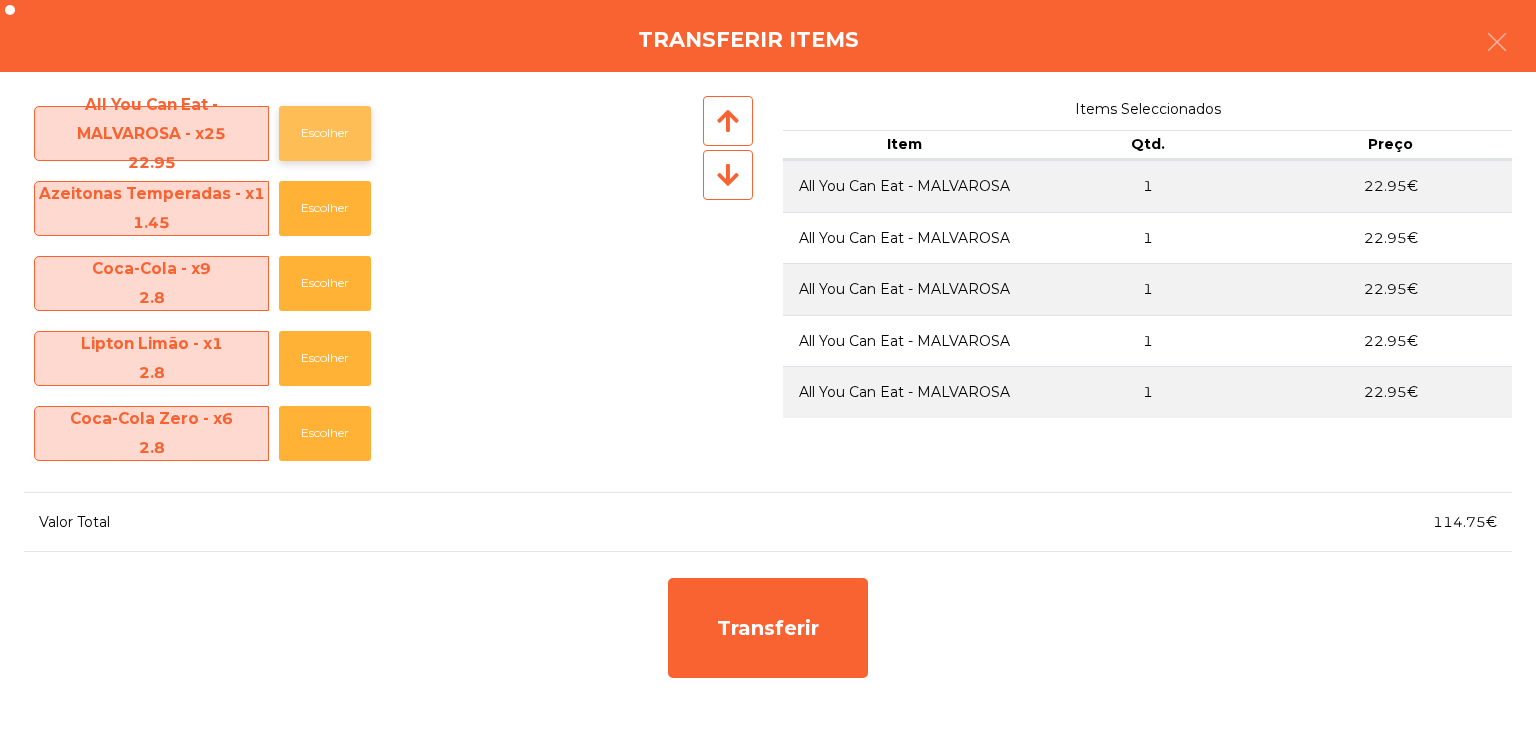 click on "Escolher" 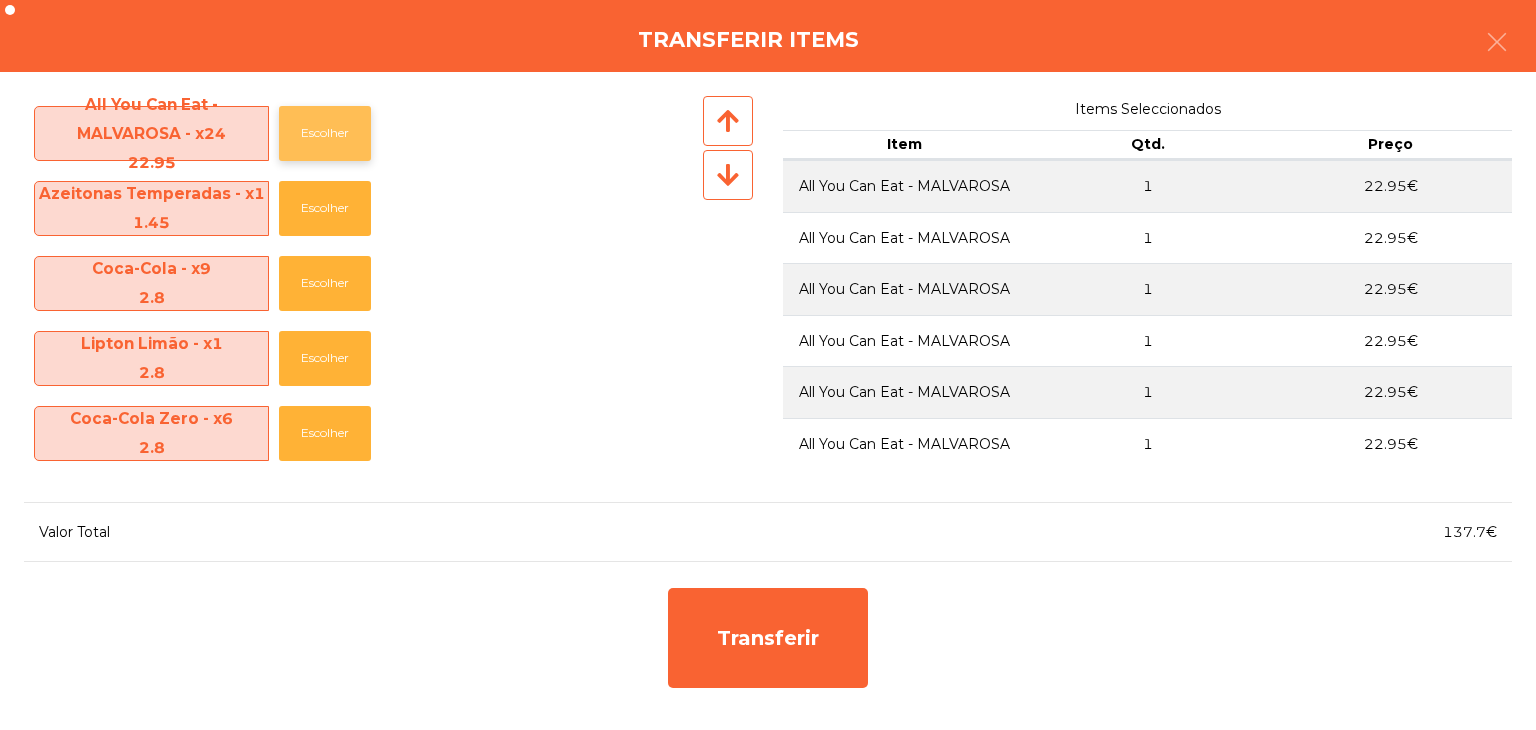 click on "Escolher" 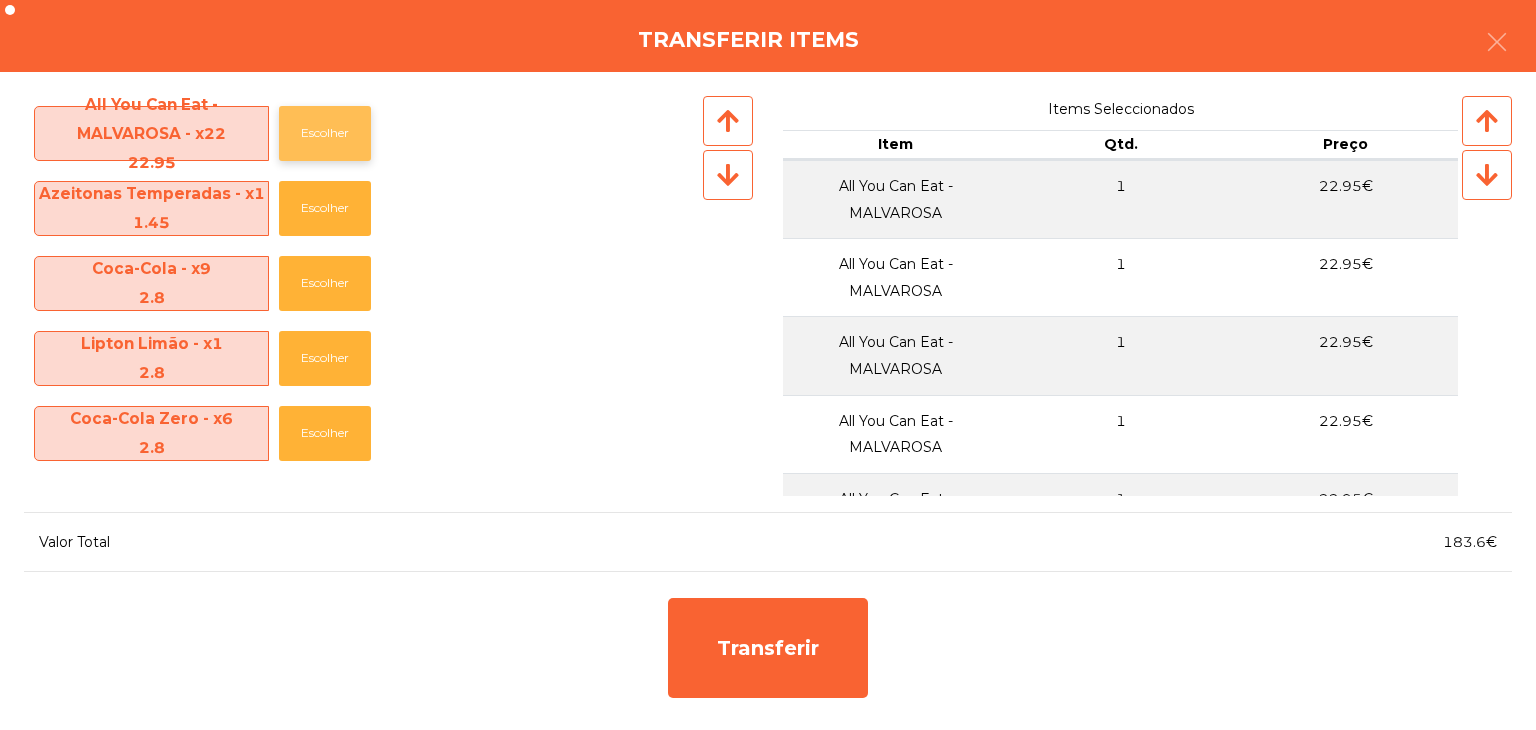 click on "Escolher" 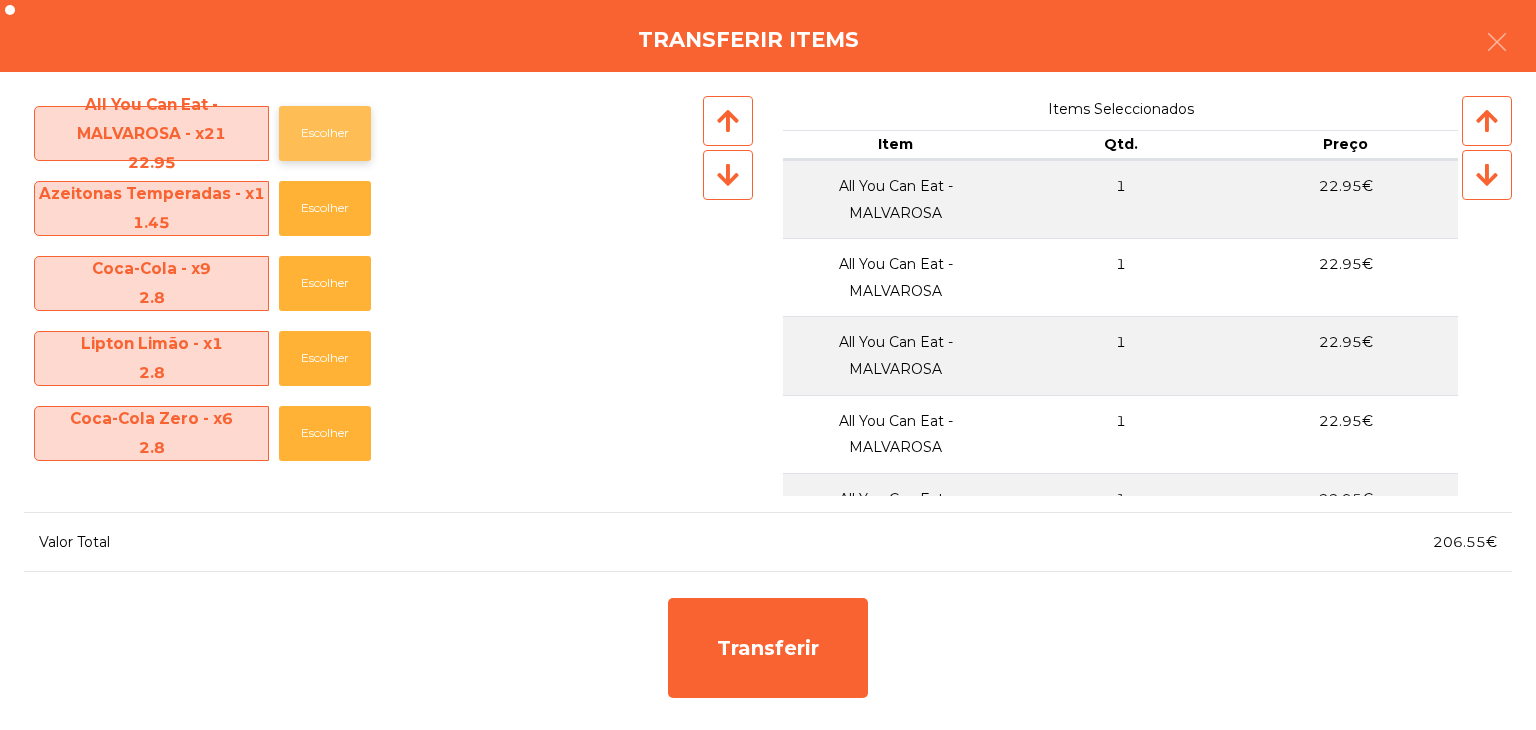 click on "Escolher" 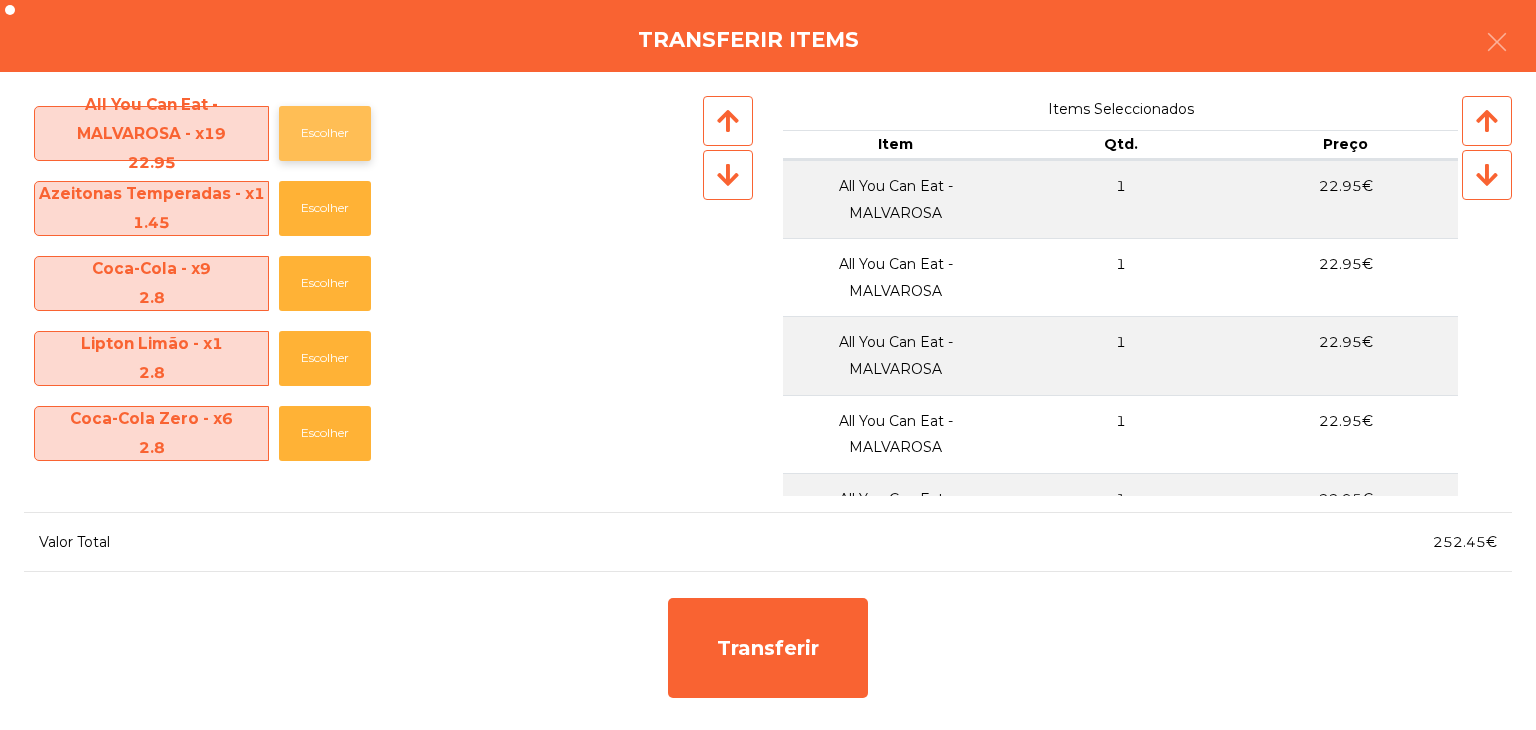 click on "Escolher" 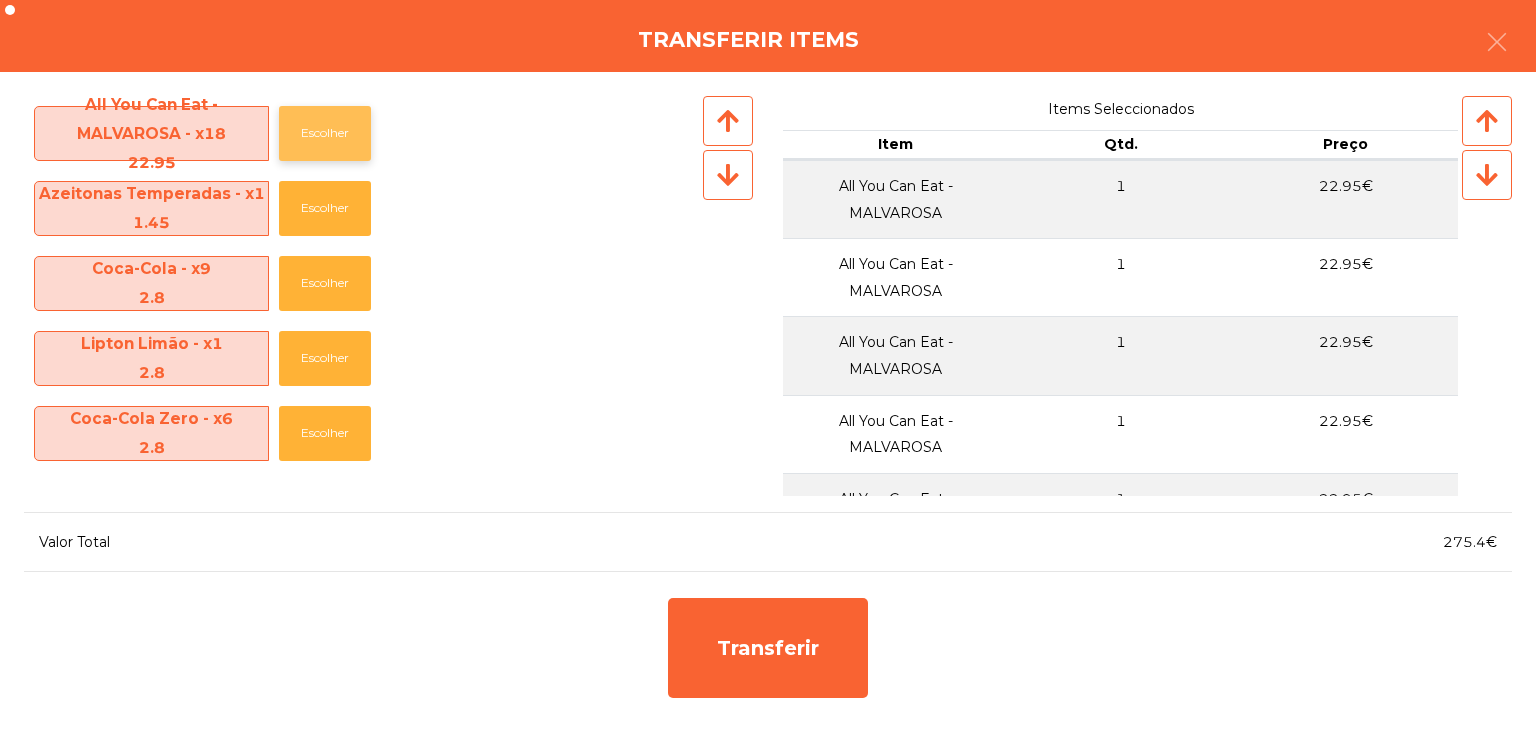 click on "Escolher" 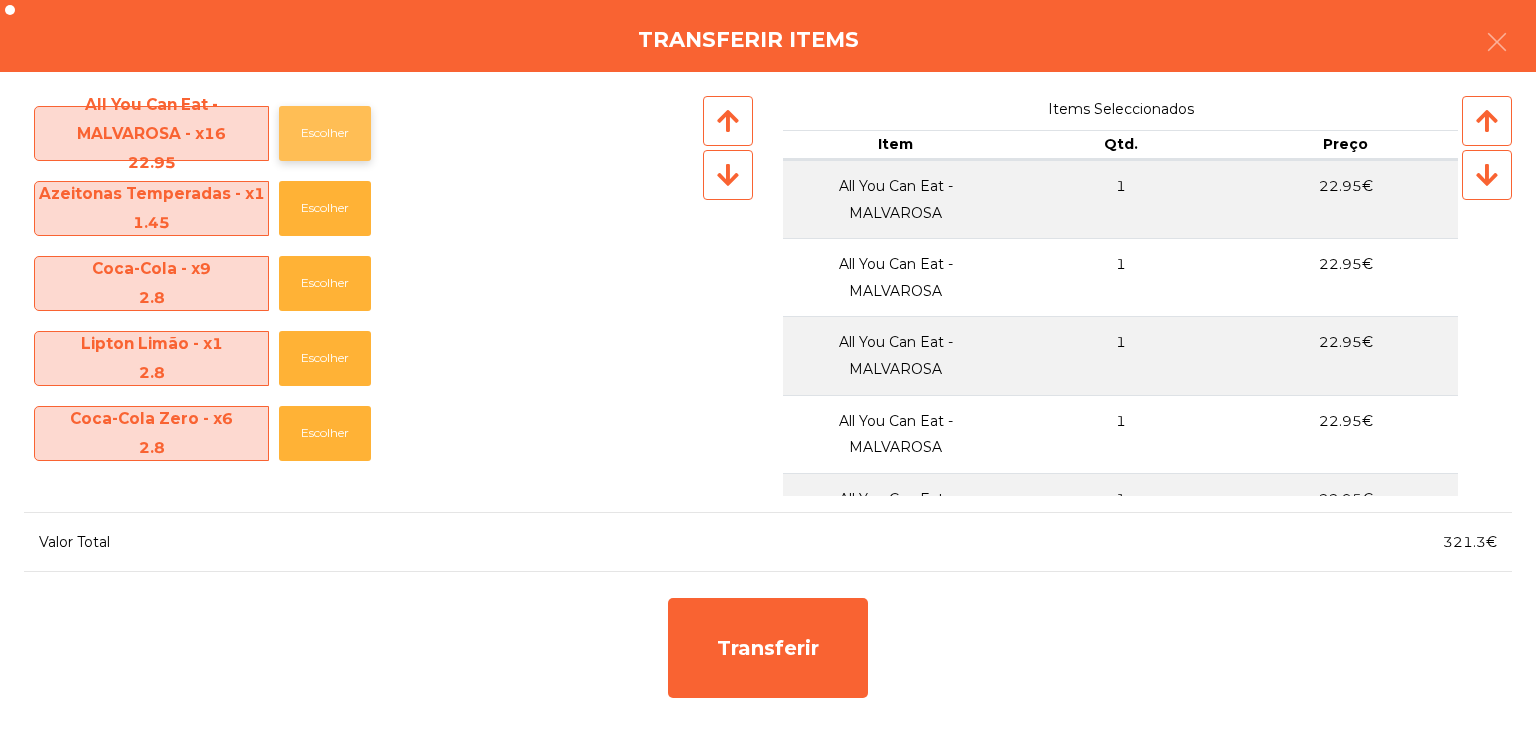 click on "Escolher" 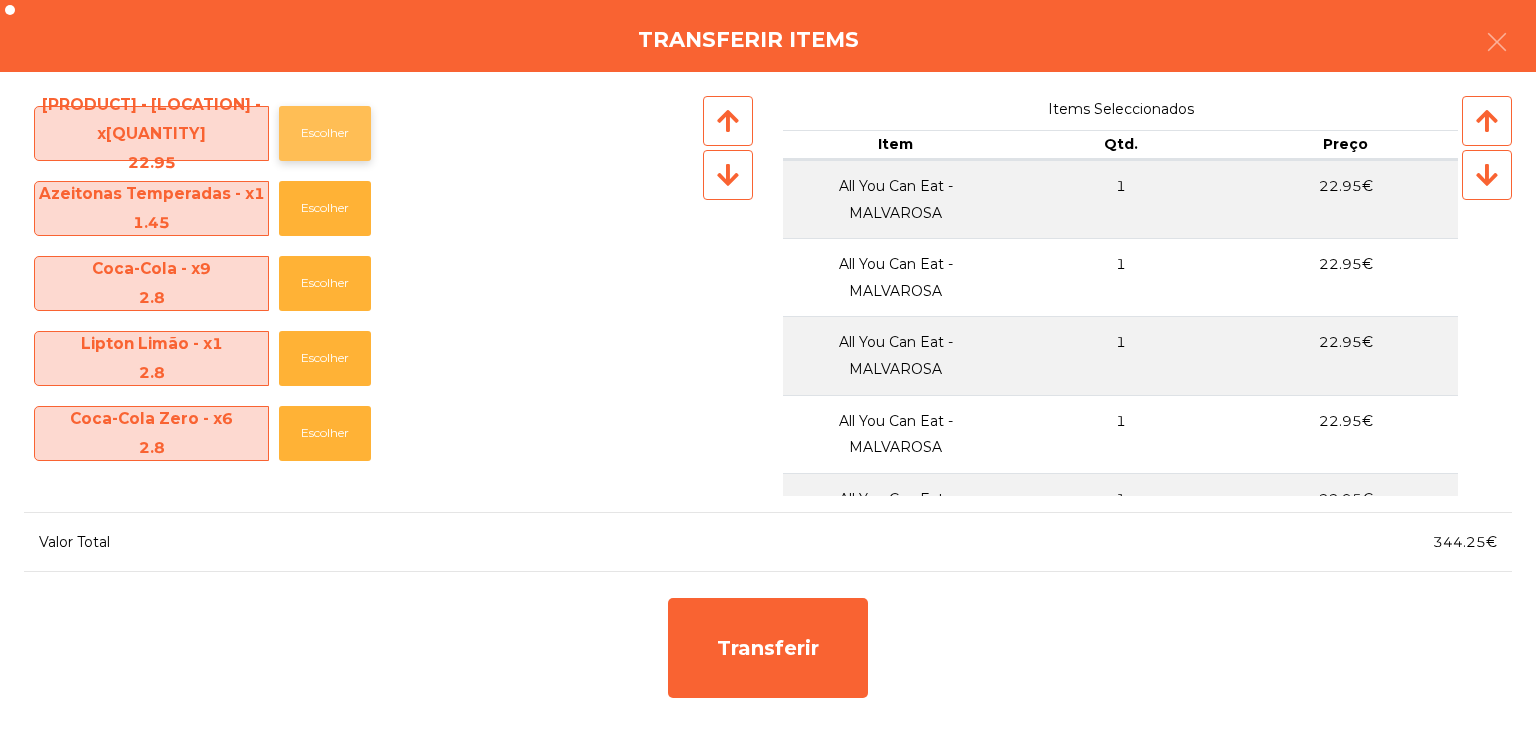 click on "Escolher" 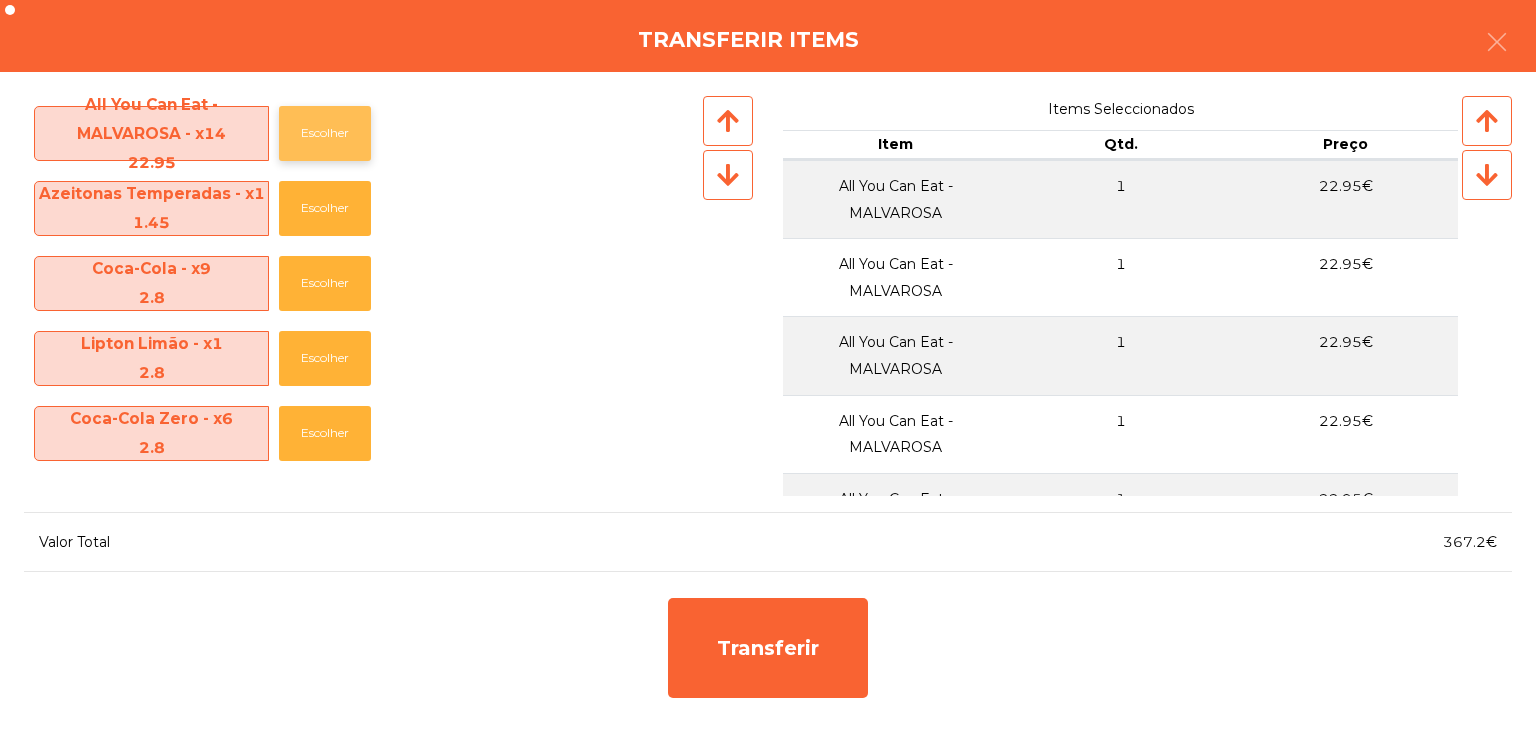 click on "Escolher" 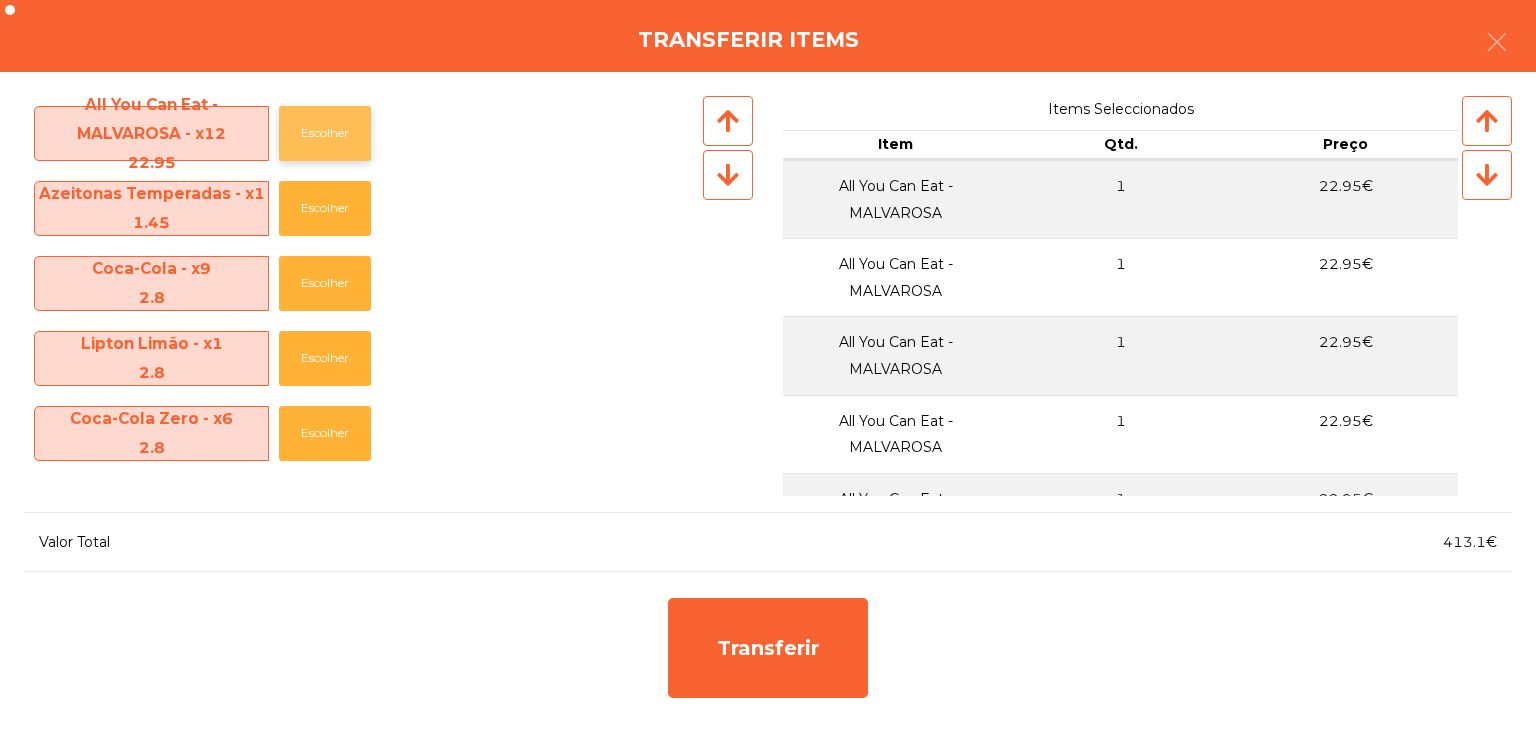 click on "Escolher" 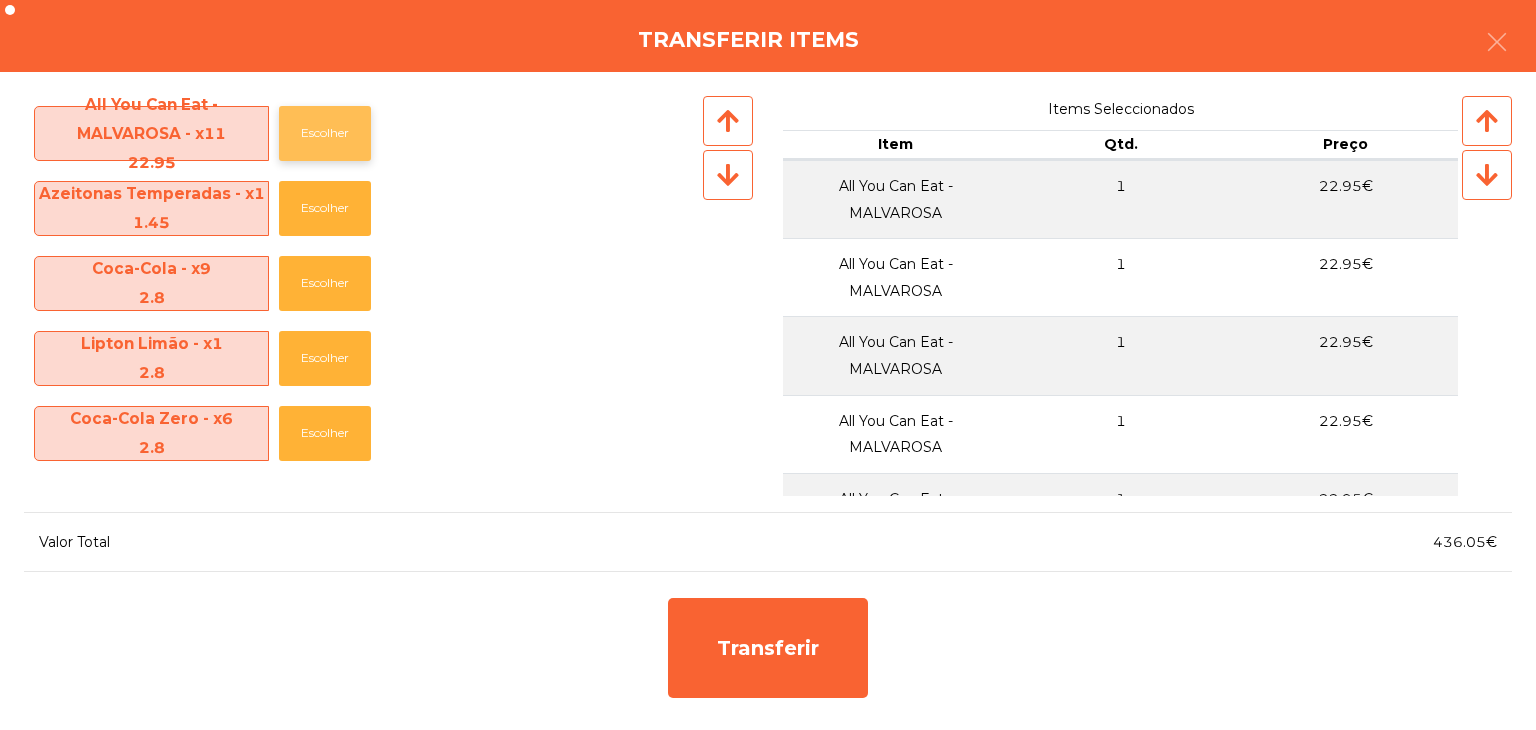 click on "Escolher" 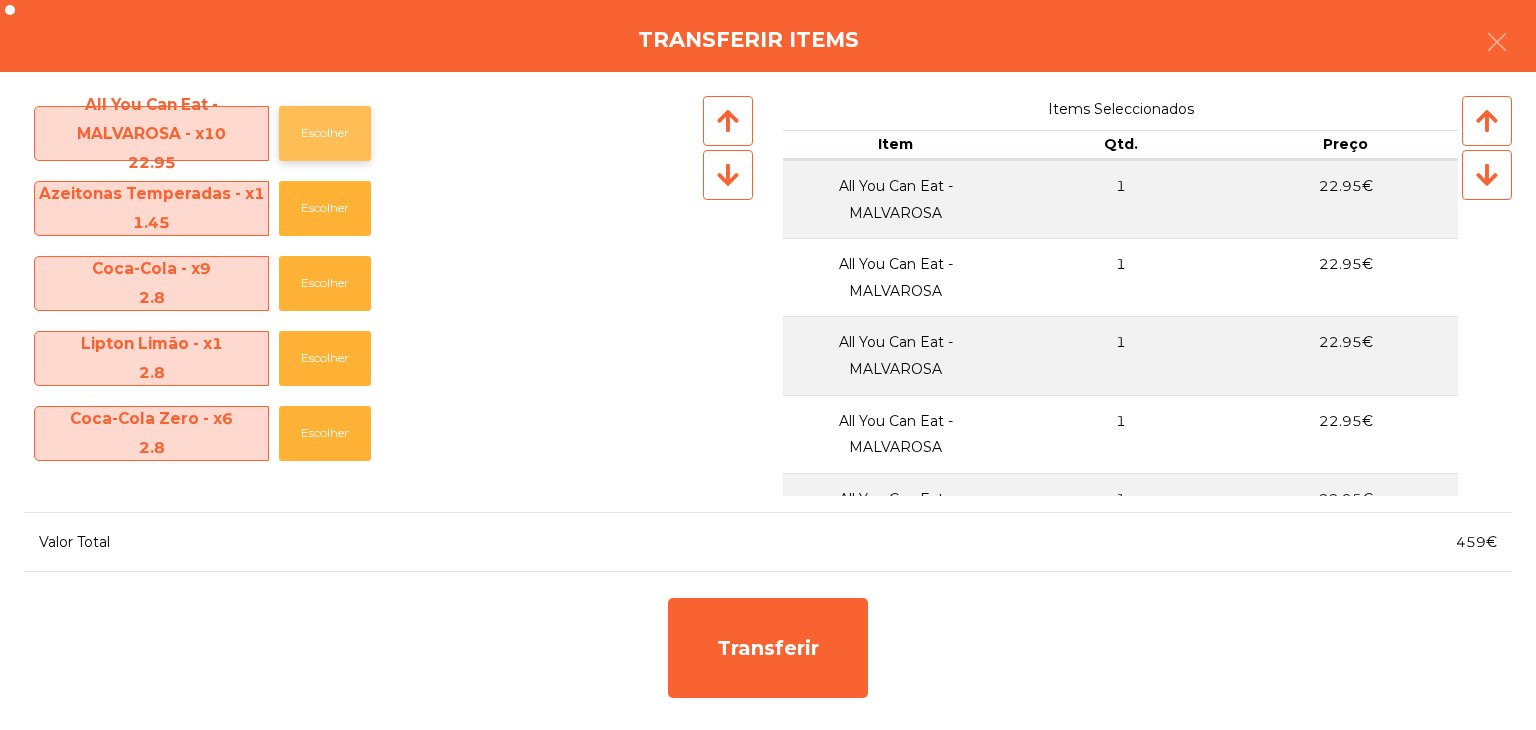 click on "Escolher" 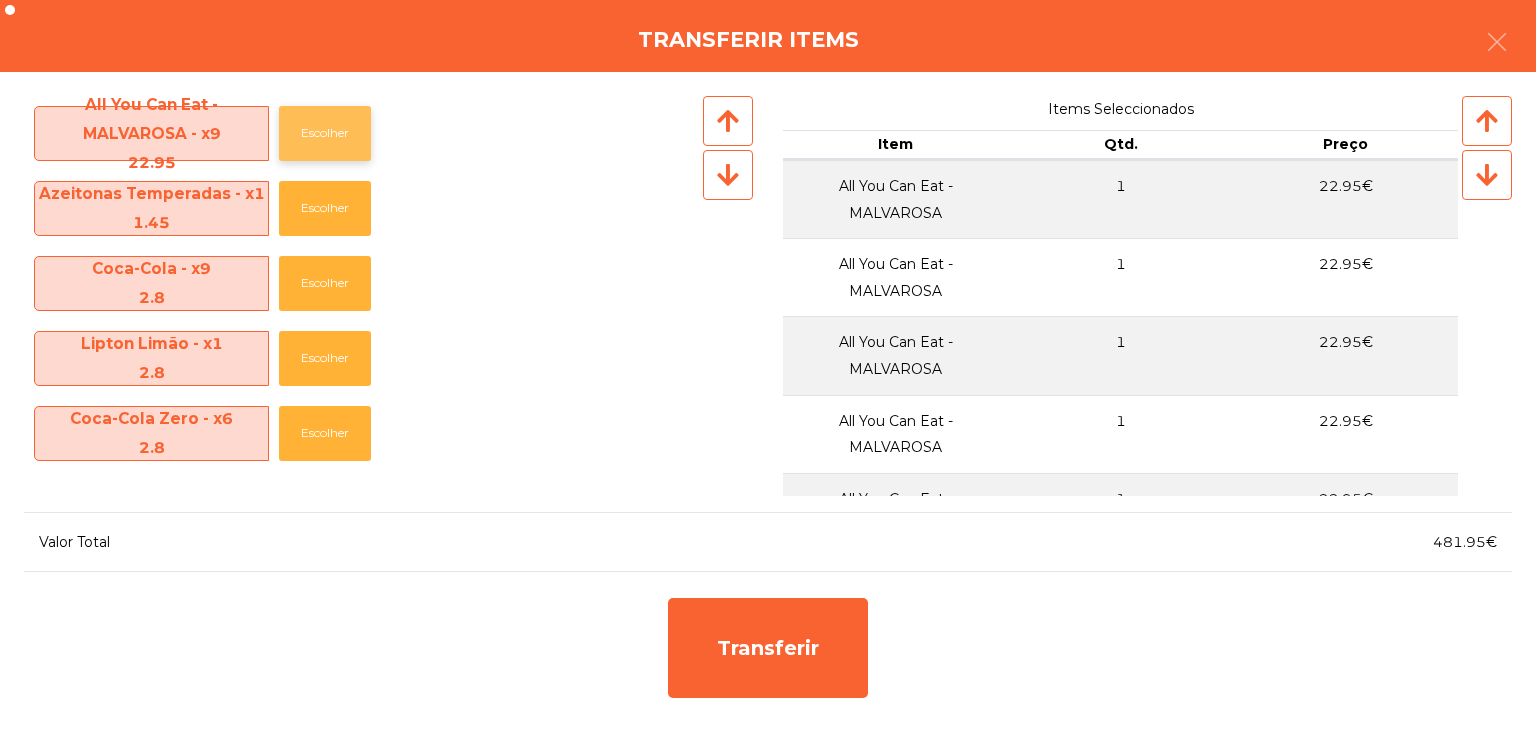 click on "Escolher" 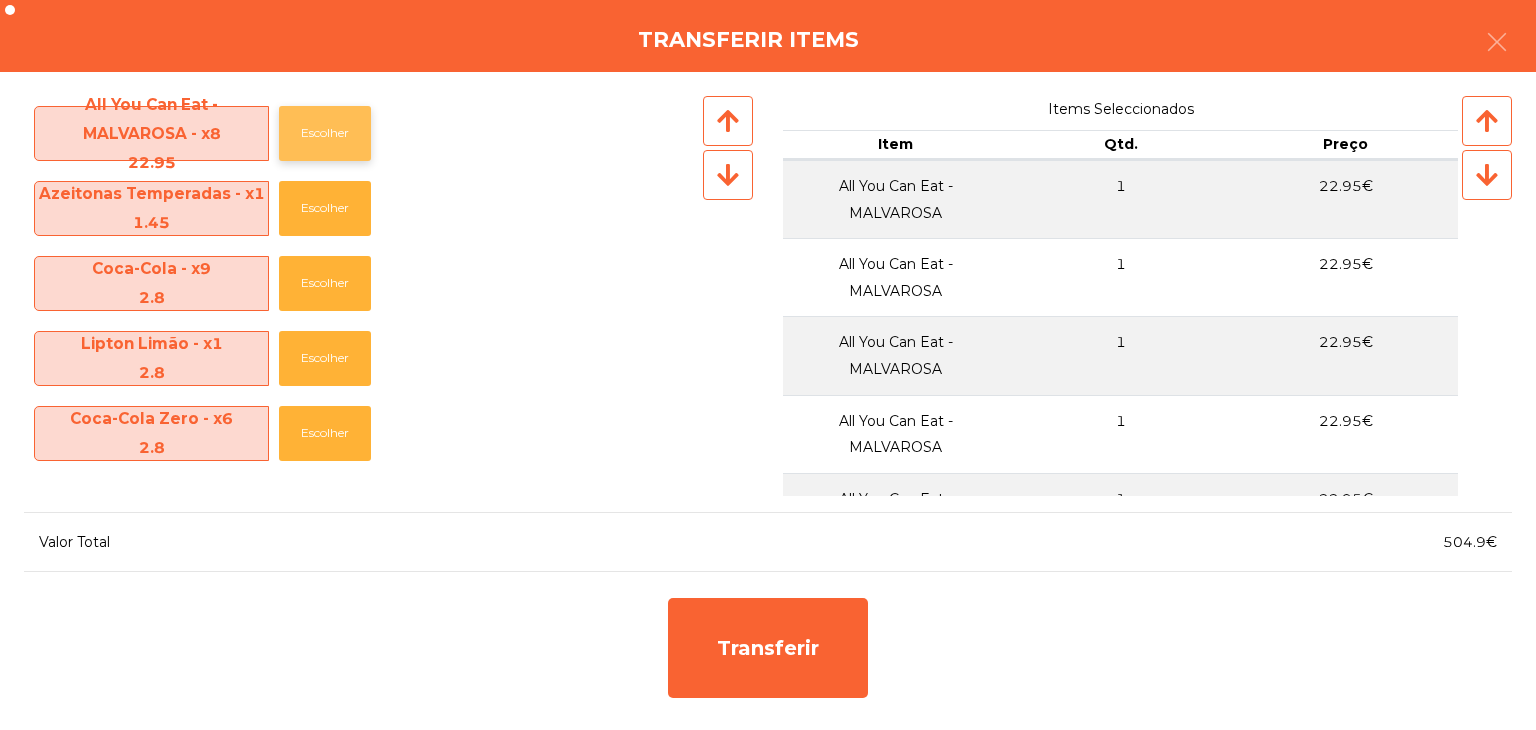 click on "Escolher" 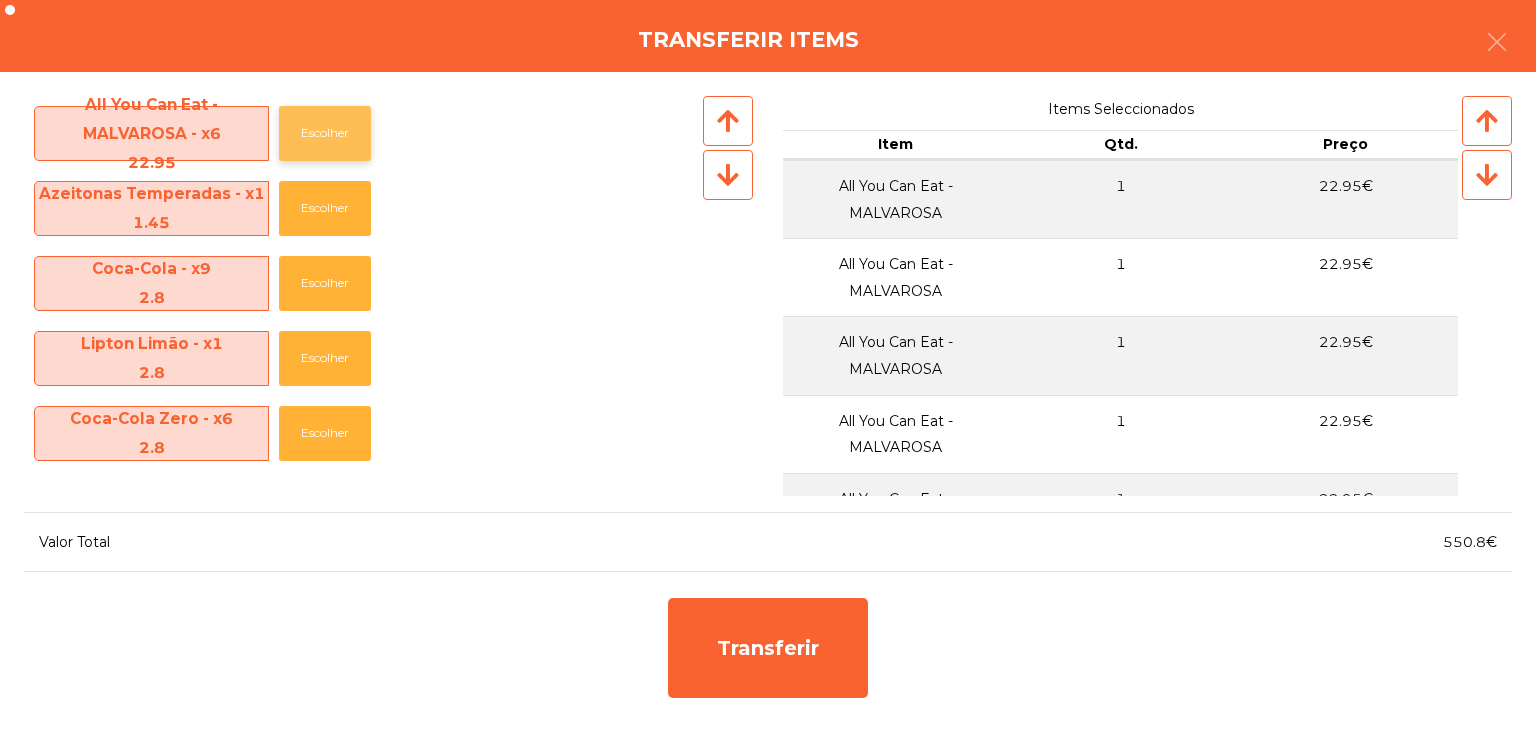 click on "Escolher" 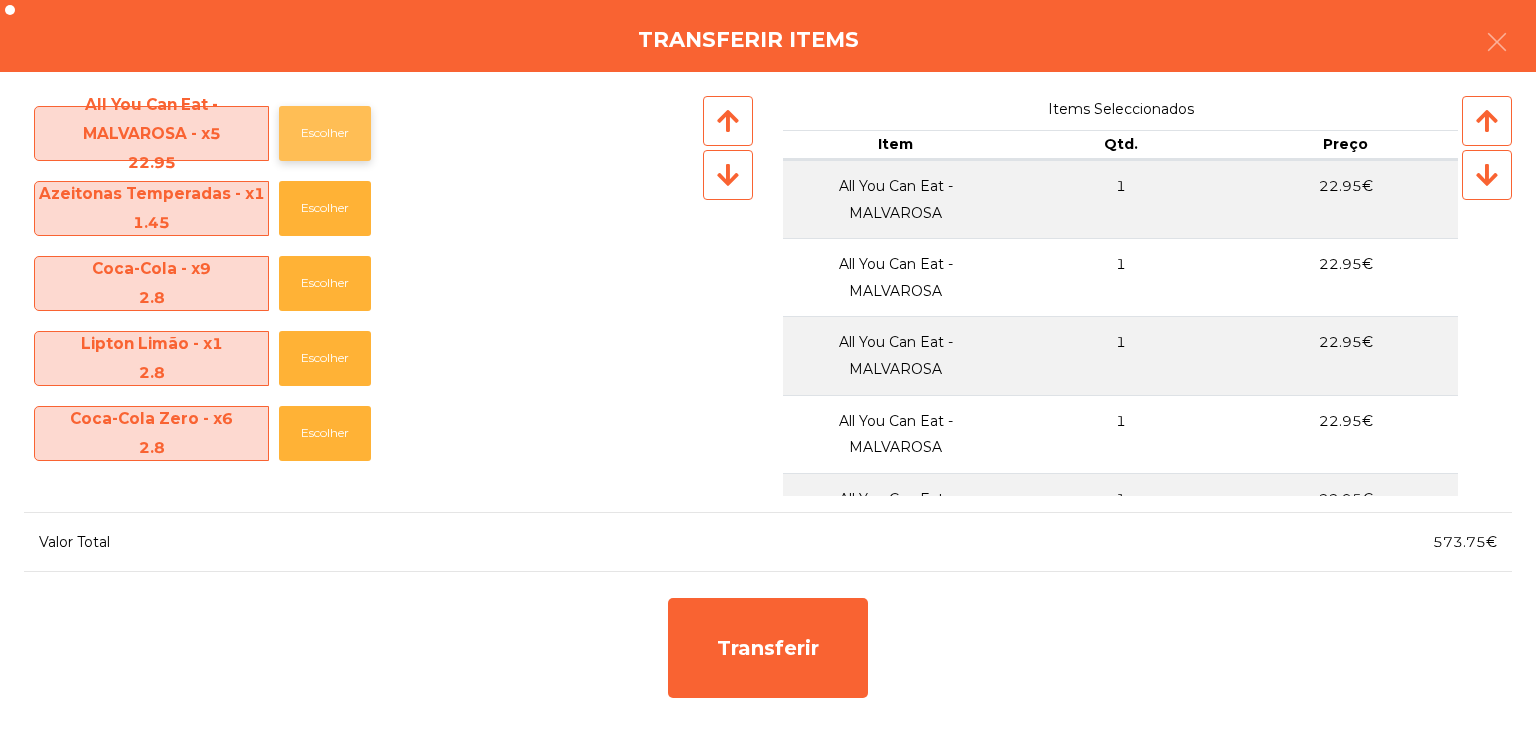 click on "Escolher" 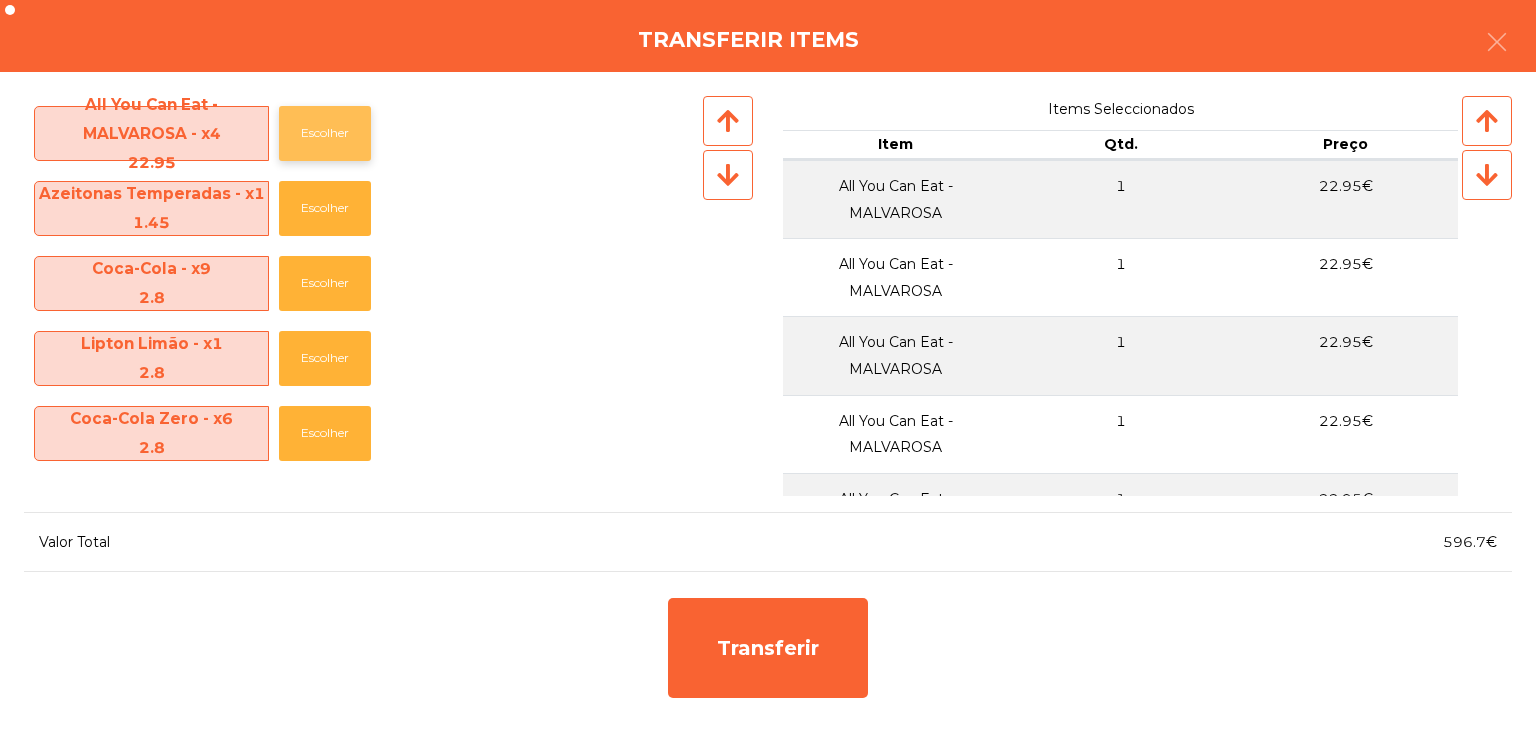 click on "Escolher" 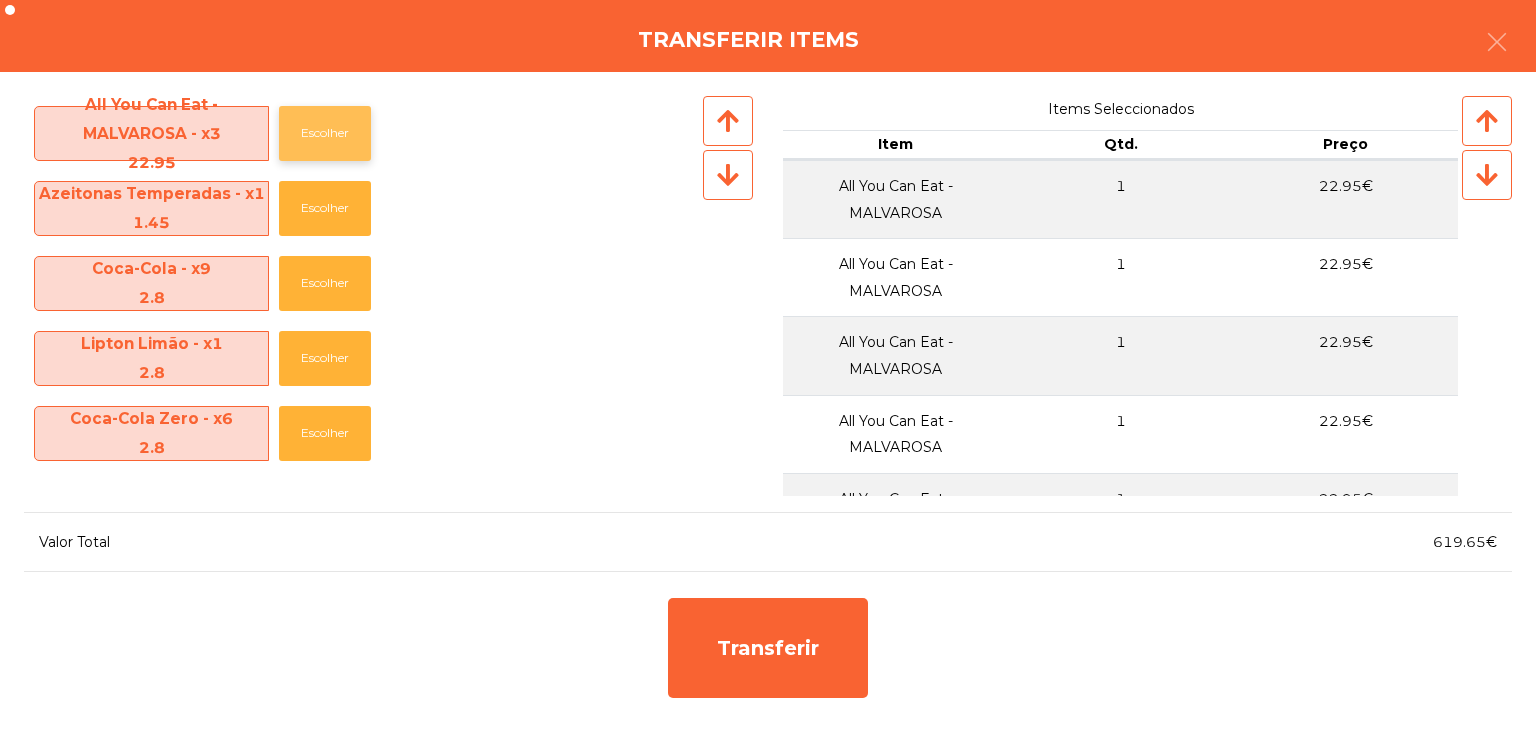 click on "Escolher" 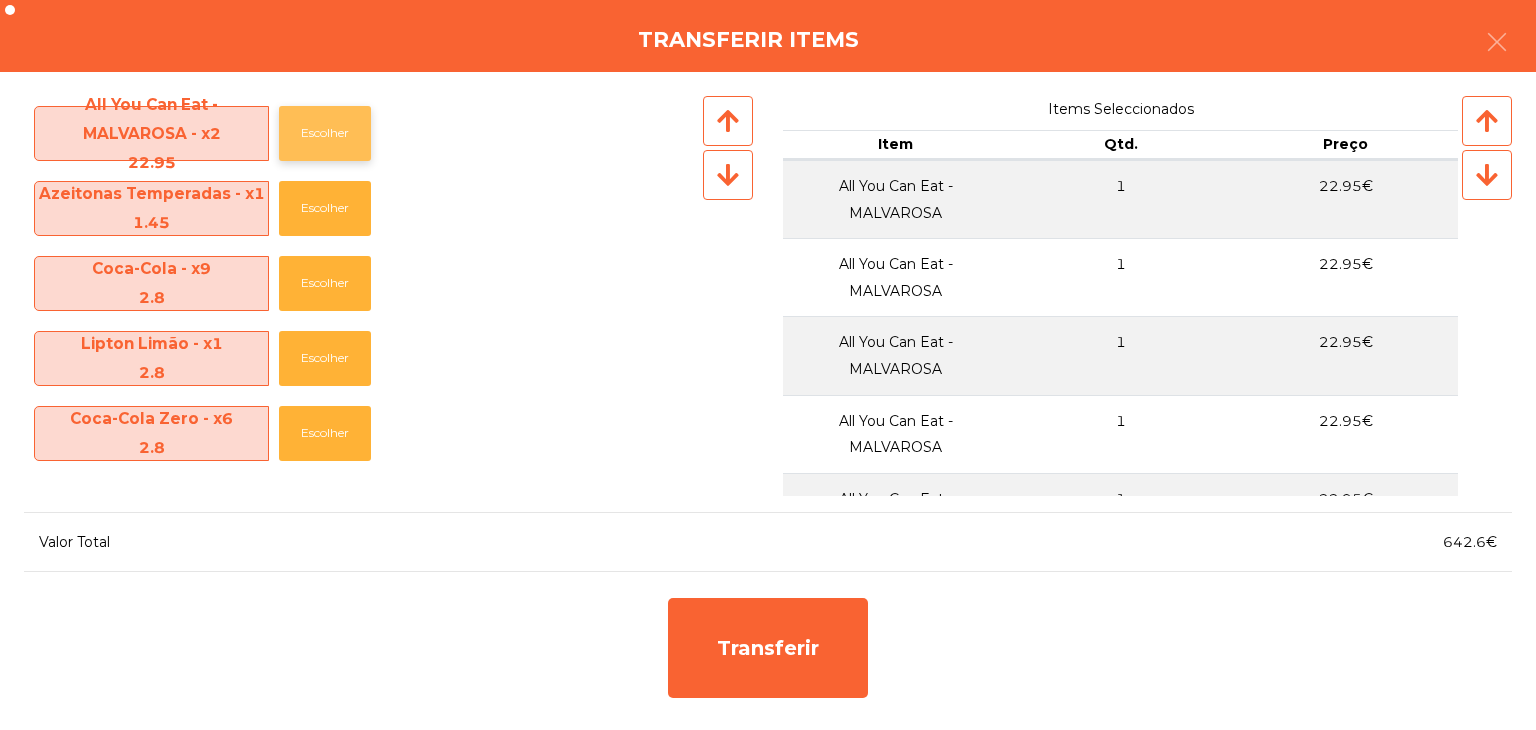 click on "Escolher" 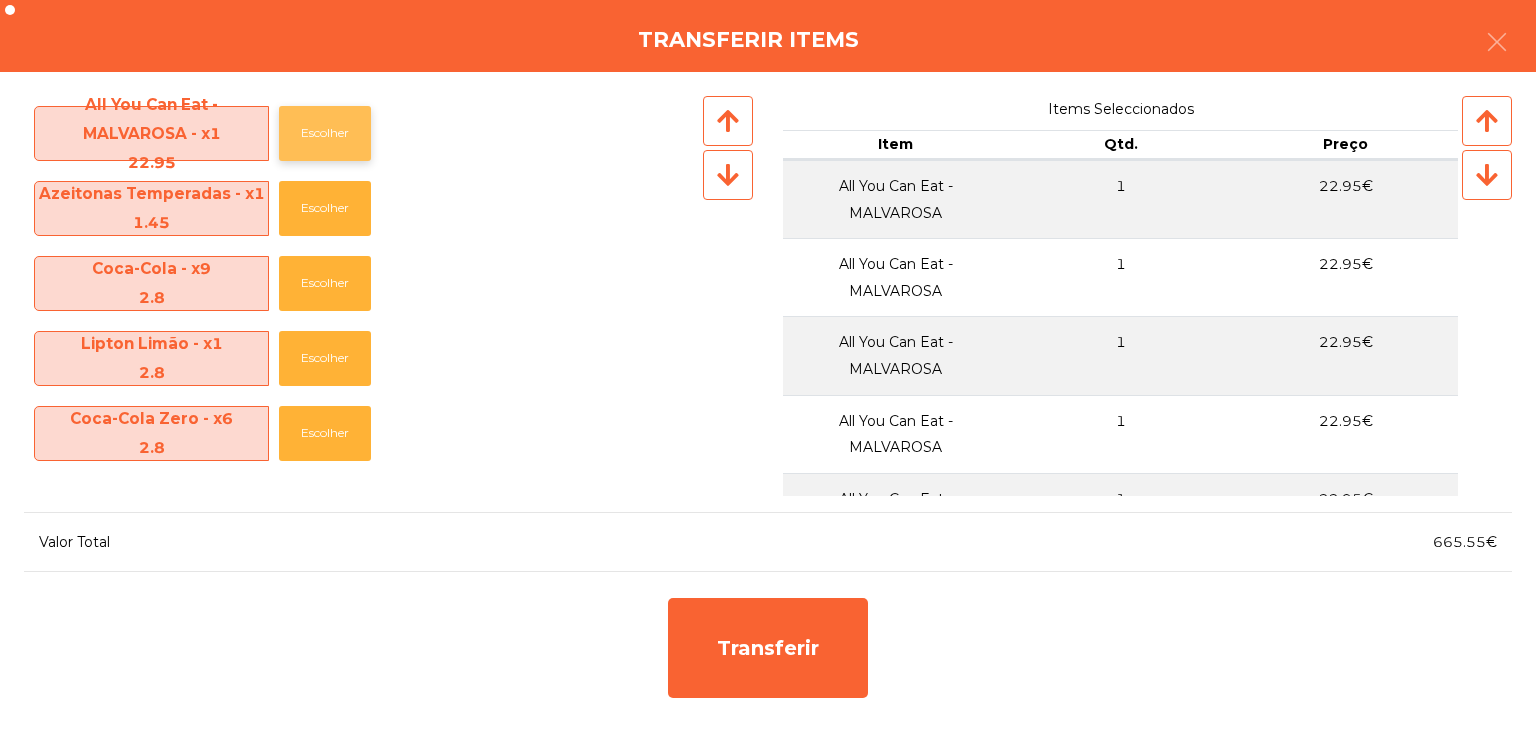 click on "Escolher" 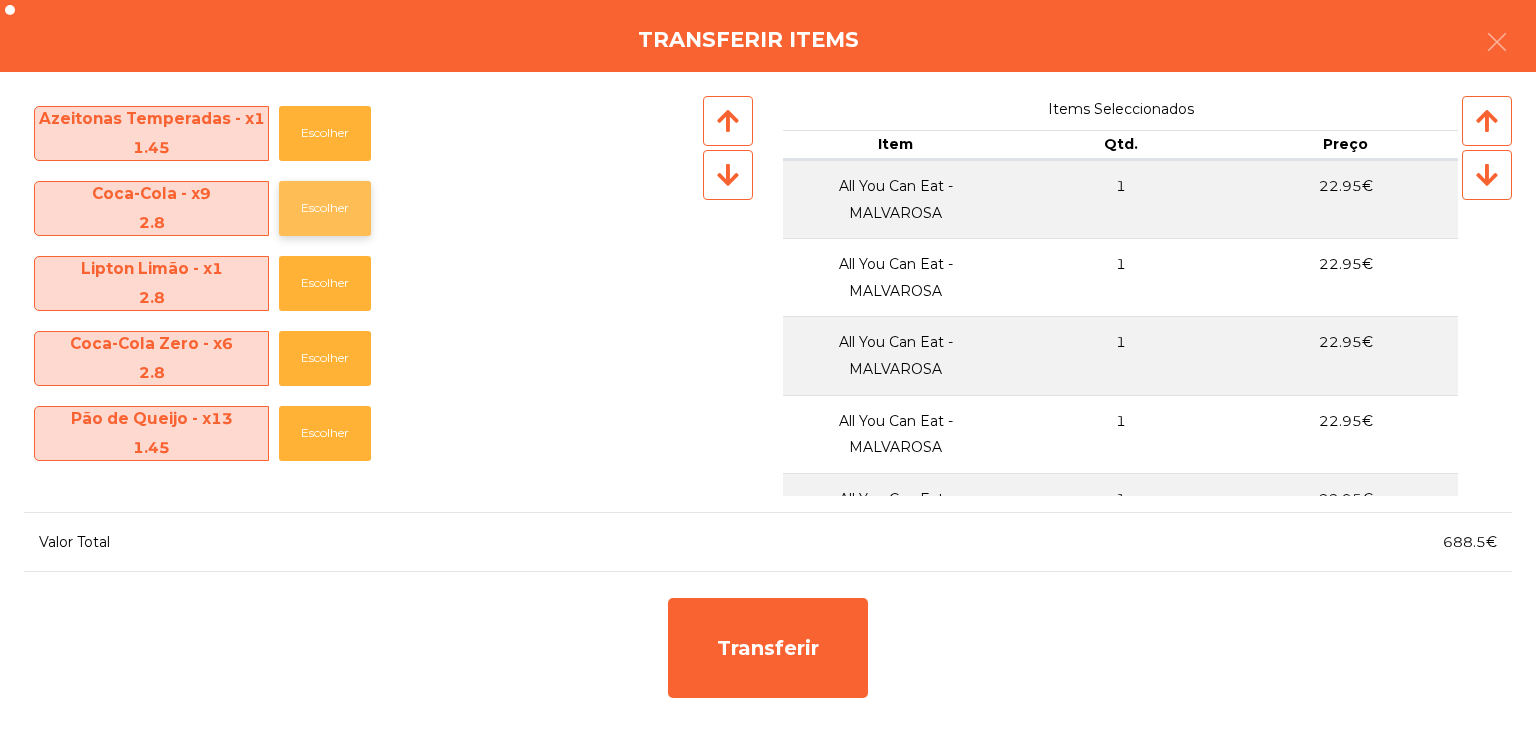 click on "Escolher" 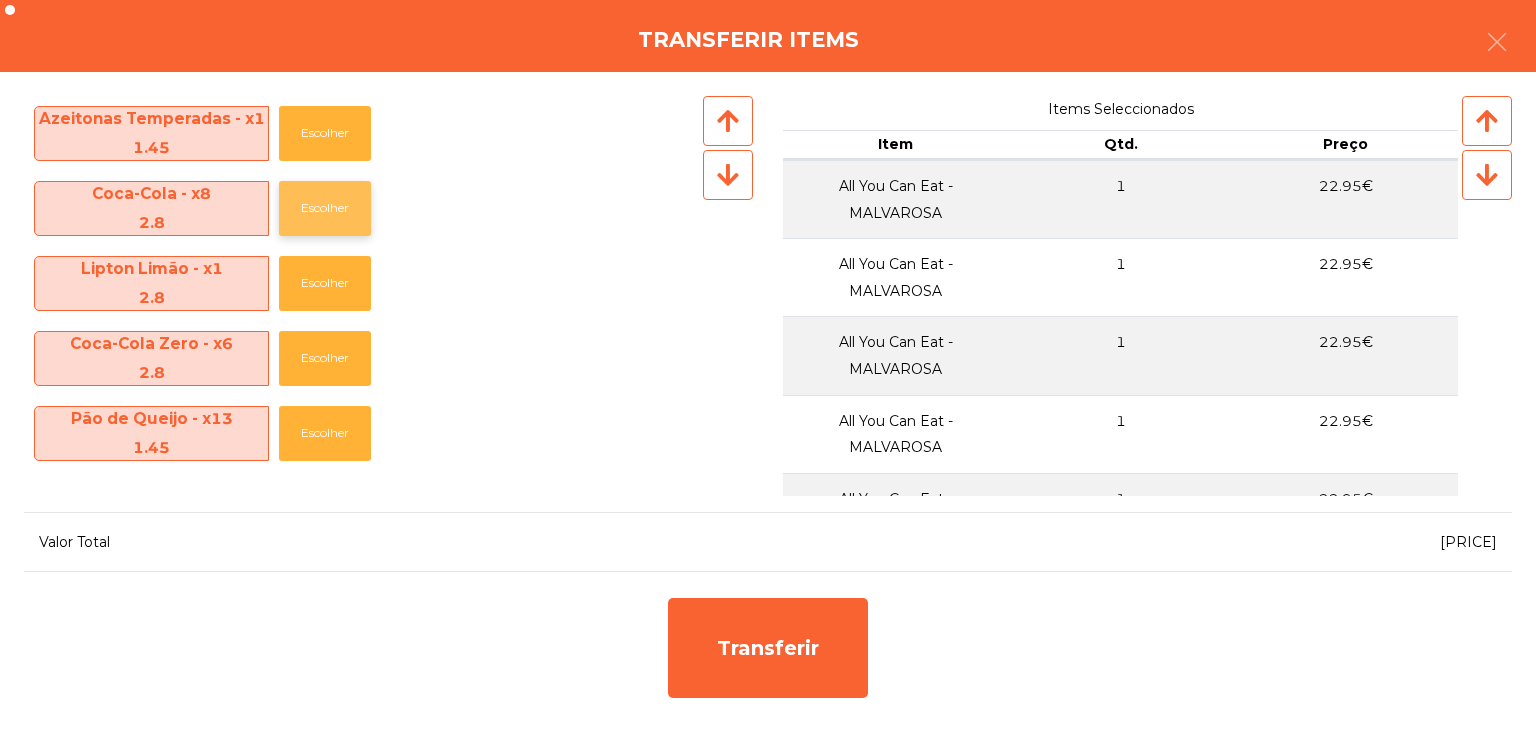 click on "Escolher" 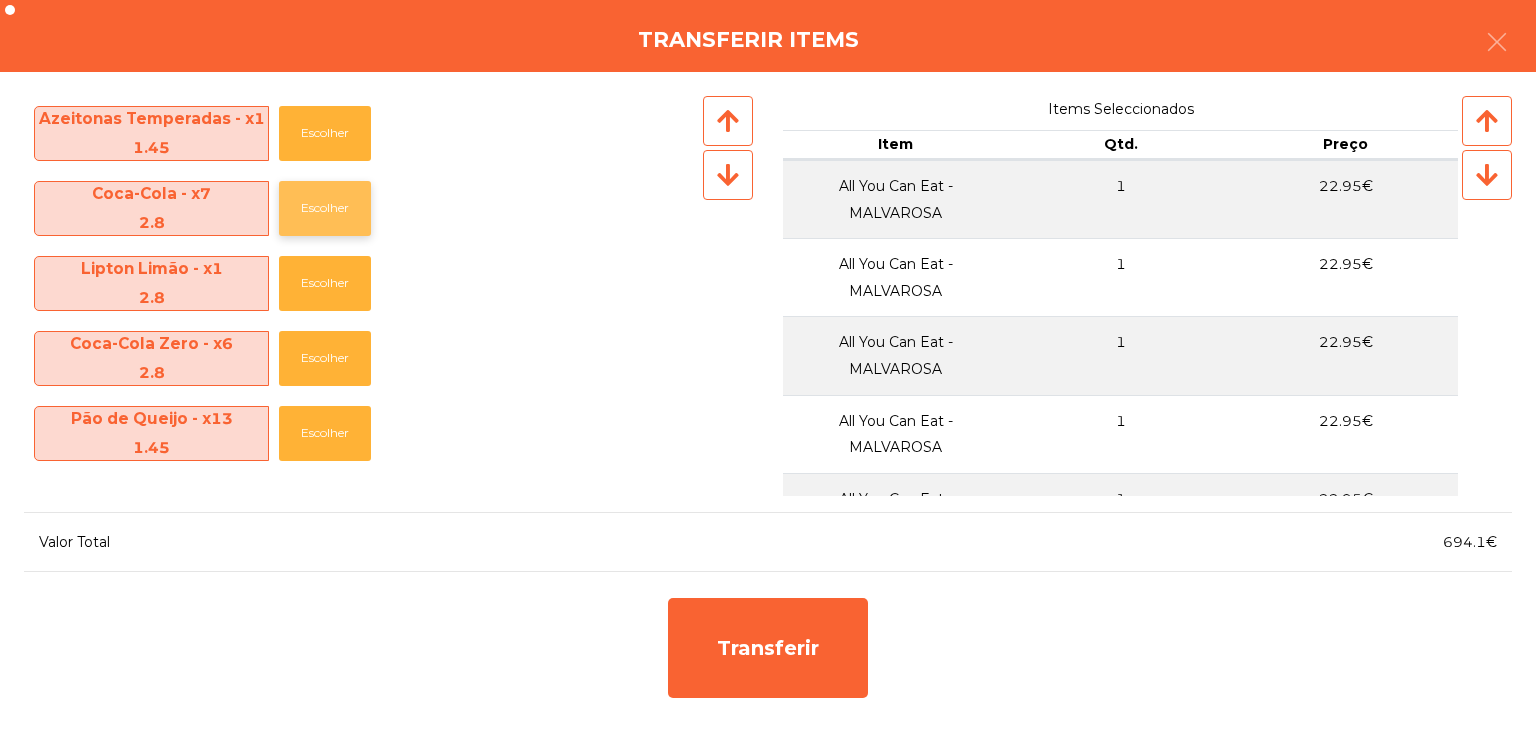 click on "Escolher" 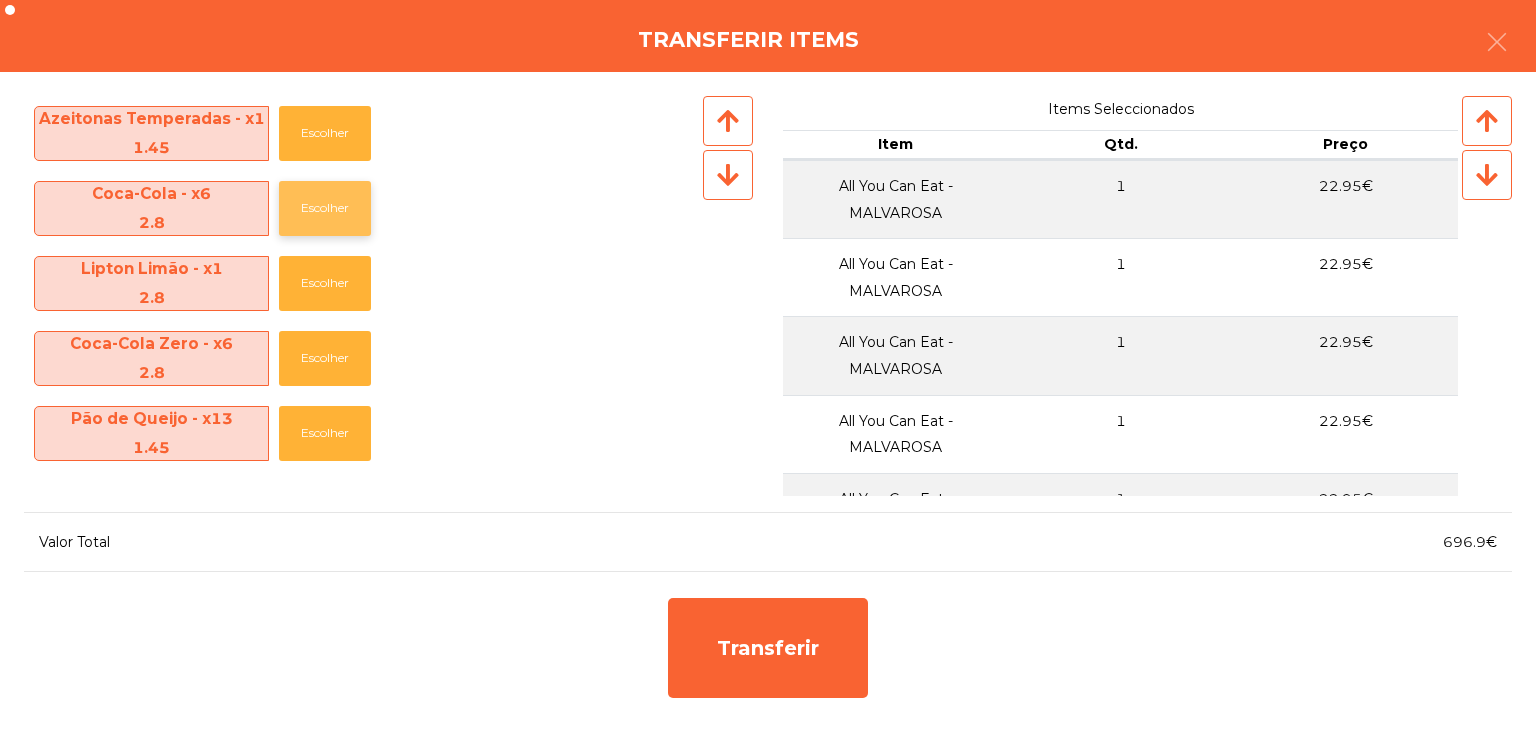 click on "Escolher" 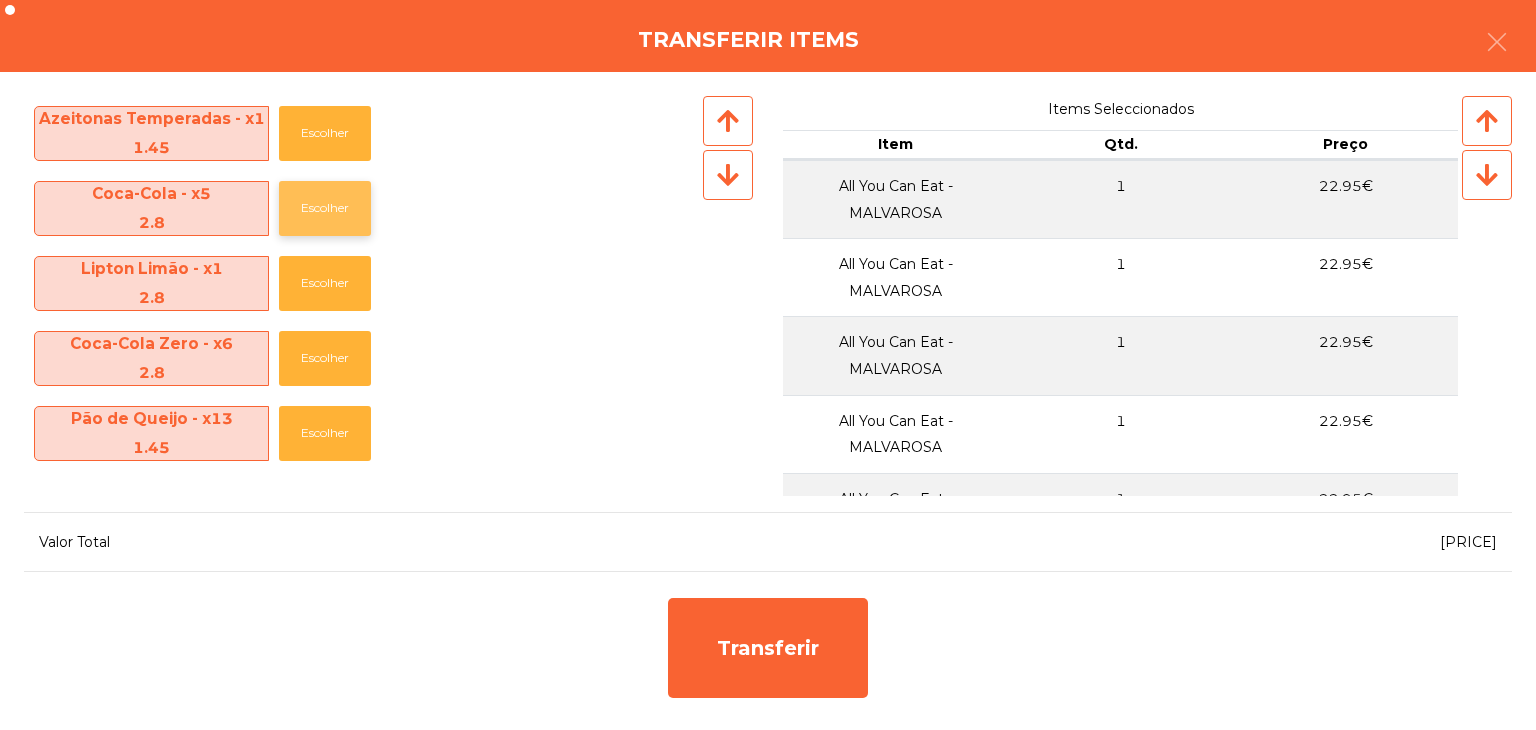 click on "Escolher" 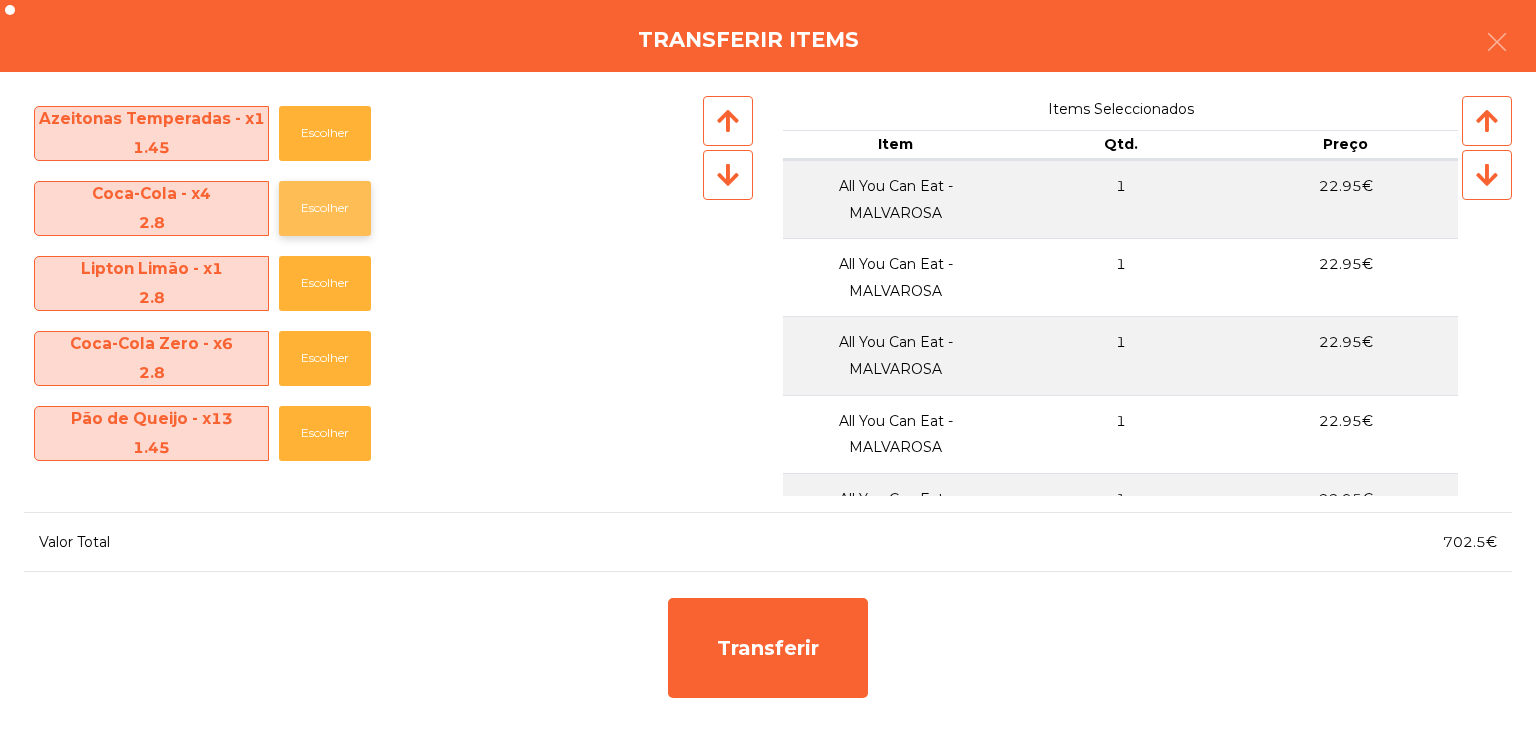 click on "Escolher" 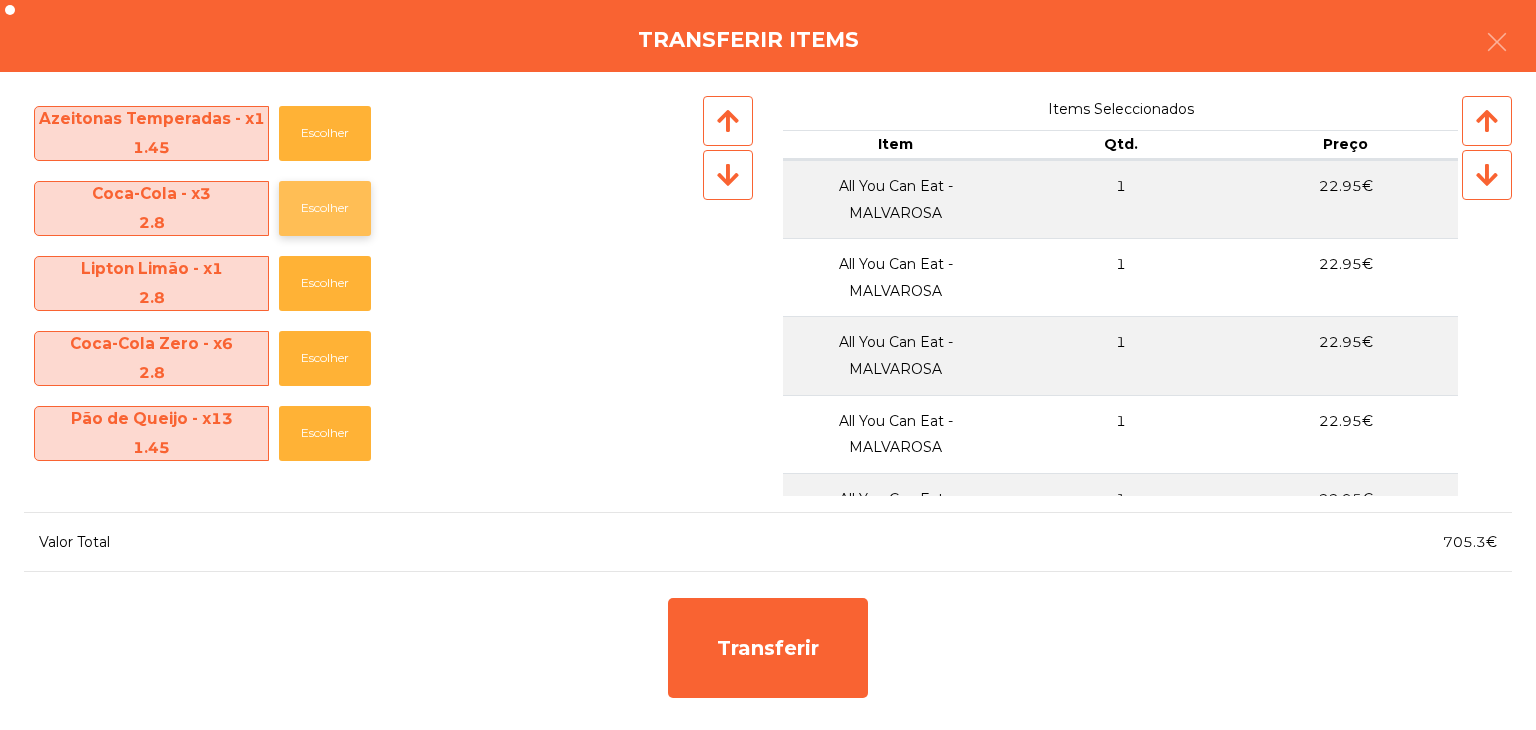 click on "Escolher" 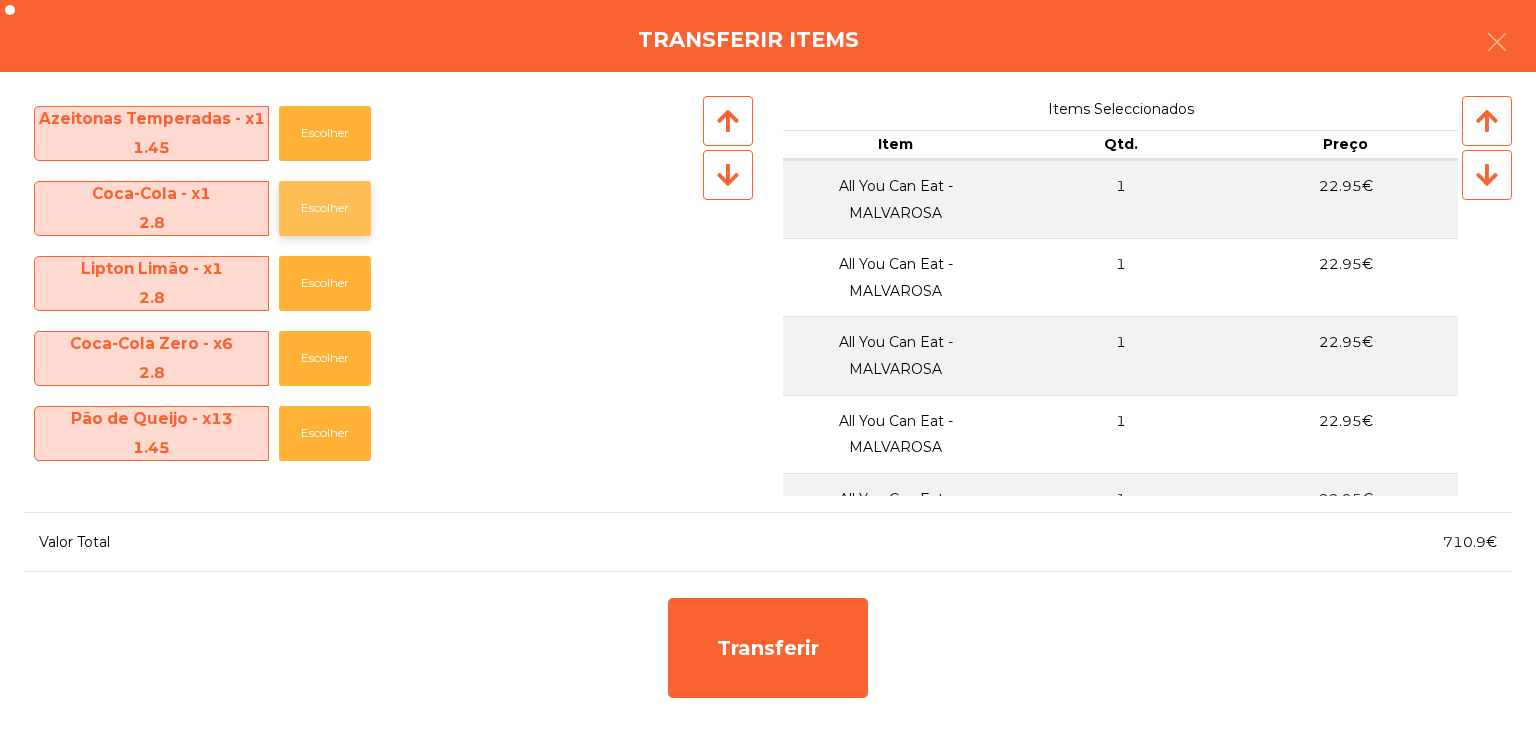 click on "Escolher" 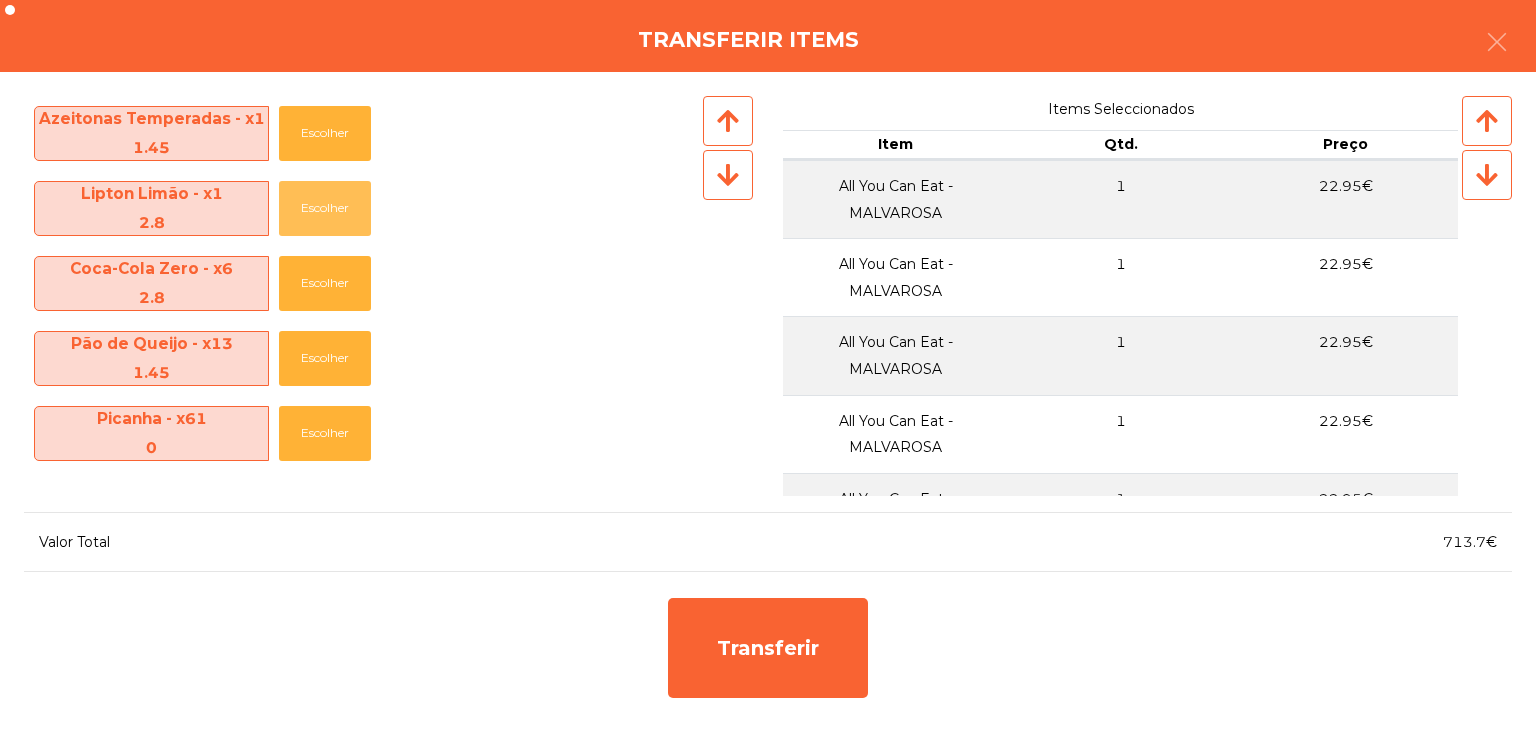 click on "Escolher" 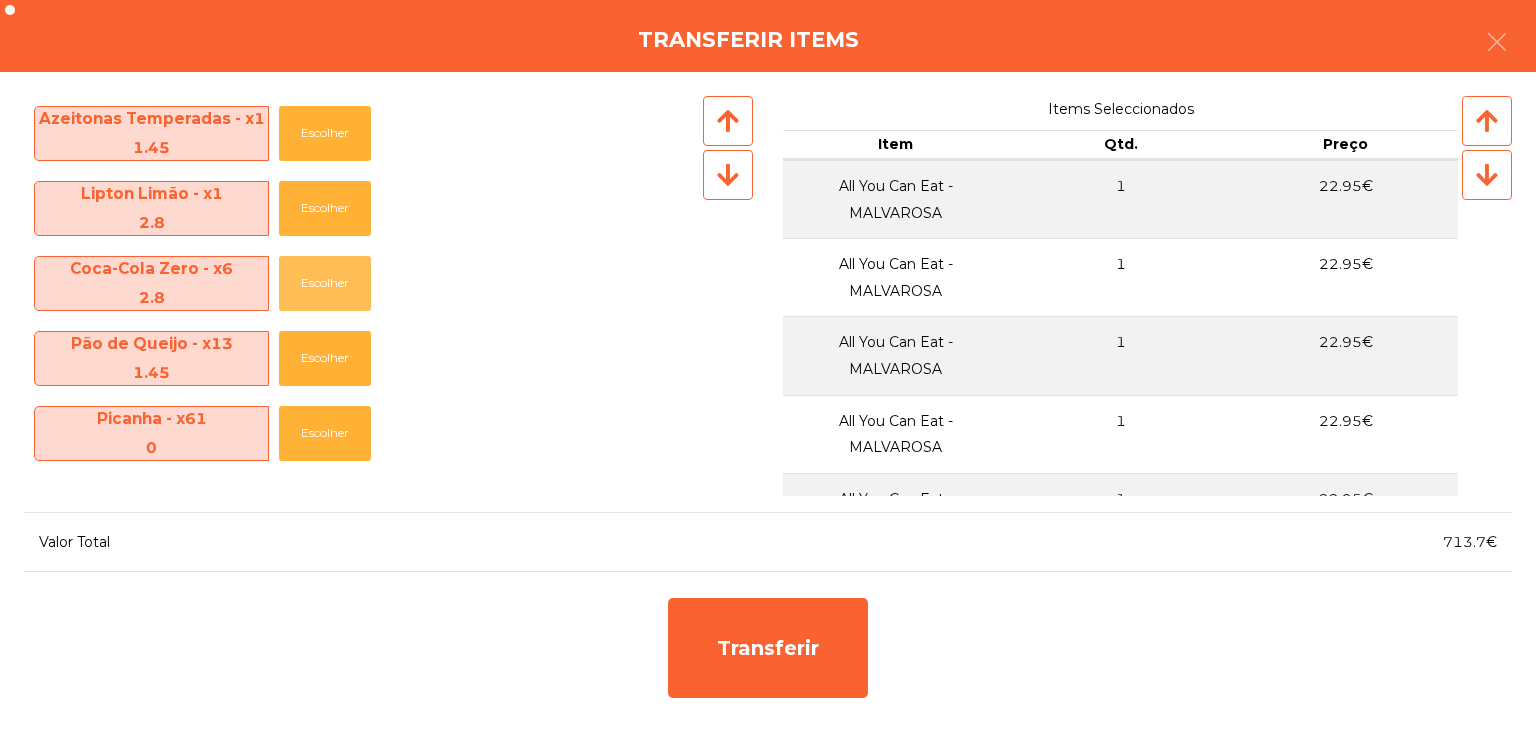 click on "Escolher" 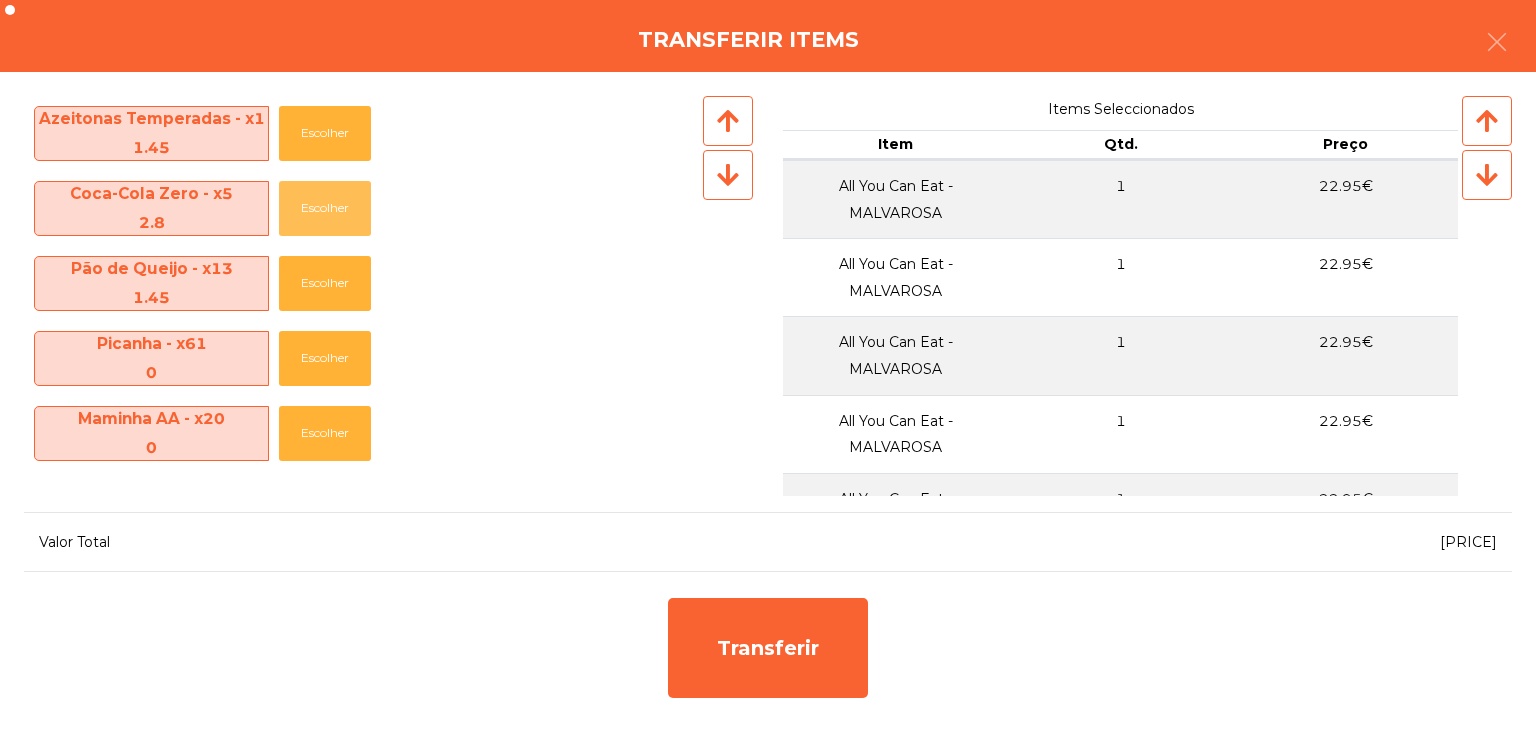 click on "Escolher" 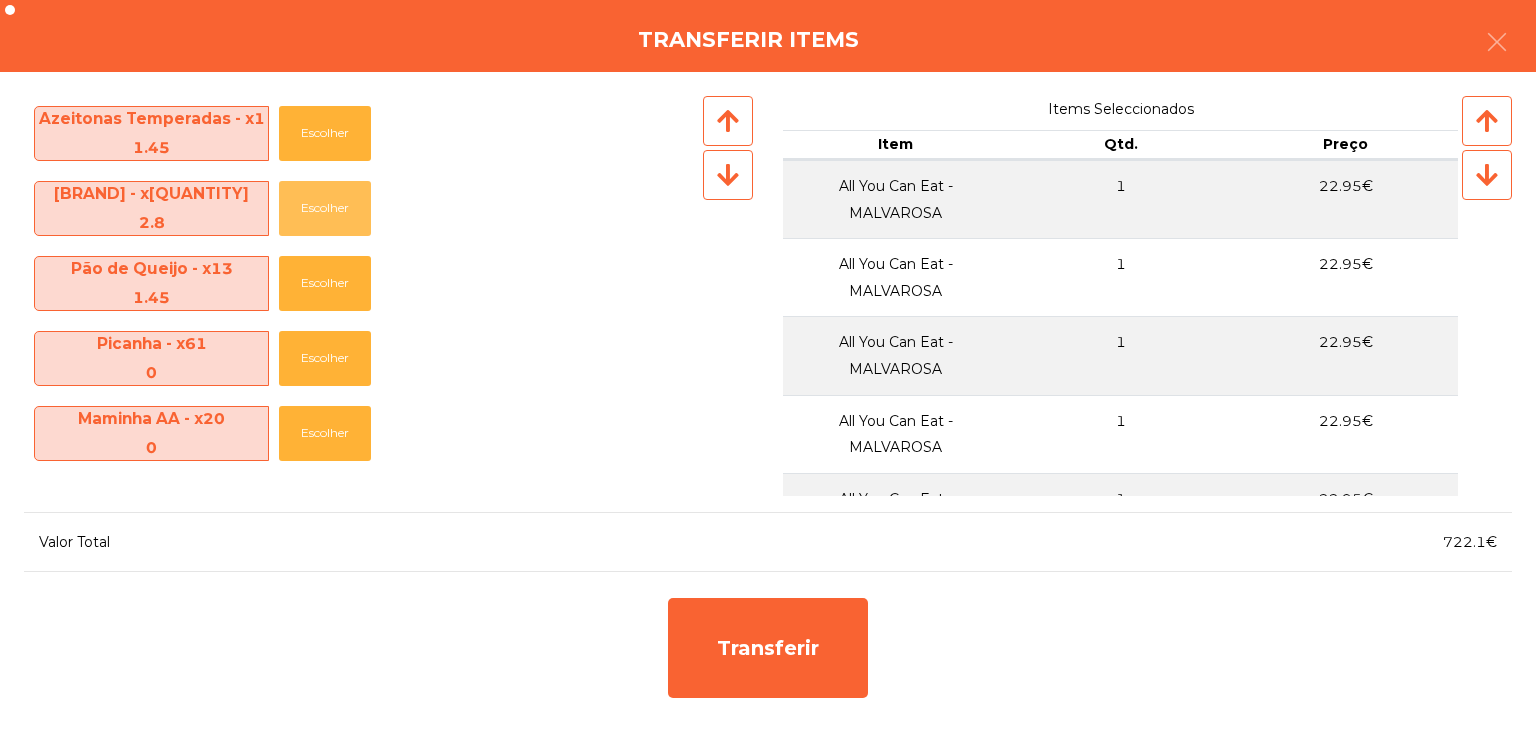 click on "Escolher" 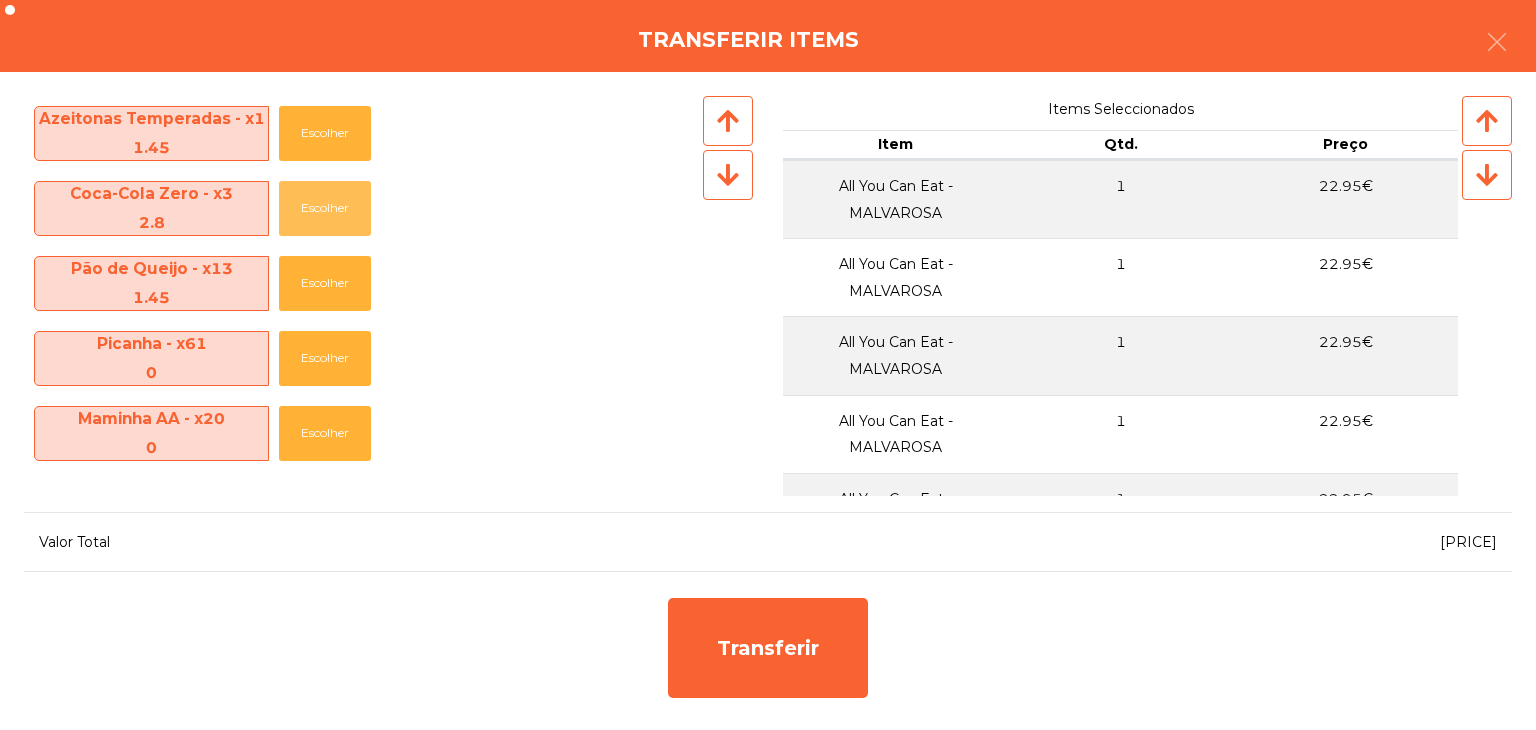 click on "Escolher" 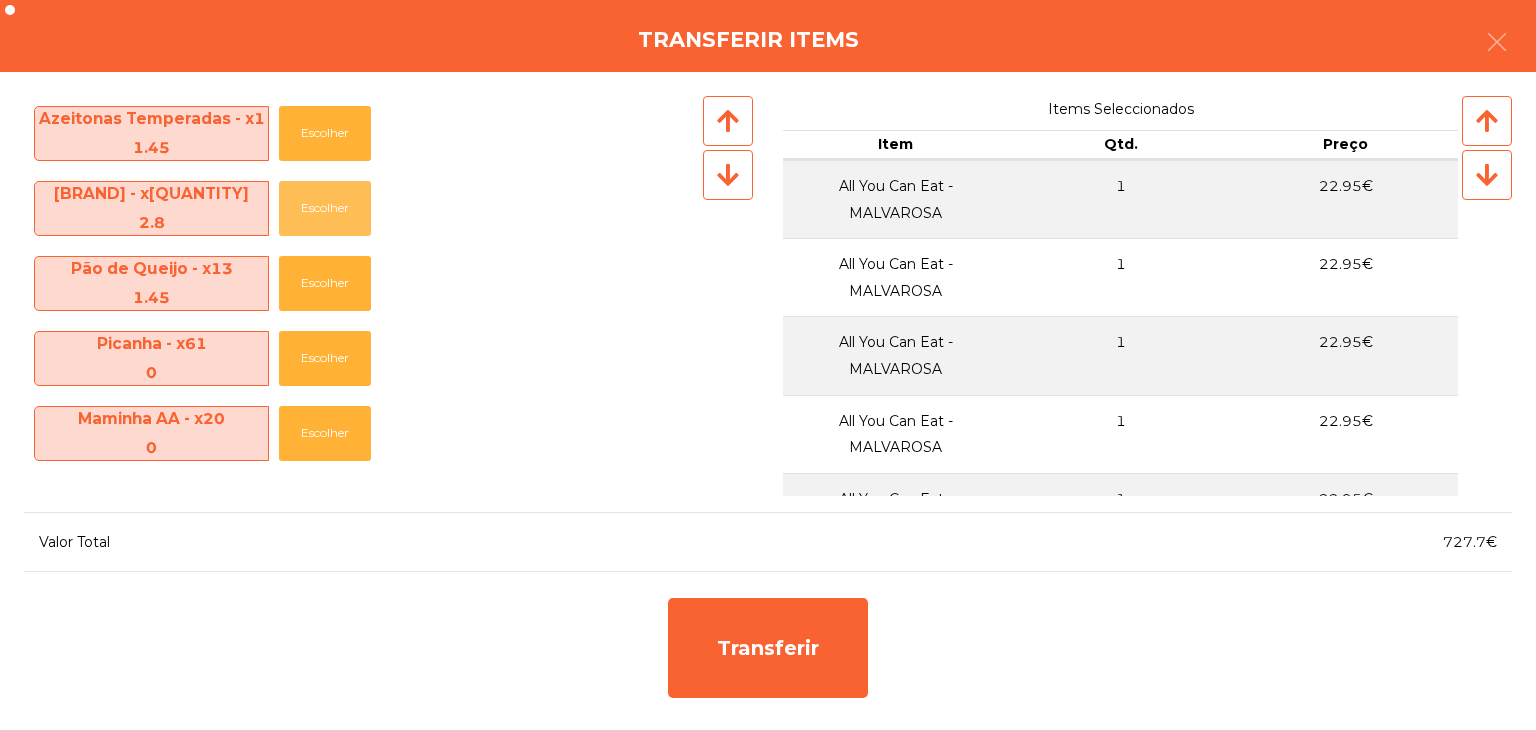 click on "Escolher" 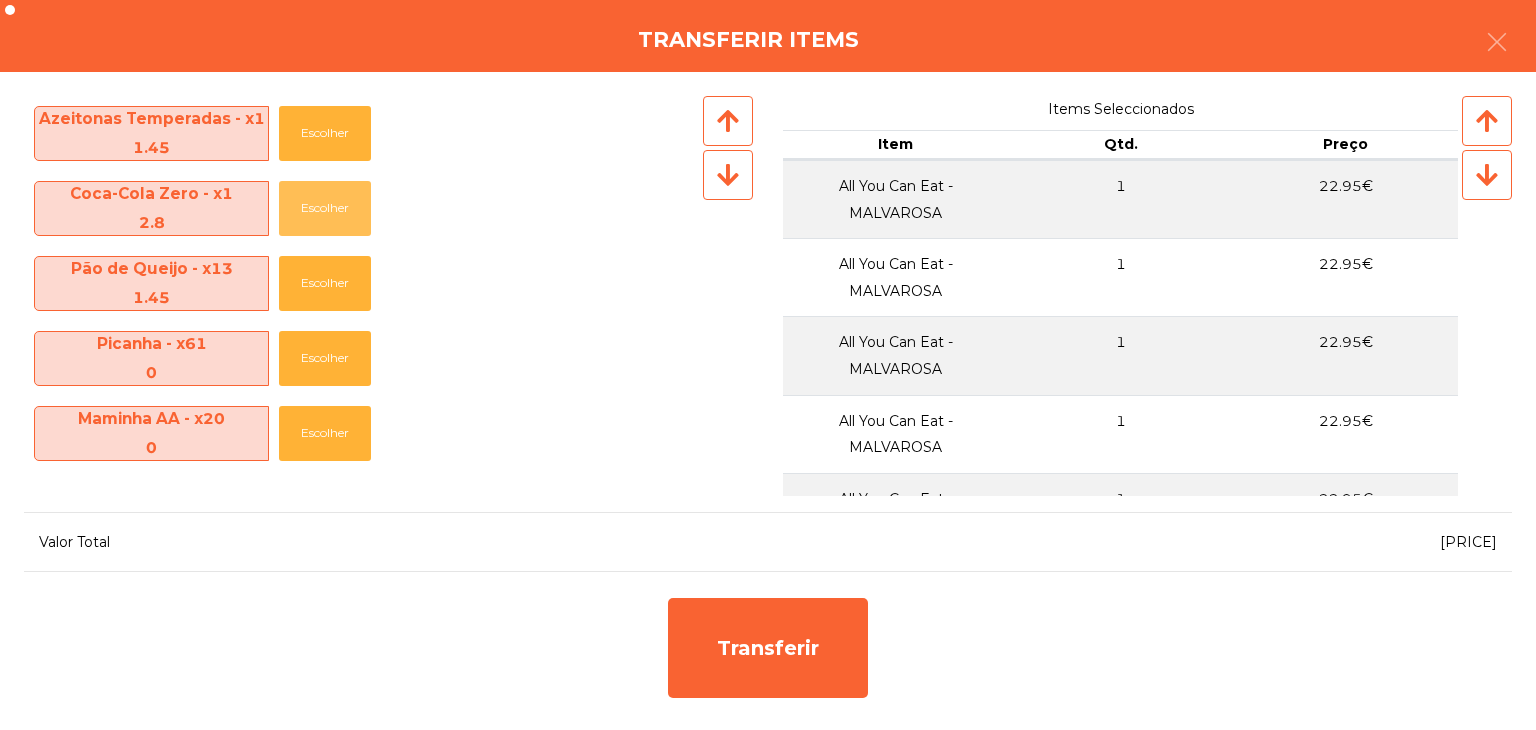 click on "Escolher" 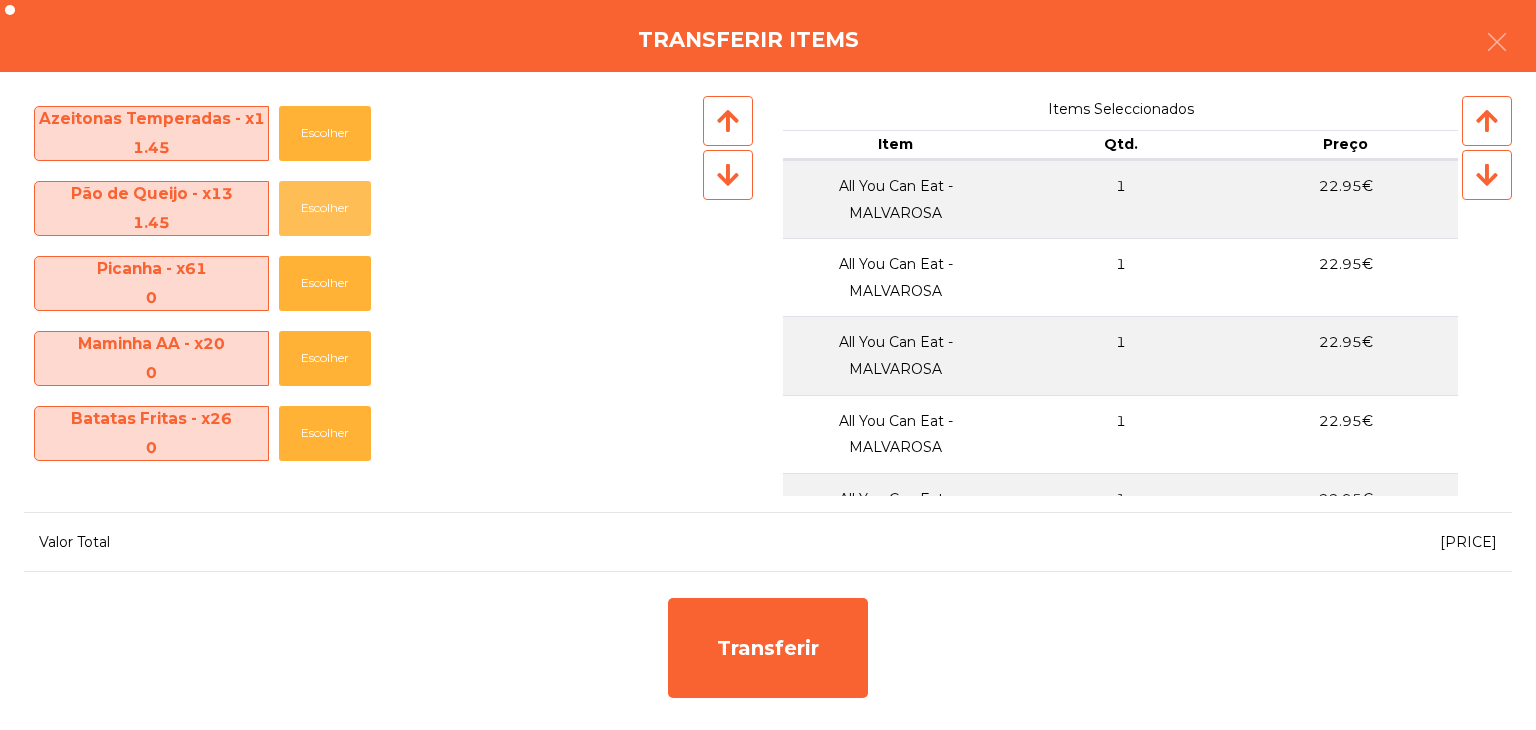 click on "Escolher" 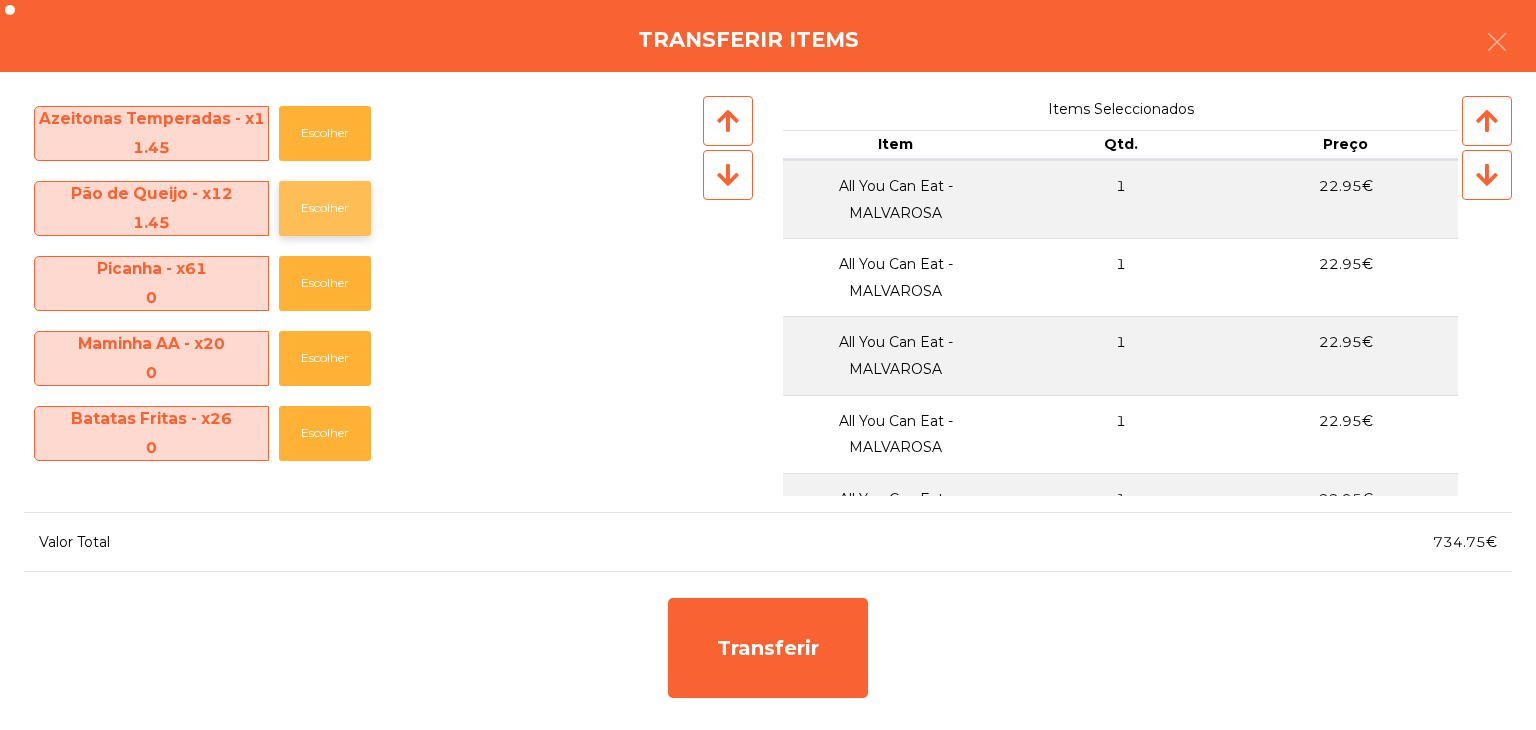 click on "Escolher" 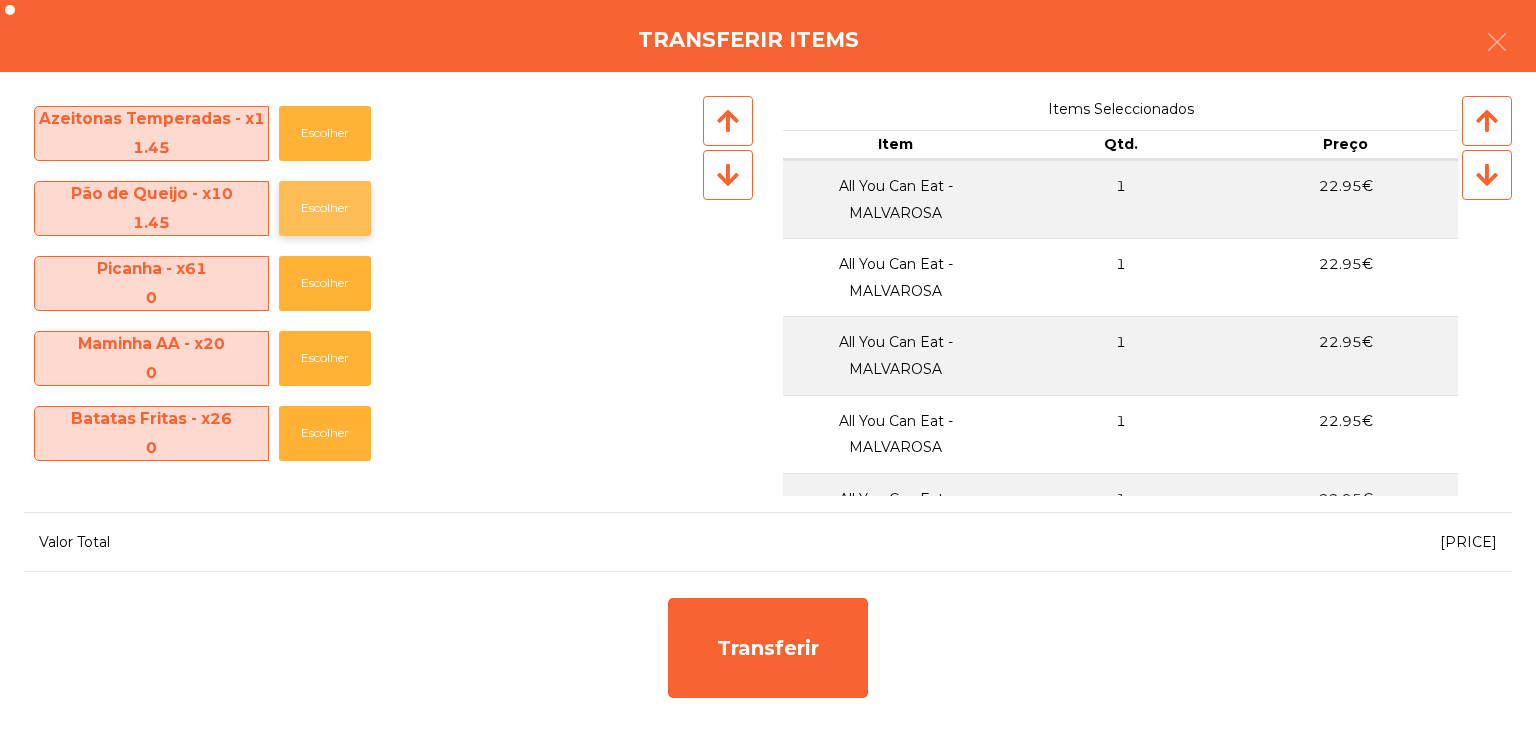click on "Escolher" 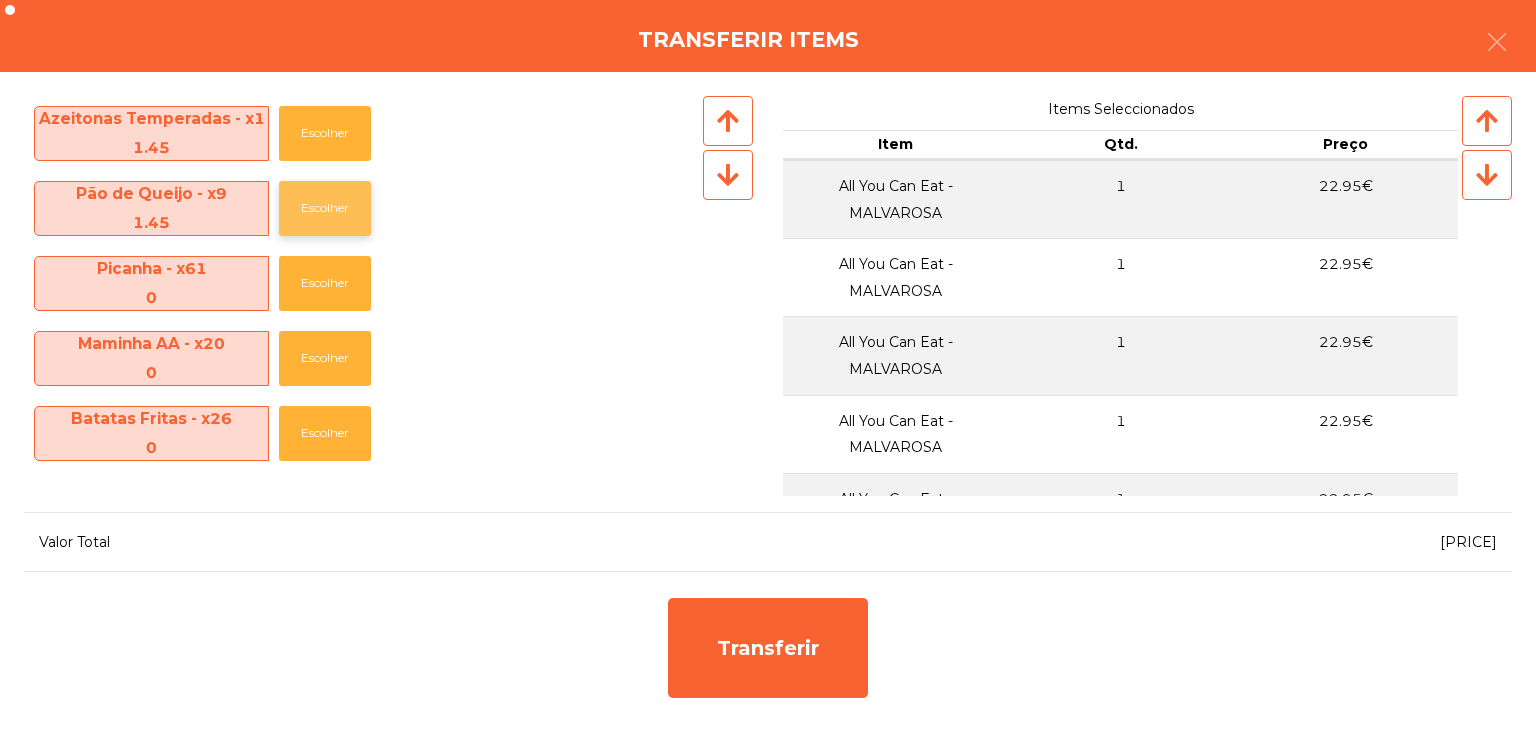 click on "Escolher" 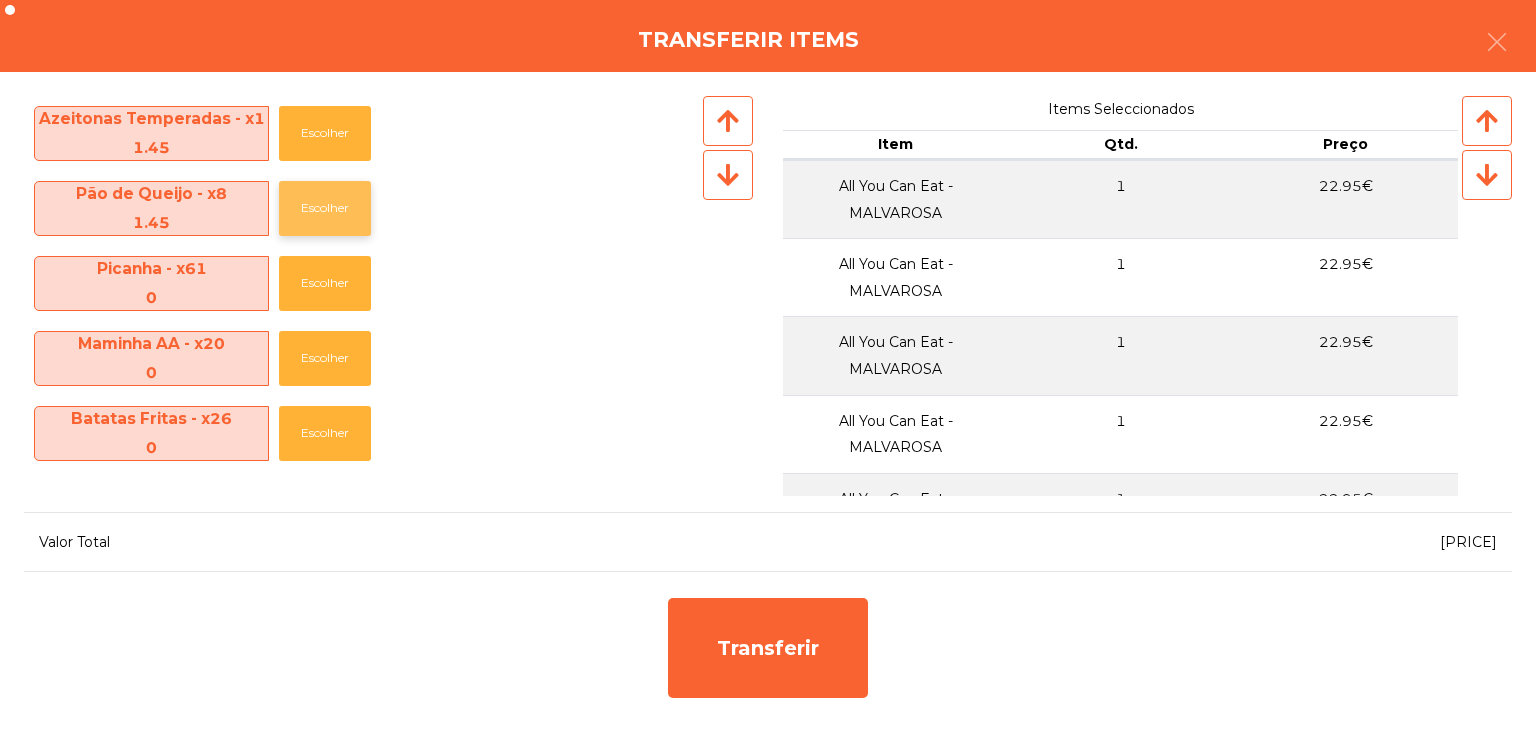 click on "Escolher" 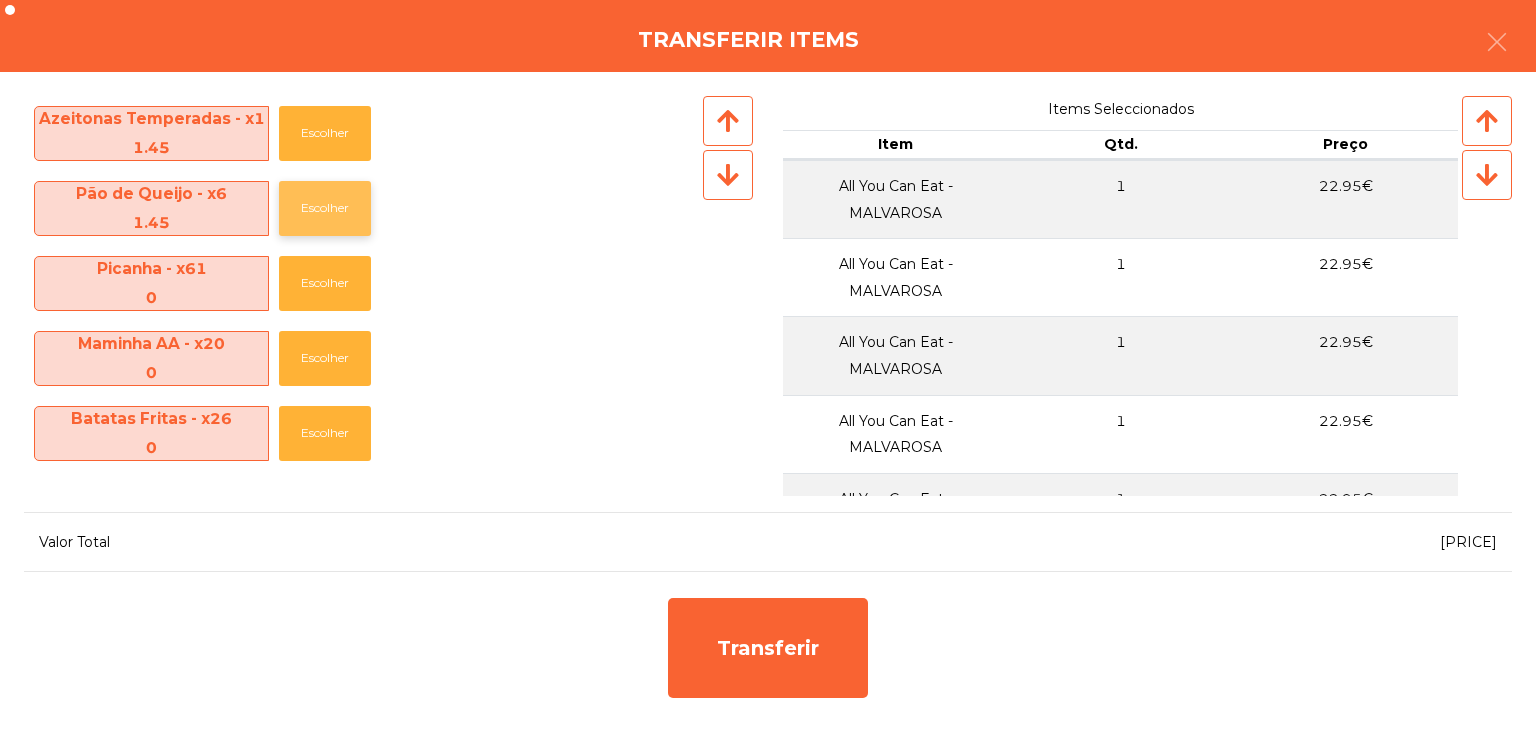 click on "Escolher" 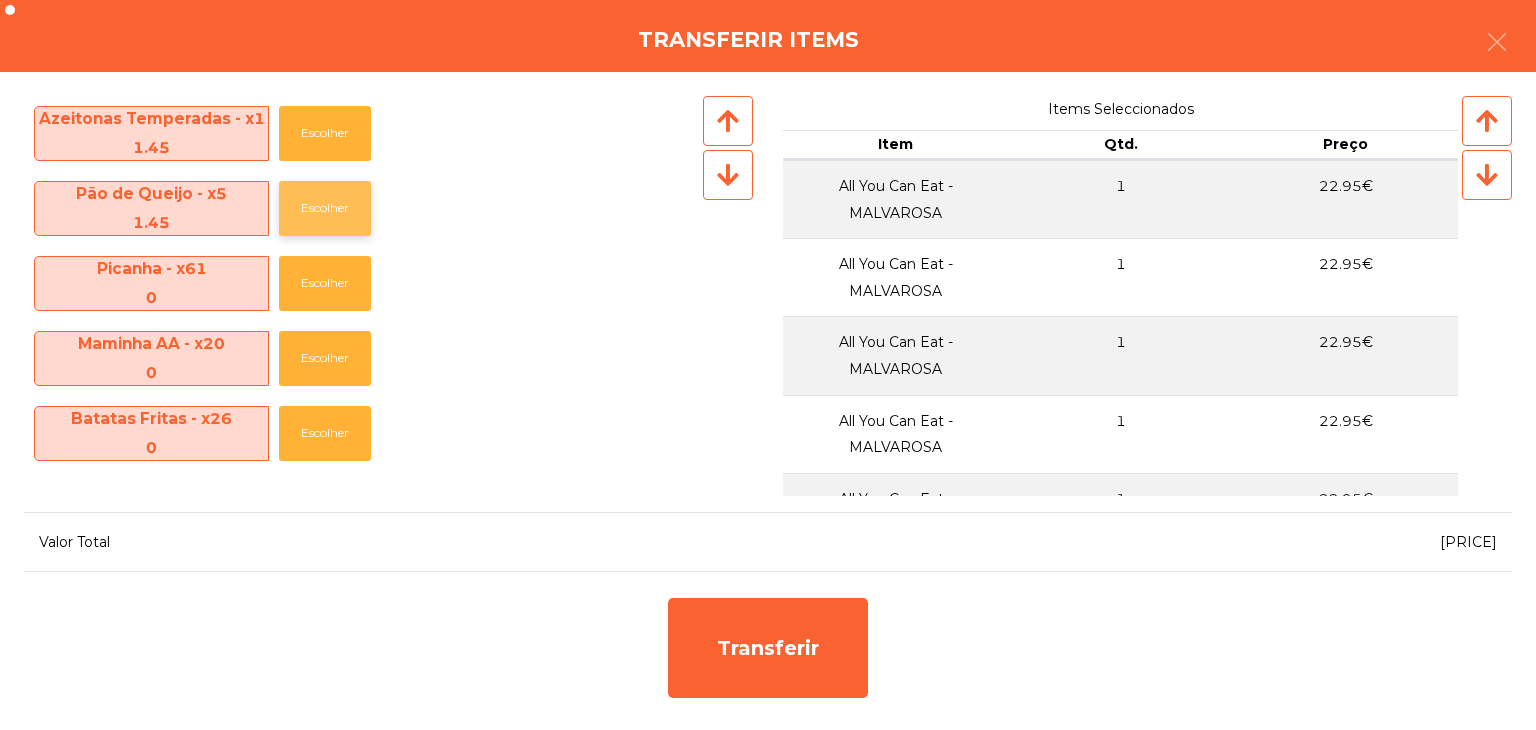 click on "Escolher" 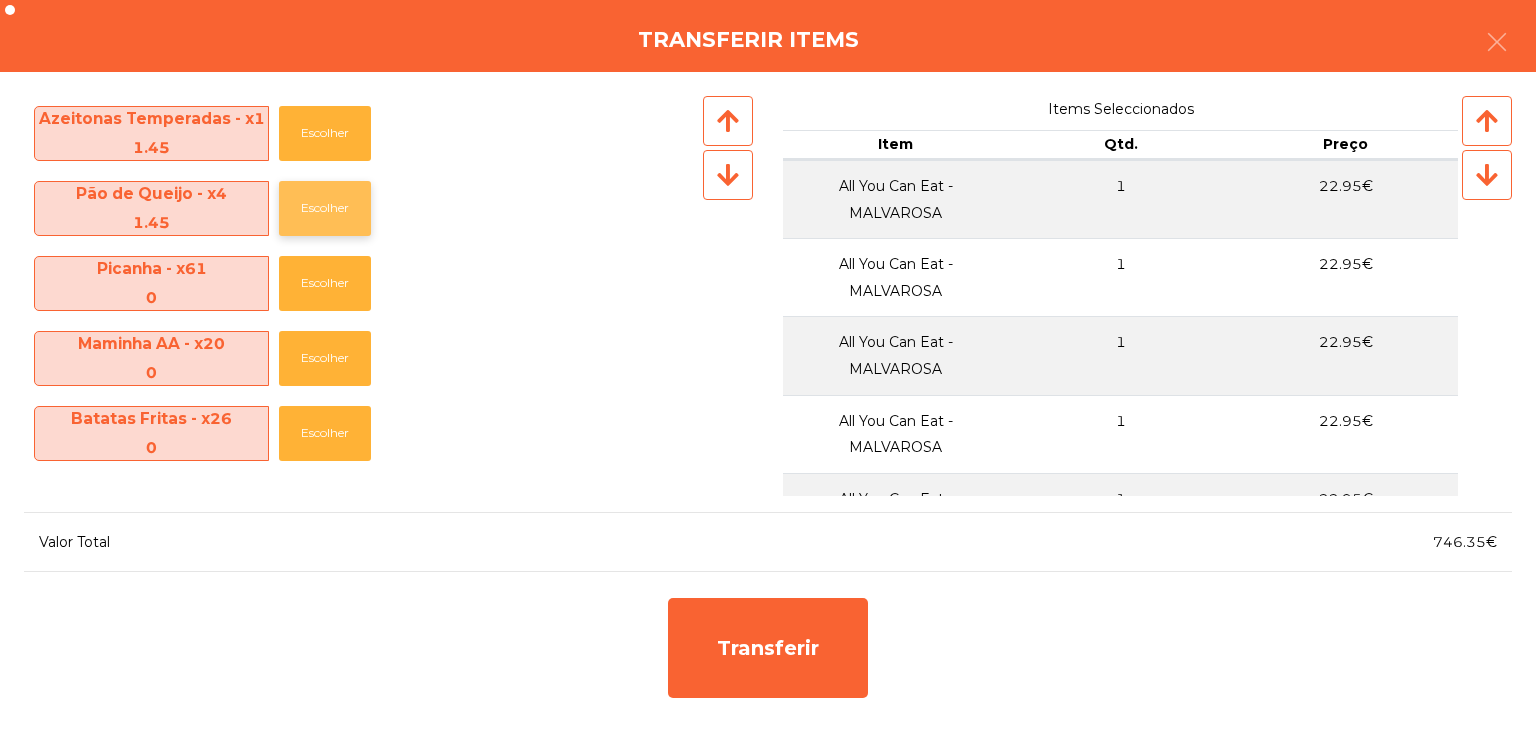 click on "Escolher" 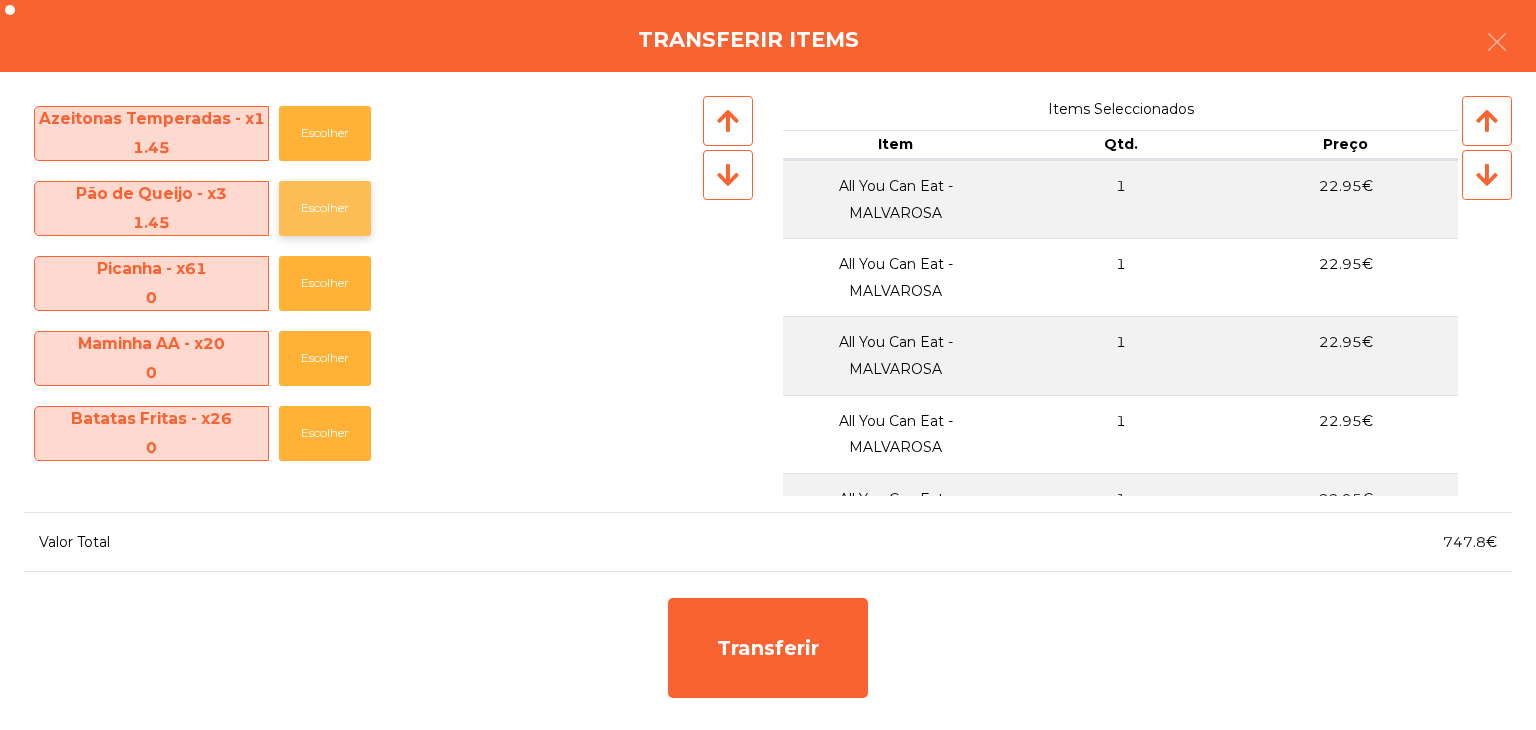 click on "Escolher" 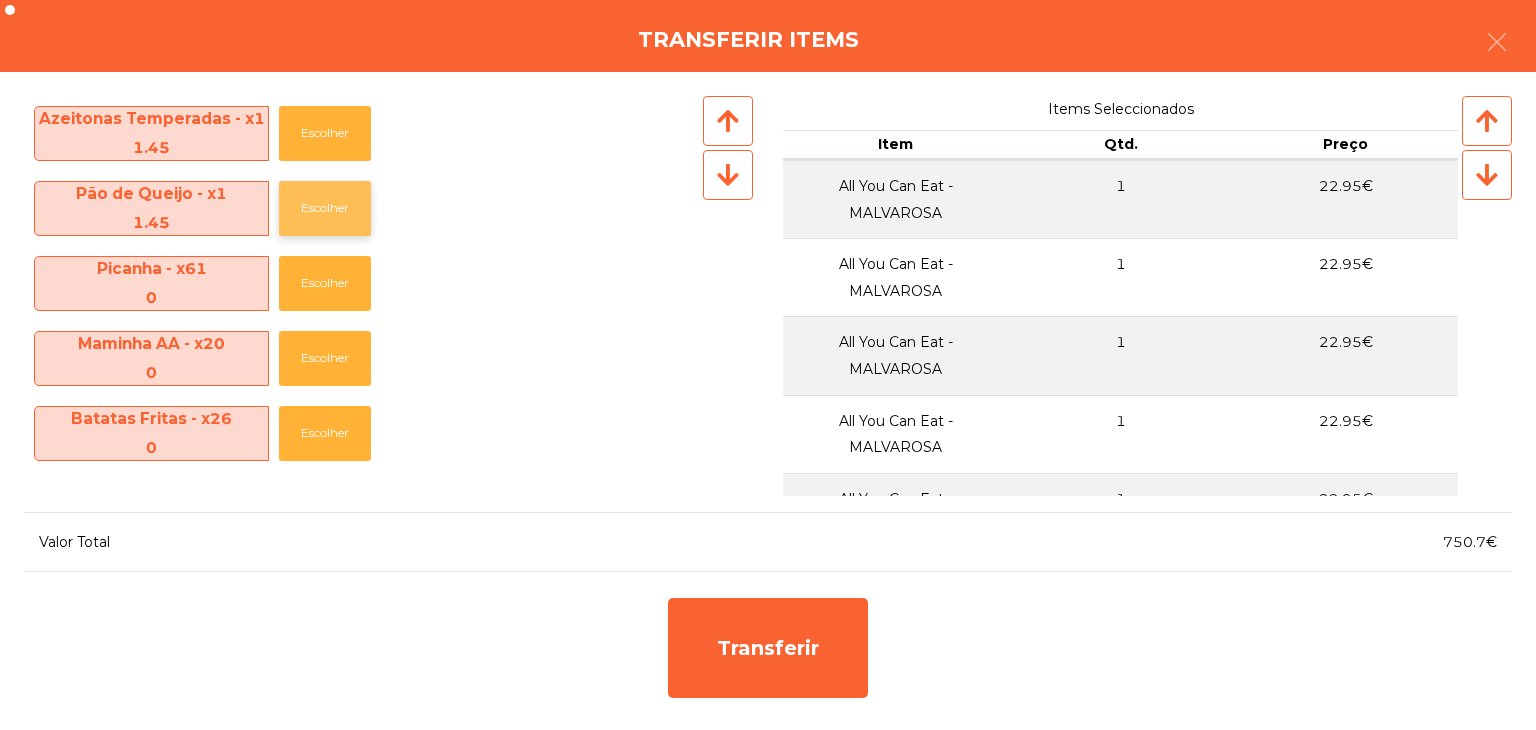 click on "Escolher" 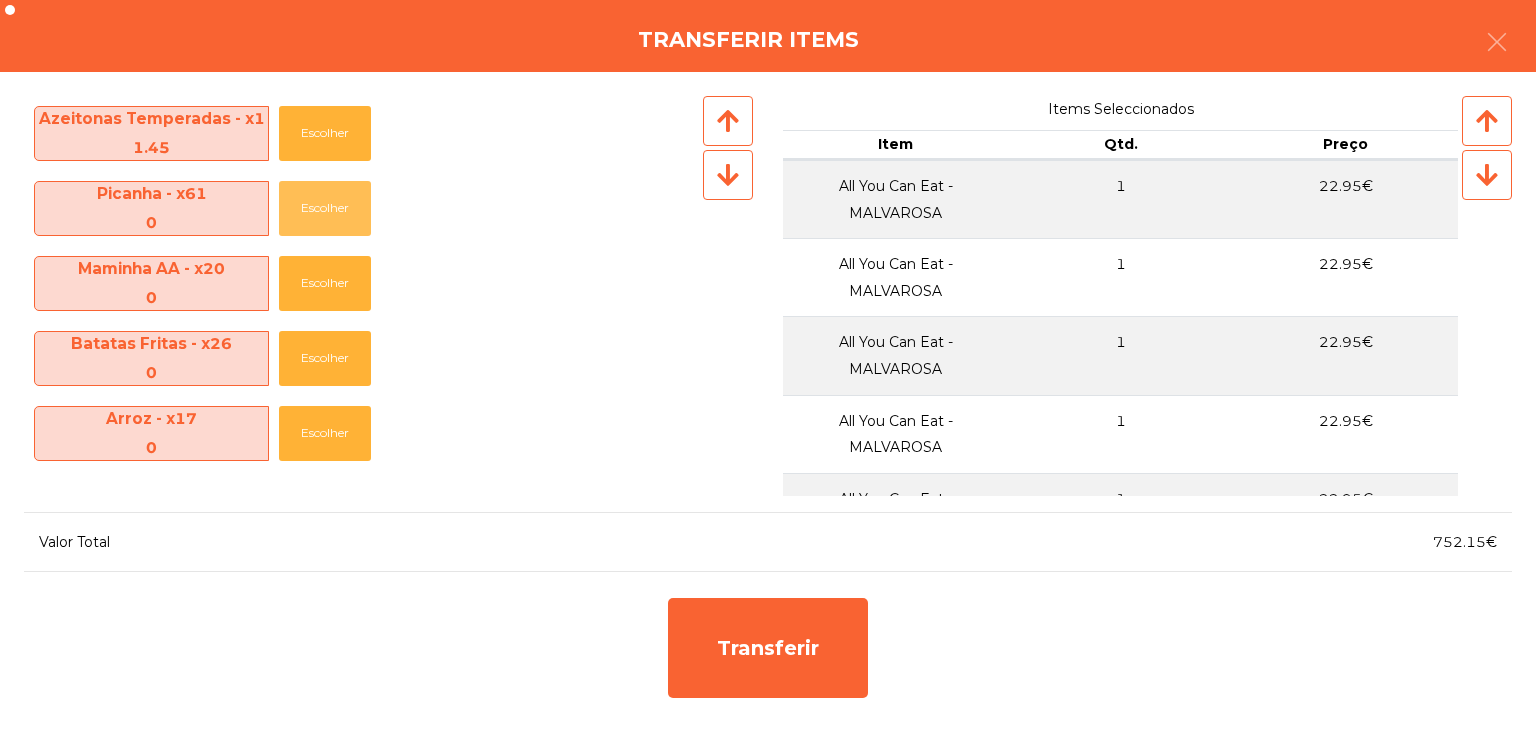 click on "Escolher" 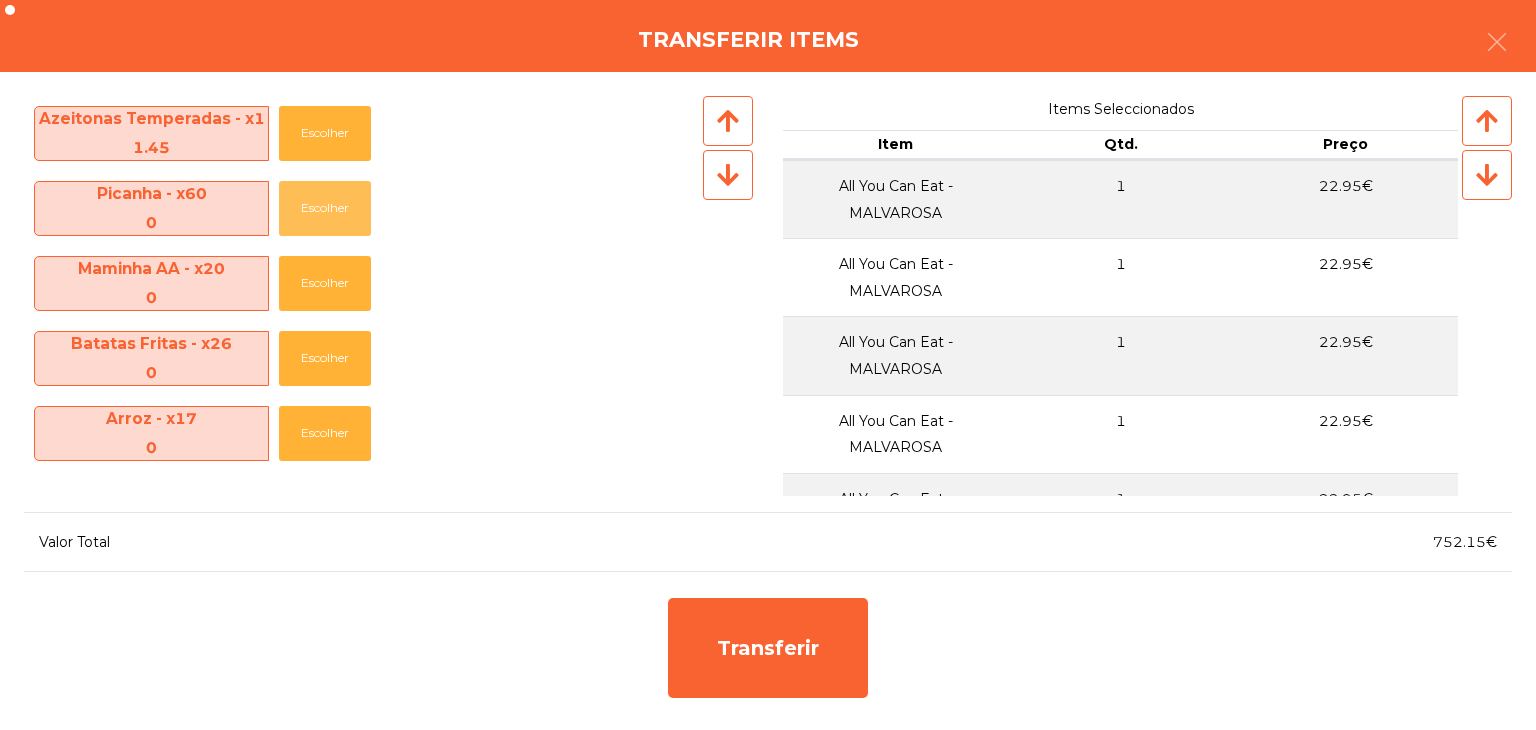 click on "Escolher" 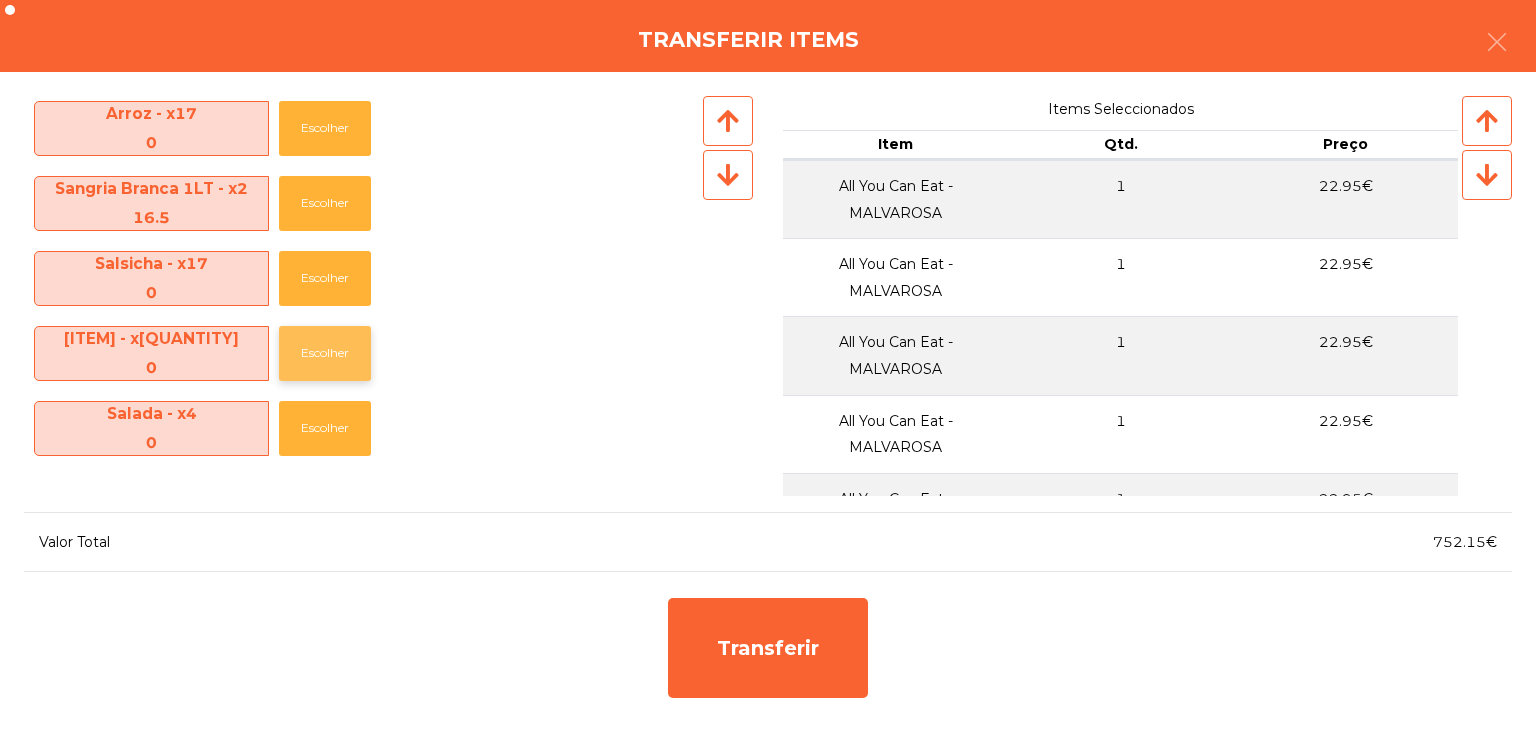 scroll, scrollTop: 400, scrollLeft: 0, axis: vertical 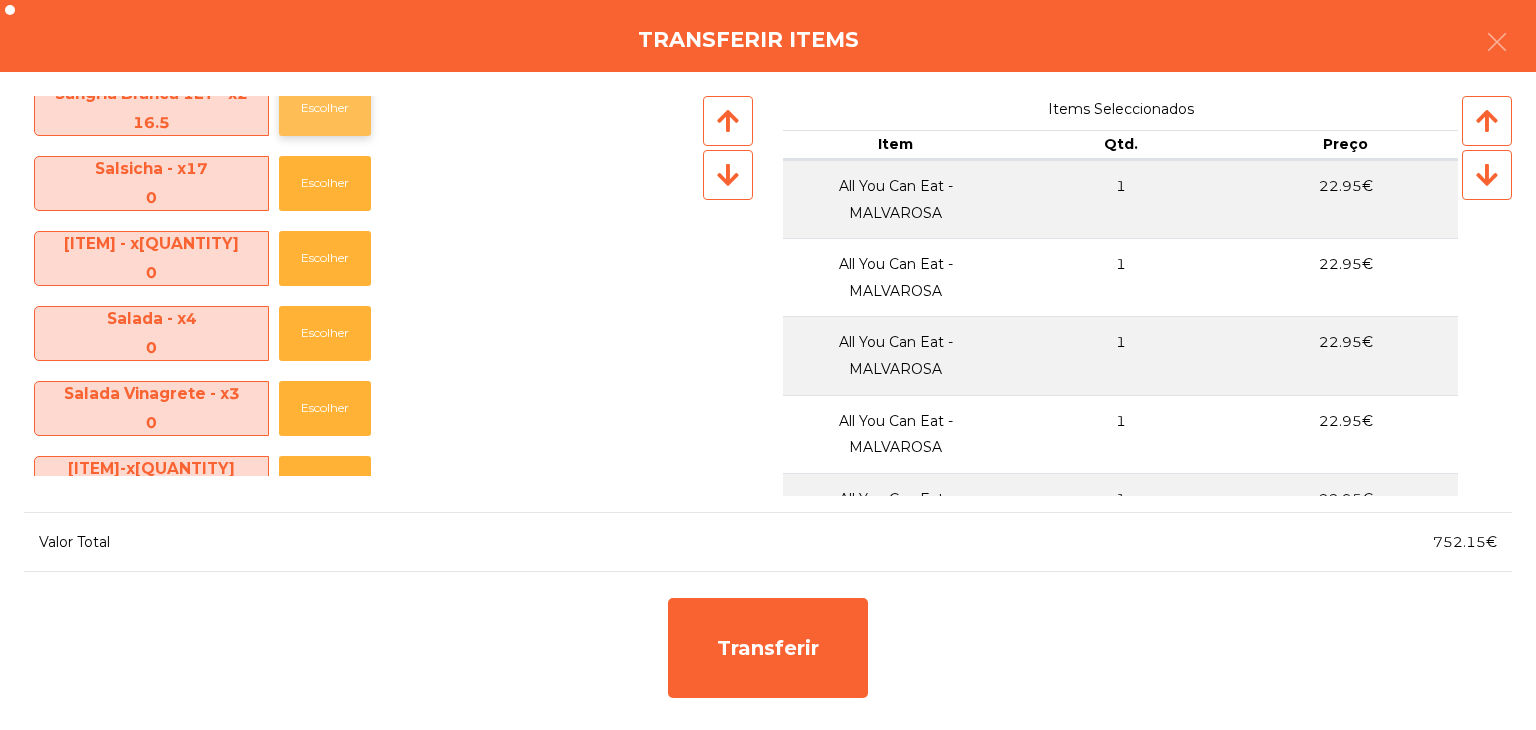 click on "Escolher" 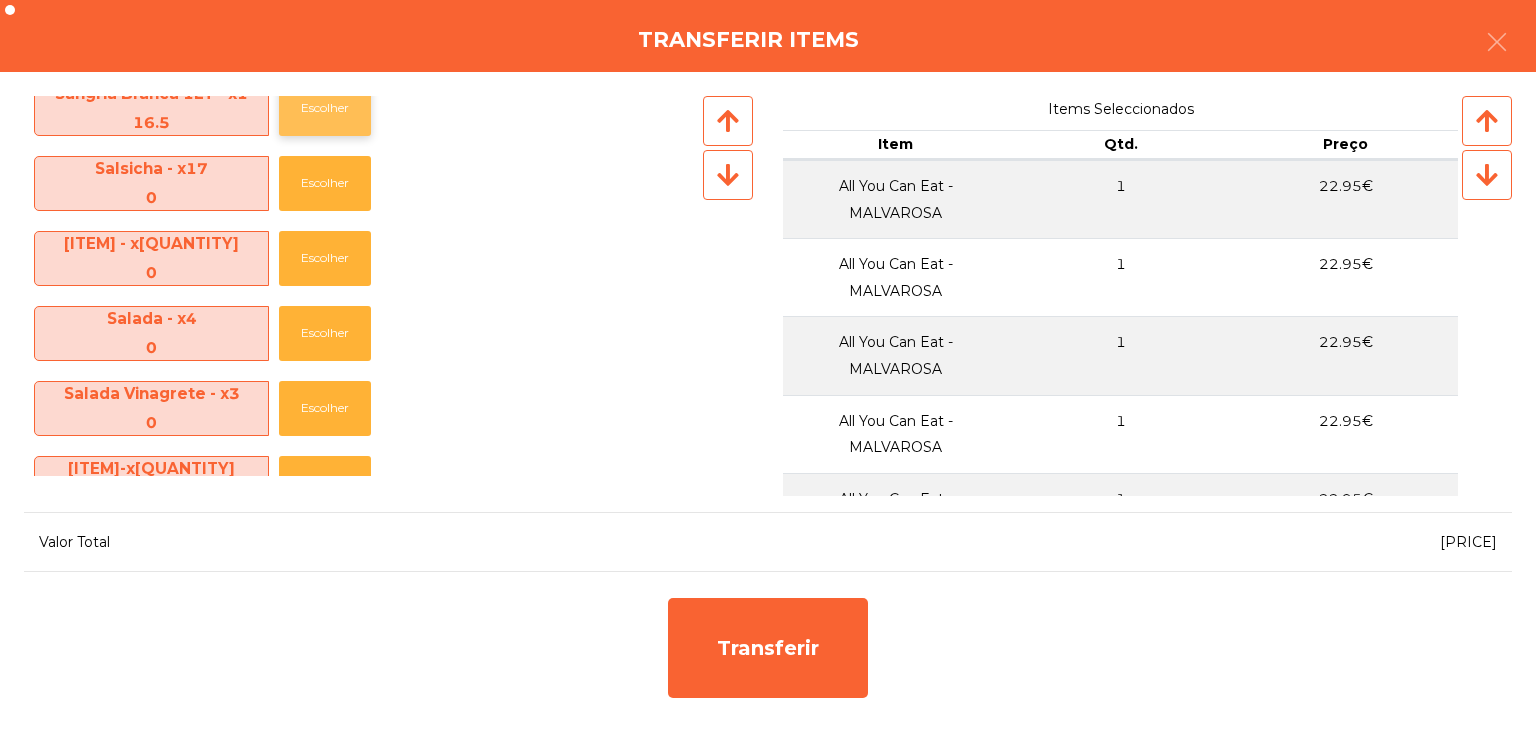 click on "Escolher" 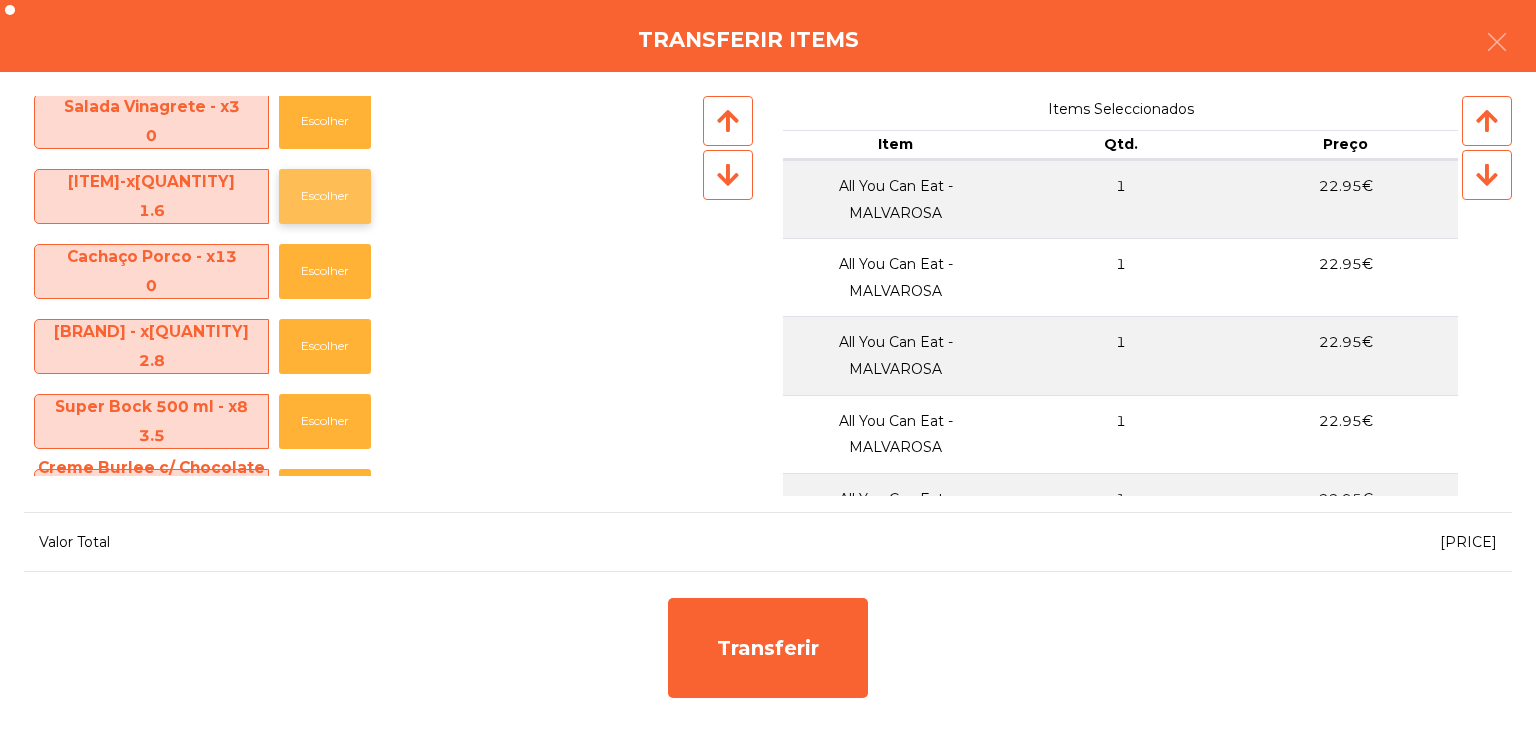 scroll, scrollTop: 624, scrollLeft: 0, axis: vertical 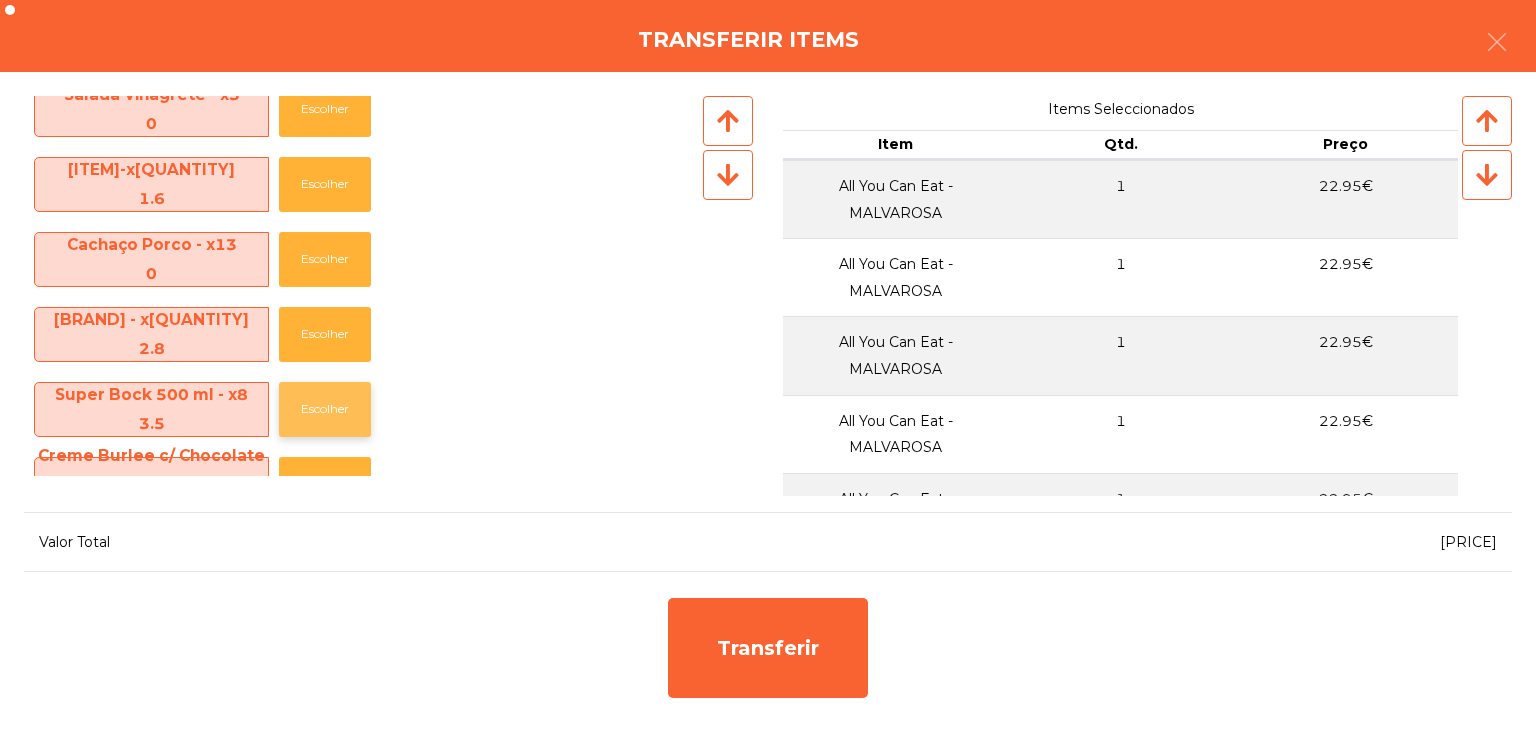 click on "Escolher" 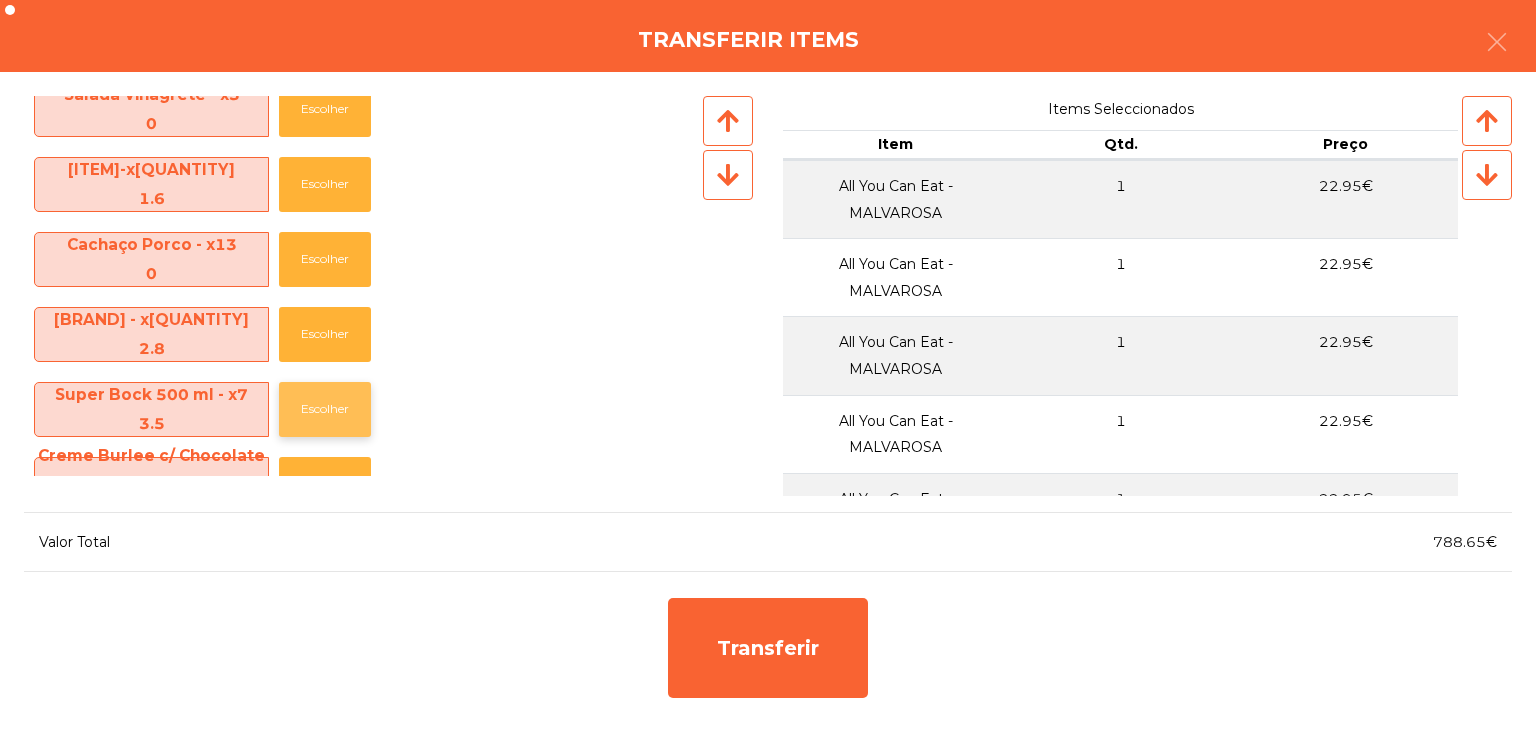 click on "Escolher" 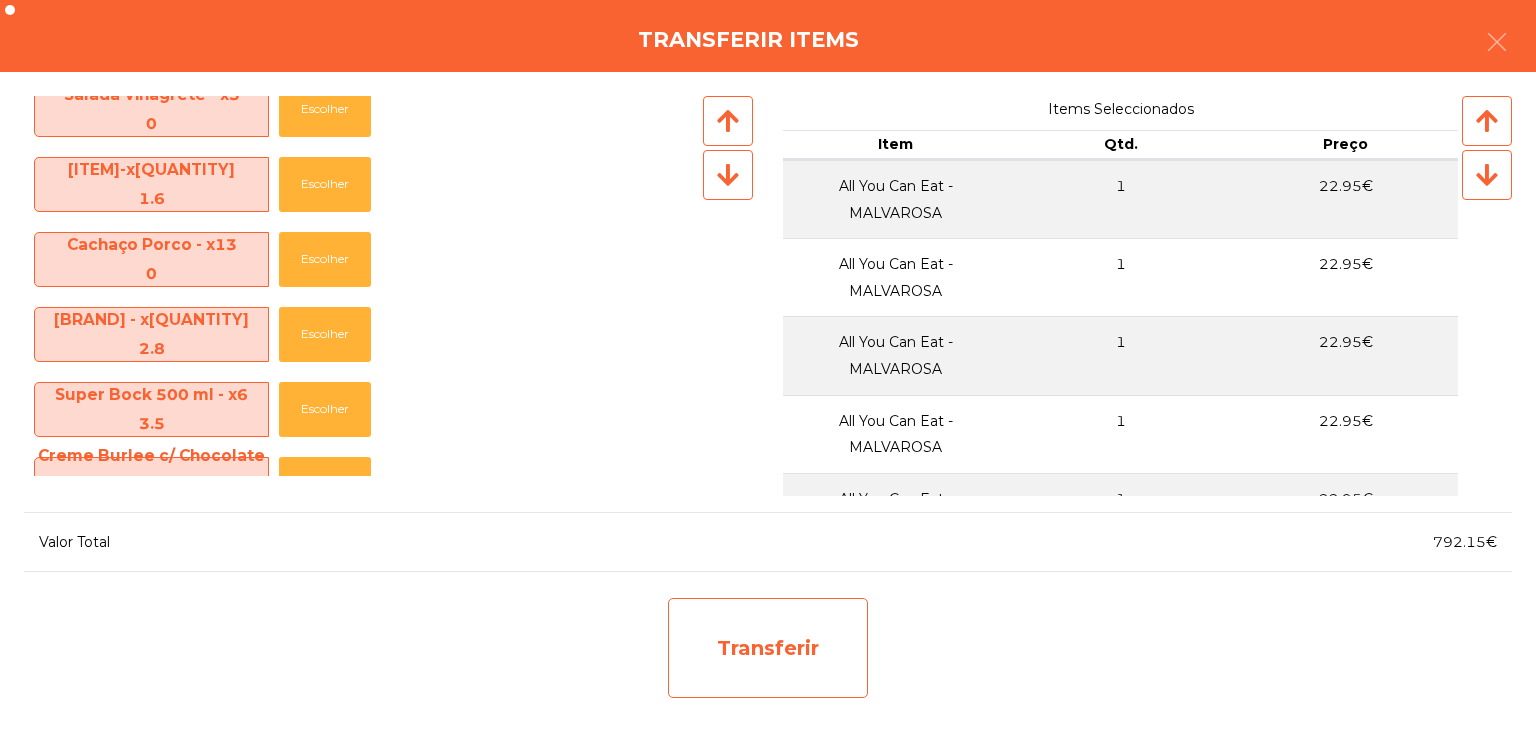 click on "Transferir" 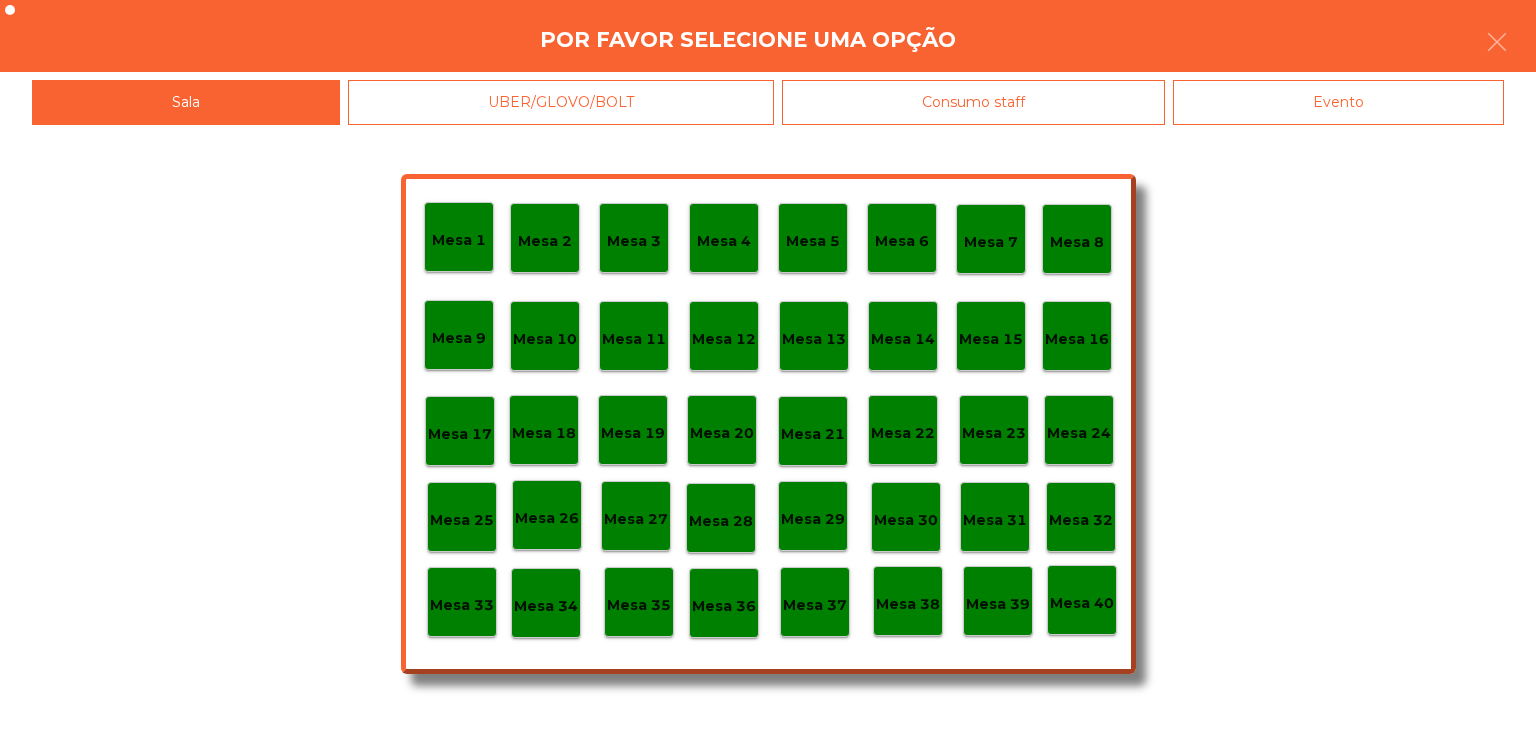 click on "Mesa 30" 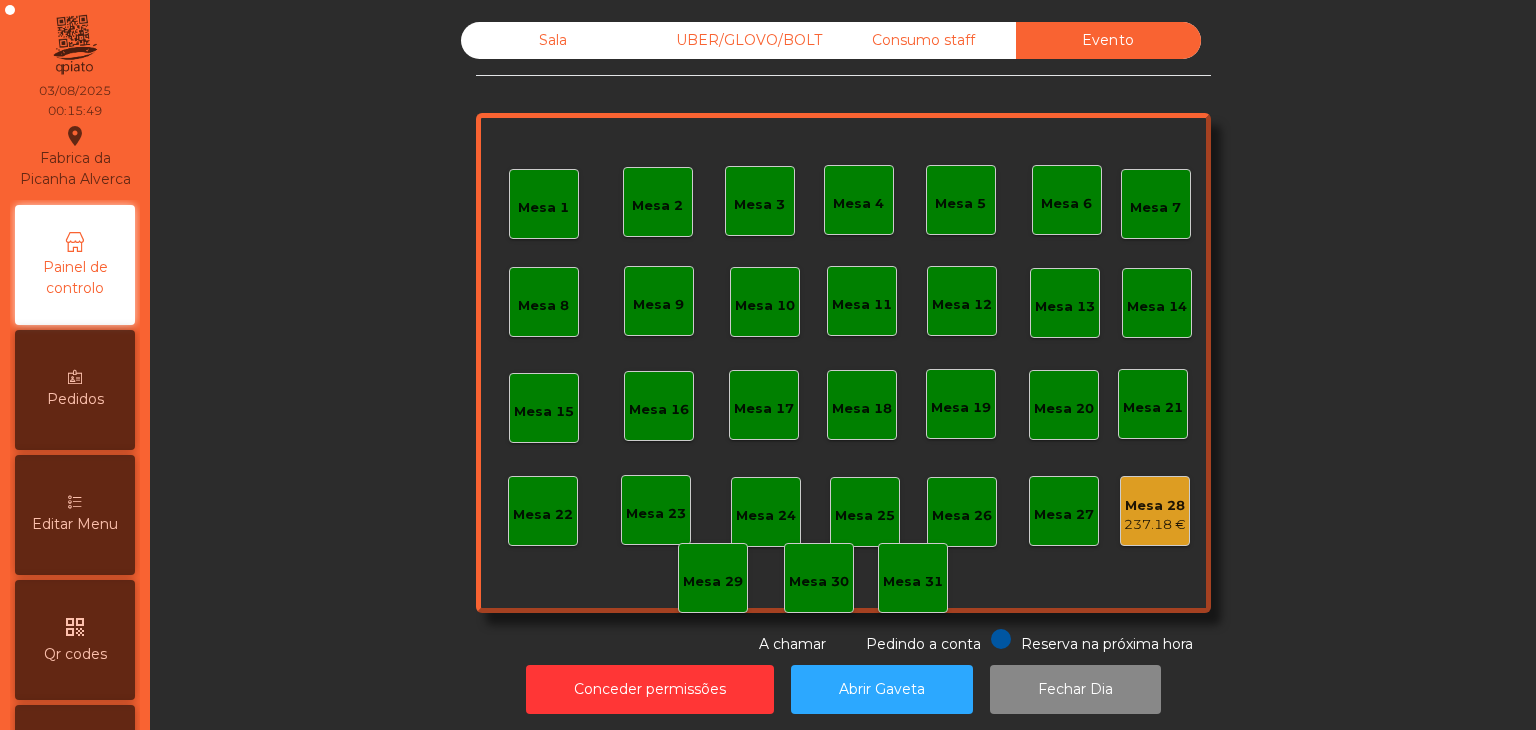 click on "Mesa 28" 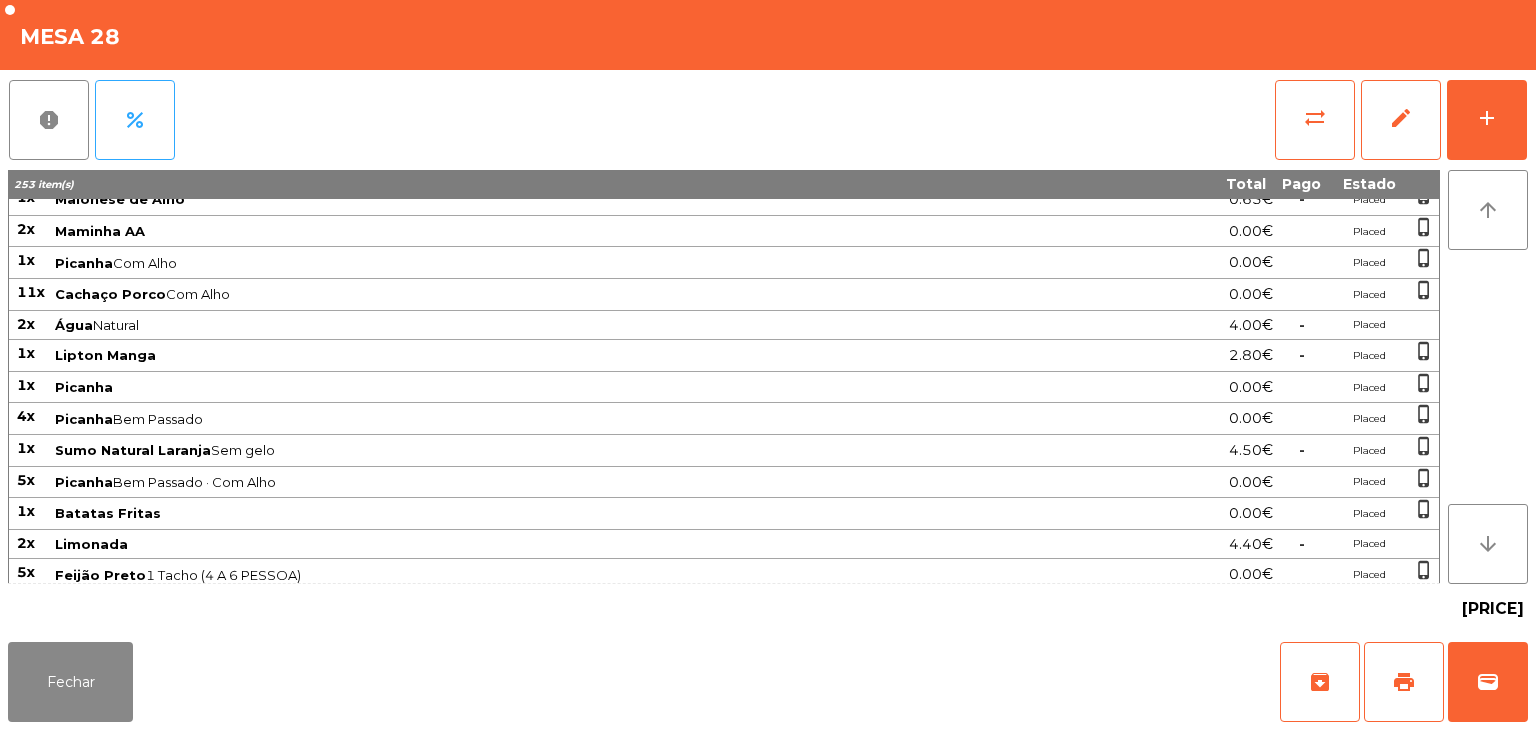 scroll, scrollTop: 1783, scrollLeft: 0, axis: vertical 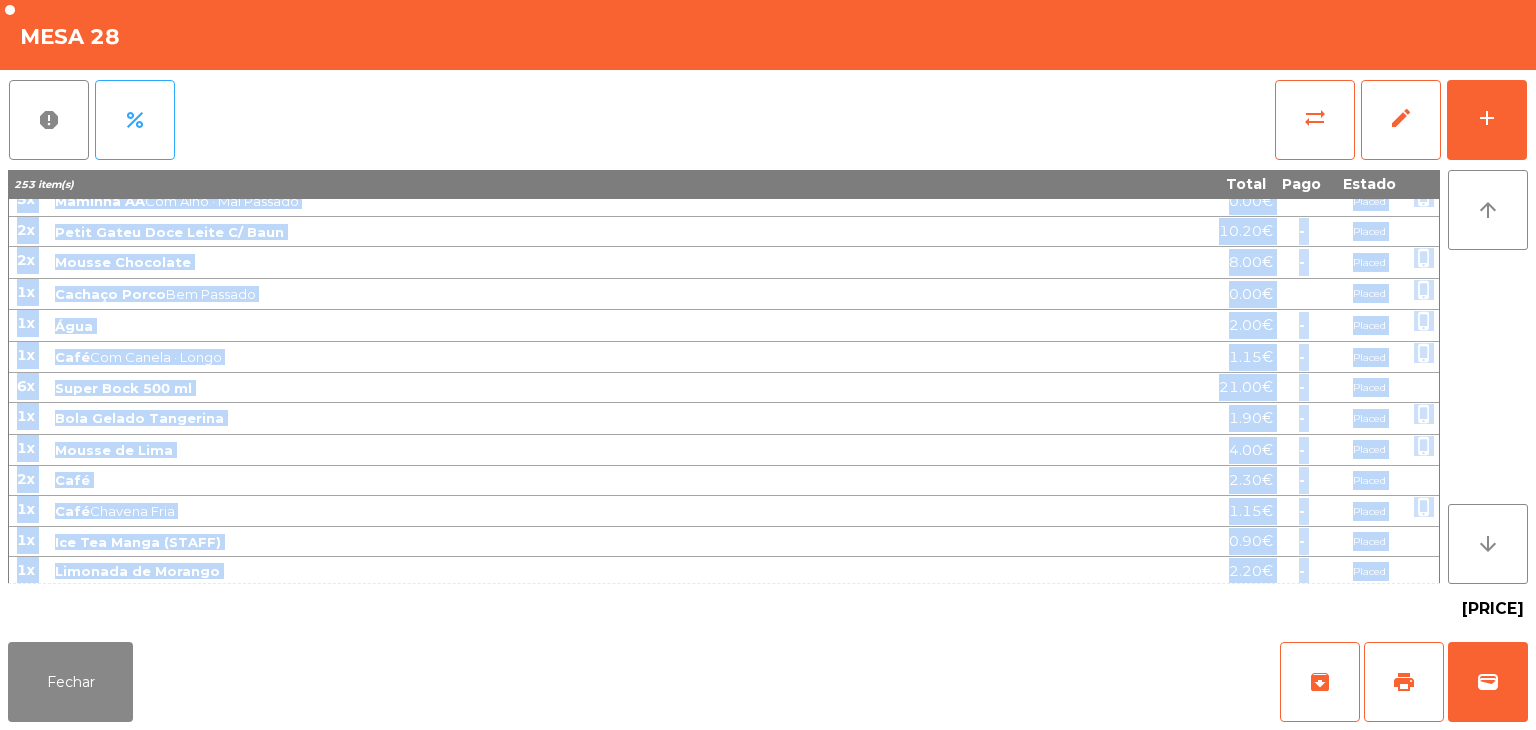 drag, startPoint x: 13, startPoint y: 211, endPoint x: 1380, endPoint y: 563, distance: 1411.5924 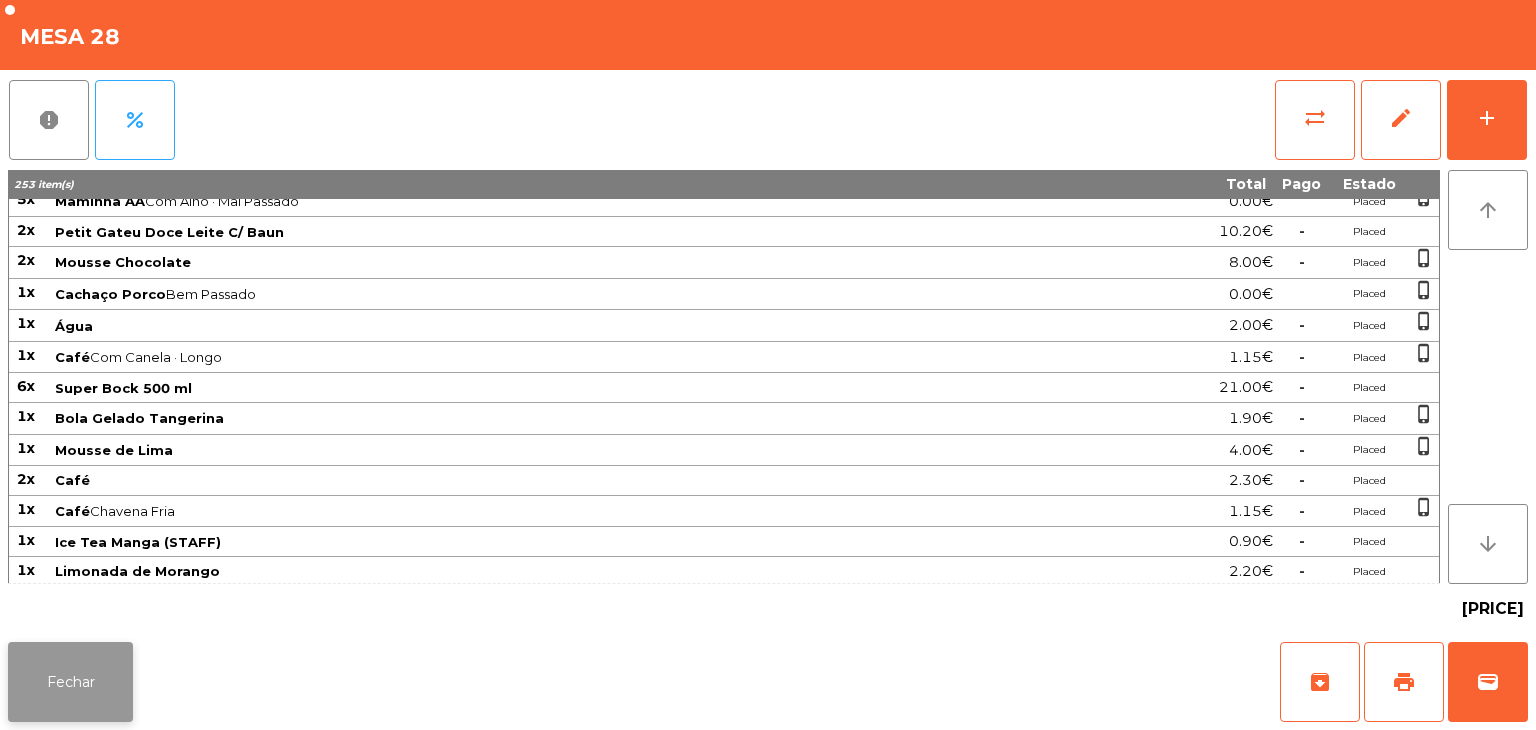 click on "Fechar" 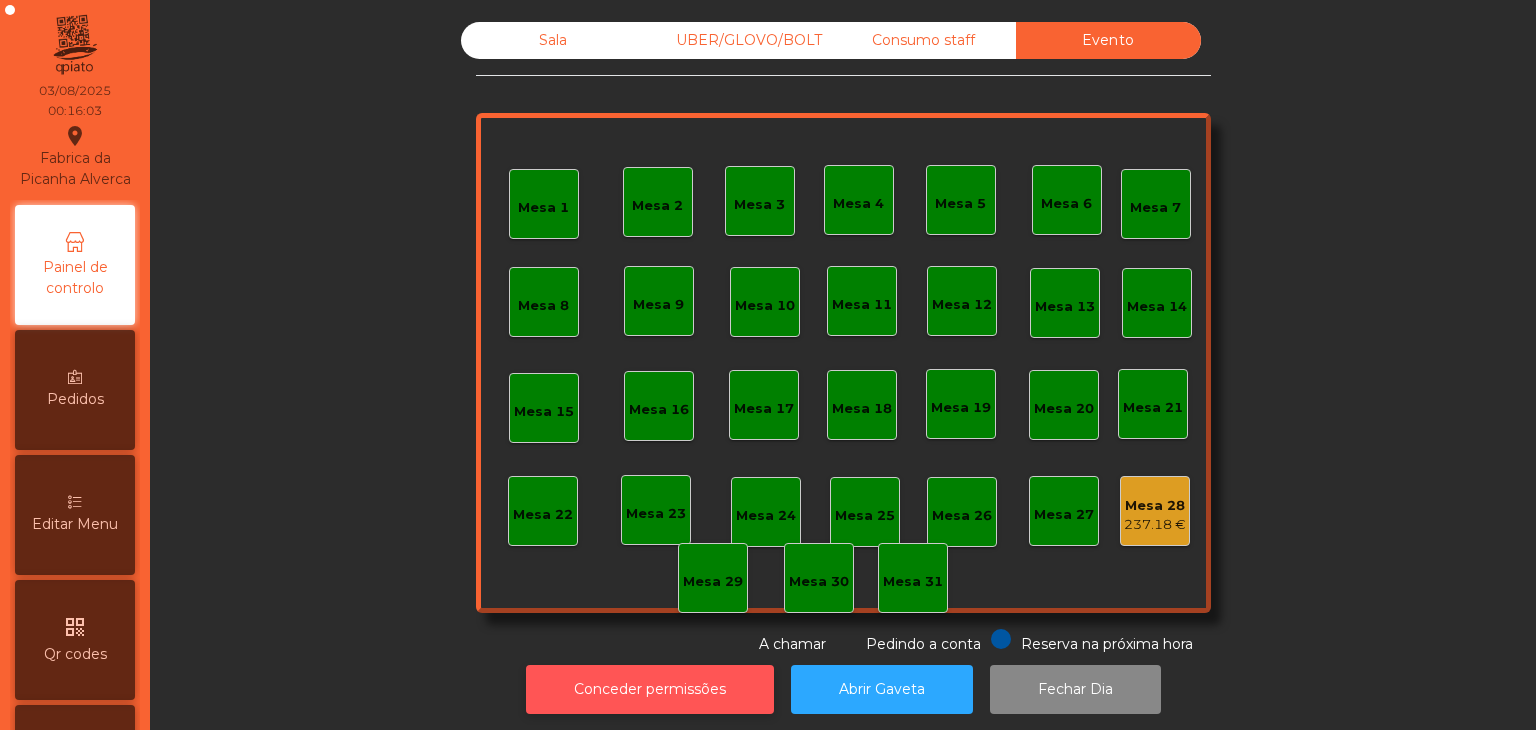 click on "Conceder permissões" 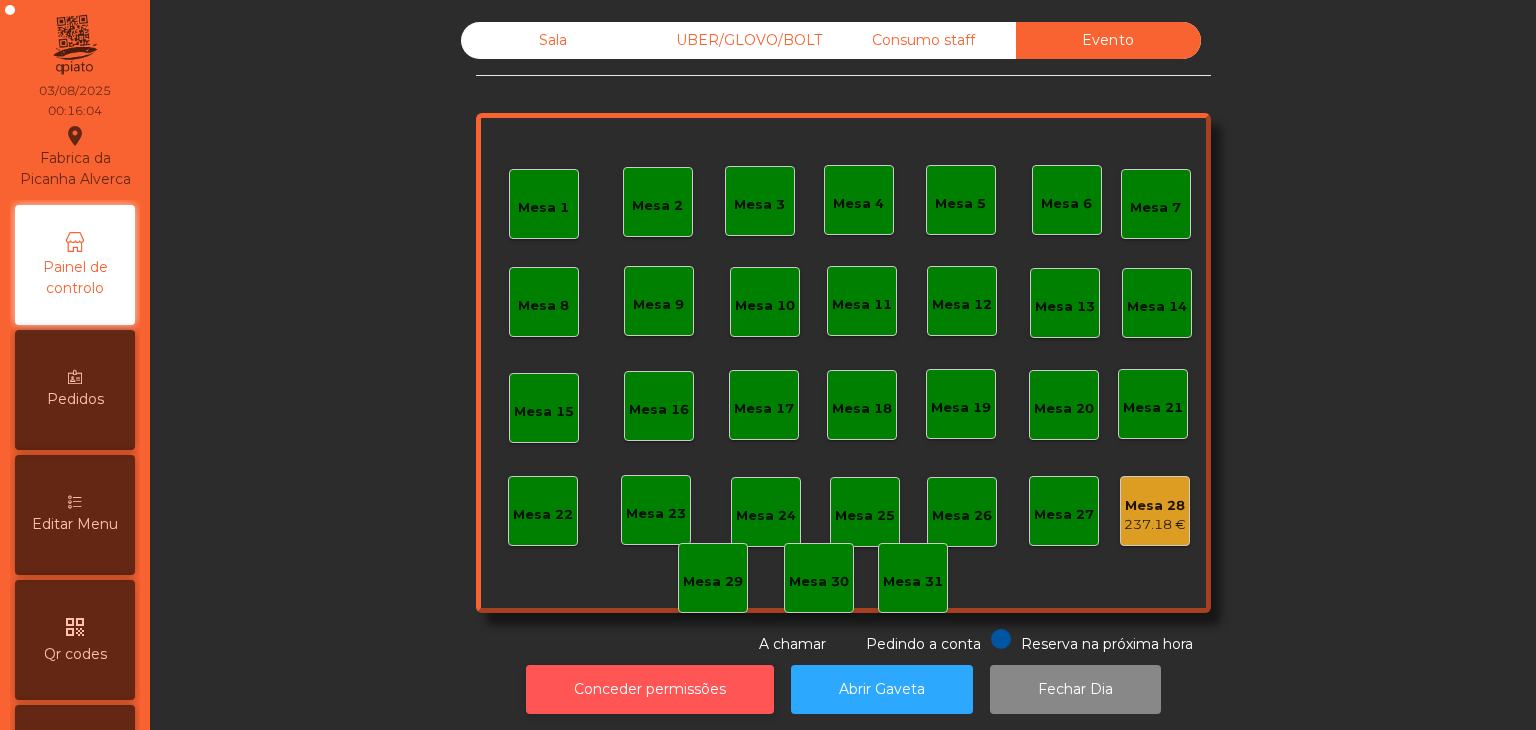 type 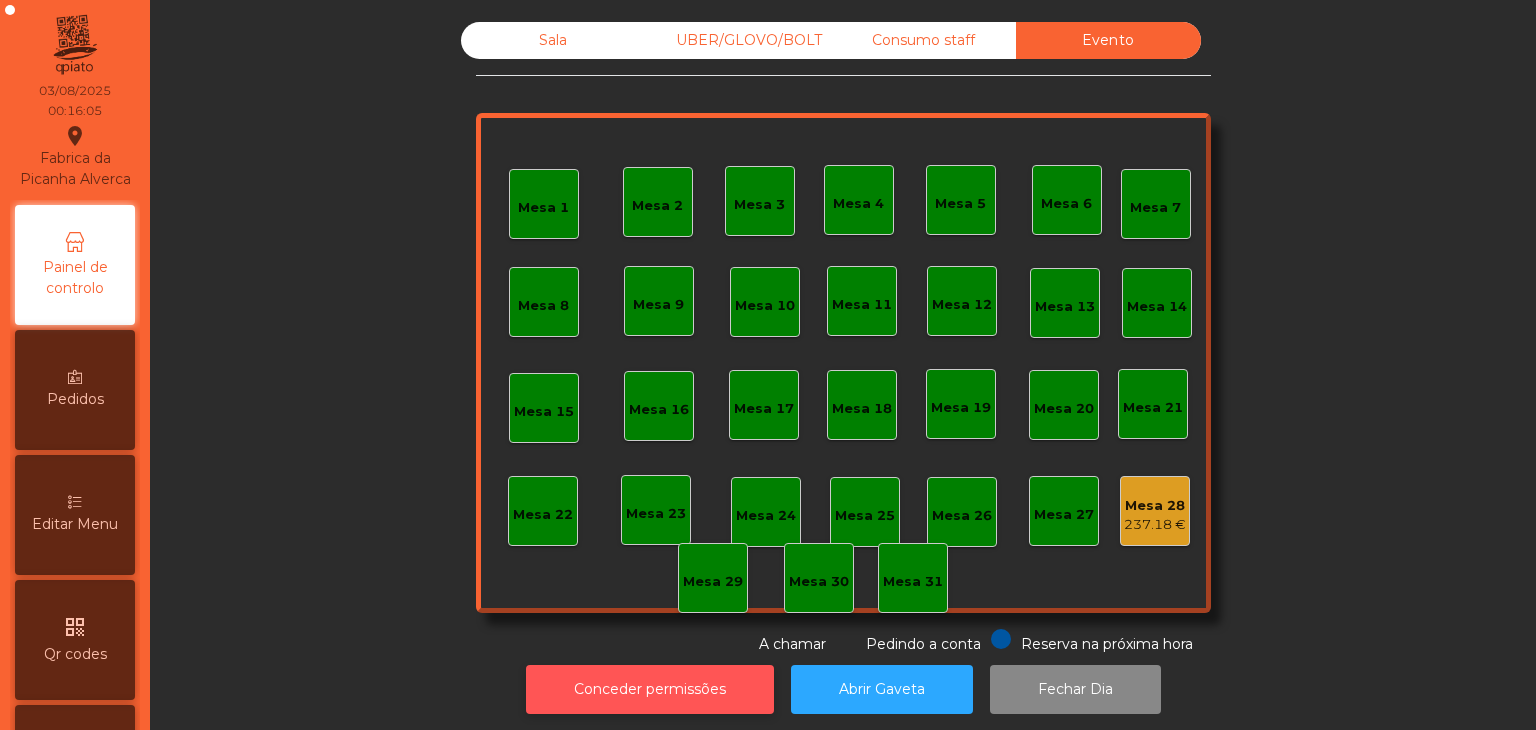 click on "Conceder permissões" 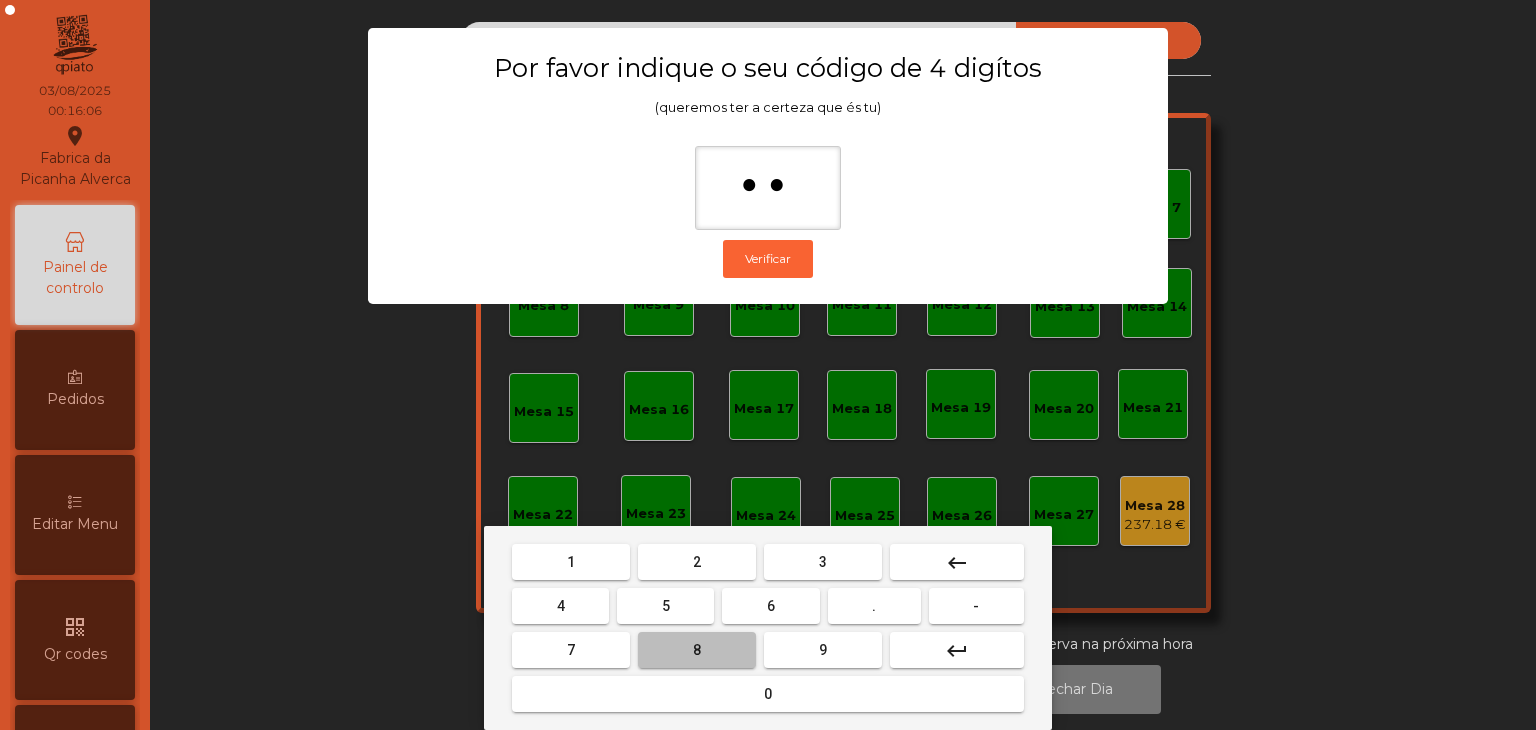 type on "***" 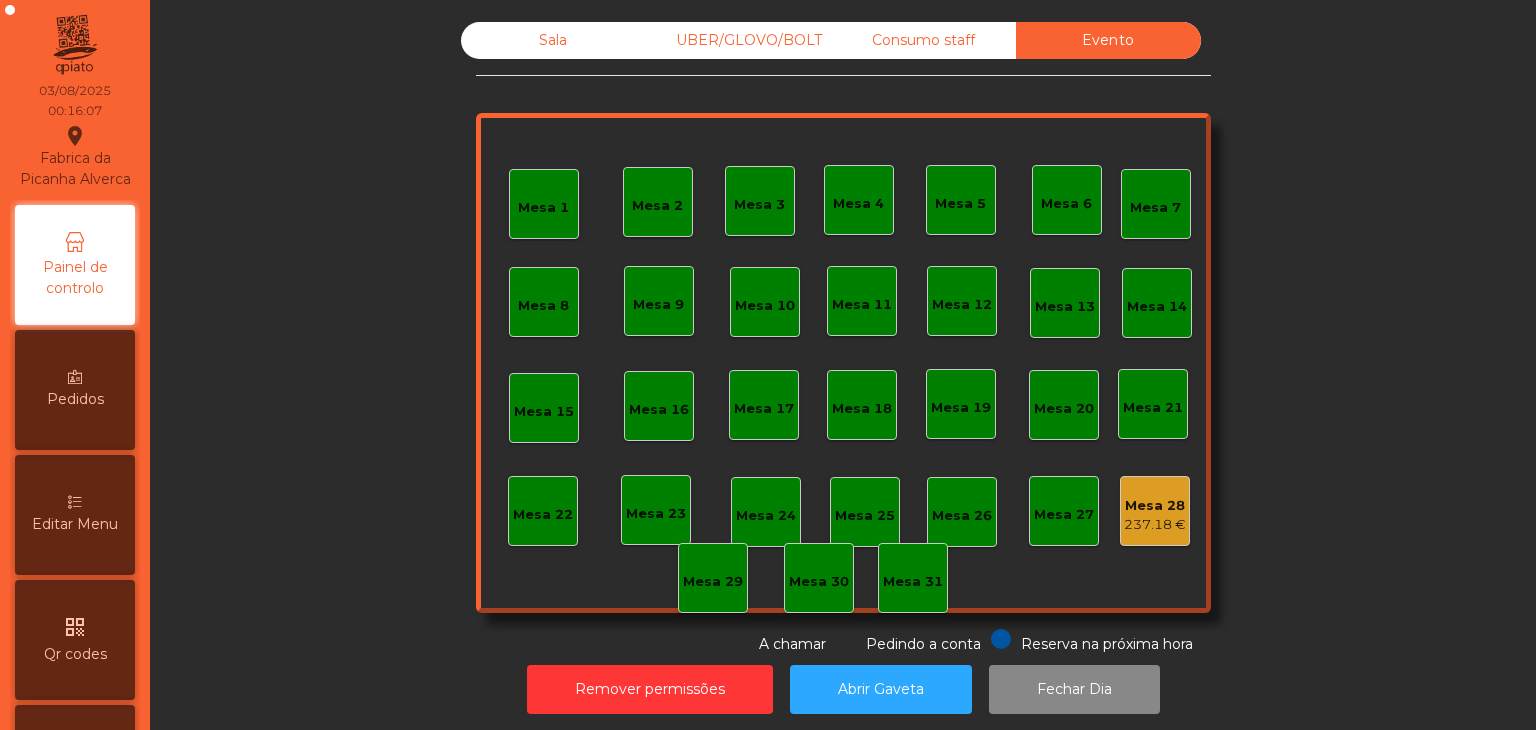 click on "237.18 €" 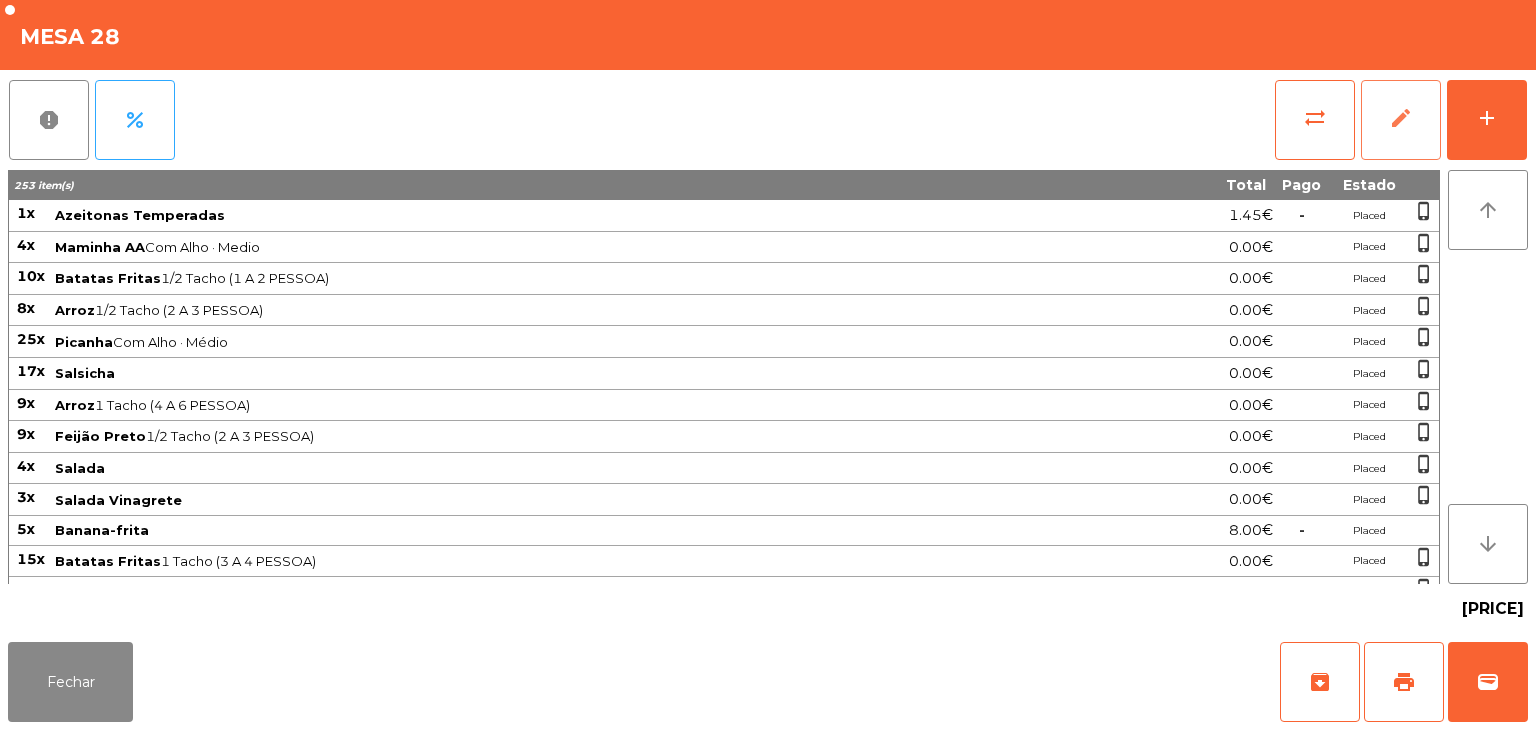 click on "edit" 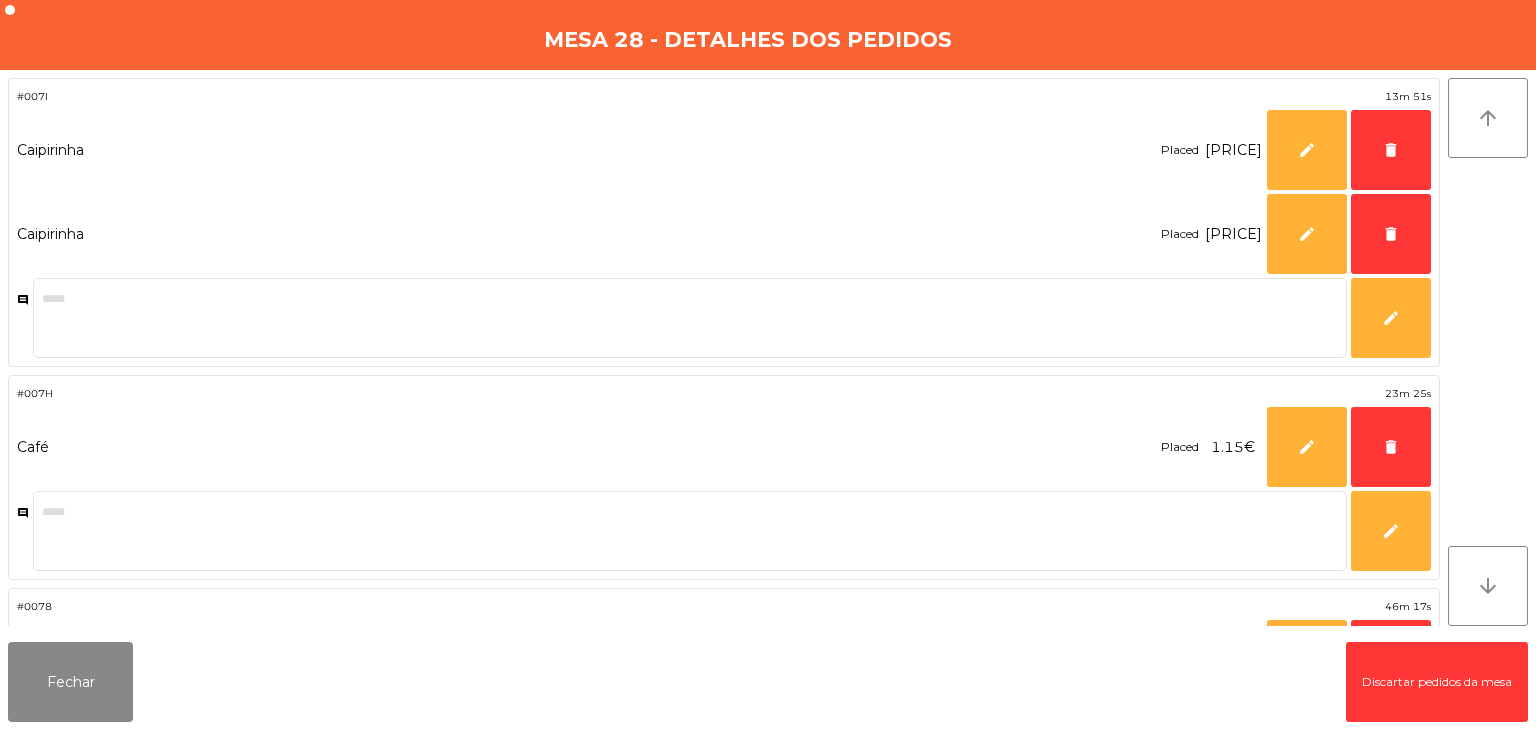 click on "Discartar pedidos da mesa" 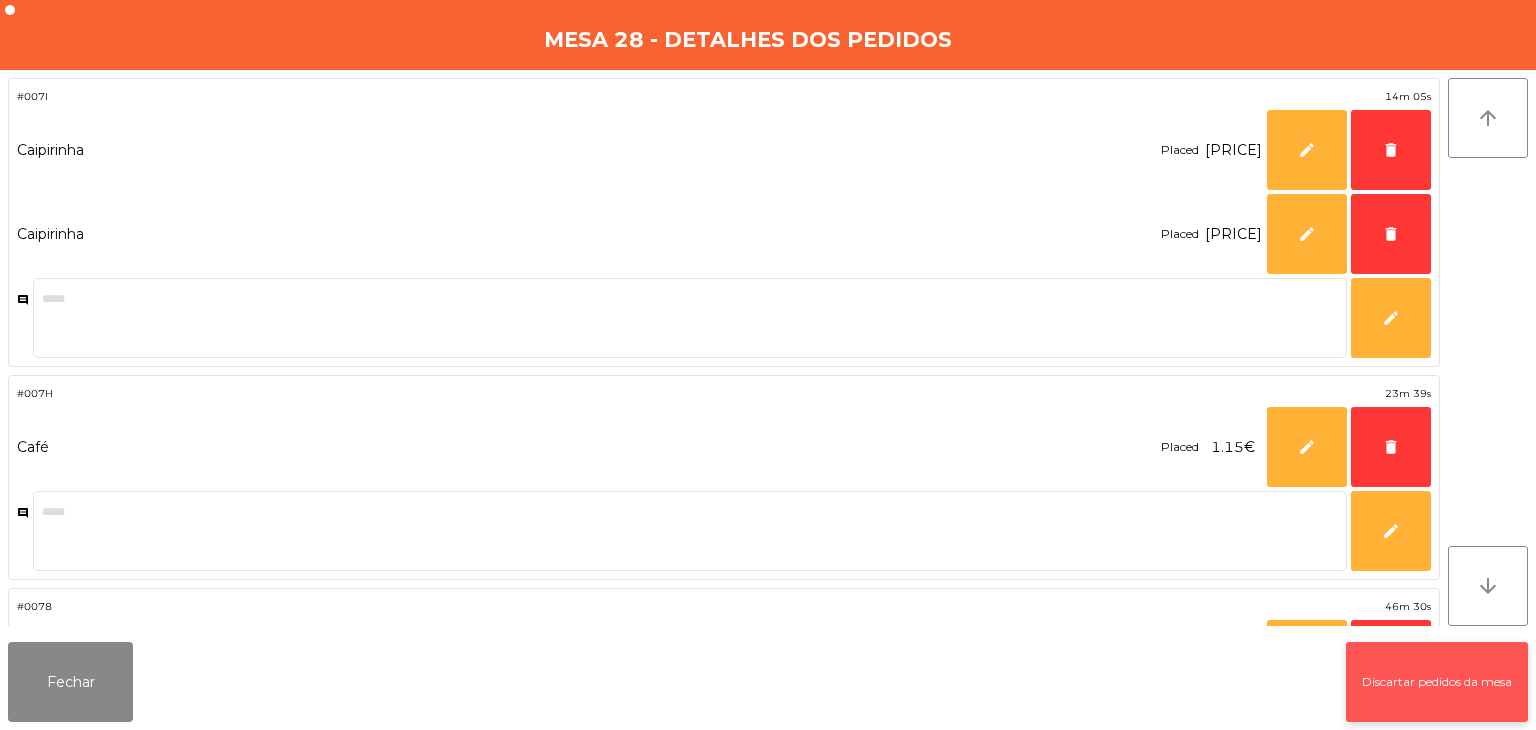 click on "Discartar pedidos da mesa" 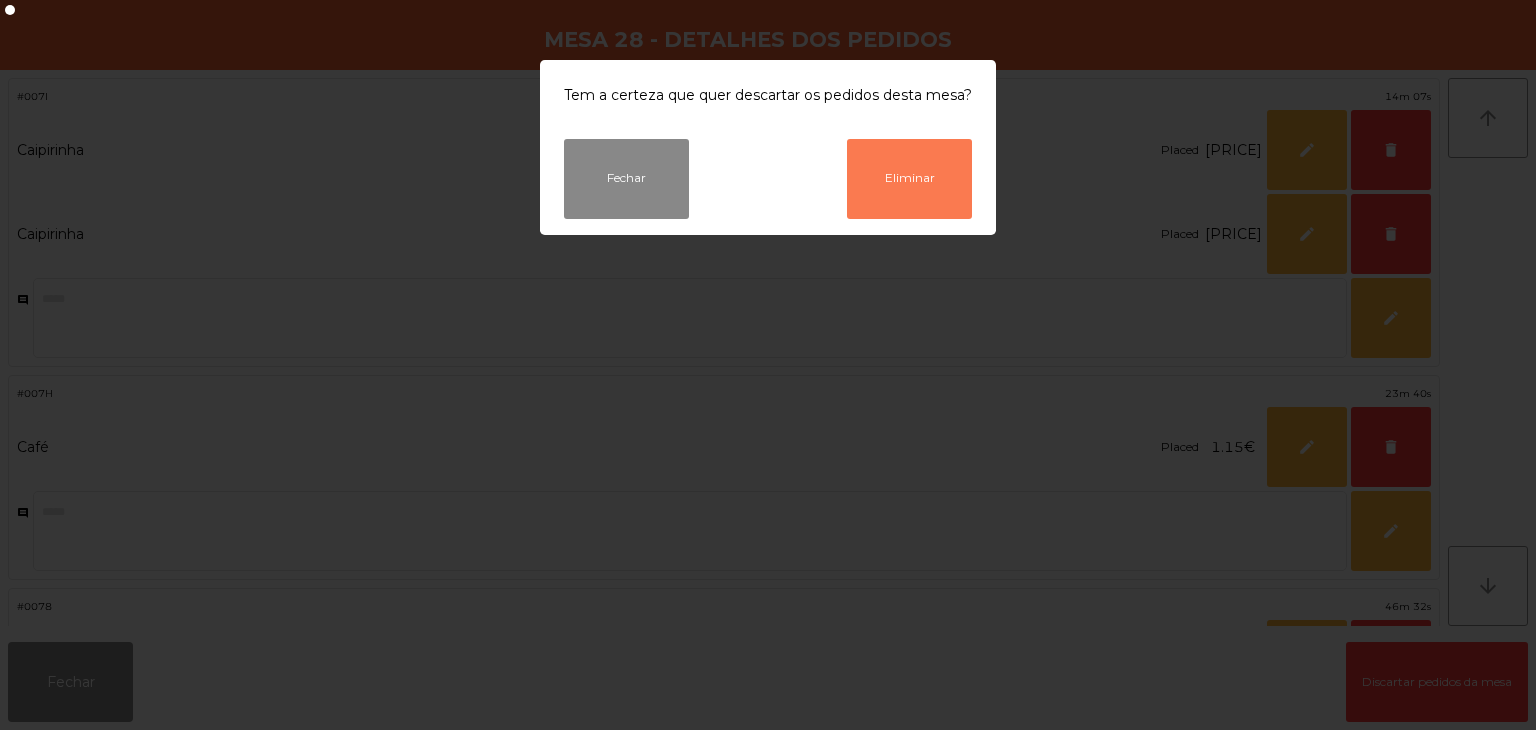 click on "Eliminar" 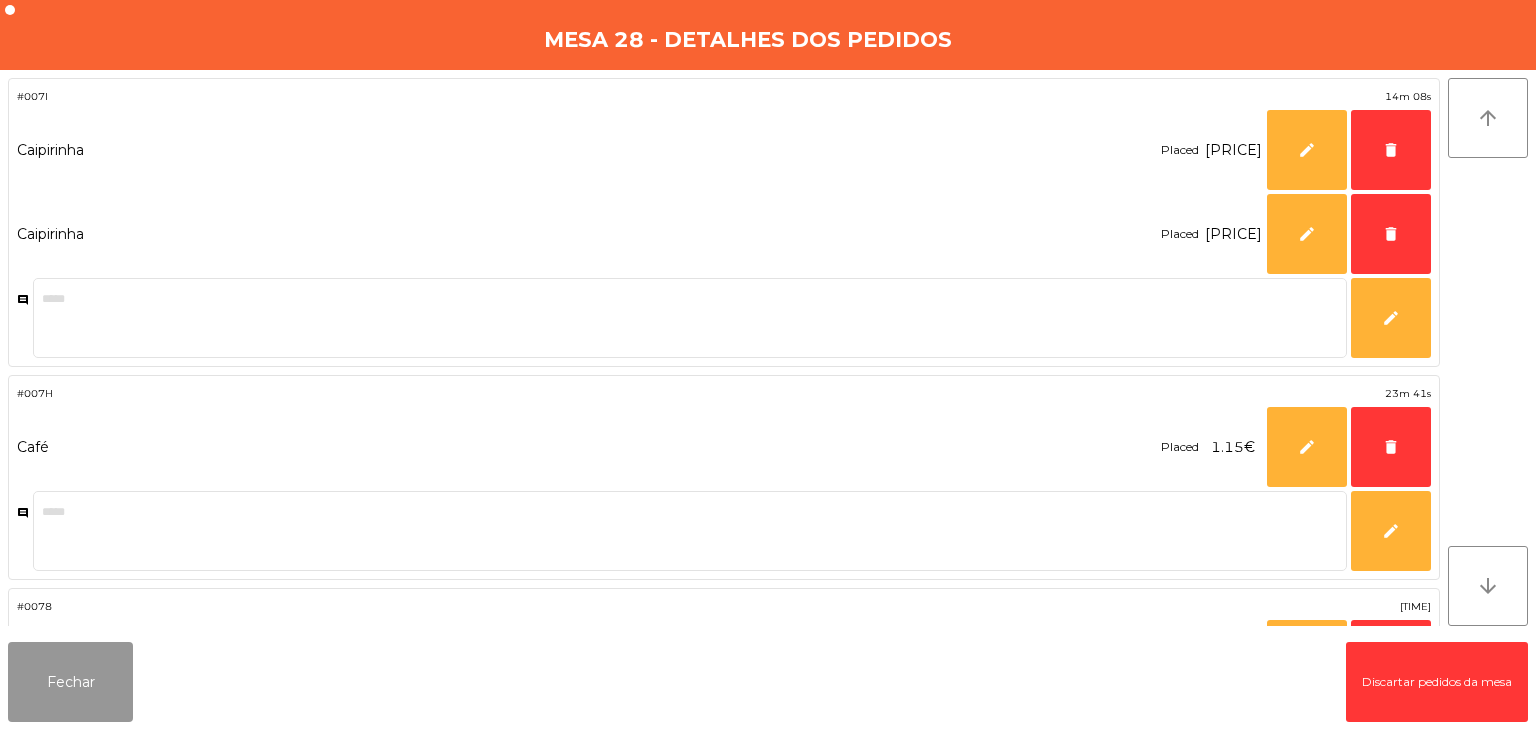 click on "Fechar" 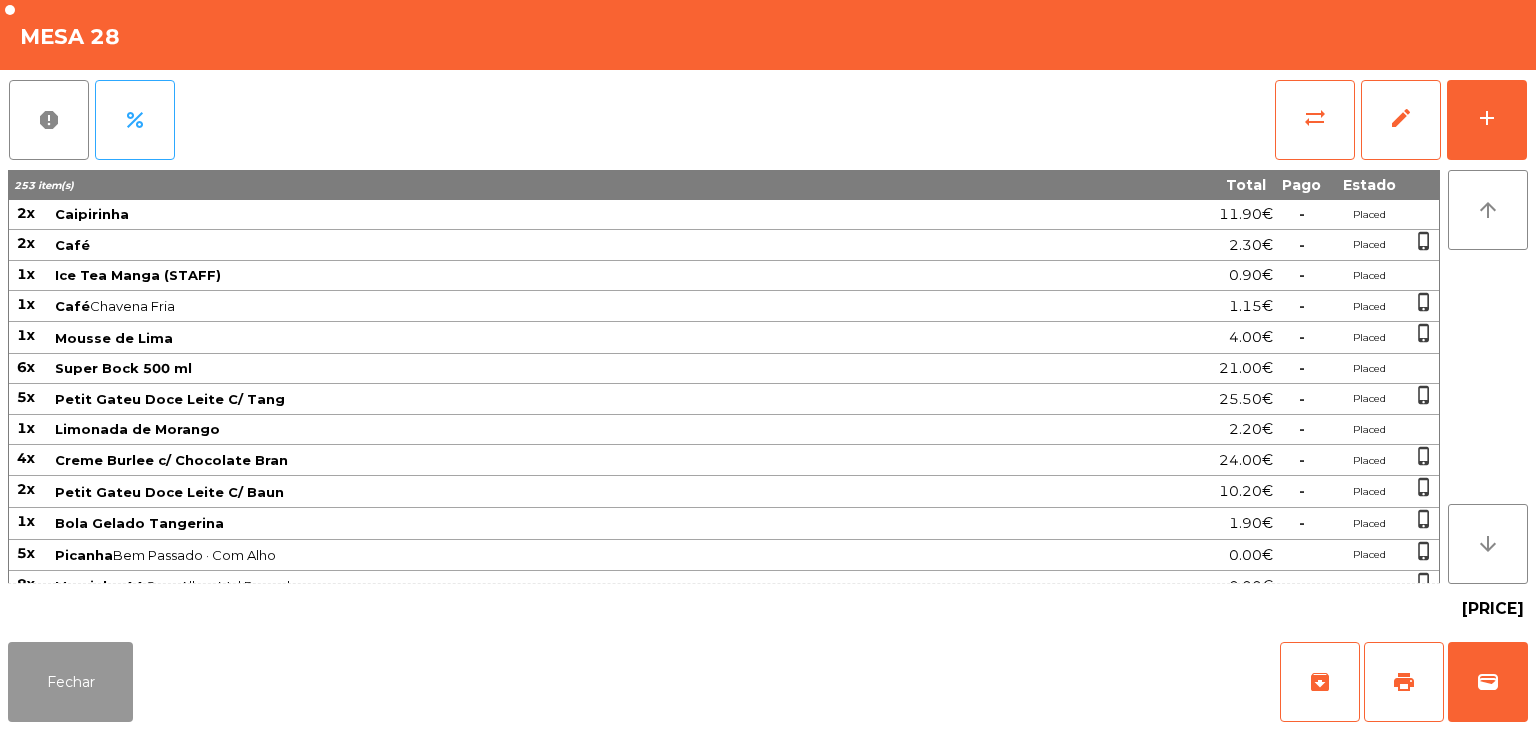 click on "Fechar" 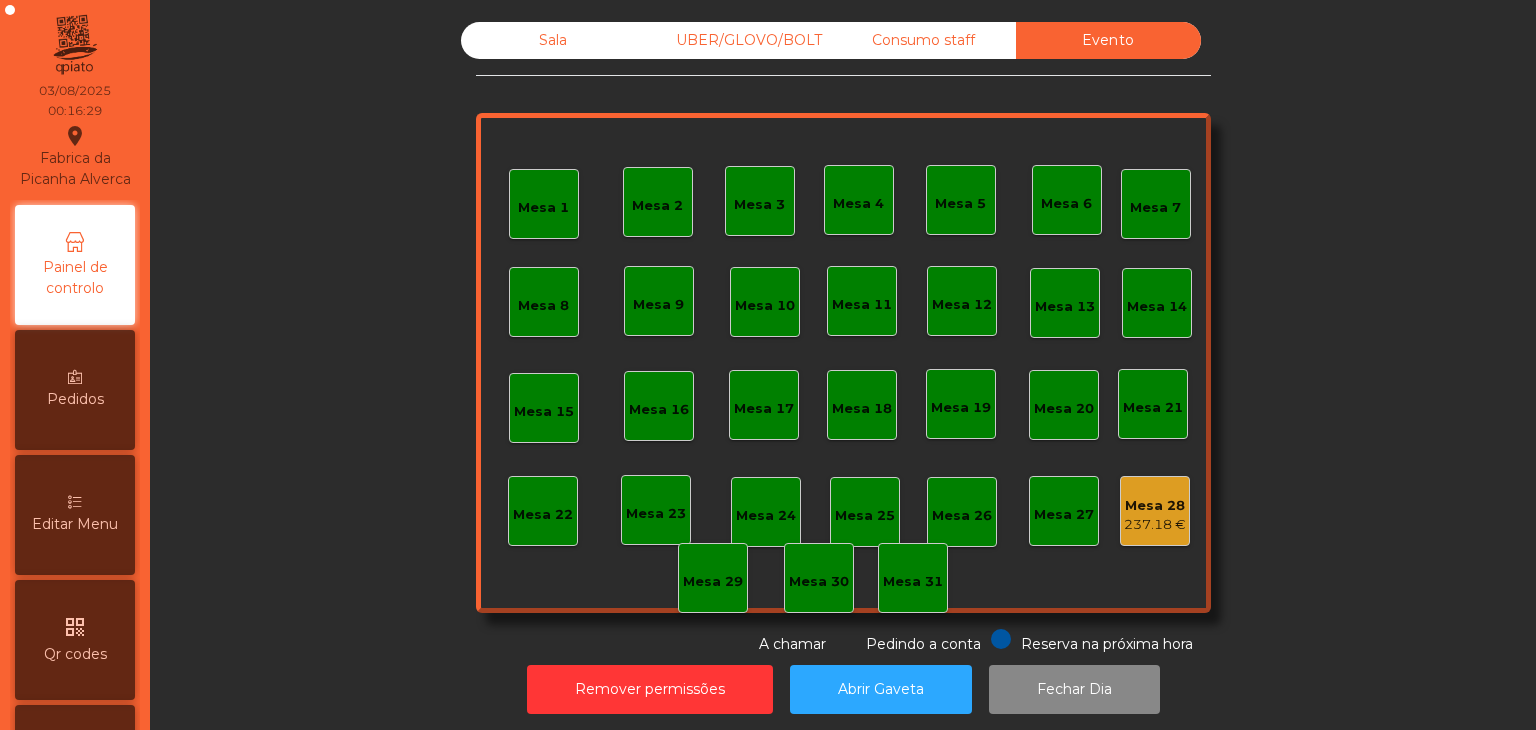 click on "Consumo staff" 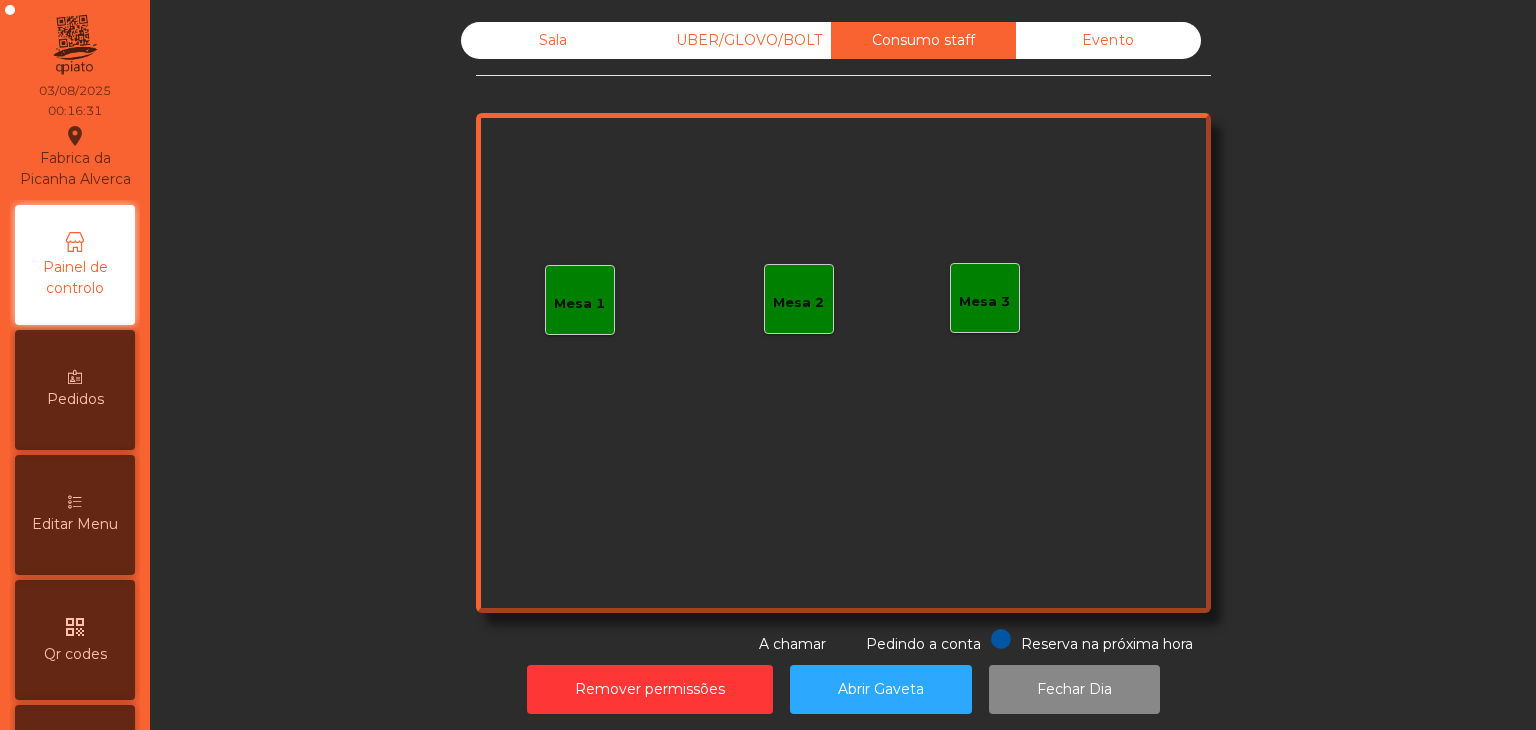 click on "Sala" 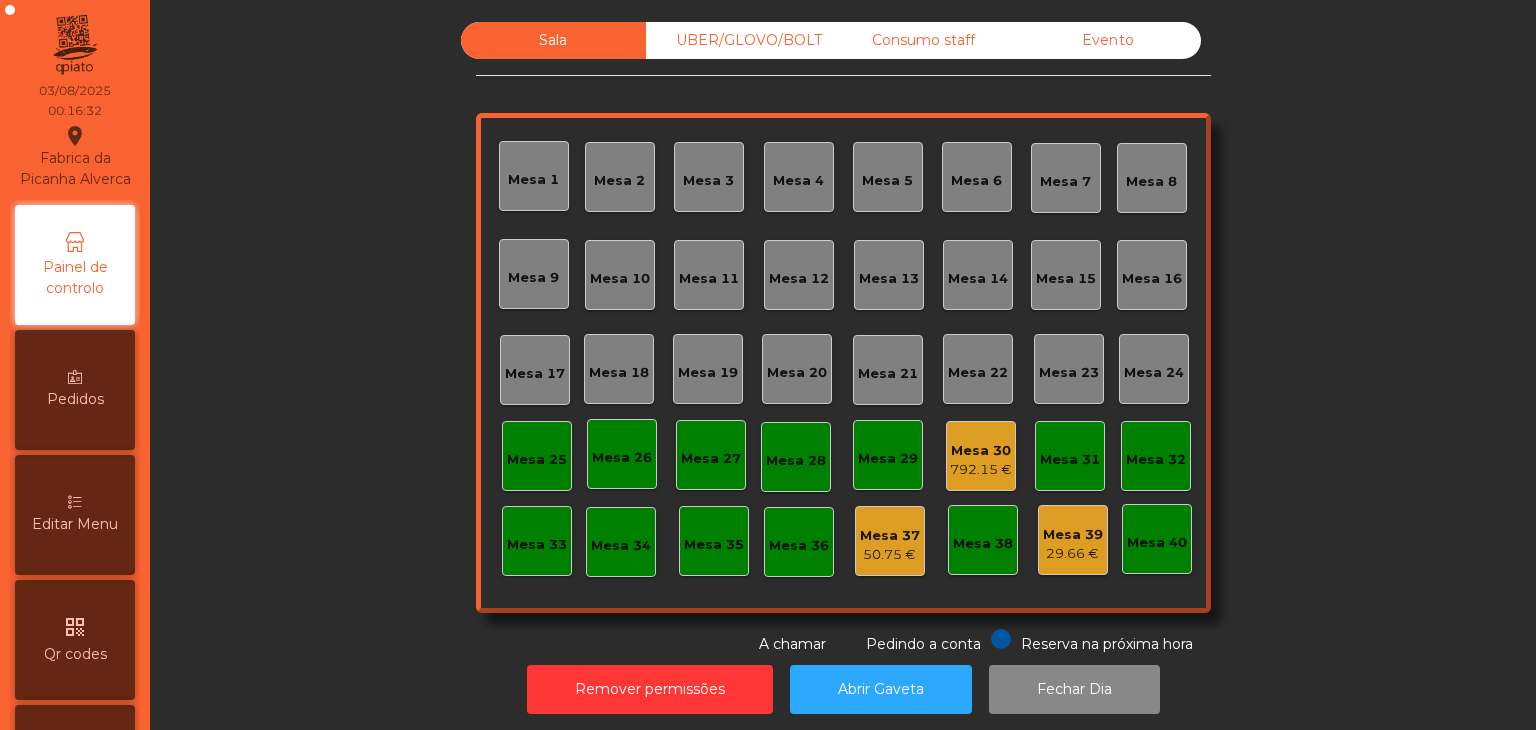 click on "792.15 €" 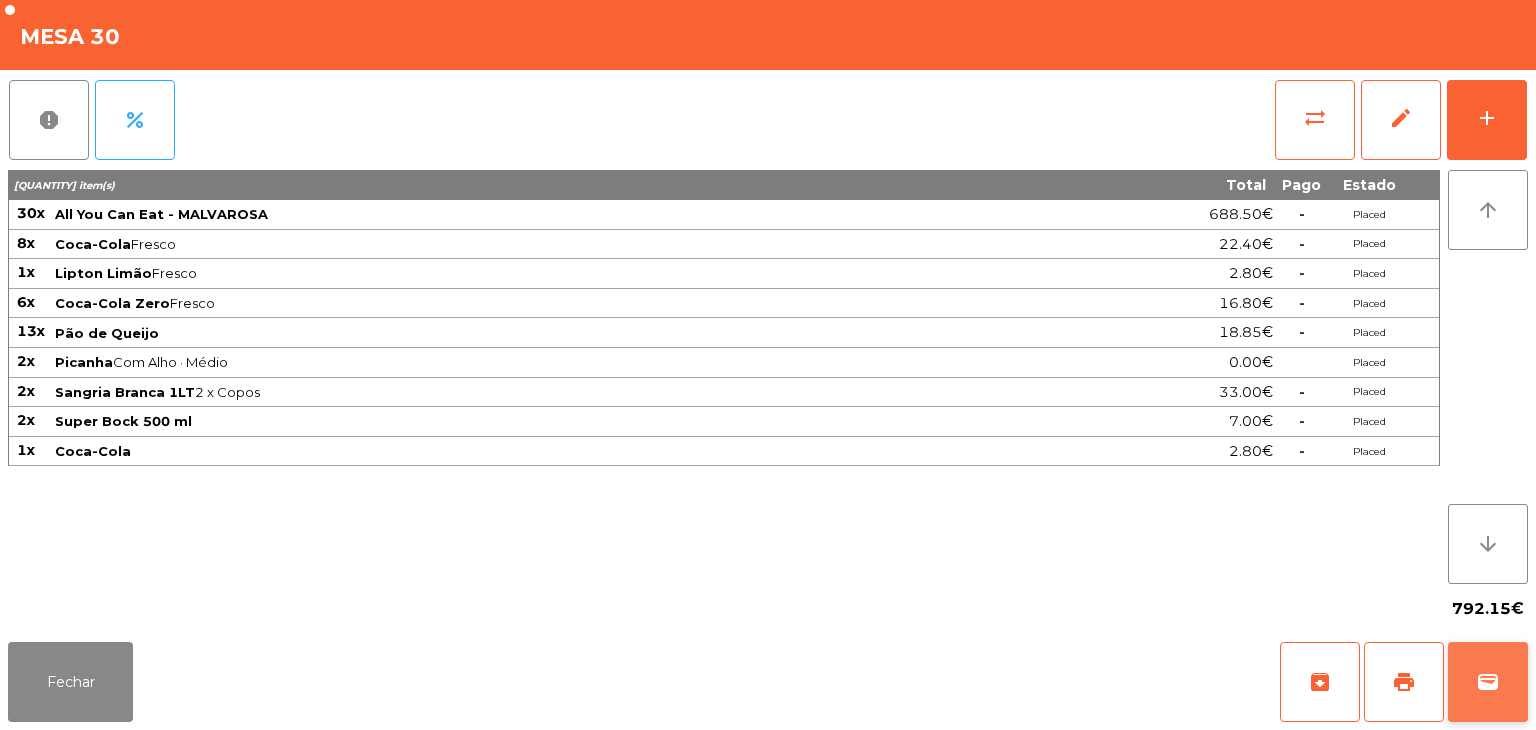 click on "wallet" 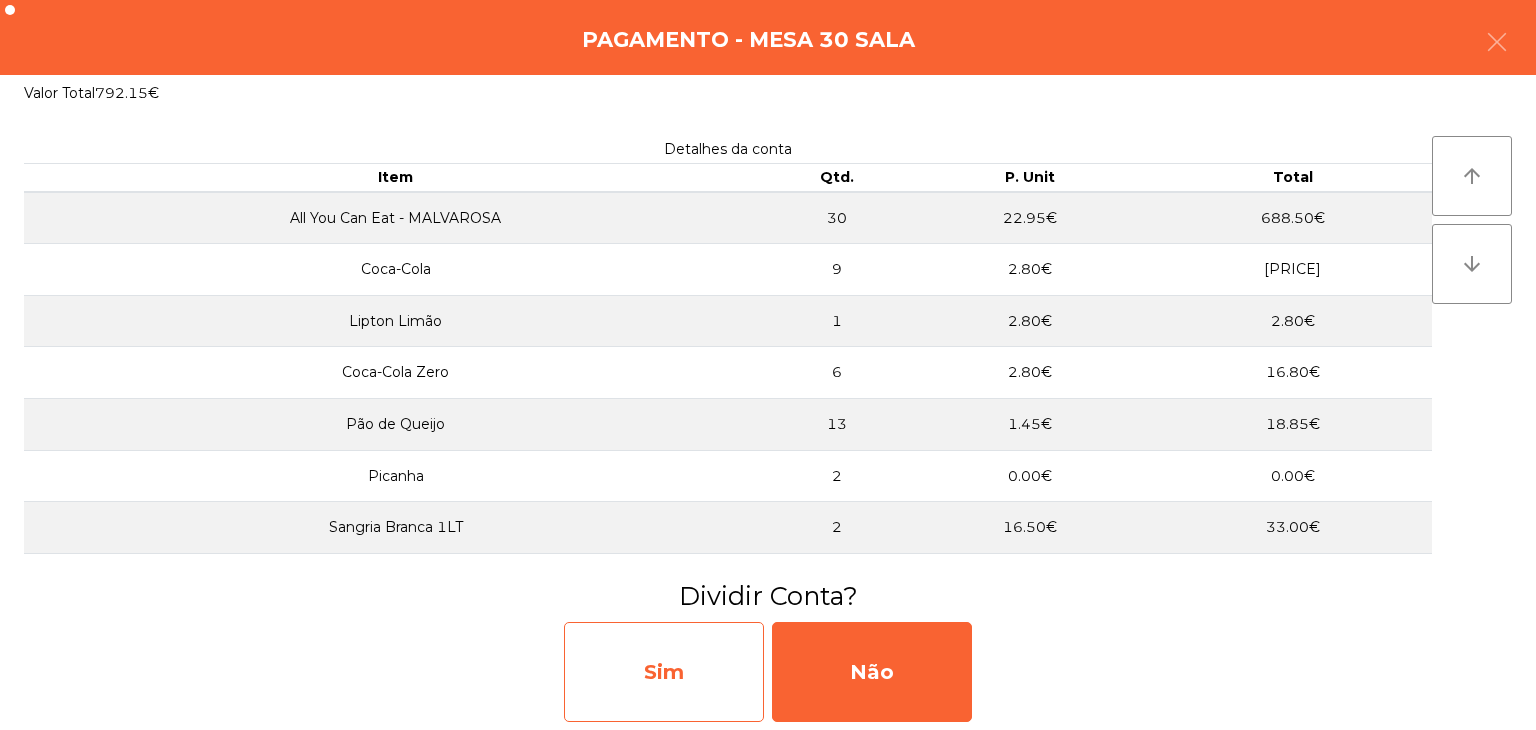 click on "Sim" 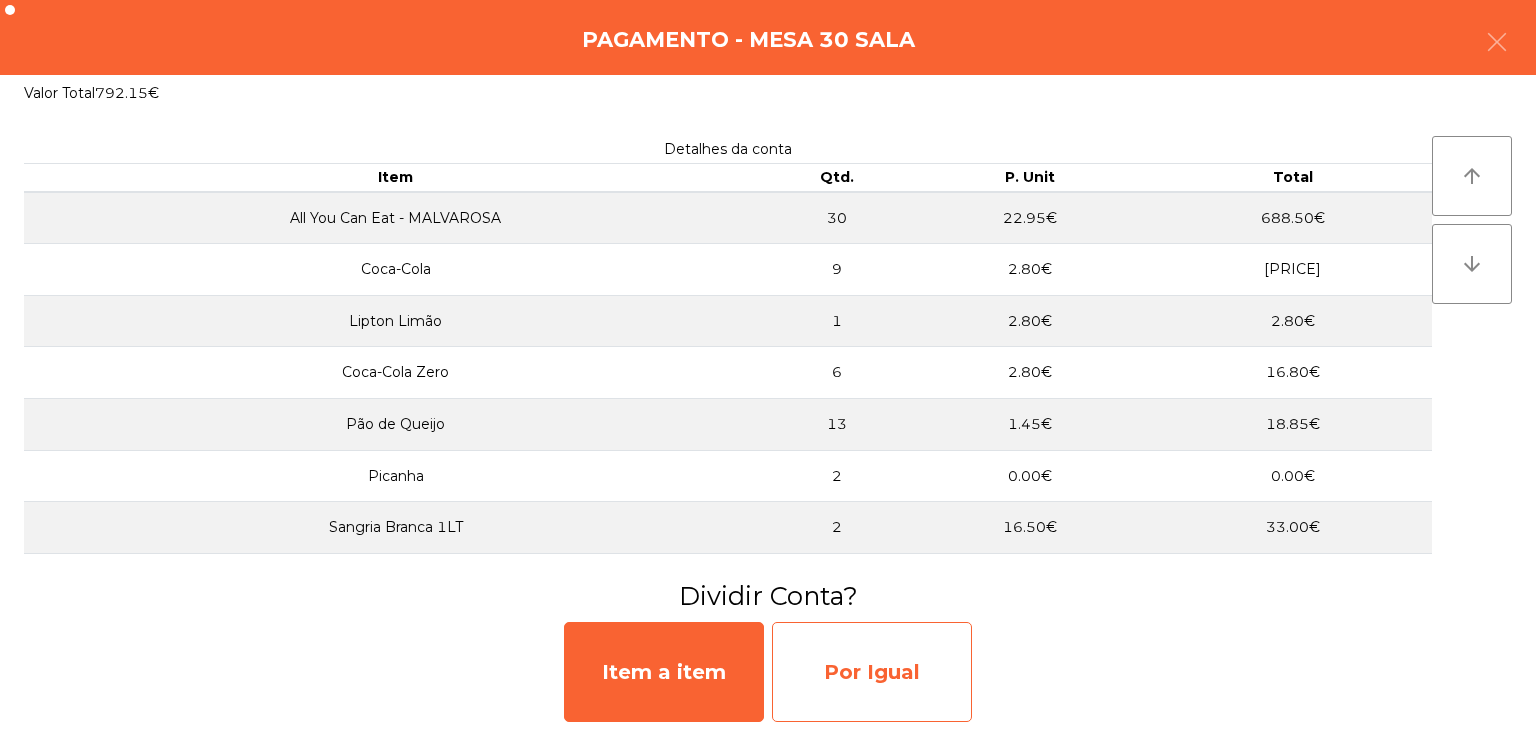 click on "Por Igual" 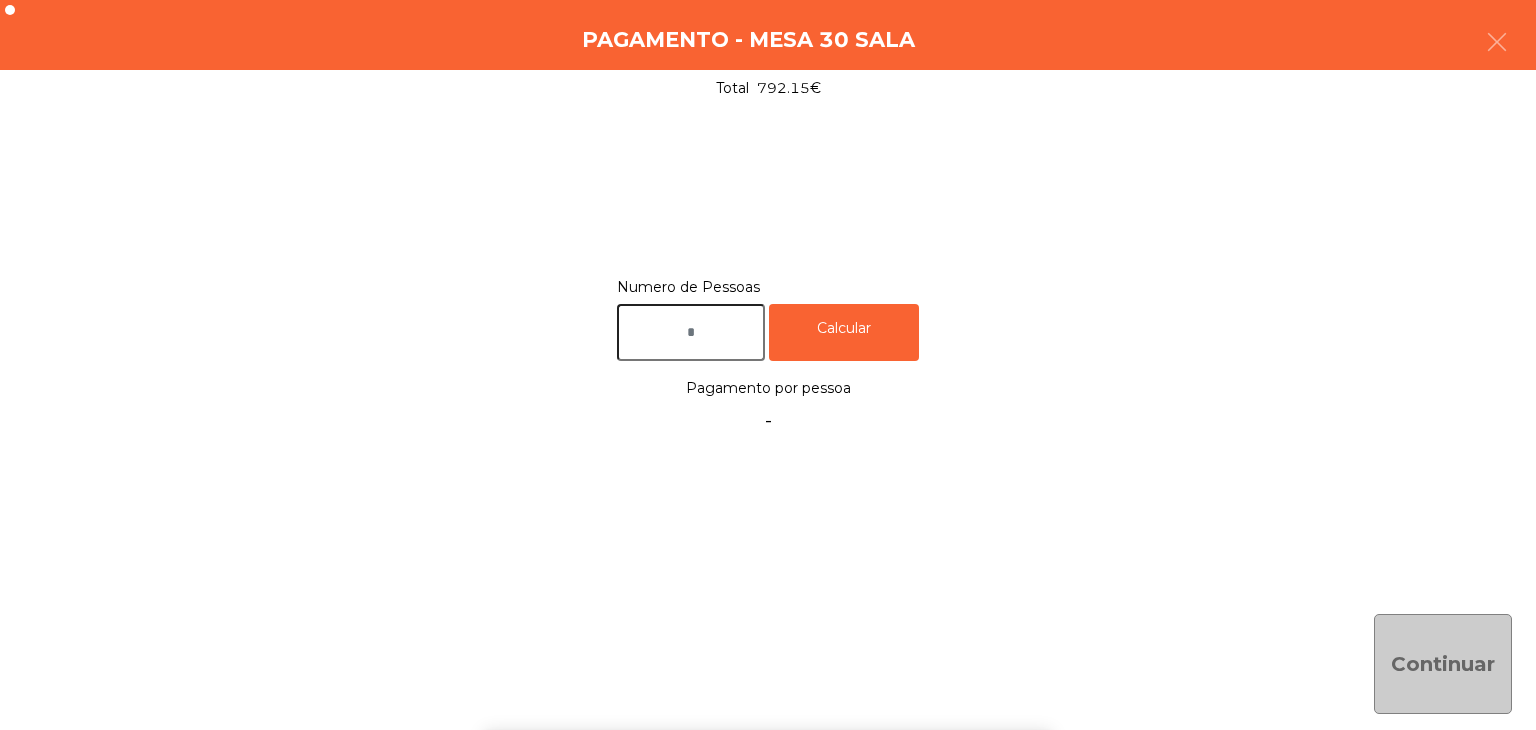 click 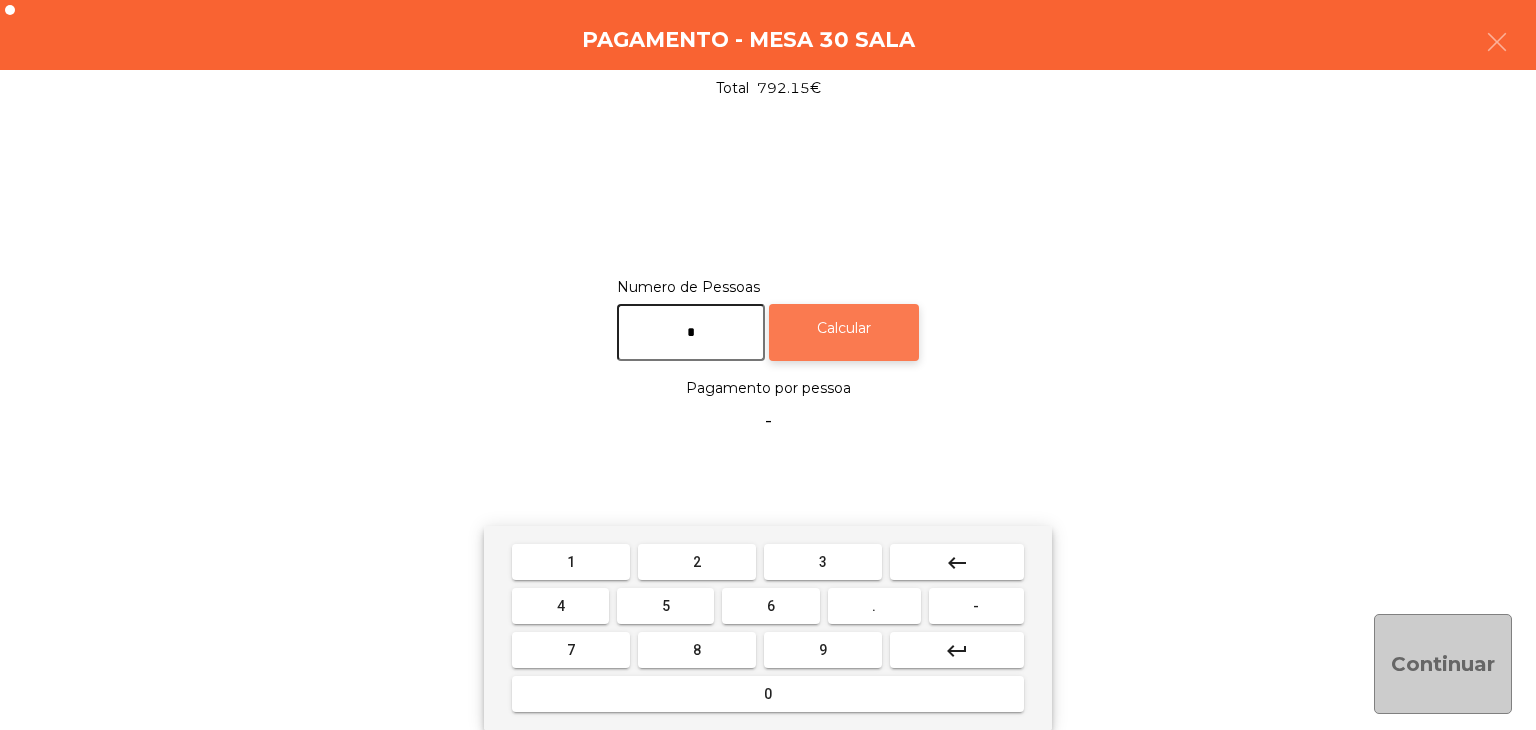 type on "*" 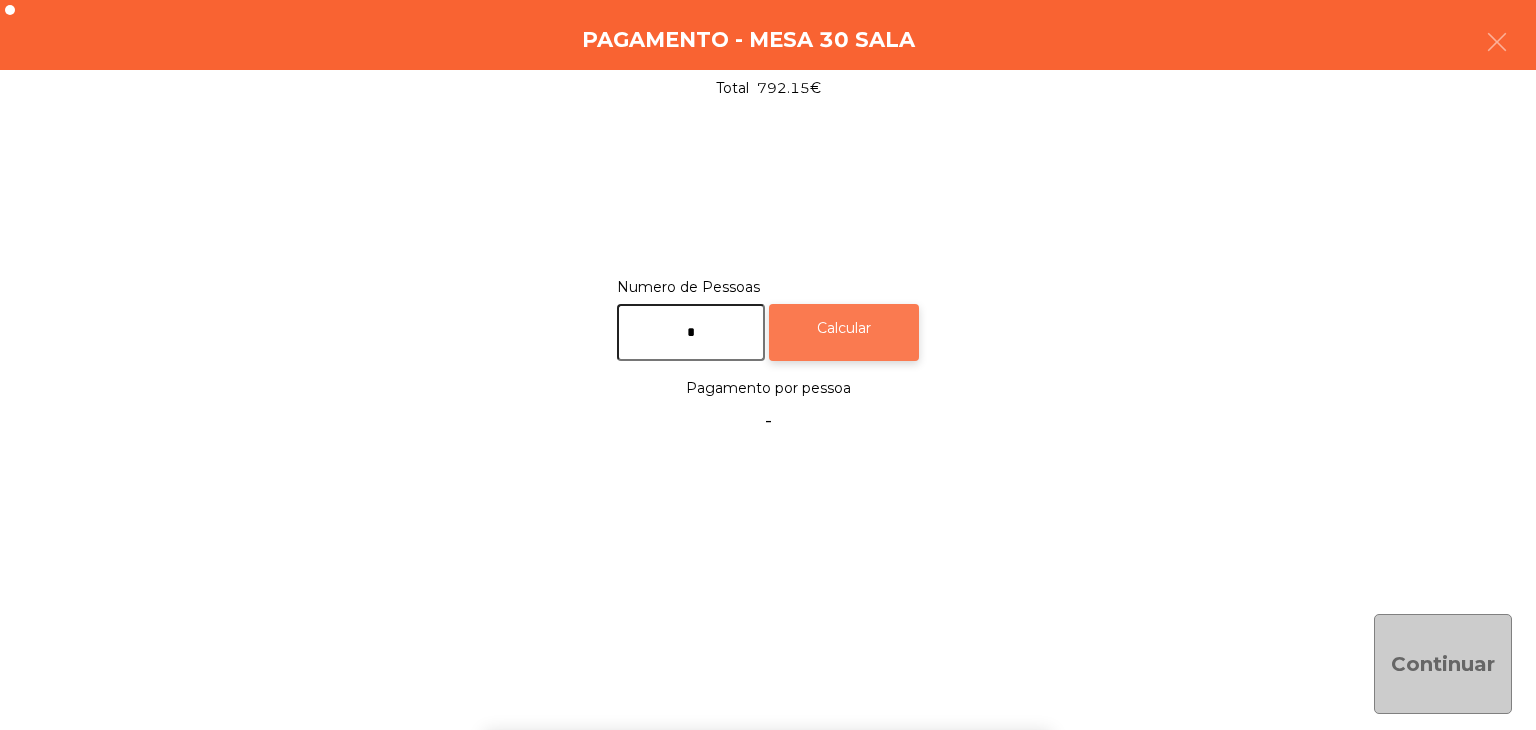 click on "Calcular" 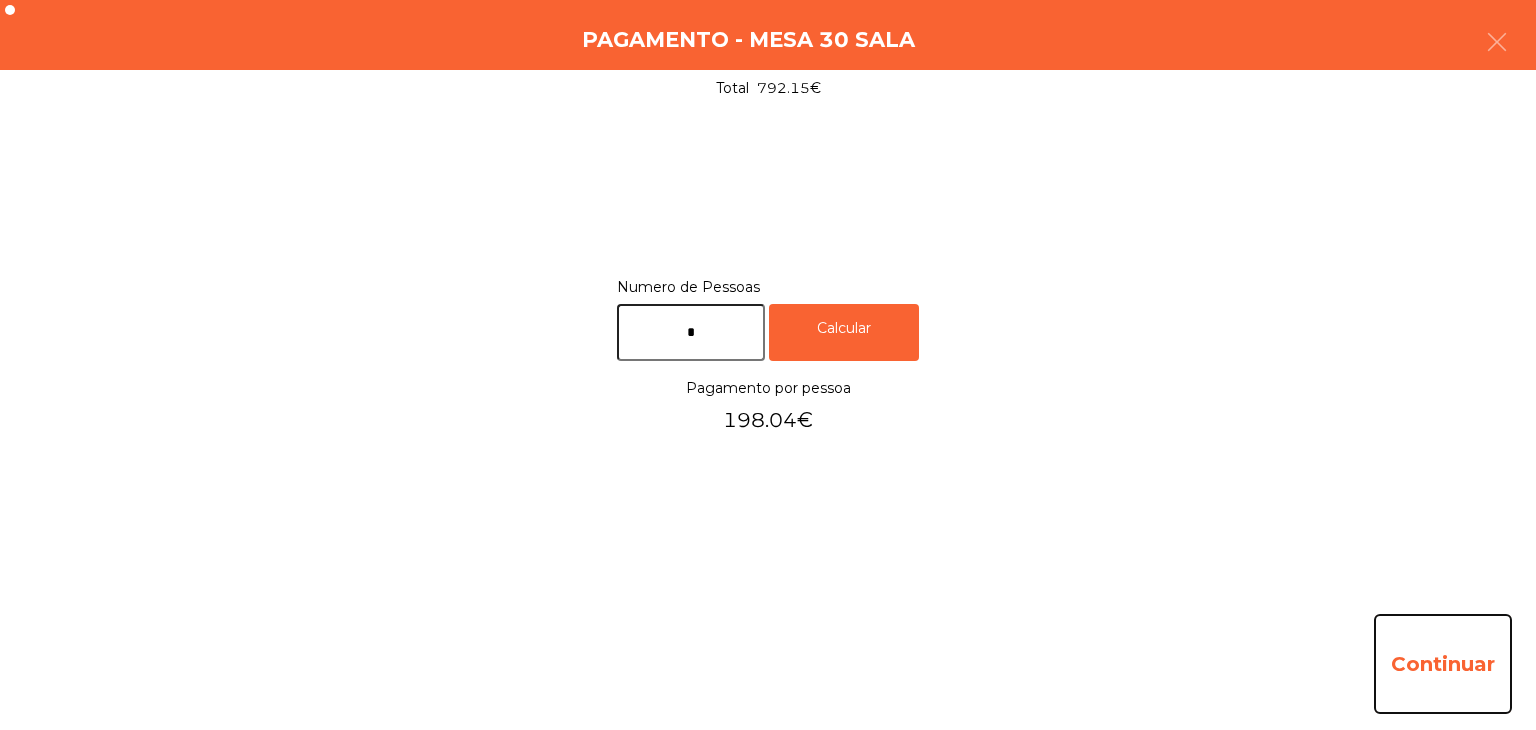 click on "Continuar" 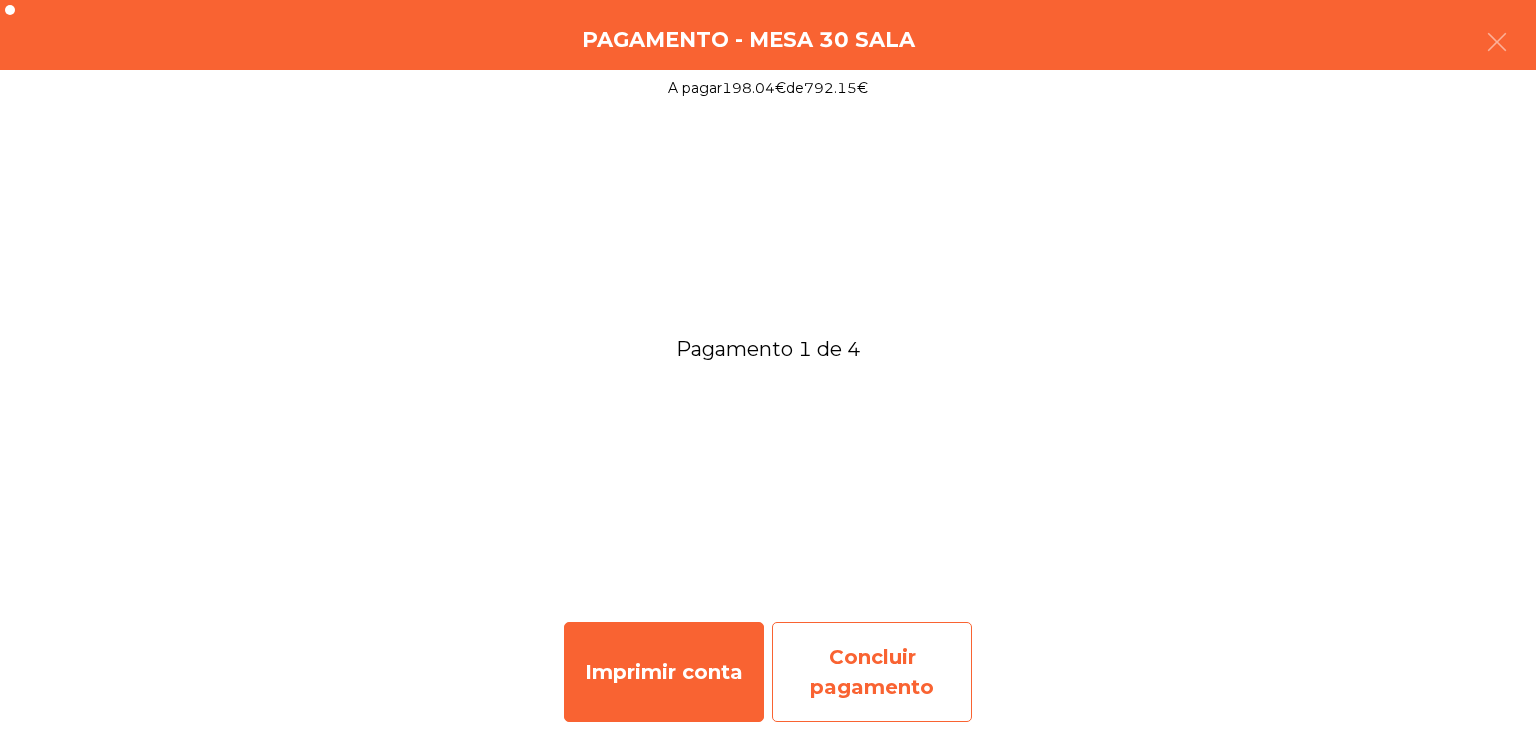 click on "Concluir pagamento" 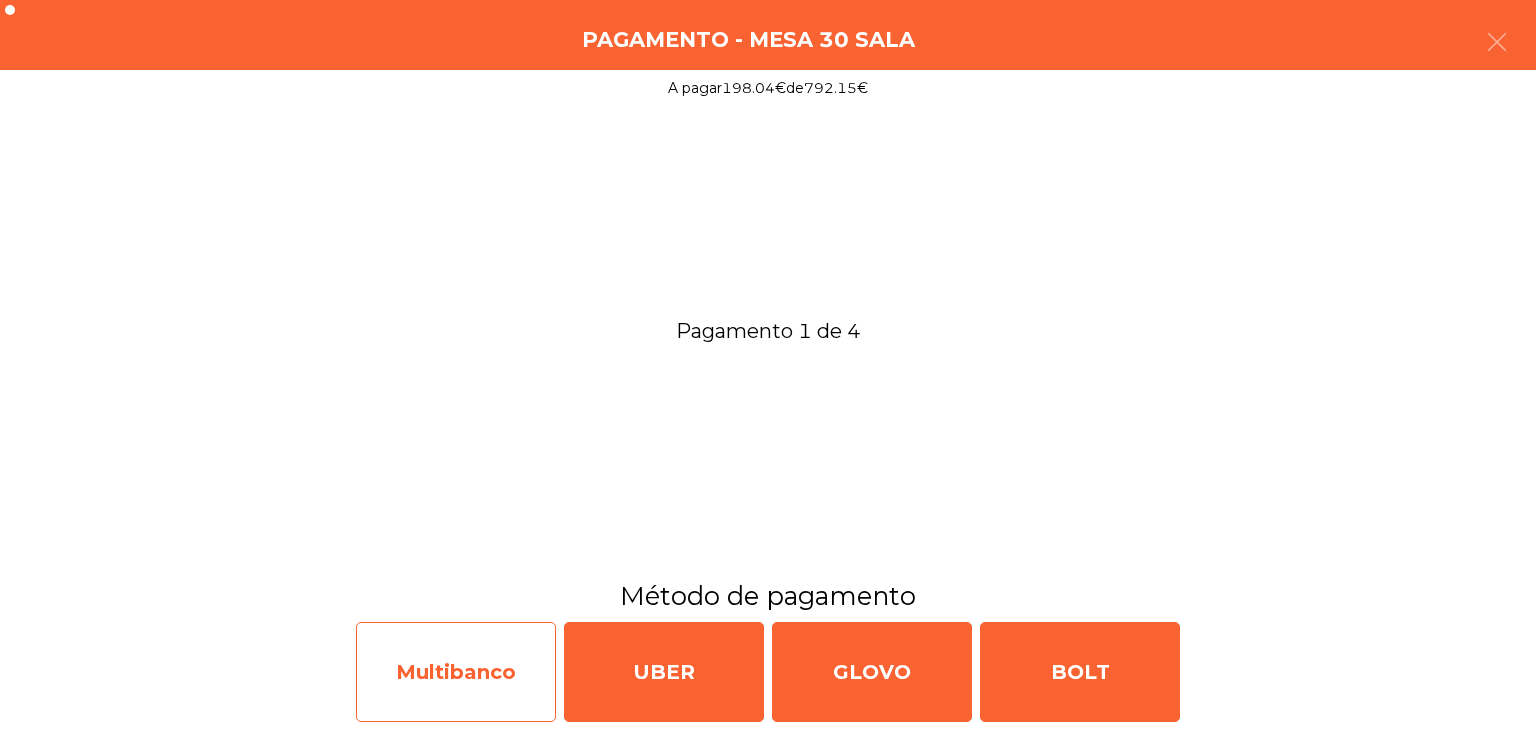 click on "Multibanco" 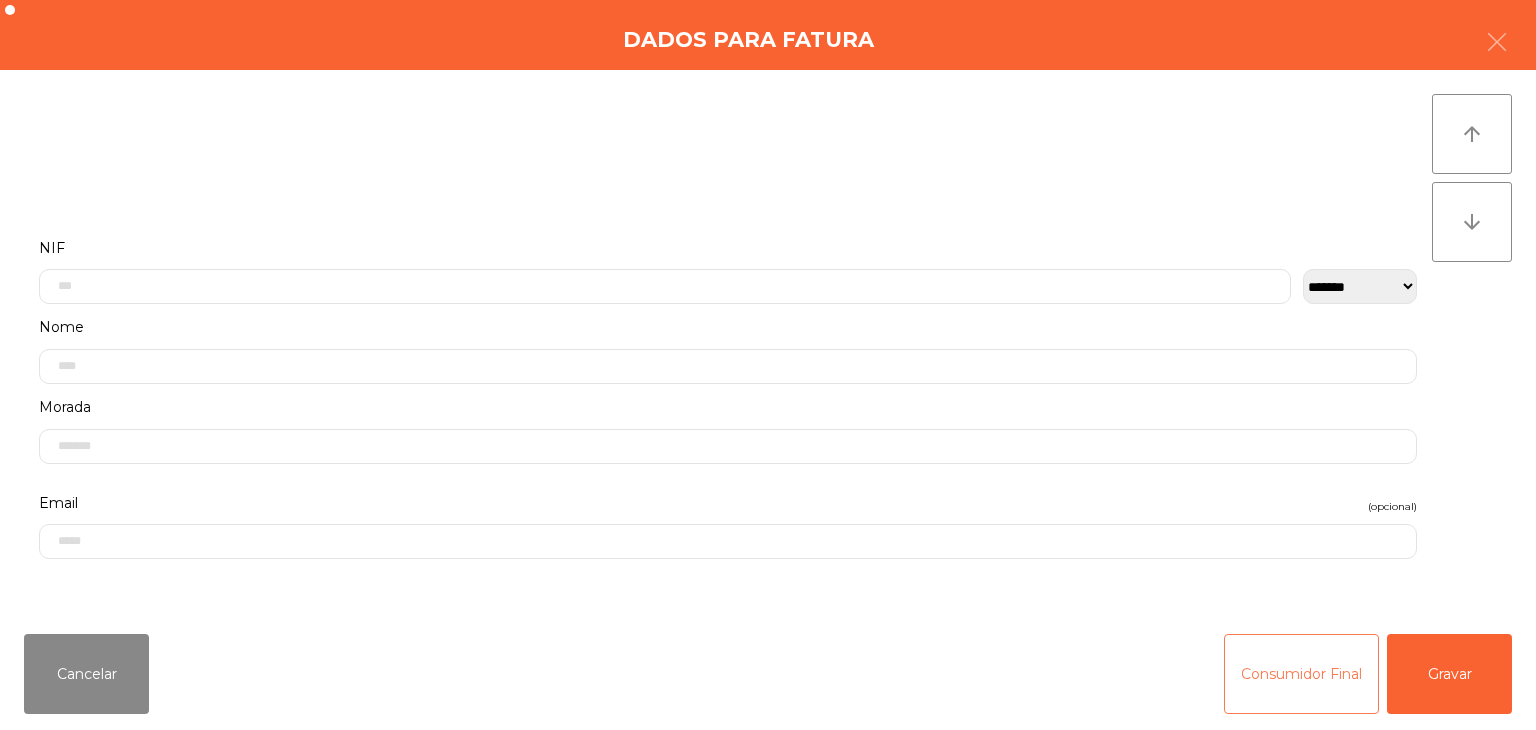 drag, startPoint x: 1268, startPoint y: 657, endPoint x: 1164, endPoint y: 657, distance: 104 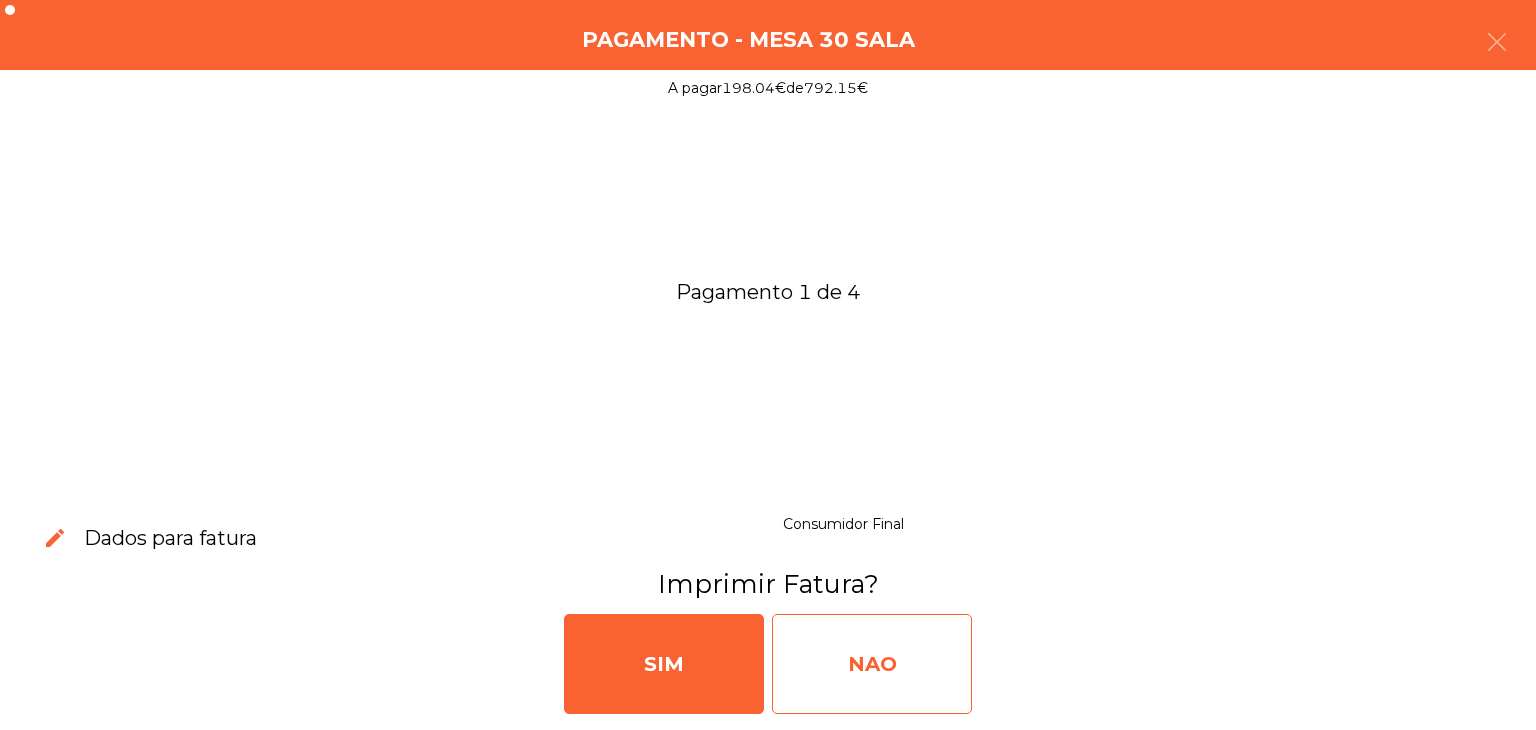 click on "NAO" 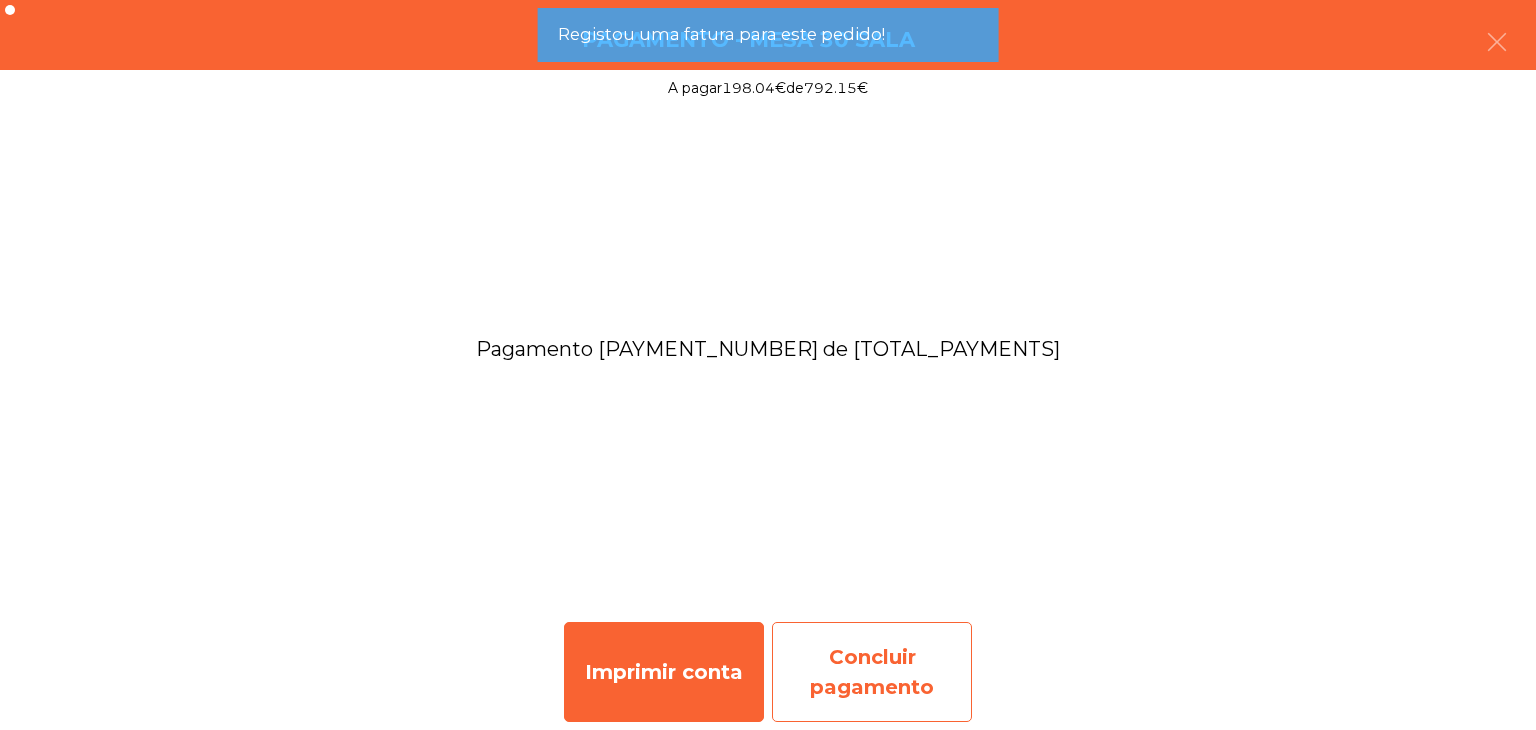 click on "Concluir pagamento" 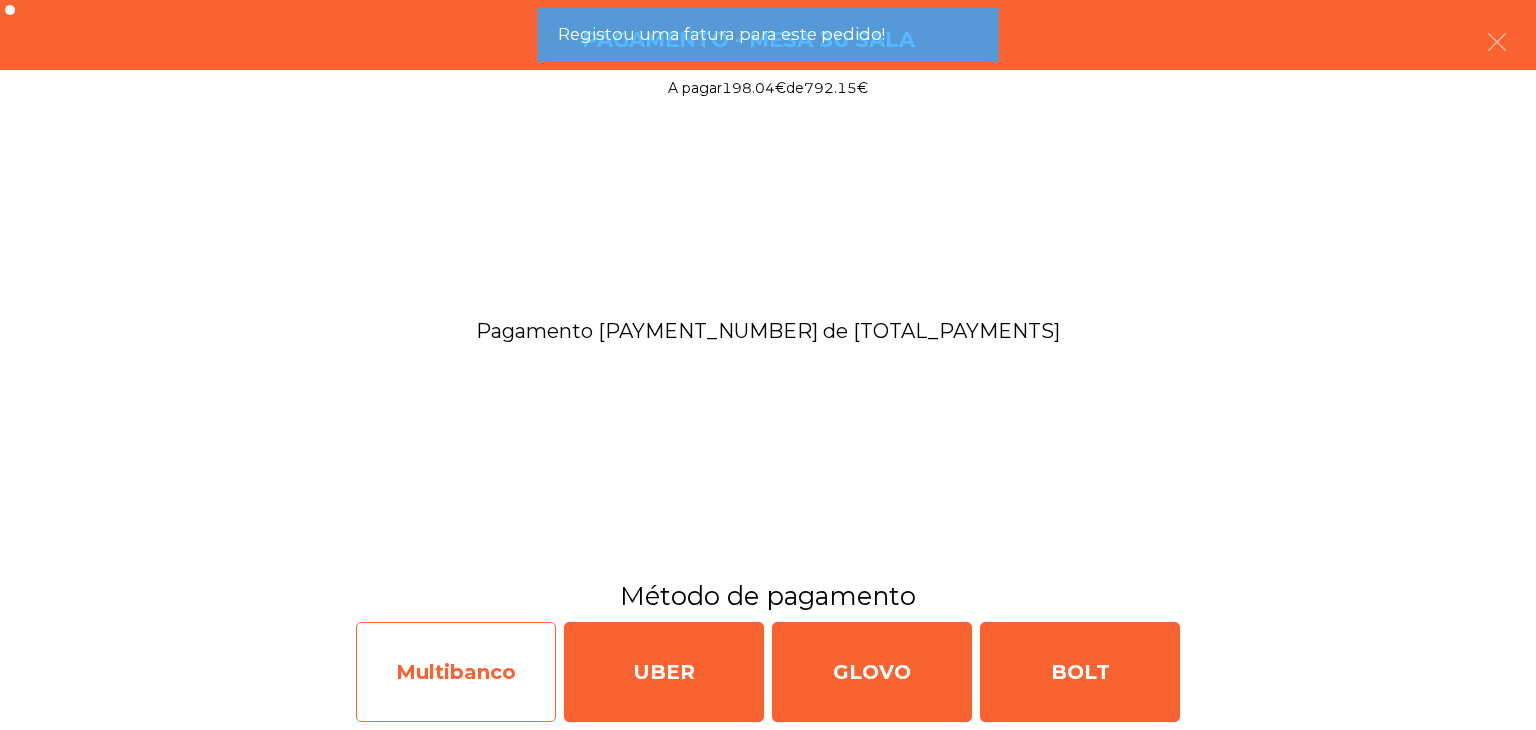 click on "Multibanco" 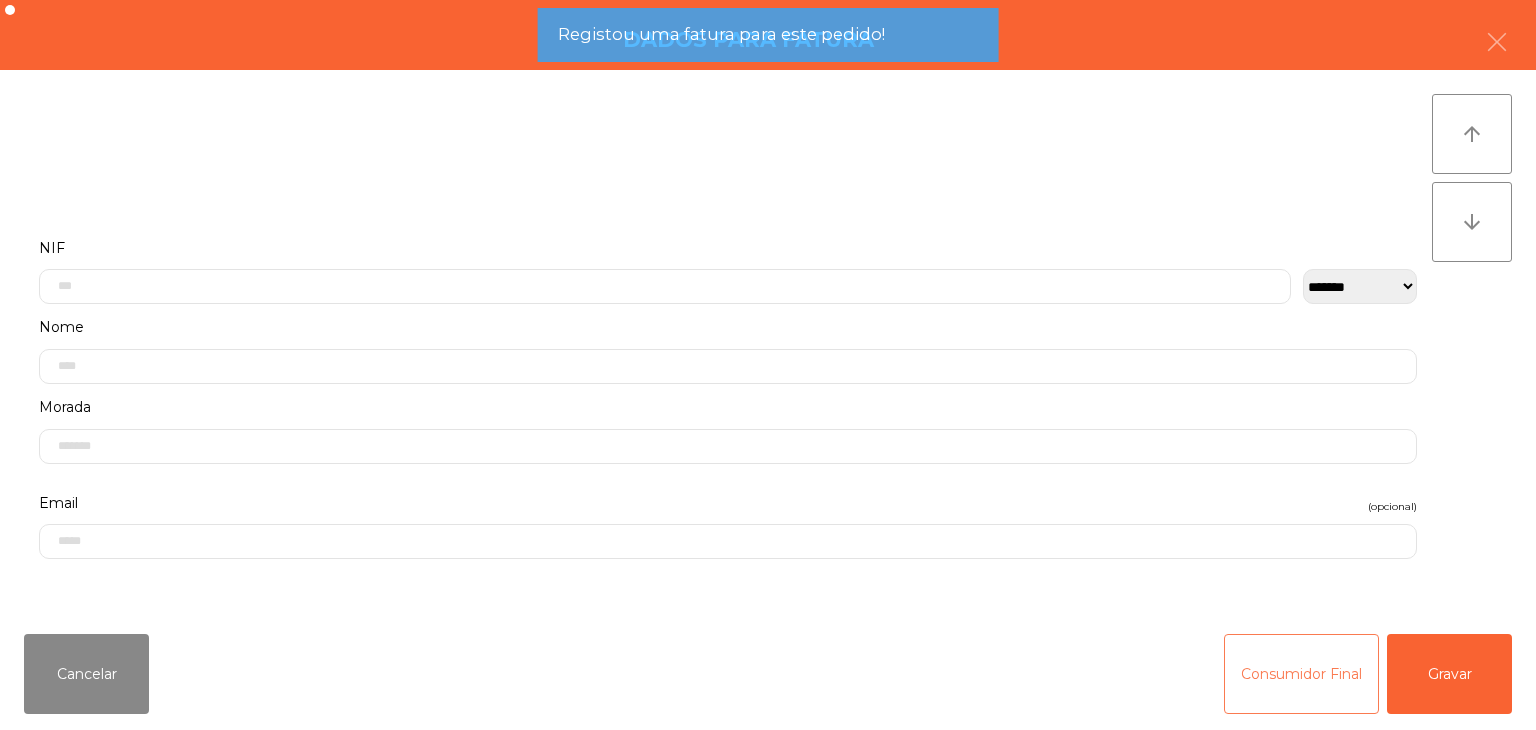 click on "Consumidor Final" 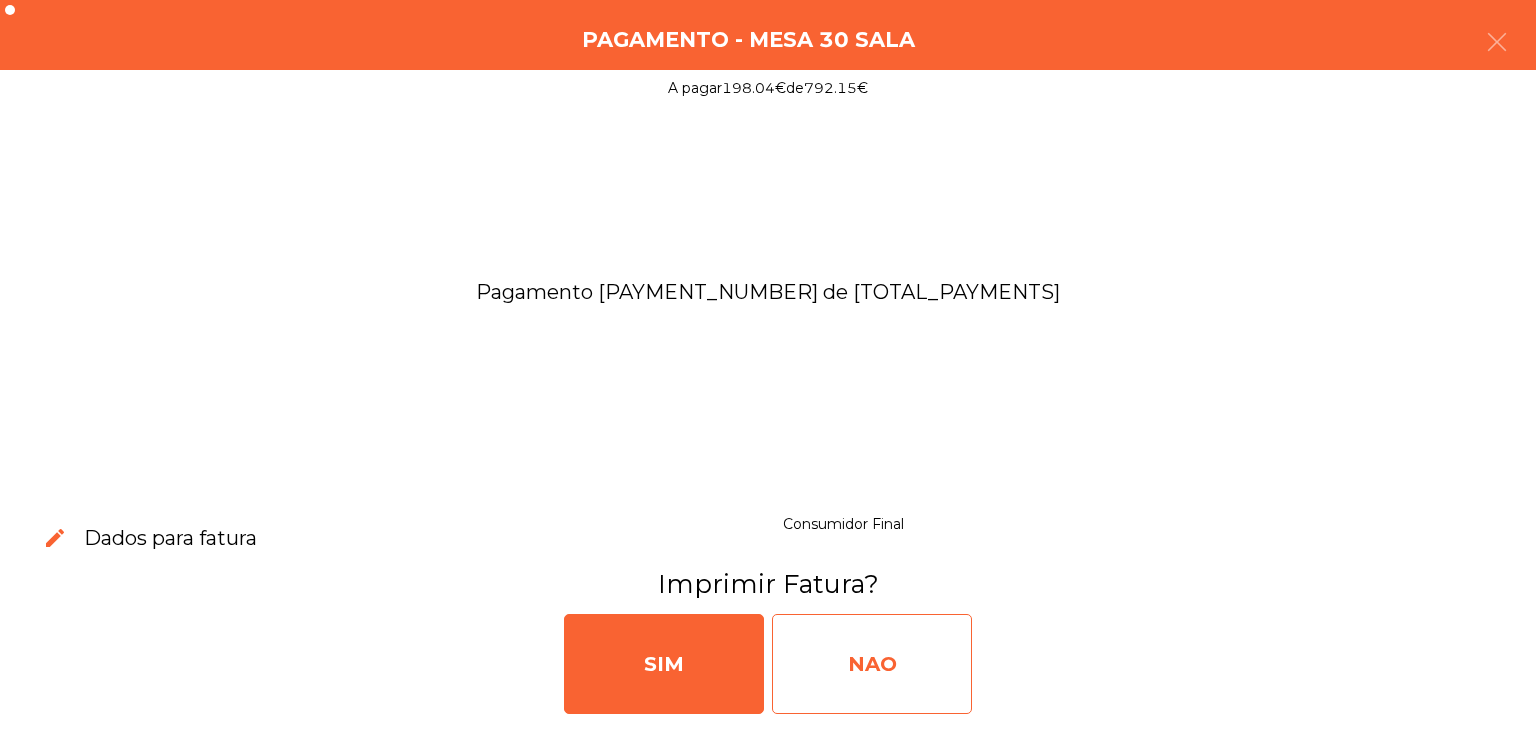 click on "NAO" 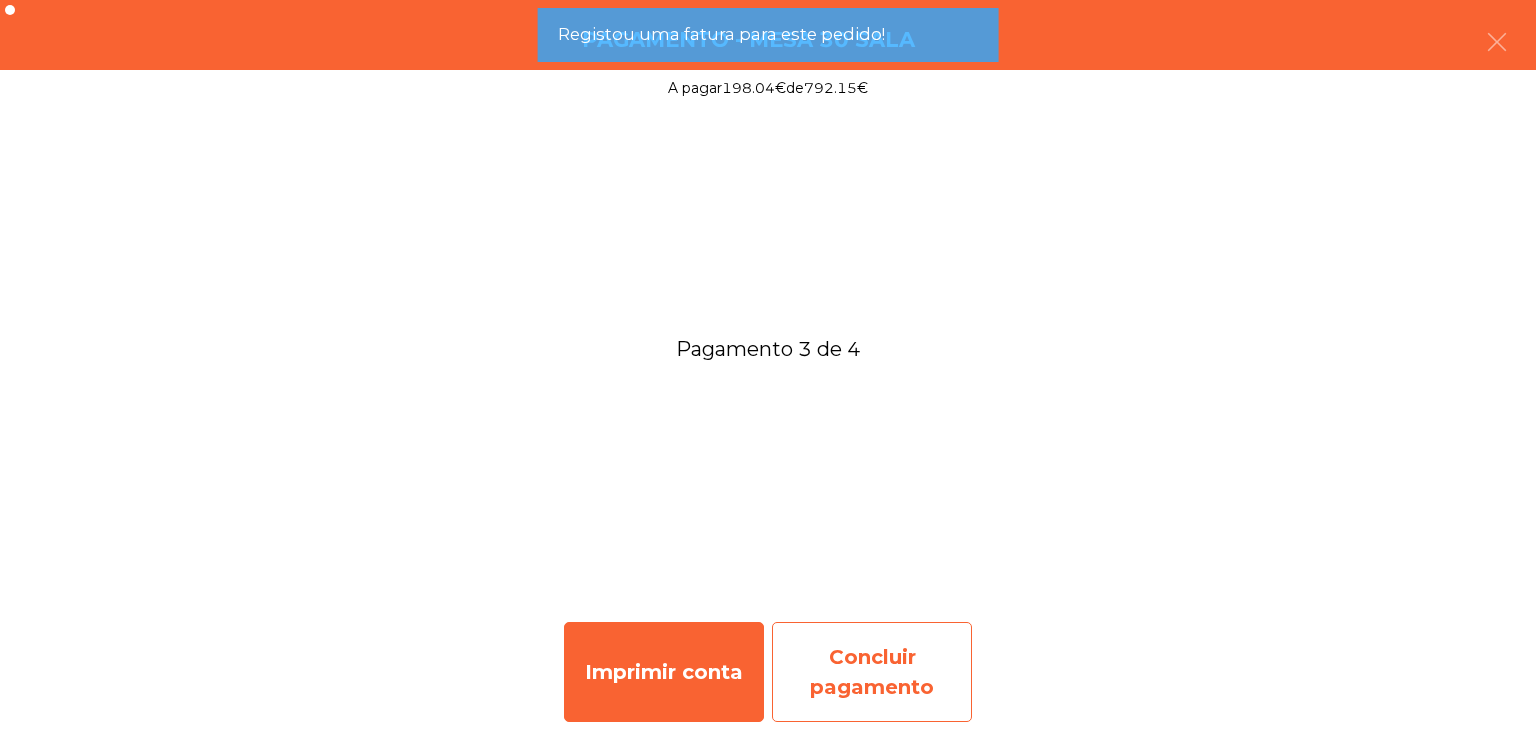 click on "Concluir pagamento" 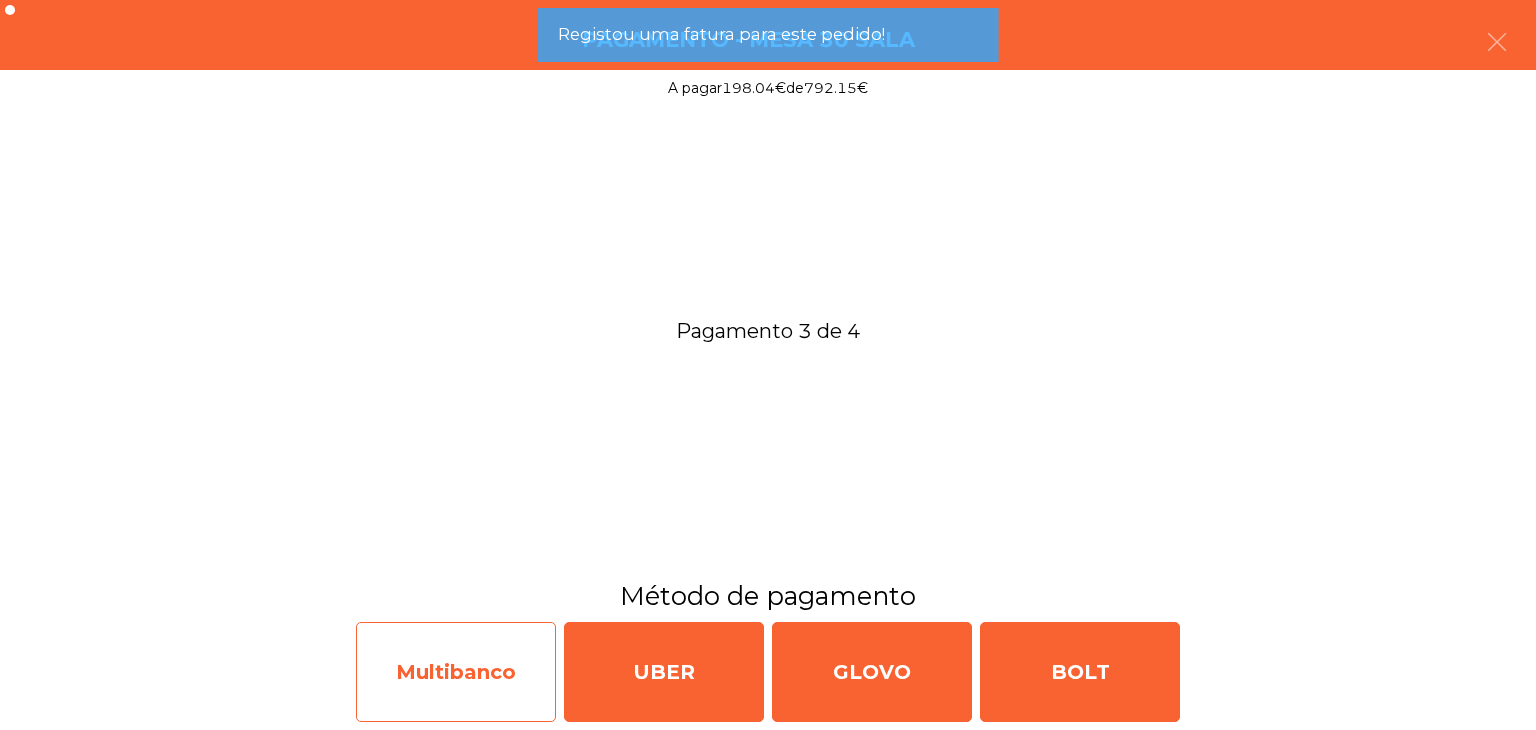 click on "Multibanco" 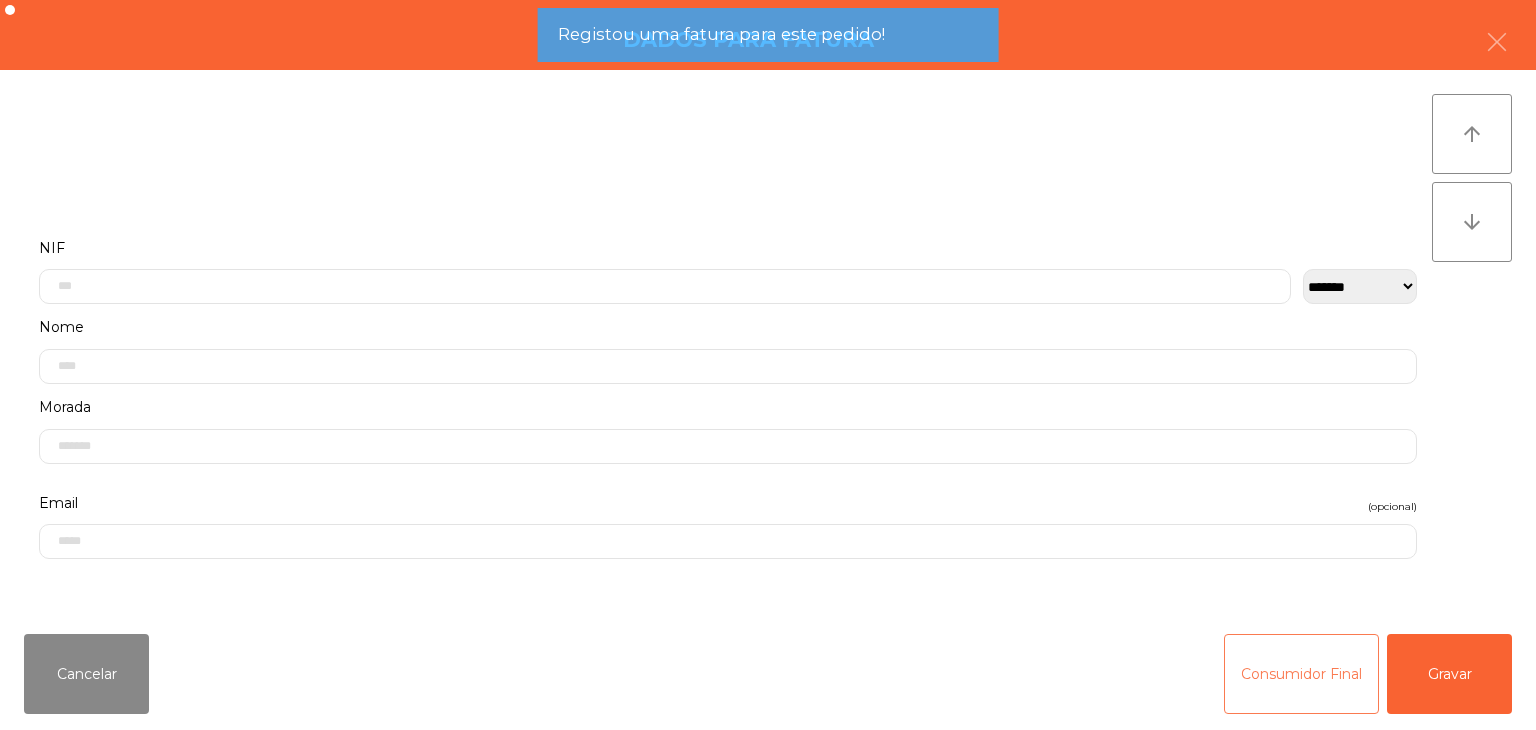 click on "Consumidor Final" 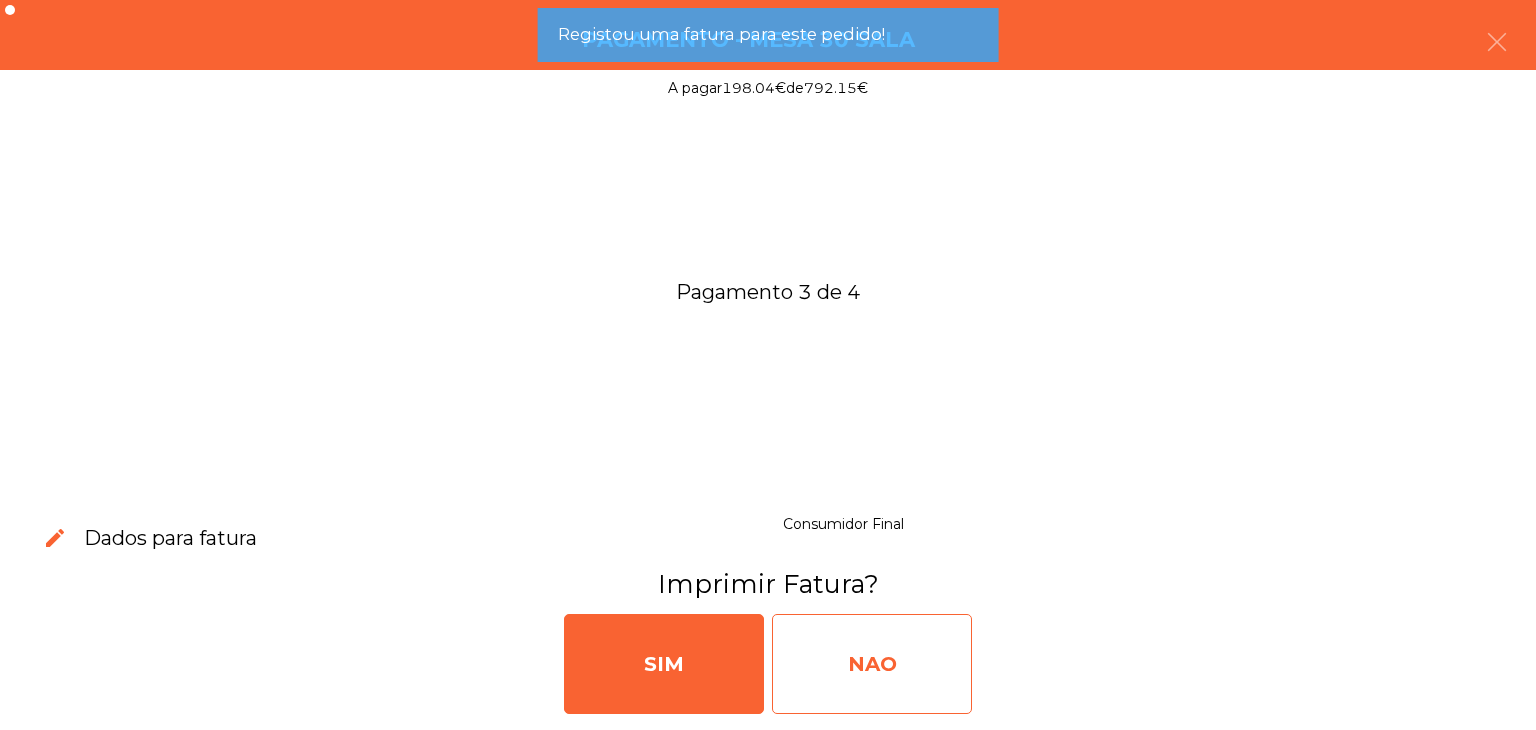 click on "NAO" 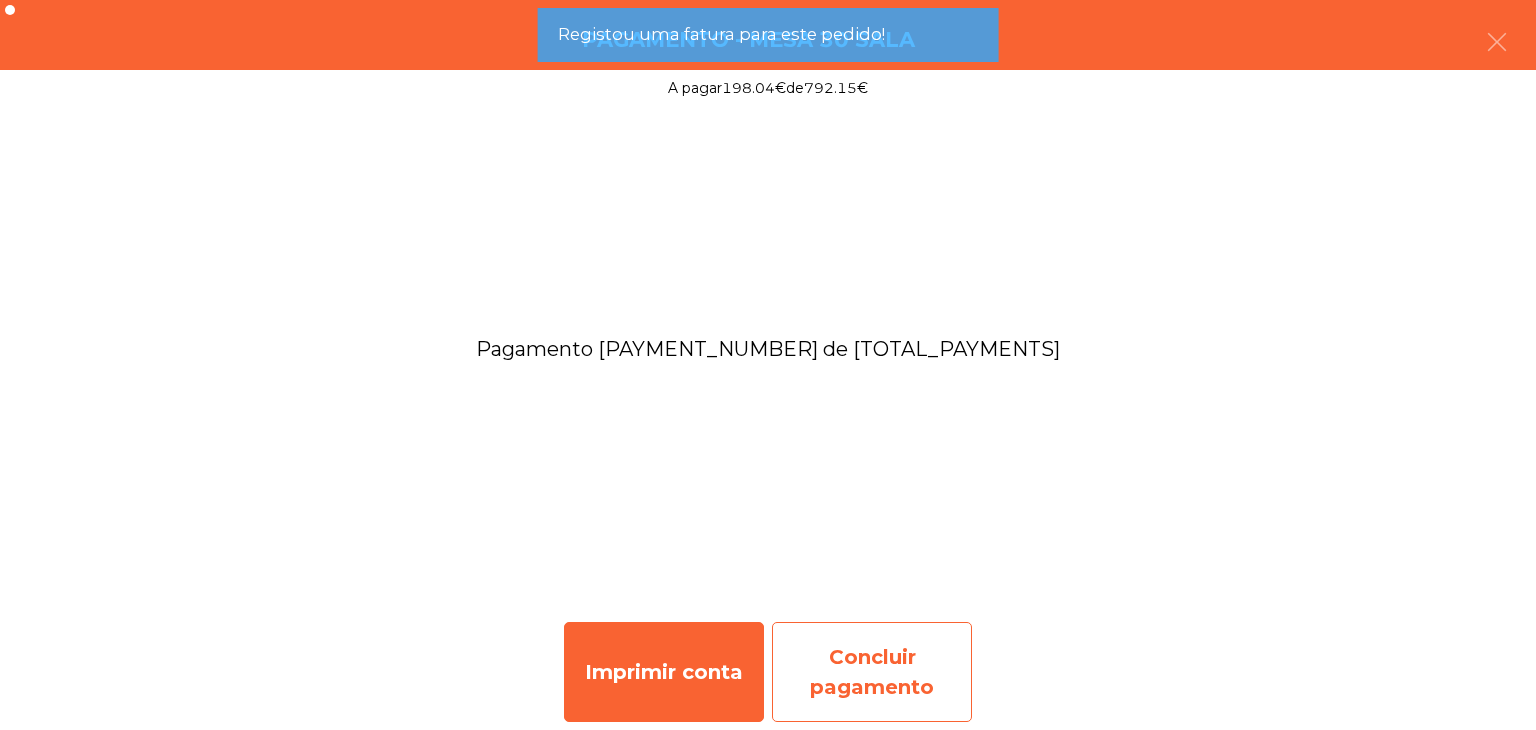 click on "Concluir pagamento" 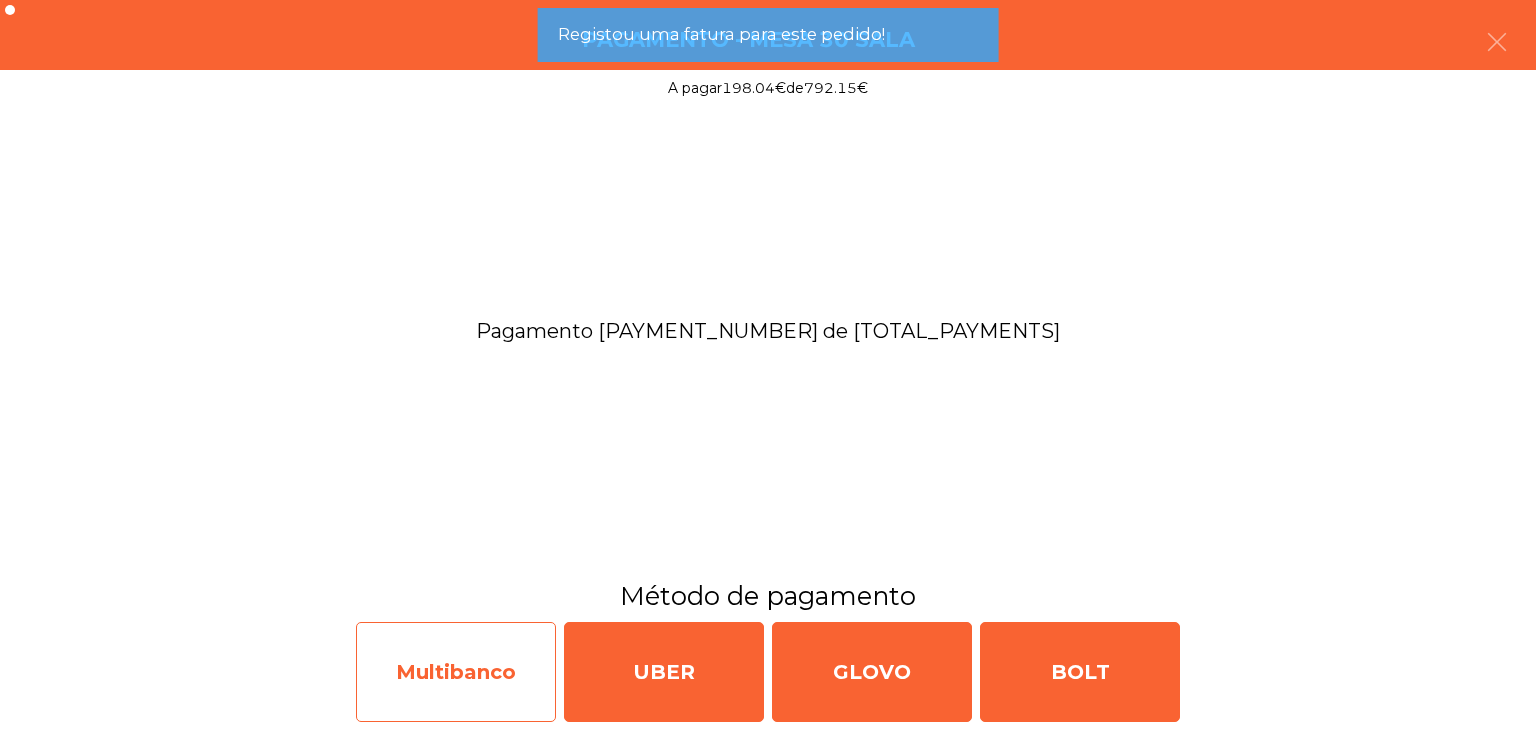 click on "Multibanco" 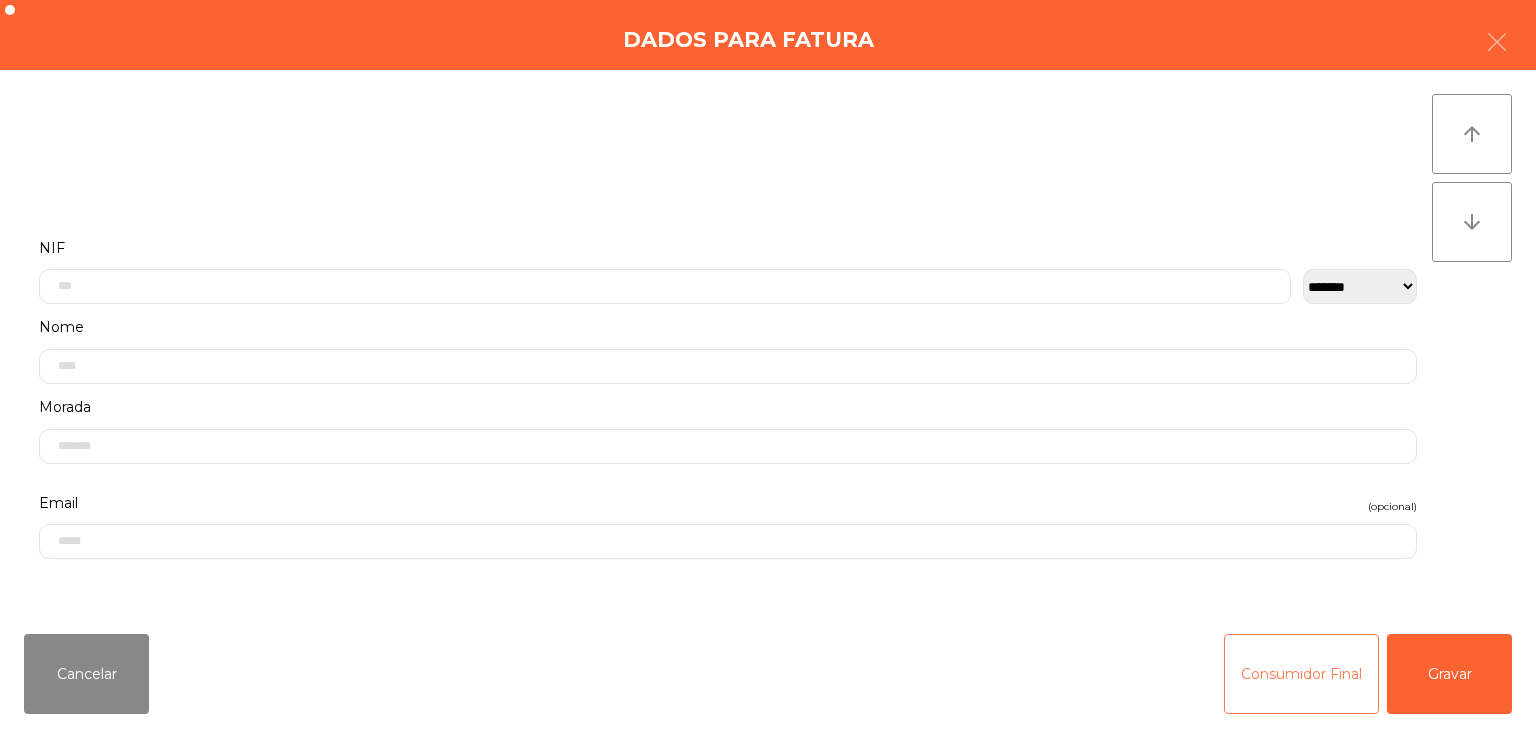 click on "Consumidor Final" 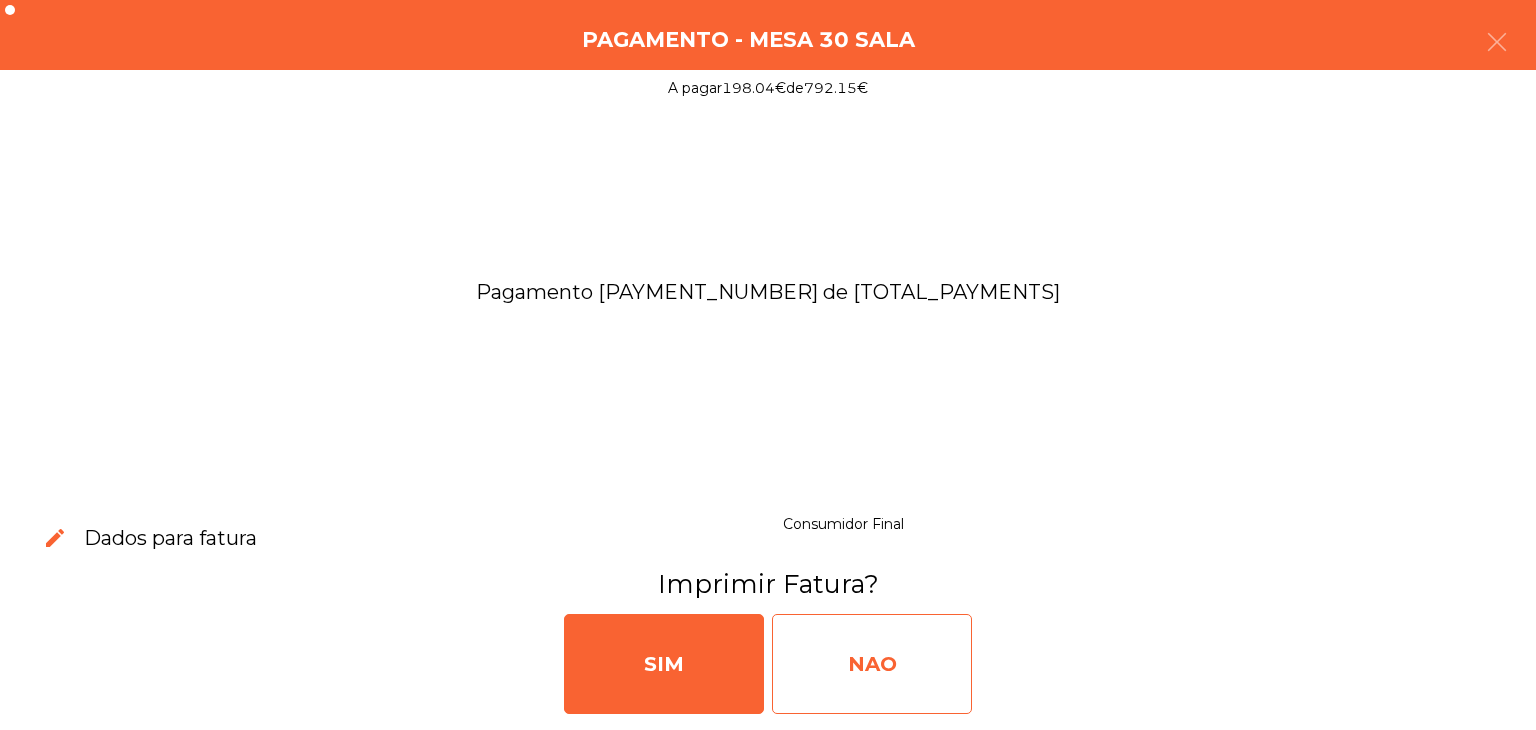 click on "NAO" 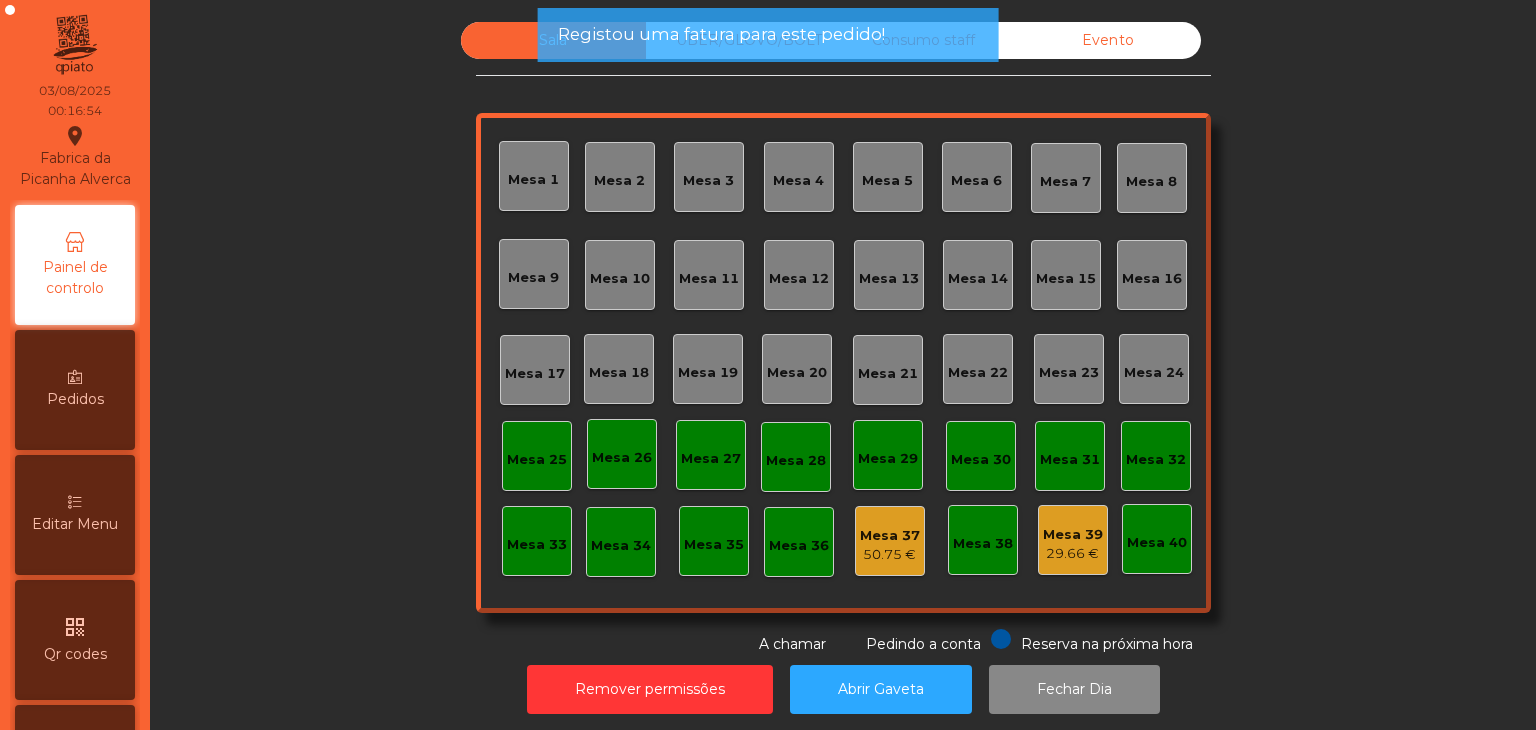click on "Registou uma fatura para este pedido!" 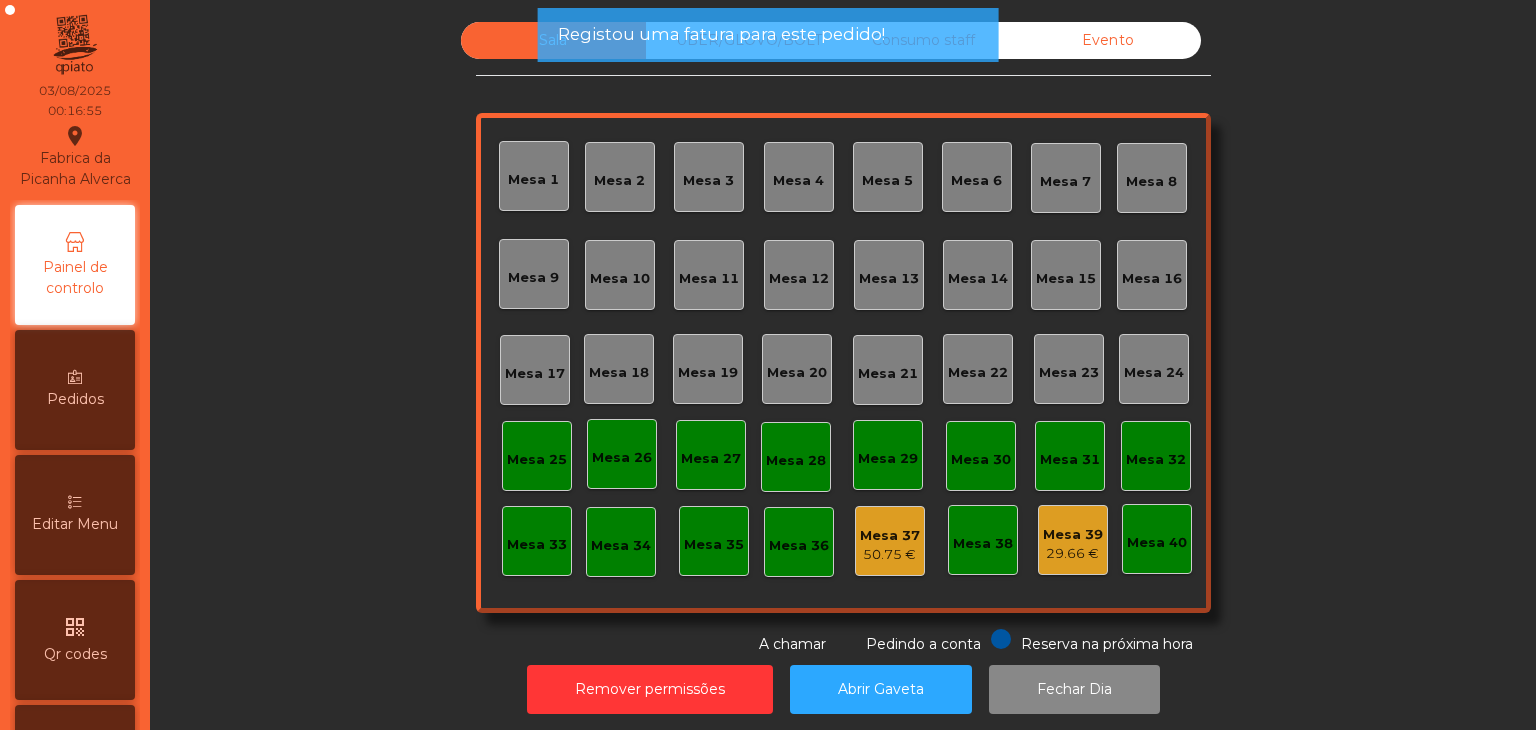 click on "Registou uma fatura para este pedido!" 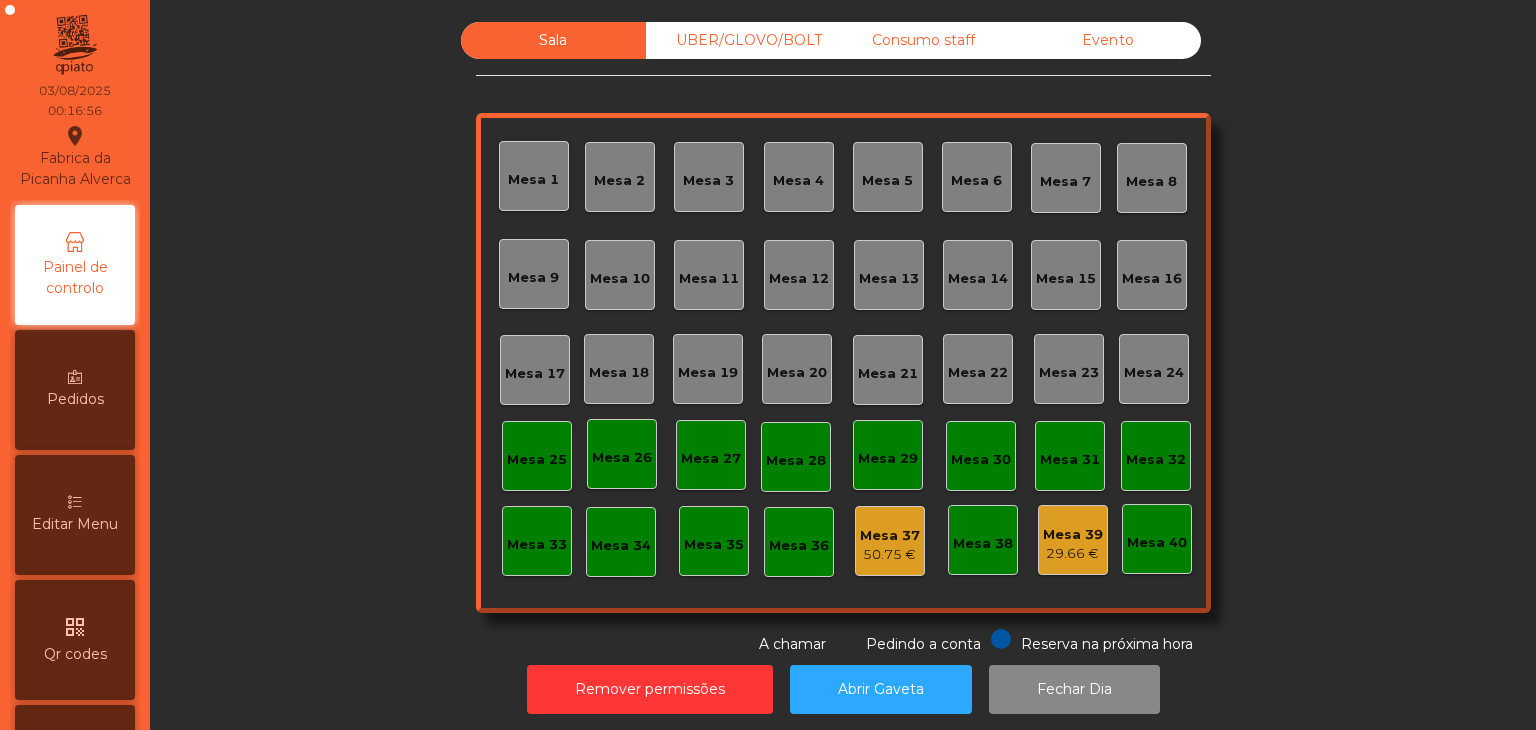 click on "UBER/GLOVO/BOLT" 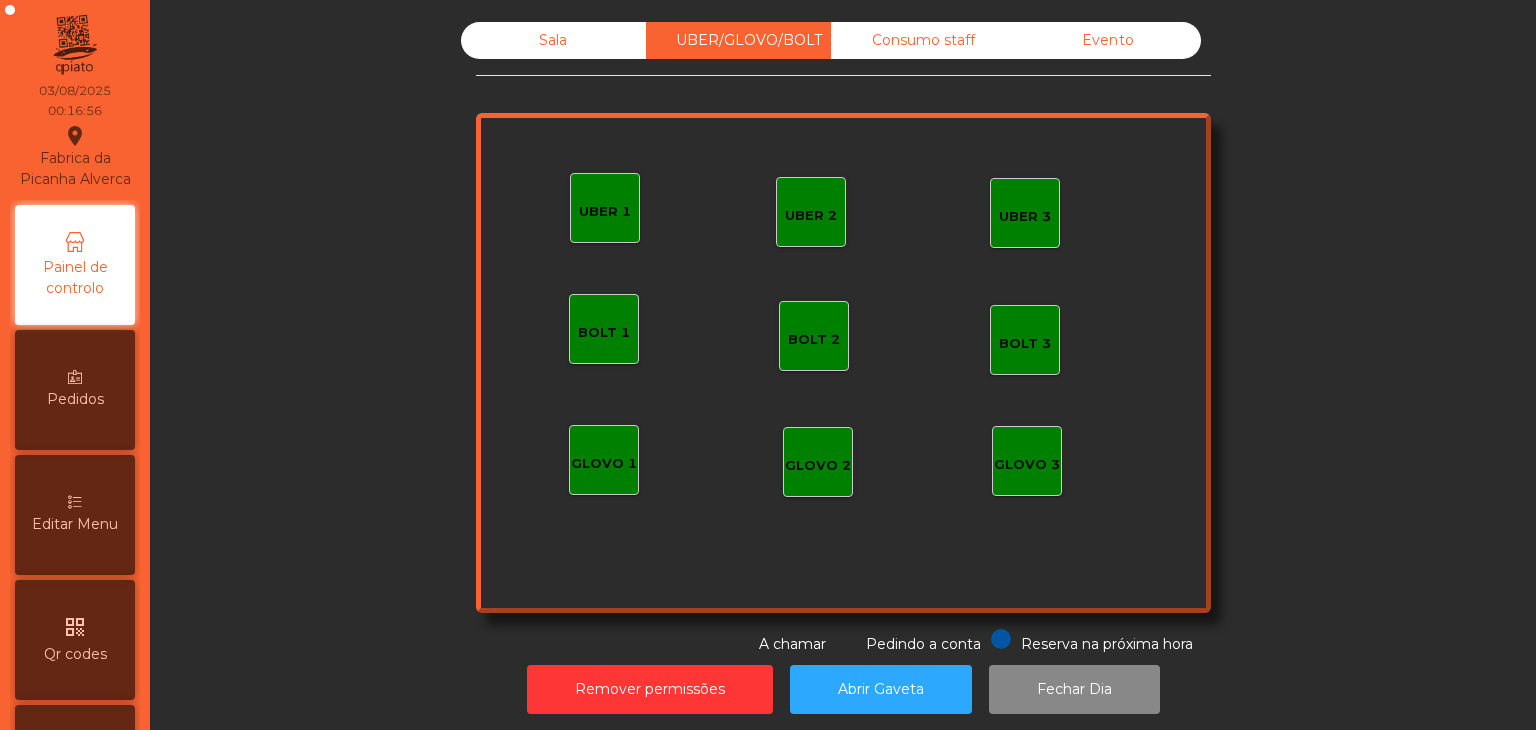 drag, startPoint x: 879, startPoint y: 43, endPoint x: 1036, endPoint y: 53, distance: 157.31815 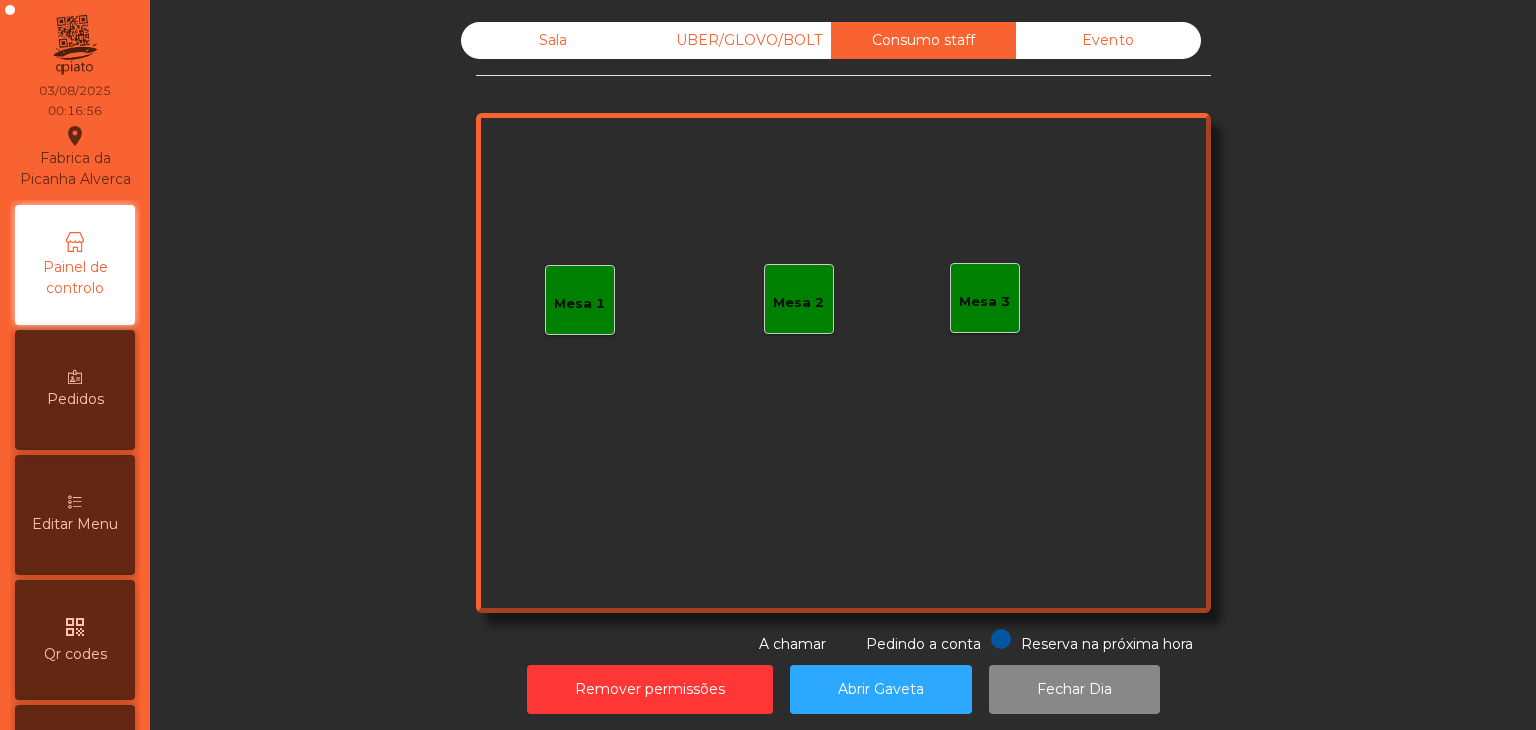 click on "Evento" 